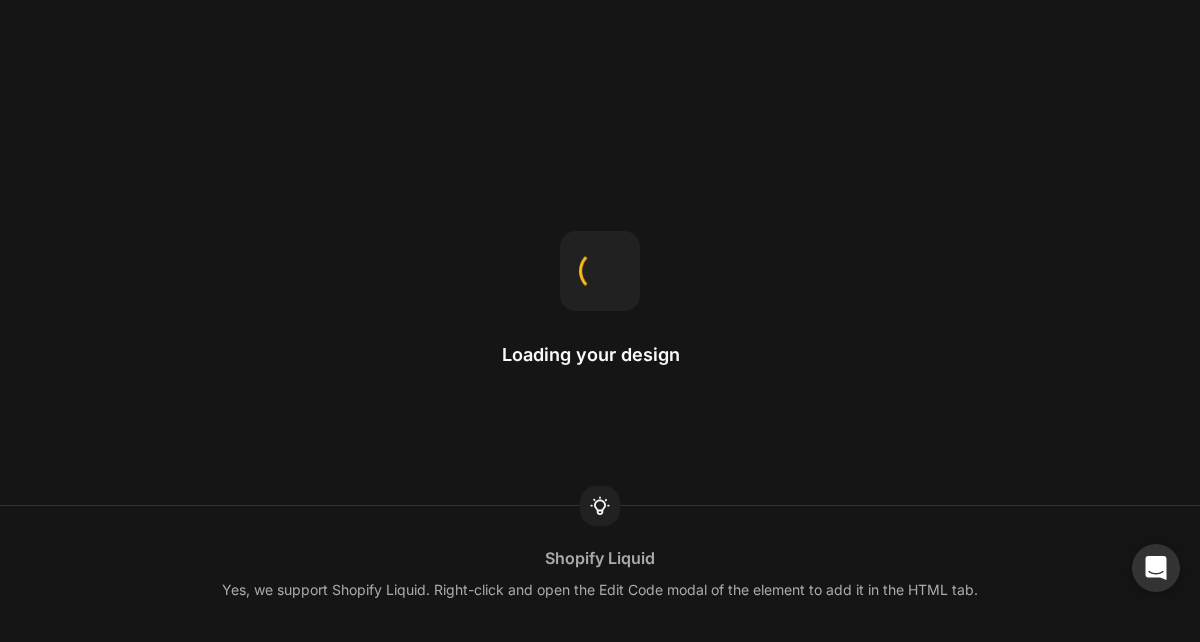 scroll, scrollTop: 0, scrollLeft: 0, axis: both 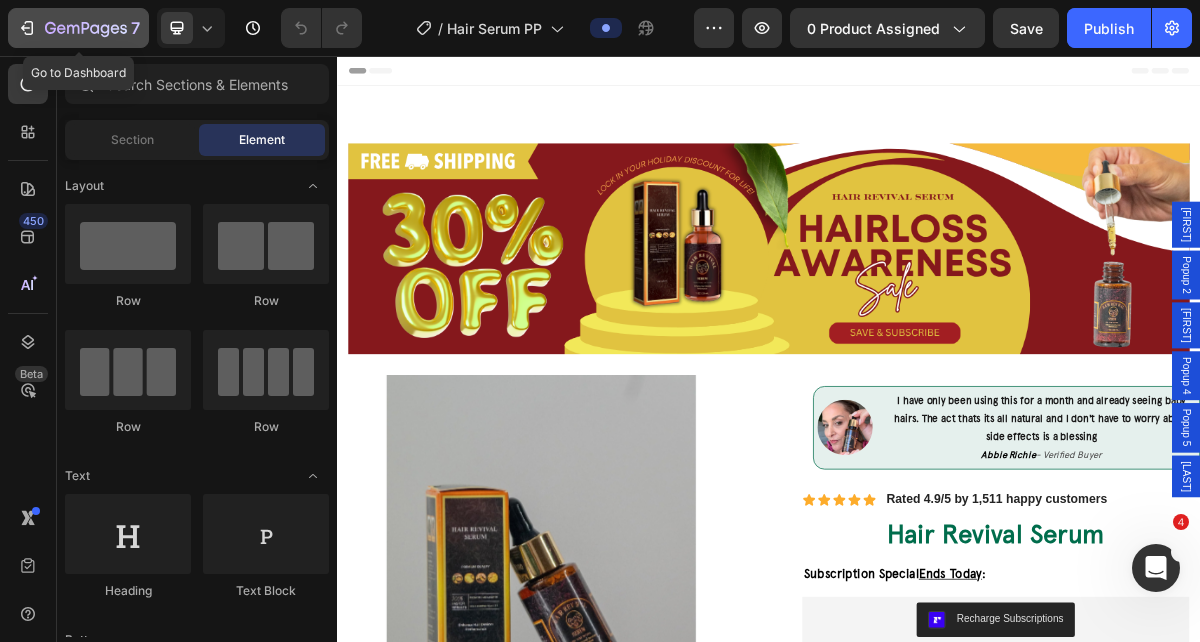click 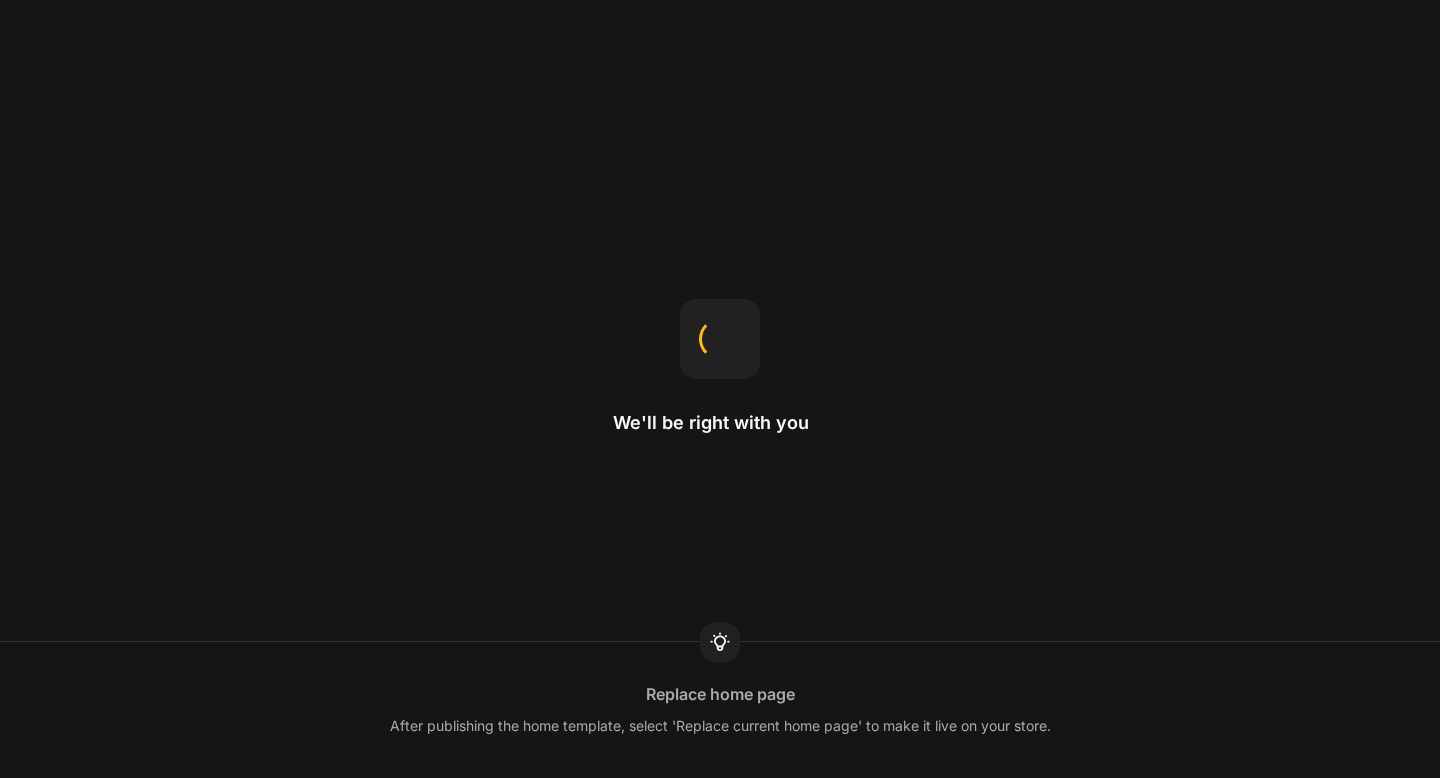 scroll, scrollTop: 0, scrollLeft: 0, axis: both 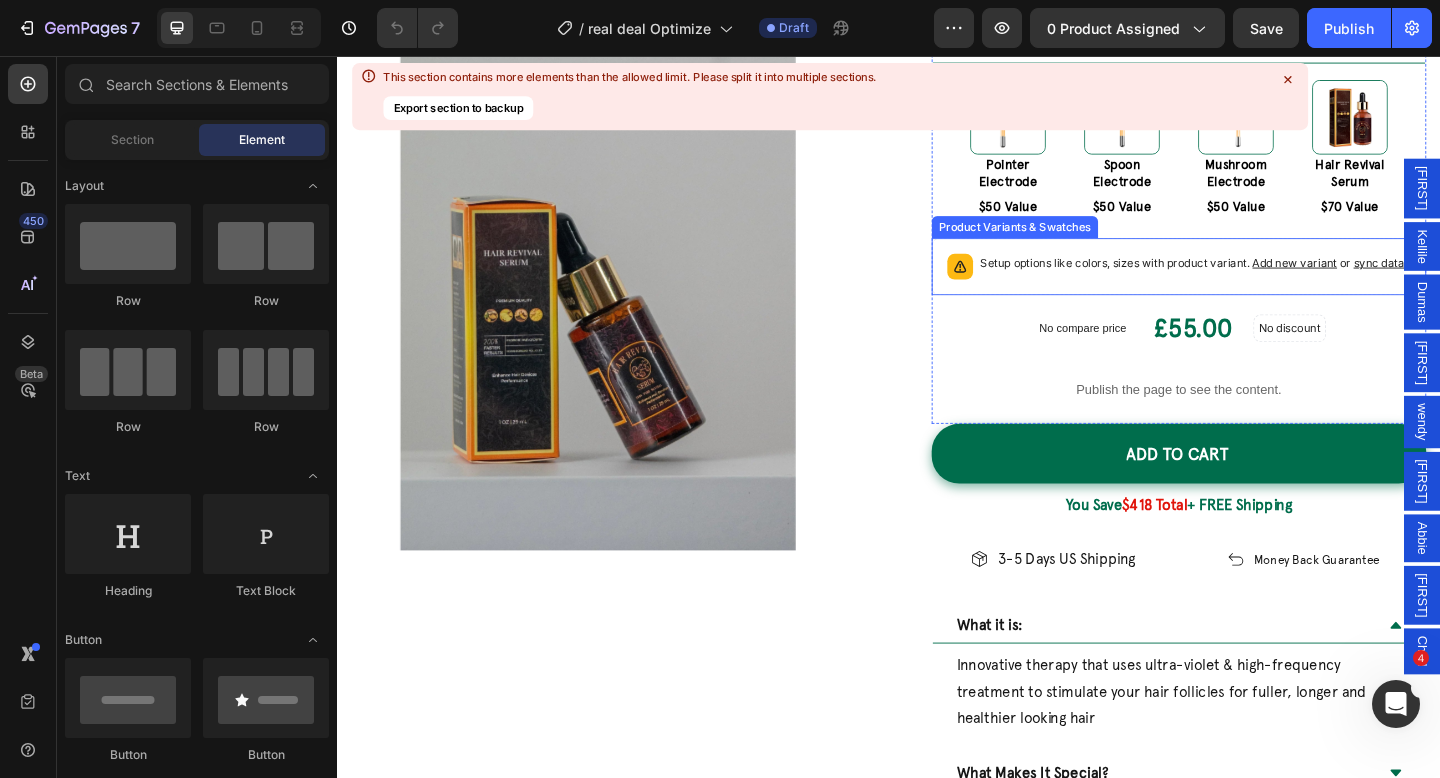 click on "Setup options like colors, sizes with product variant.       Add new variant   or   sync data" at bounding box center (1253, 286) 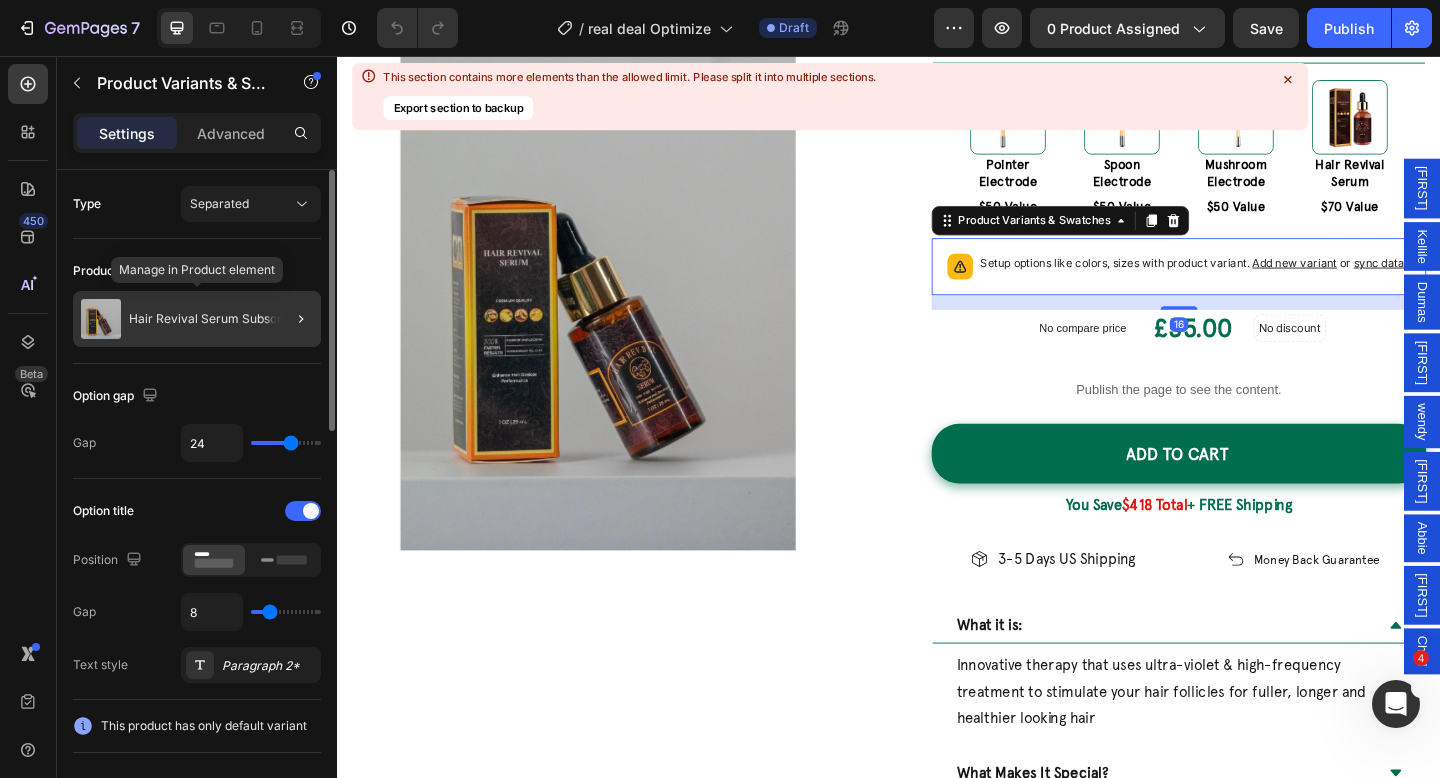 click on "Hair Revival Serum Subscription" at bounding box center (221, 319) 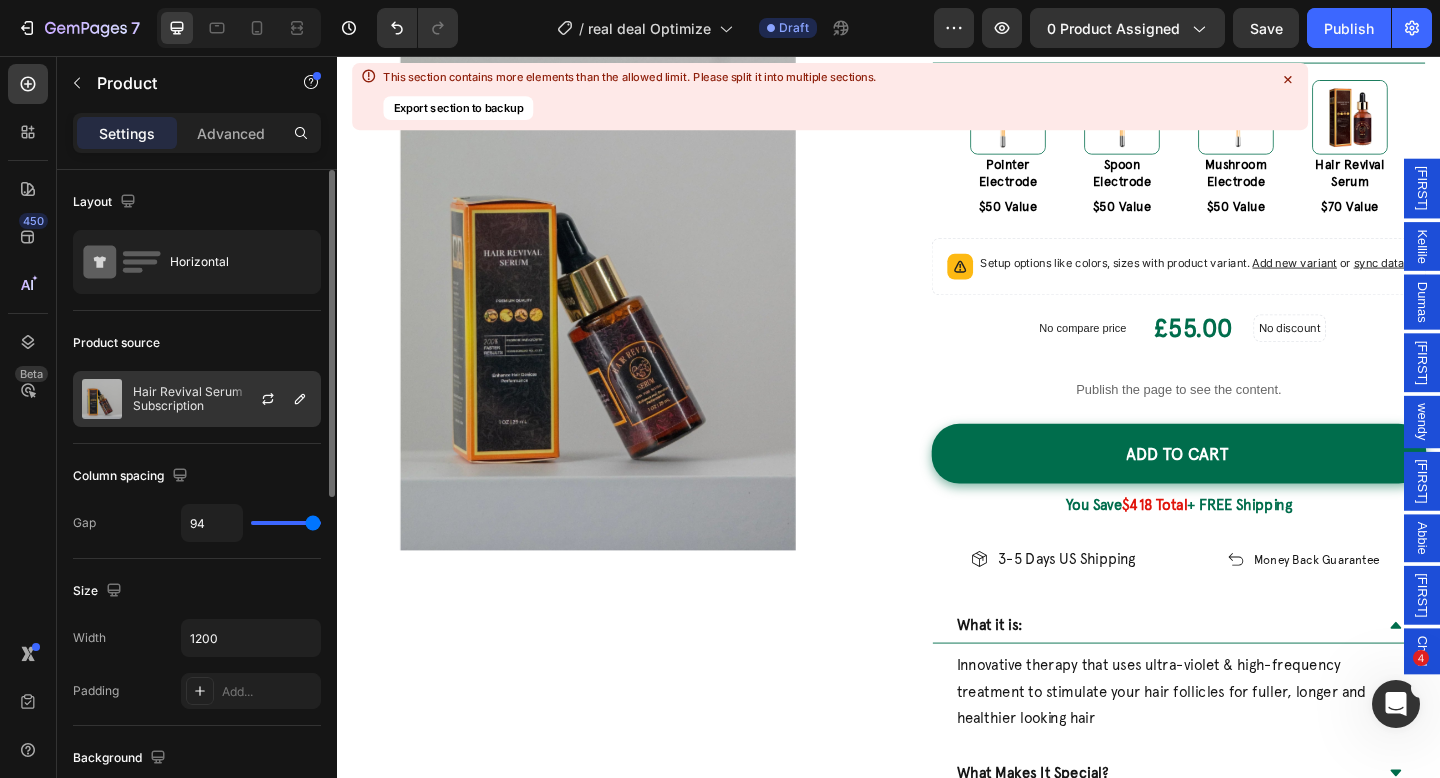 click on "Hair Revival Serum Subscription" at bounding box center (222, 399) 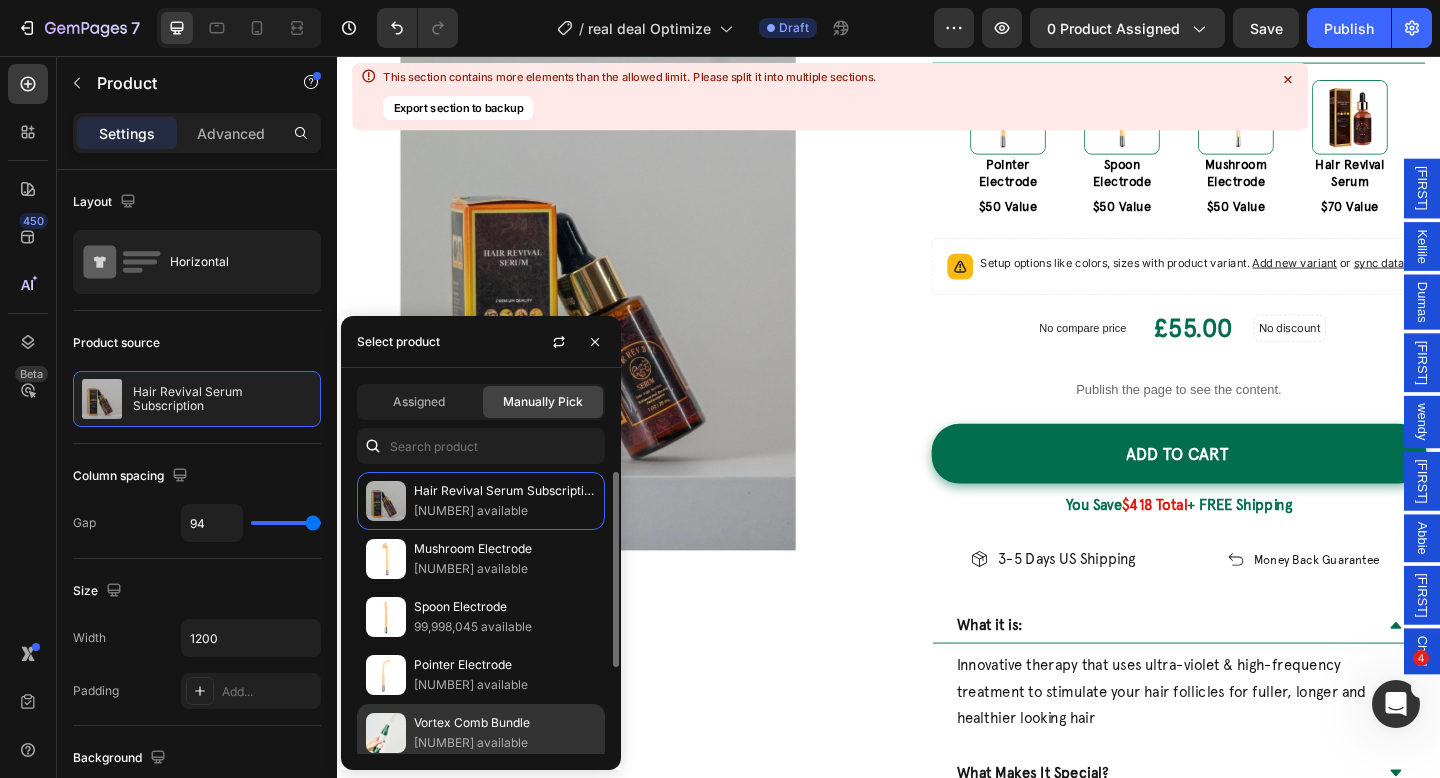 click on "1,099,995,781 available" at bounding box center (505, 743) 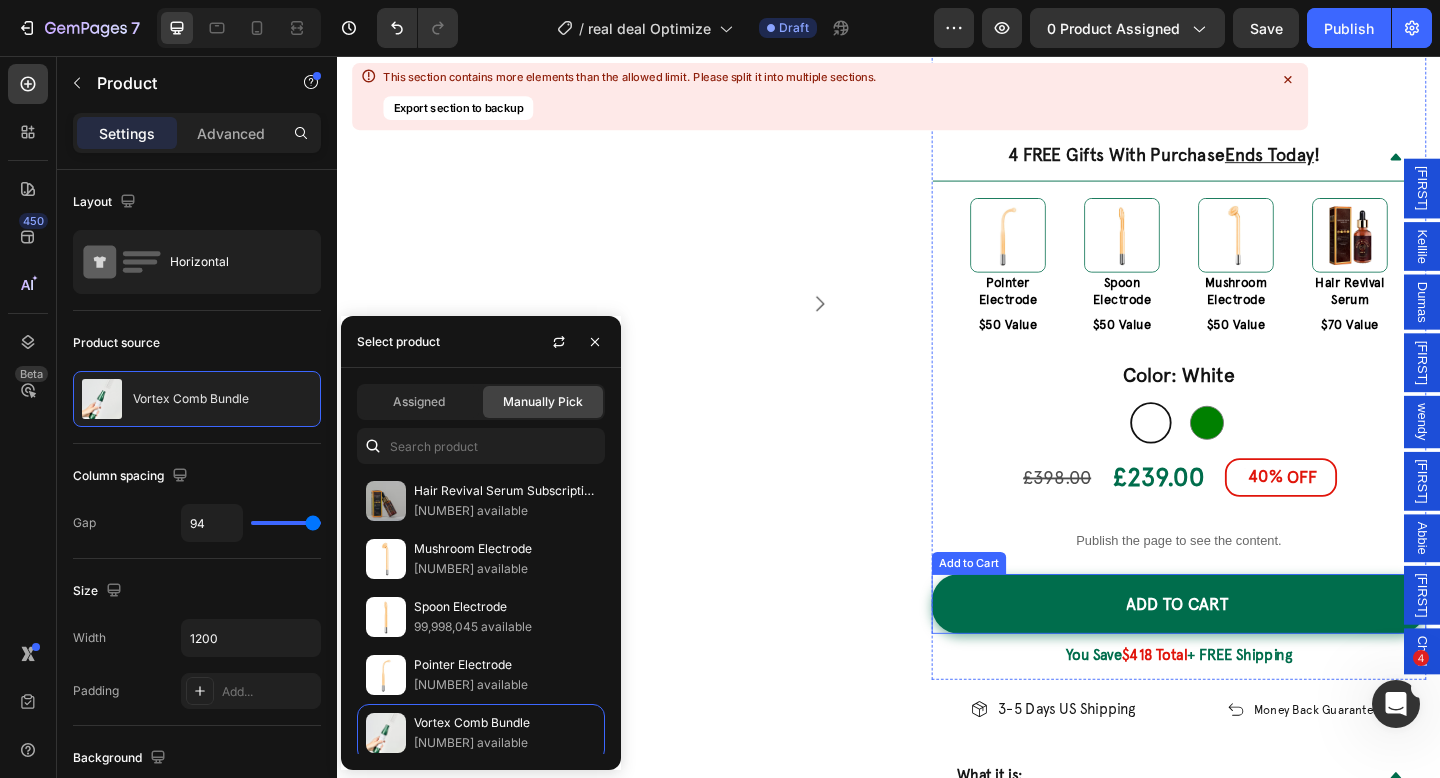 scroll, scrollTop: 608, scrollLeft: 0, axis: vertical 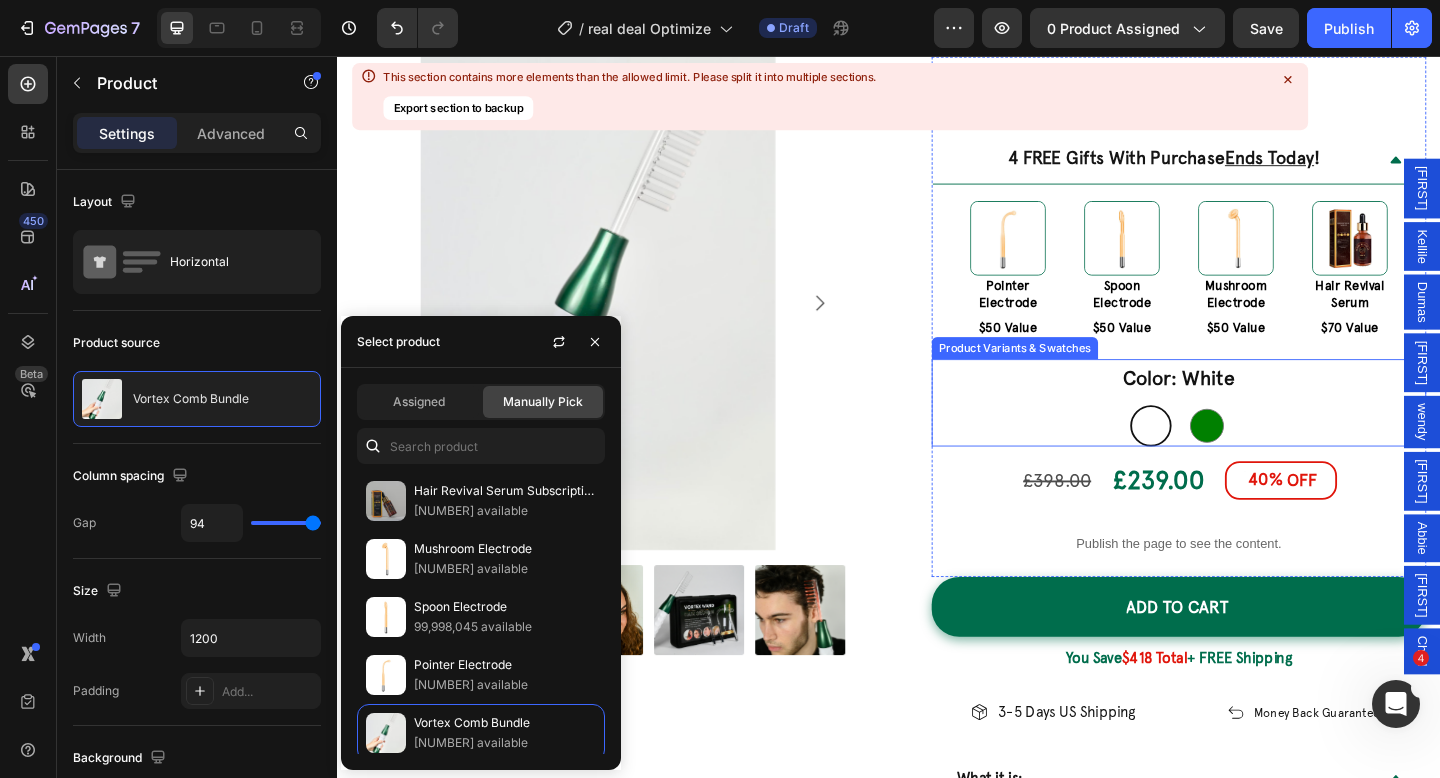 click on "Color: White" at bounding box center [1253, 407] 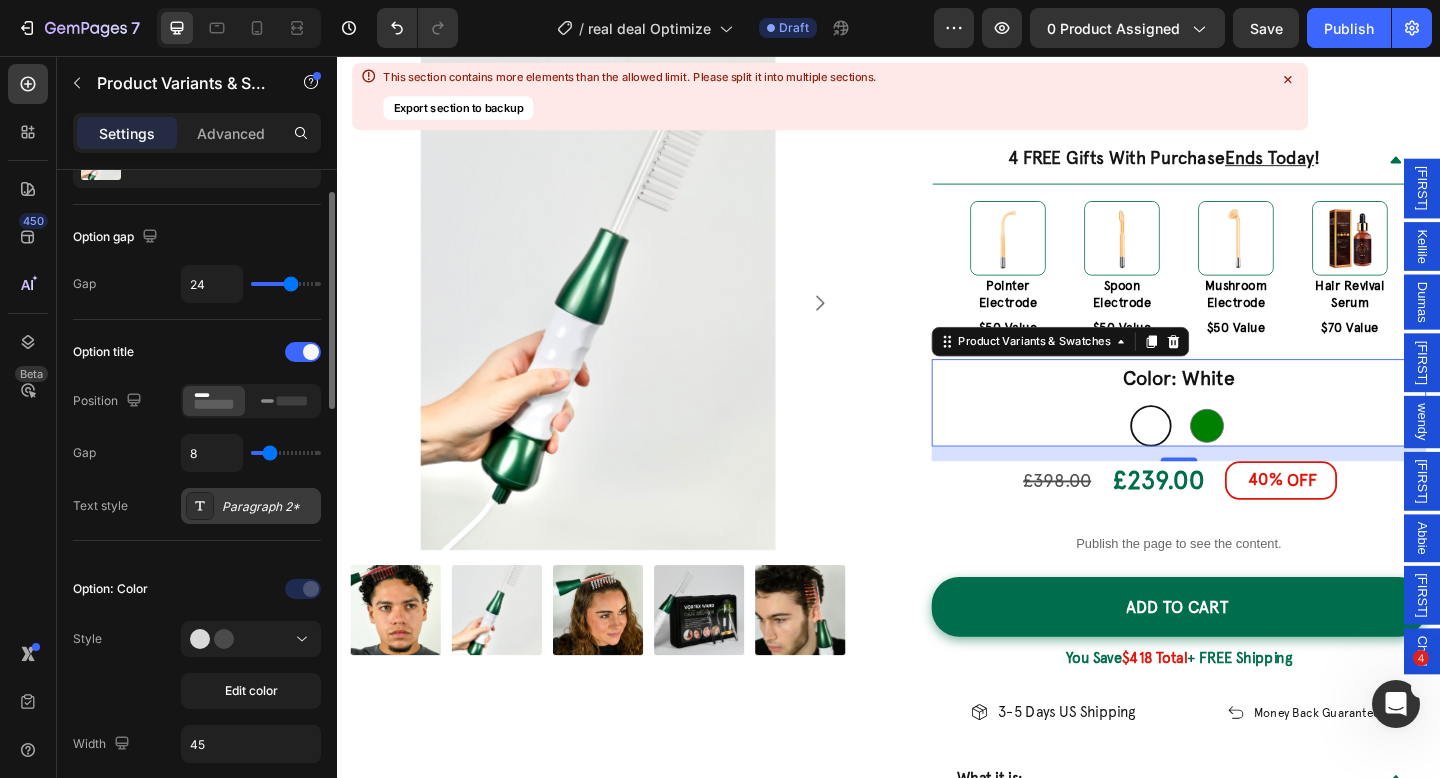 scroll, scrollTop: 161, scrollLeft: 0, axis: vertical 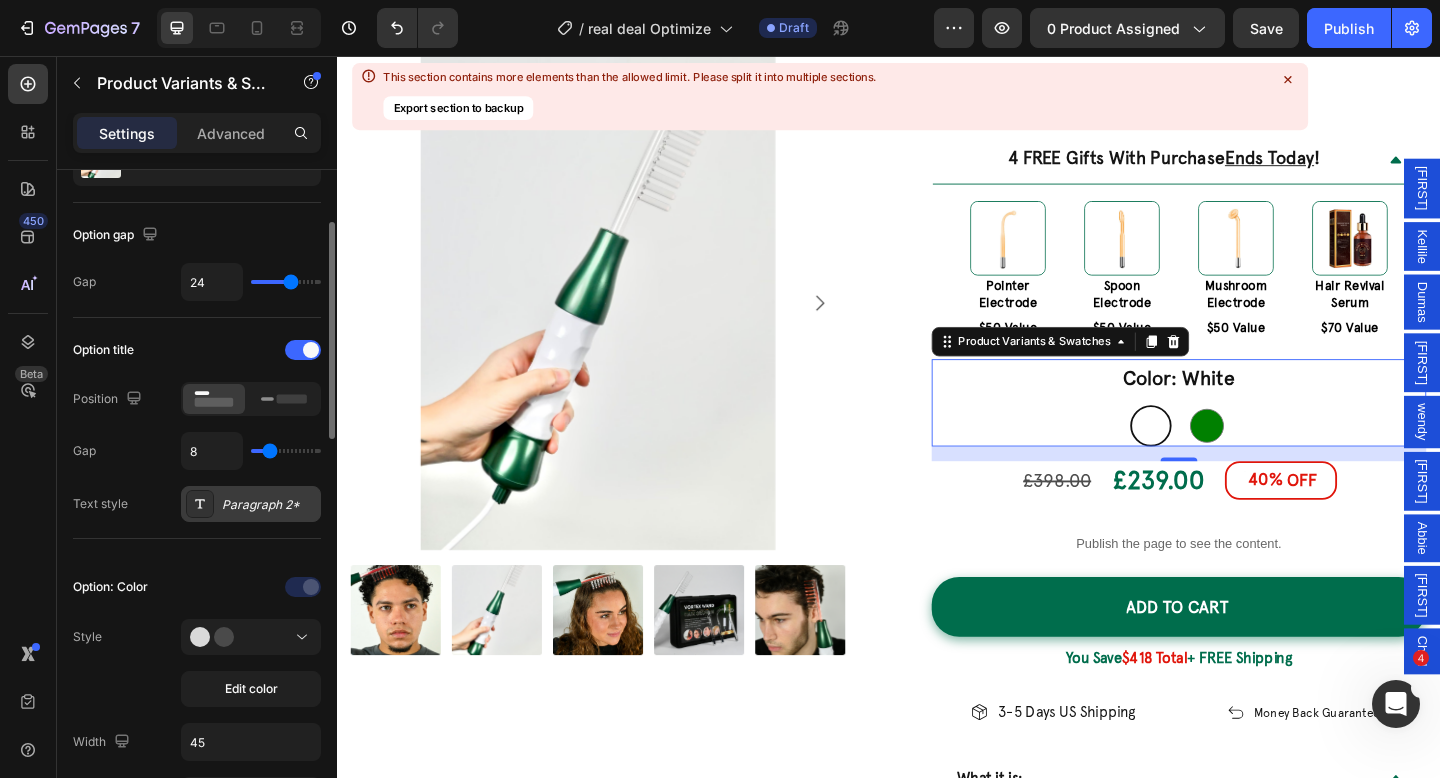 click 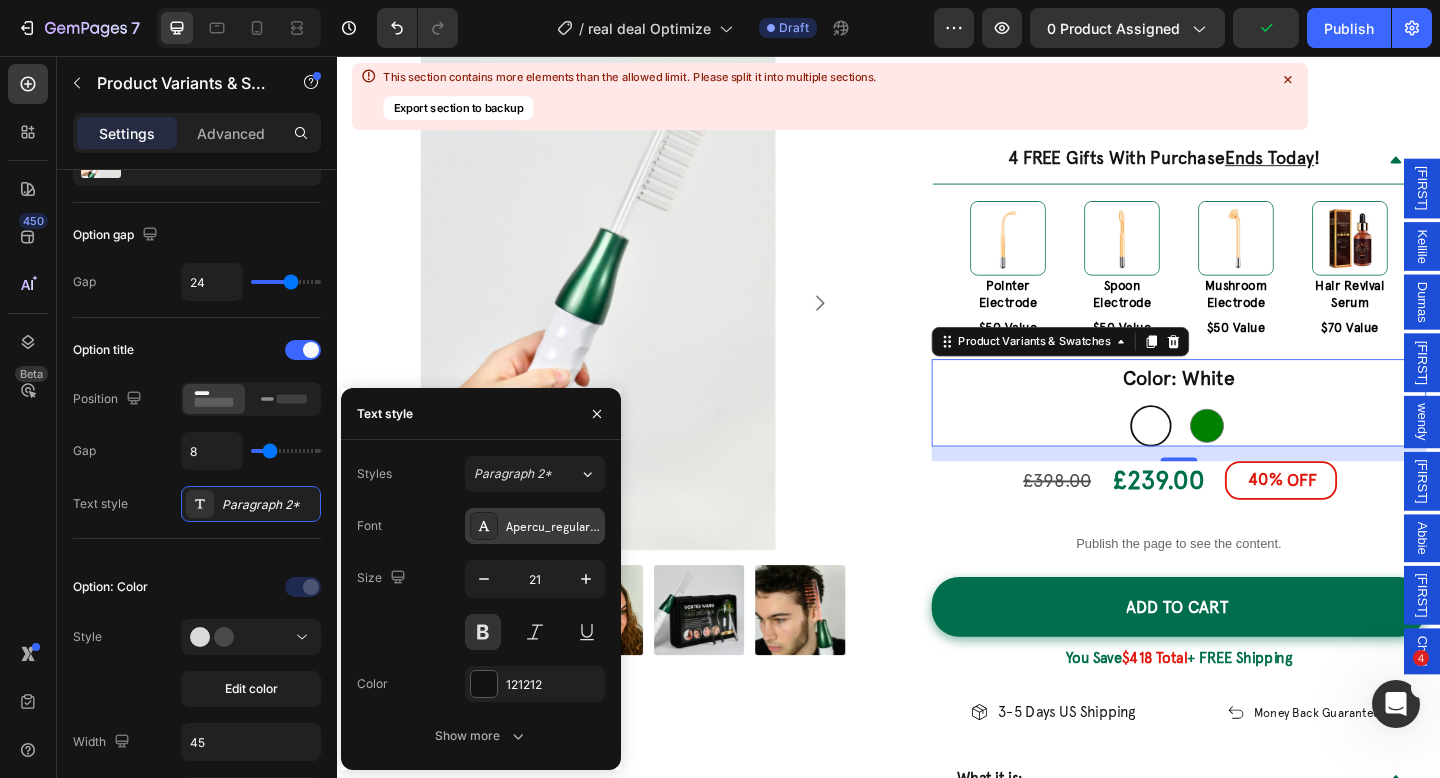click on "Apercu_regular_pro" at bounding box center [553, 527] 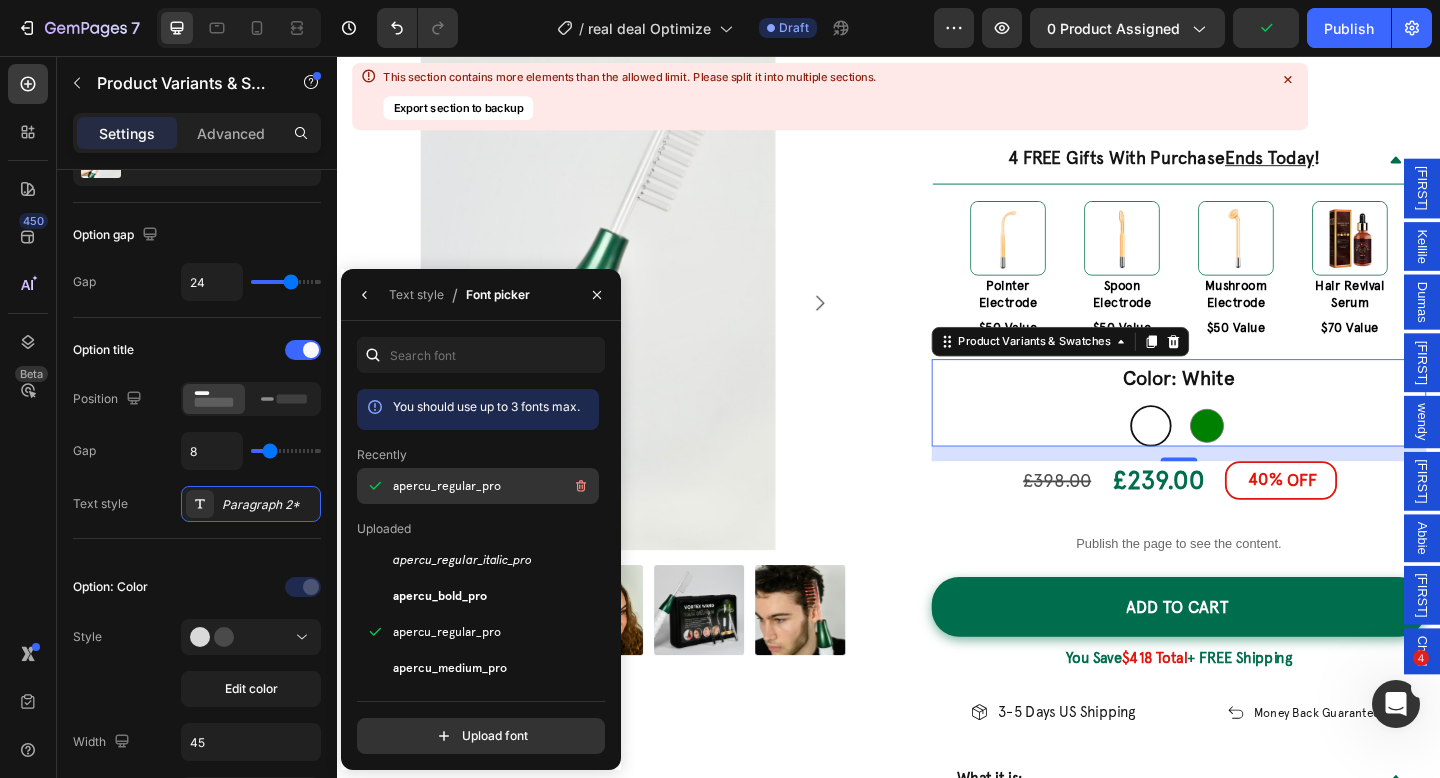 click on "apercu_regular_pro" at bounding box center [447, 486] 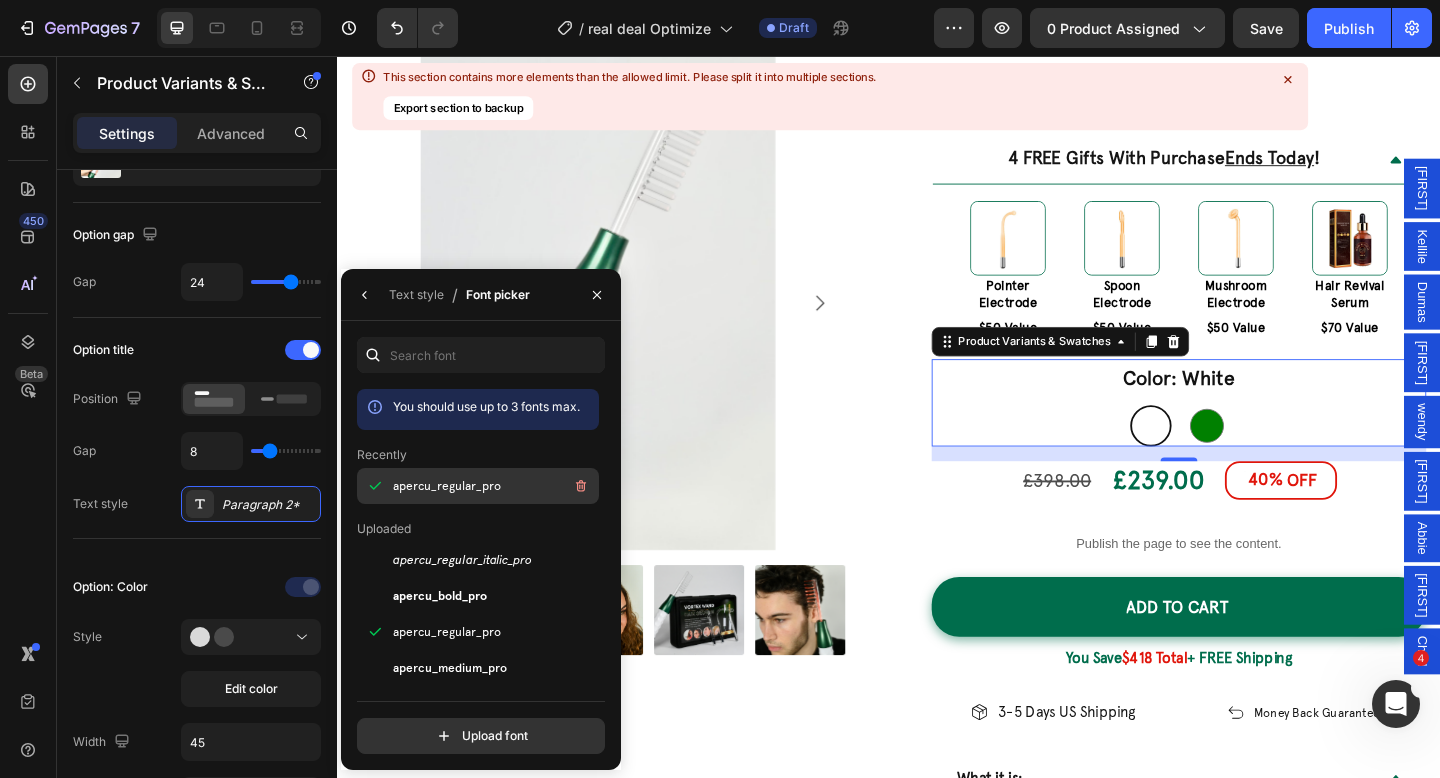 click on "apercu_regular_pro" at bounding box center (447, 486) 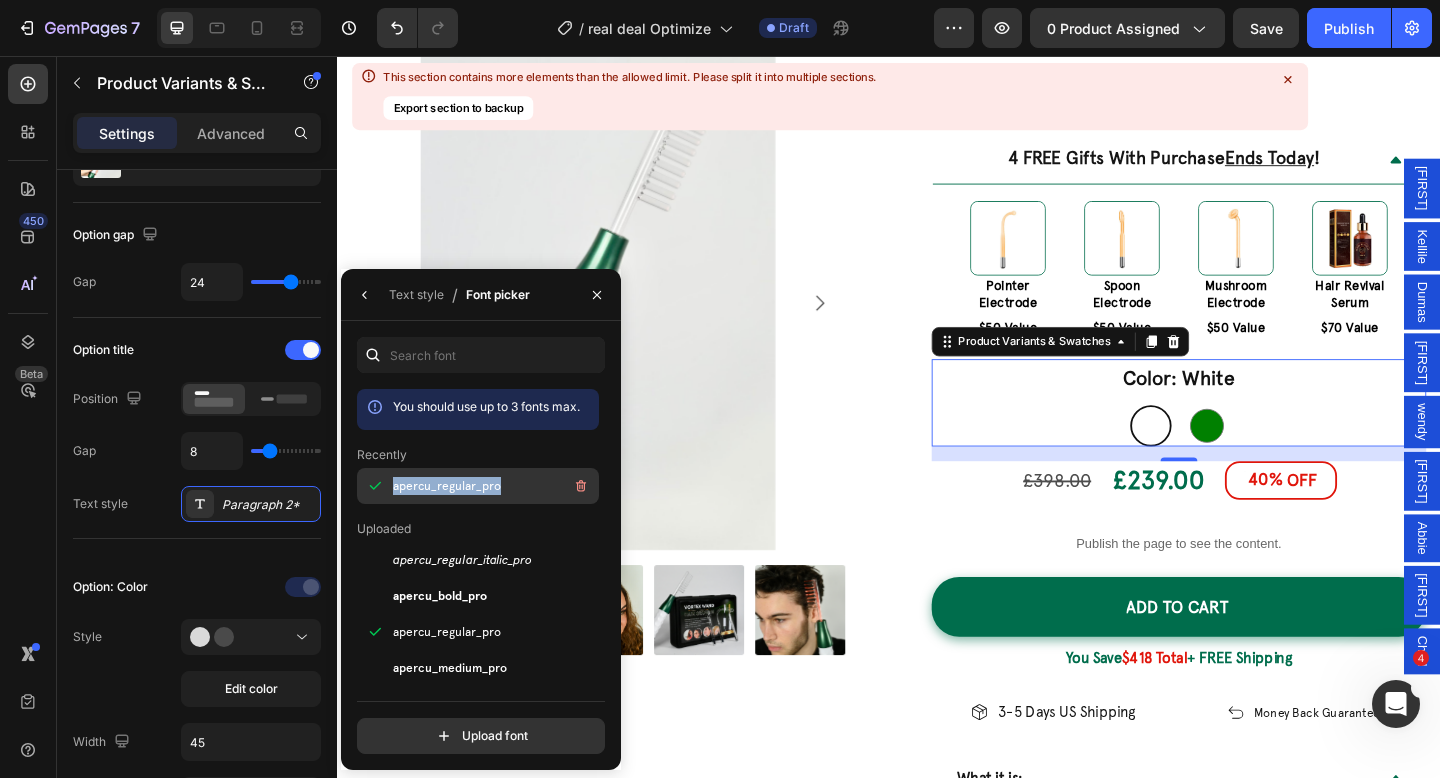 click on "apercu_regular_pro" at bounding box center [447, 486] 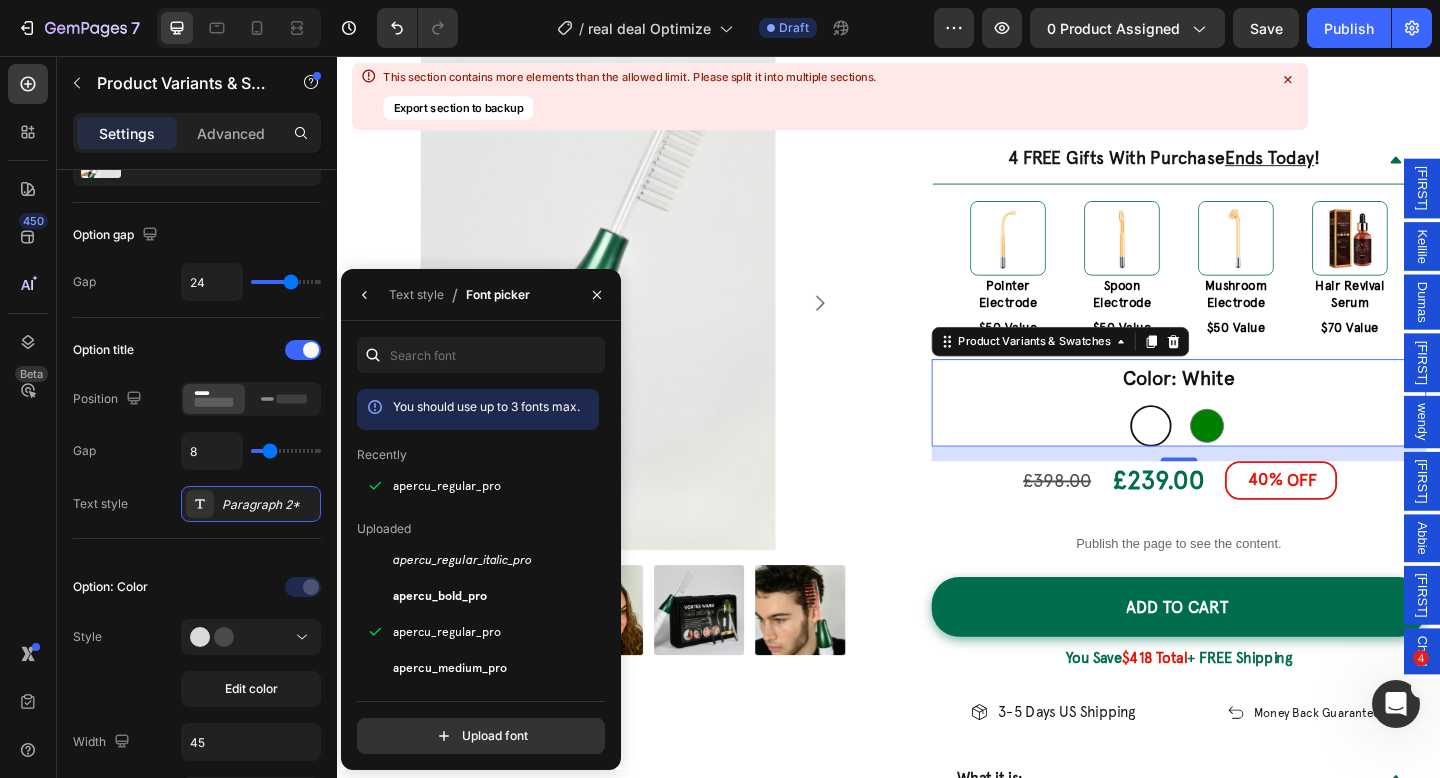 click at bounding box center (375, 486) 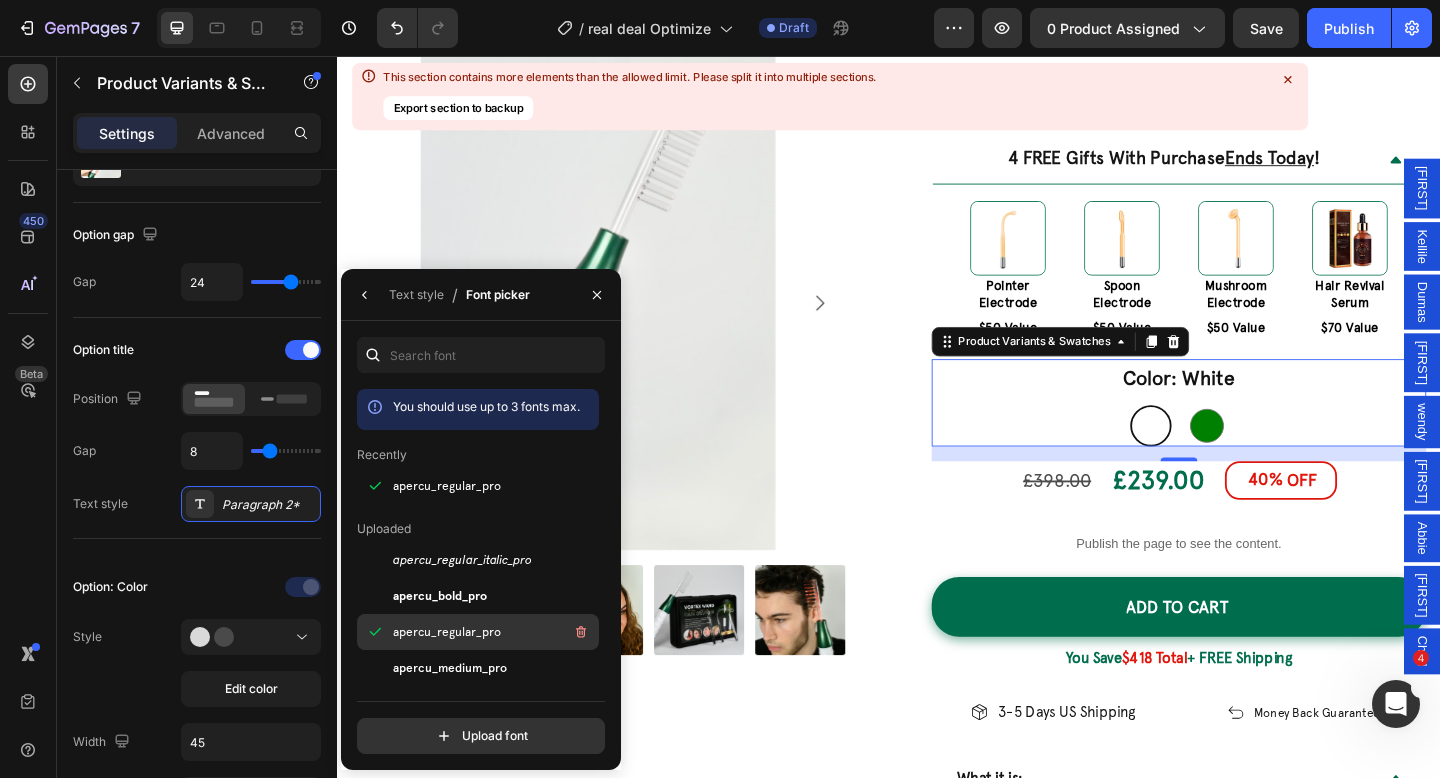 click on "apercu_regular_pro" at bounding box center (447, 632) 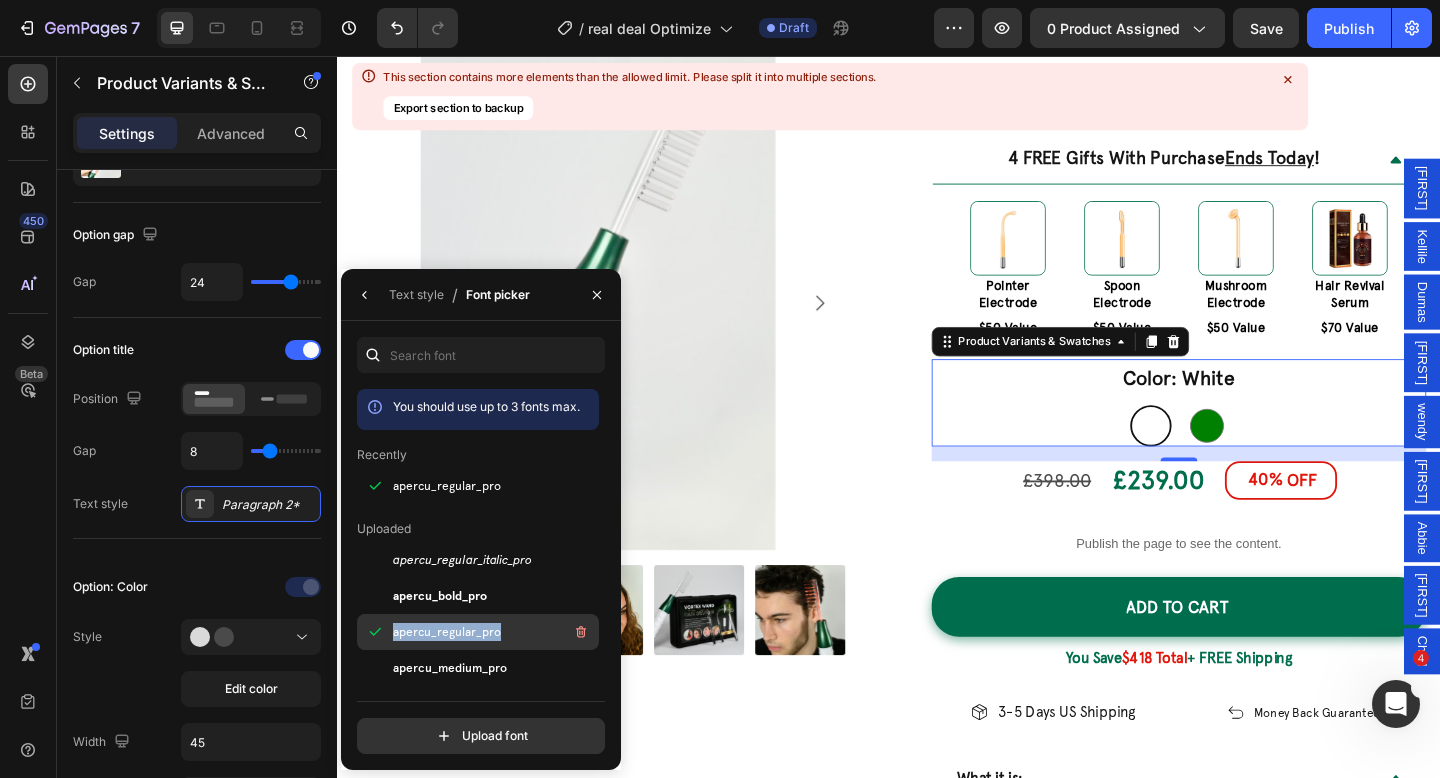 click on "apercu_regular_pro" at bounding box center (447, 632) 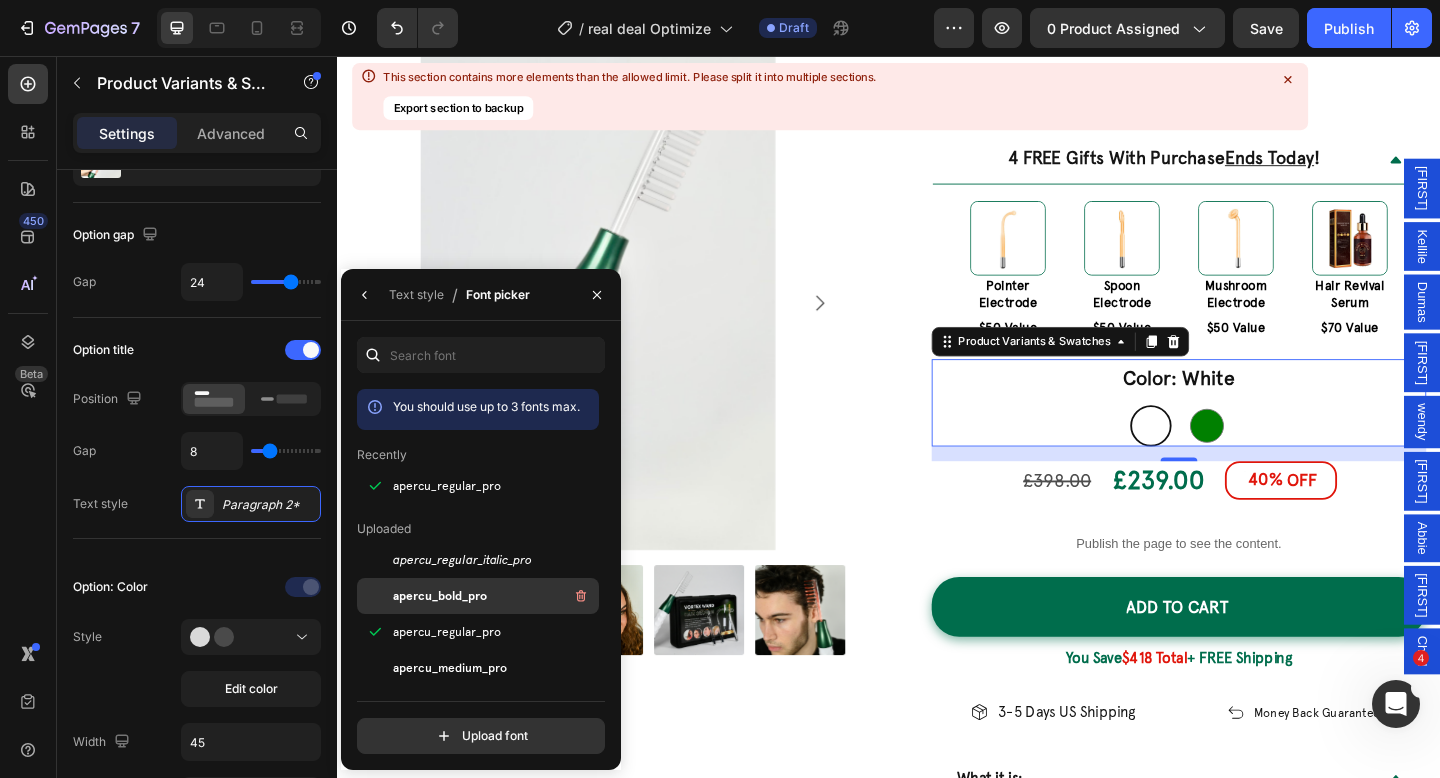 click on "apercu_bold_pro" at bounding box center (440, 596) 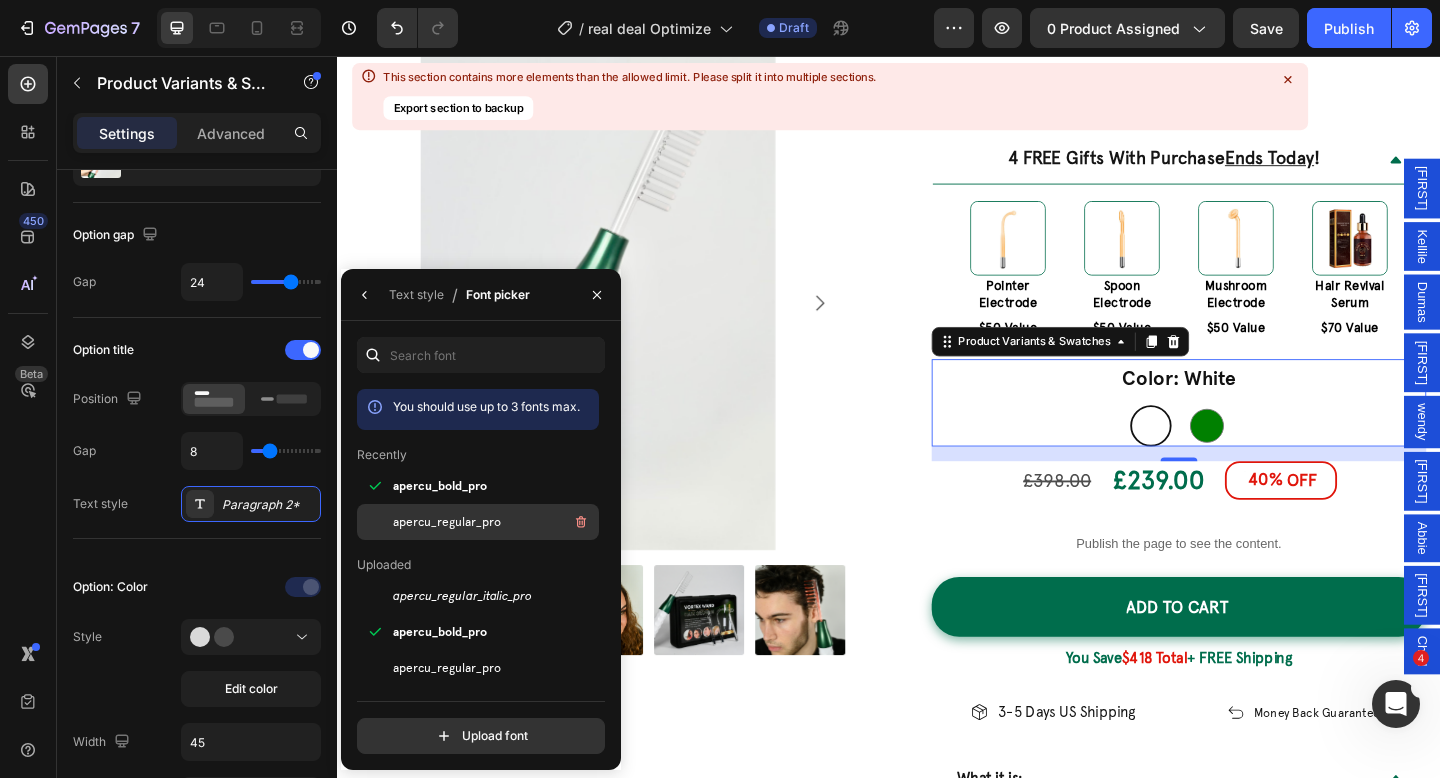 click on "apercu_regular_pro" at bounding box center [447, 522] 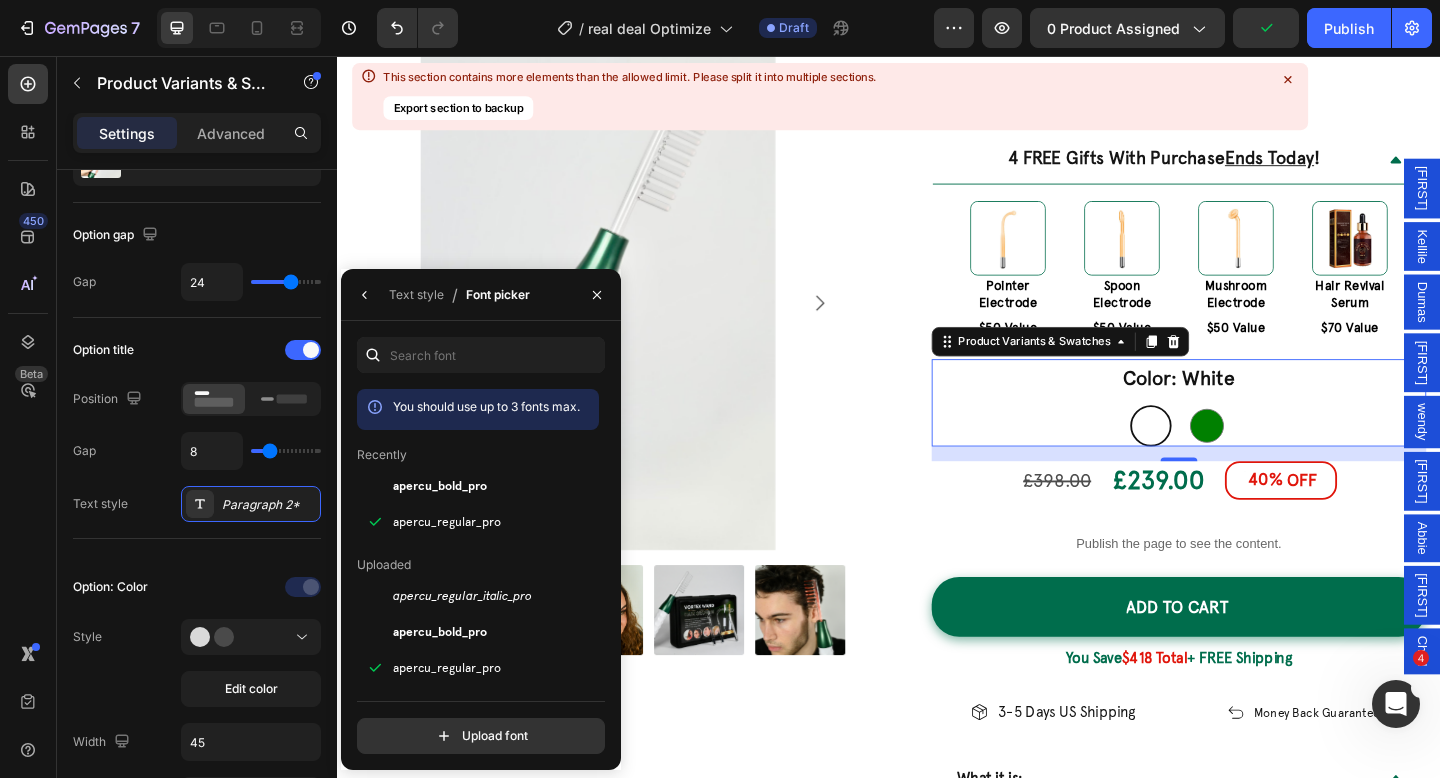 click on "16" at bounding box center (1253, 489) 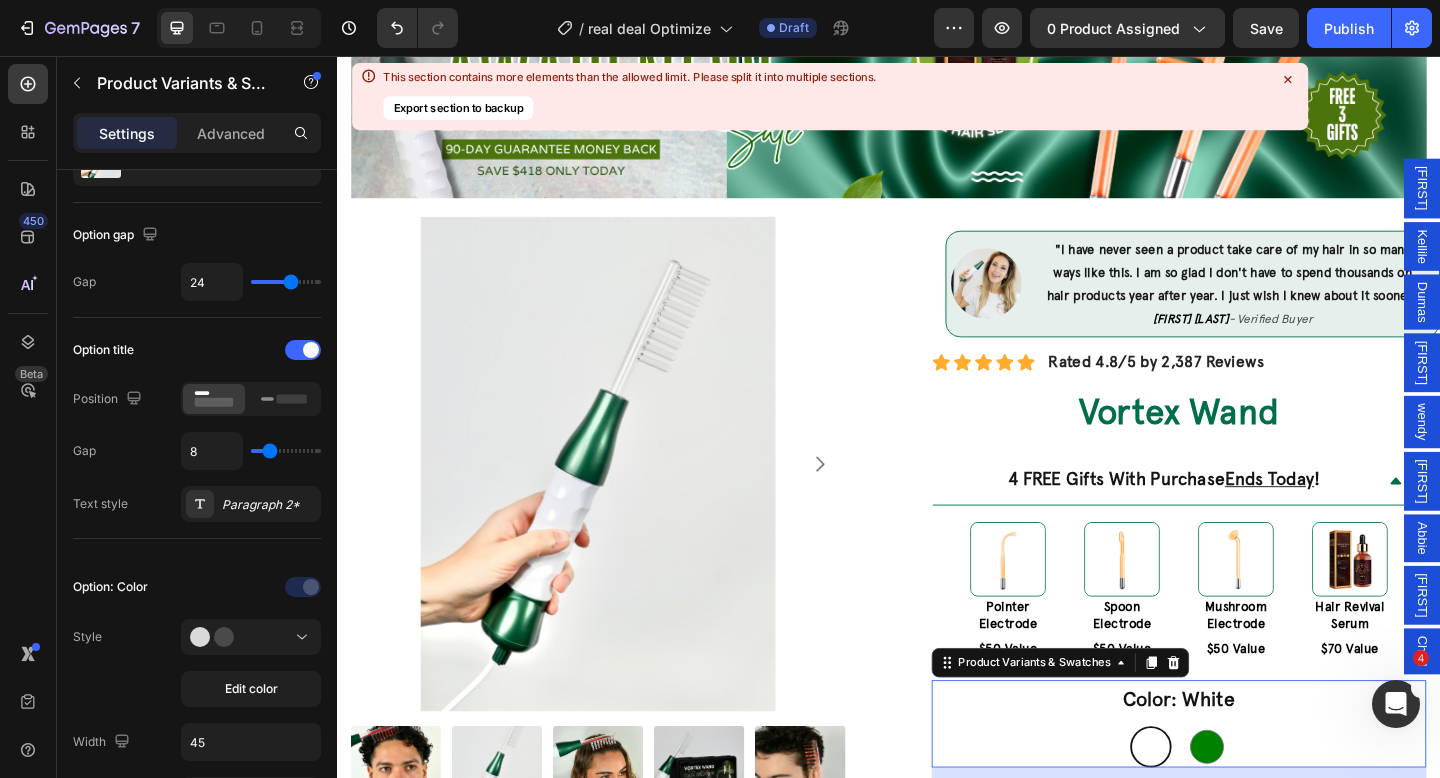 scroll, scrollTop: 210, scrollLeft: 0, axis: vertical 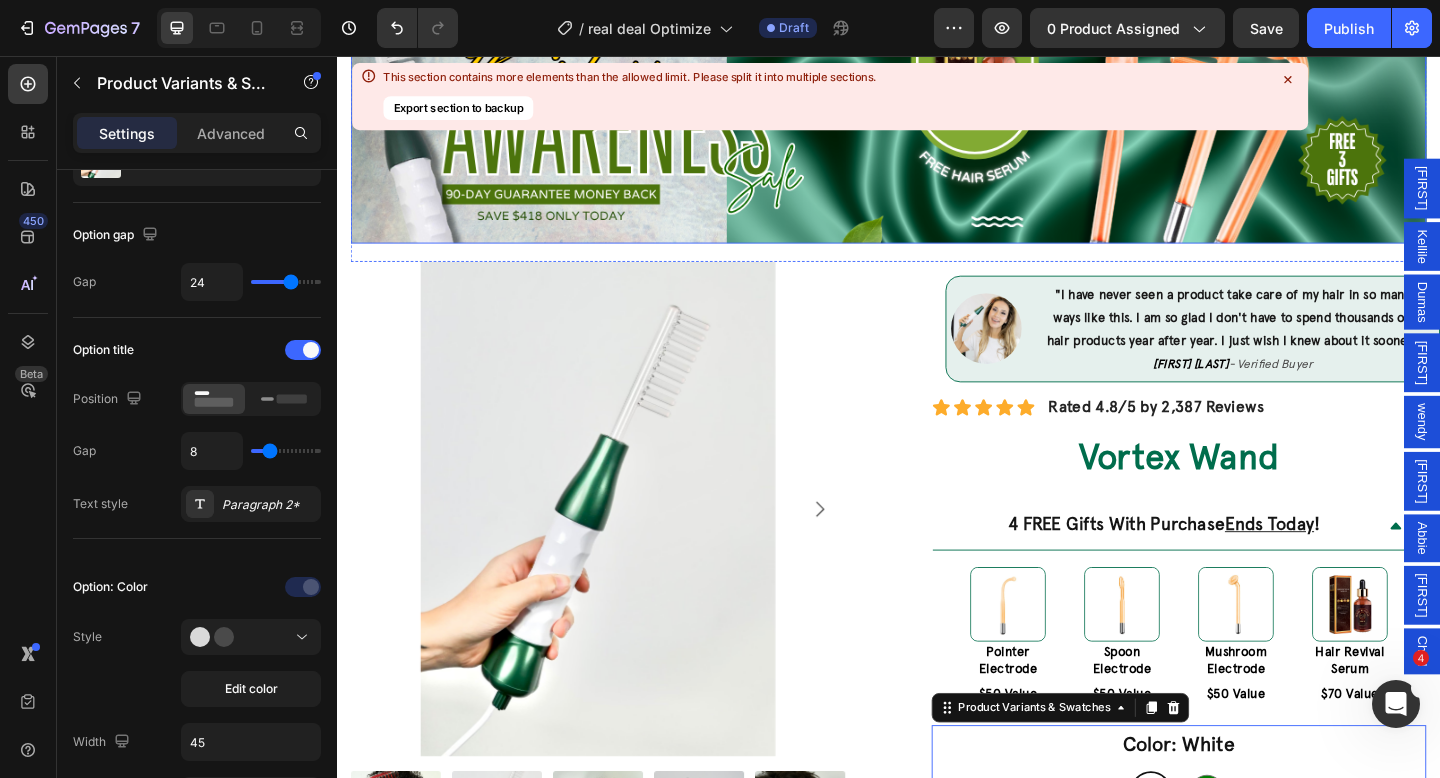 click 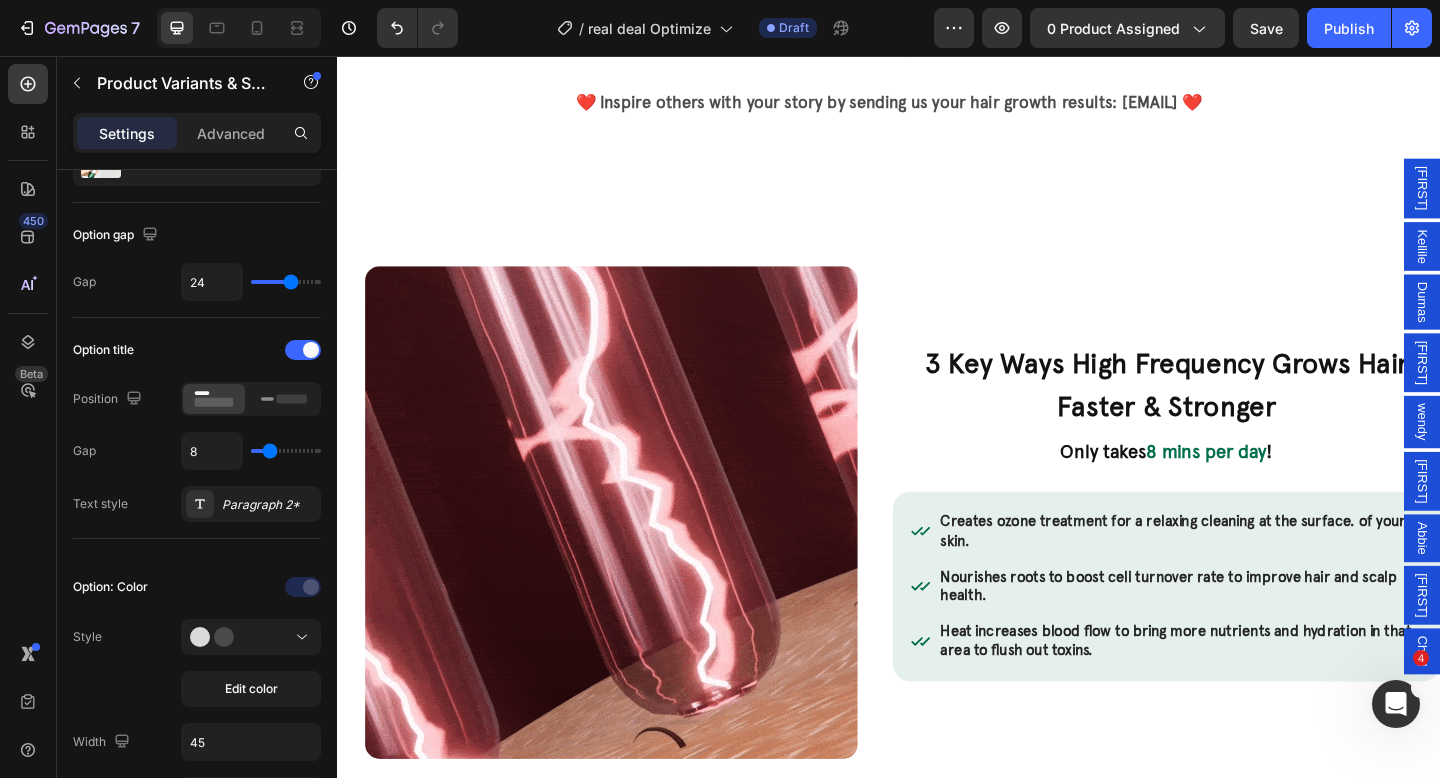 scroll, scrollTop: 3766, scrollLeft: 0, axis: vertical 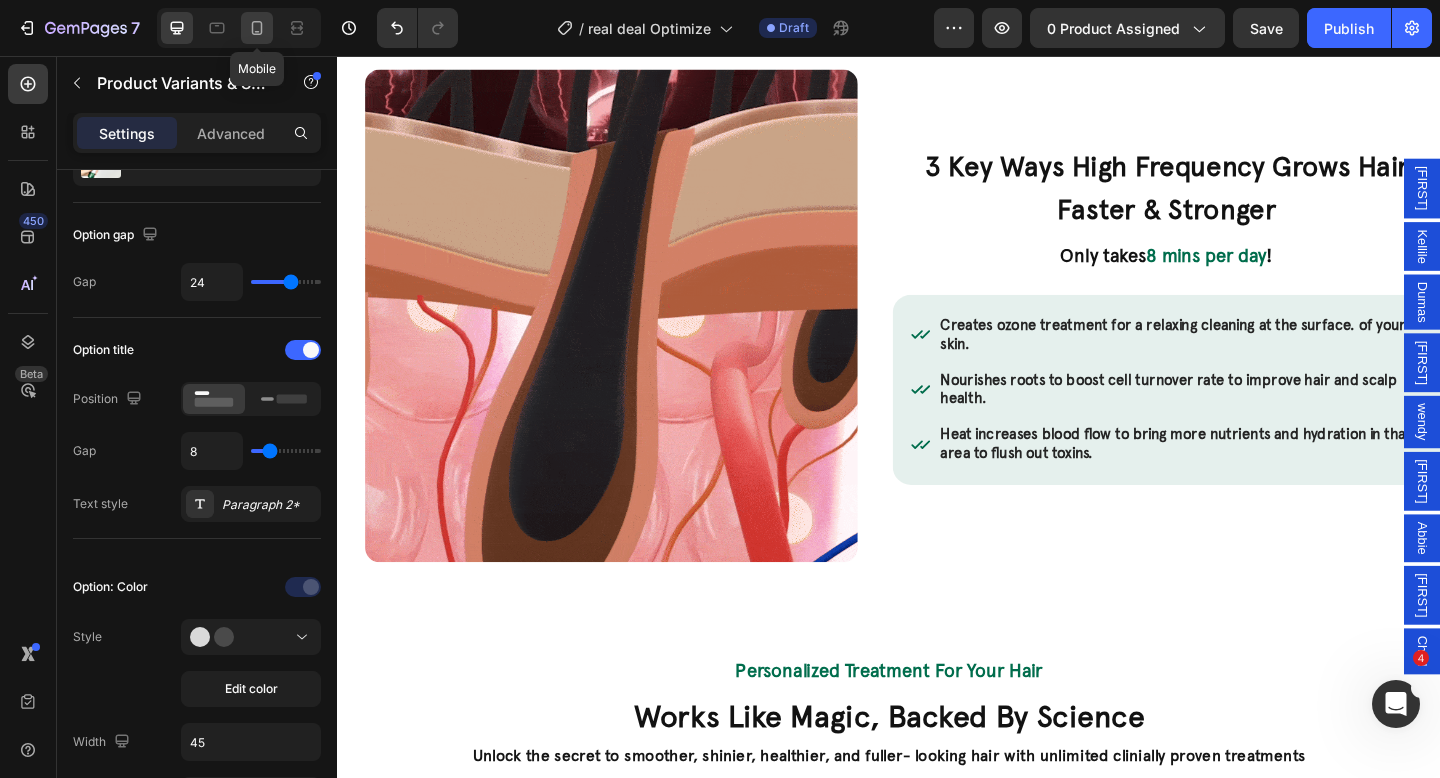 click 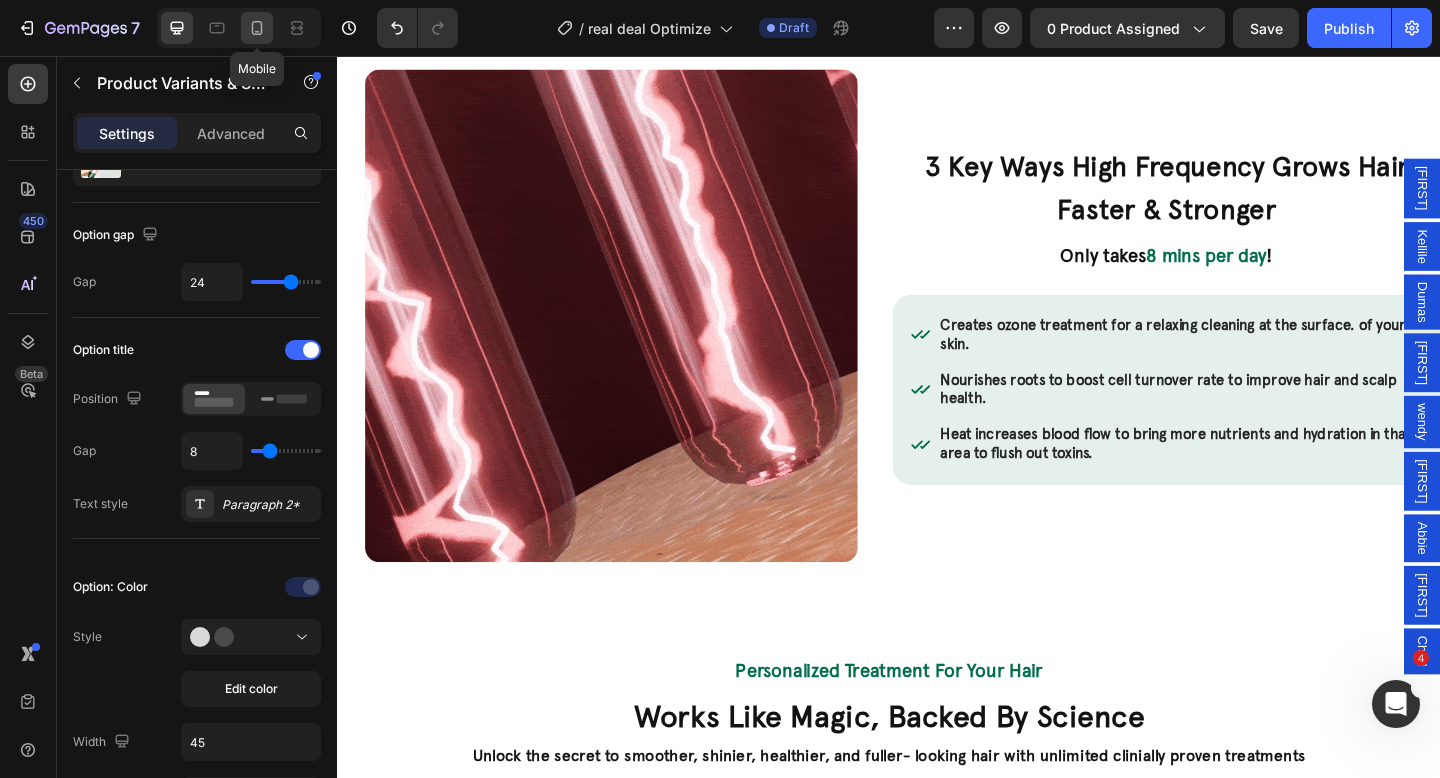 type on "12" 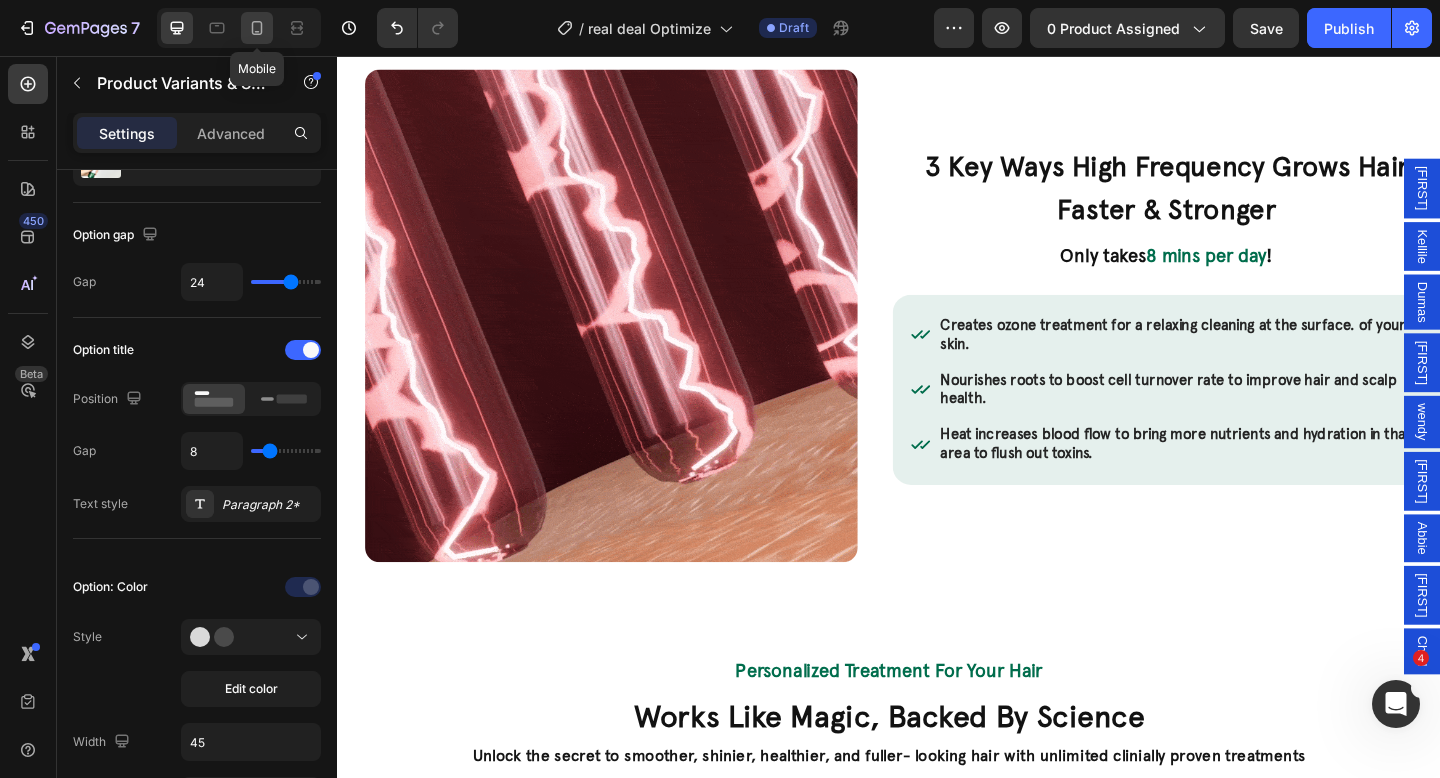 type on "35" 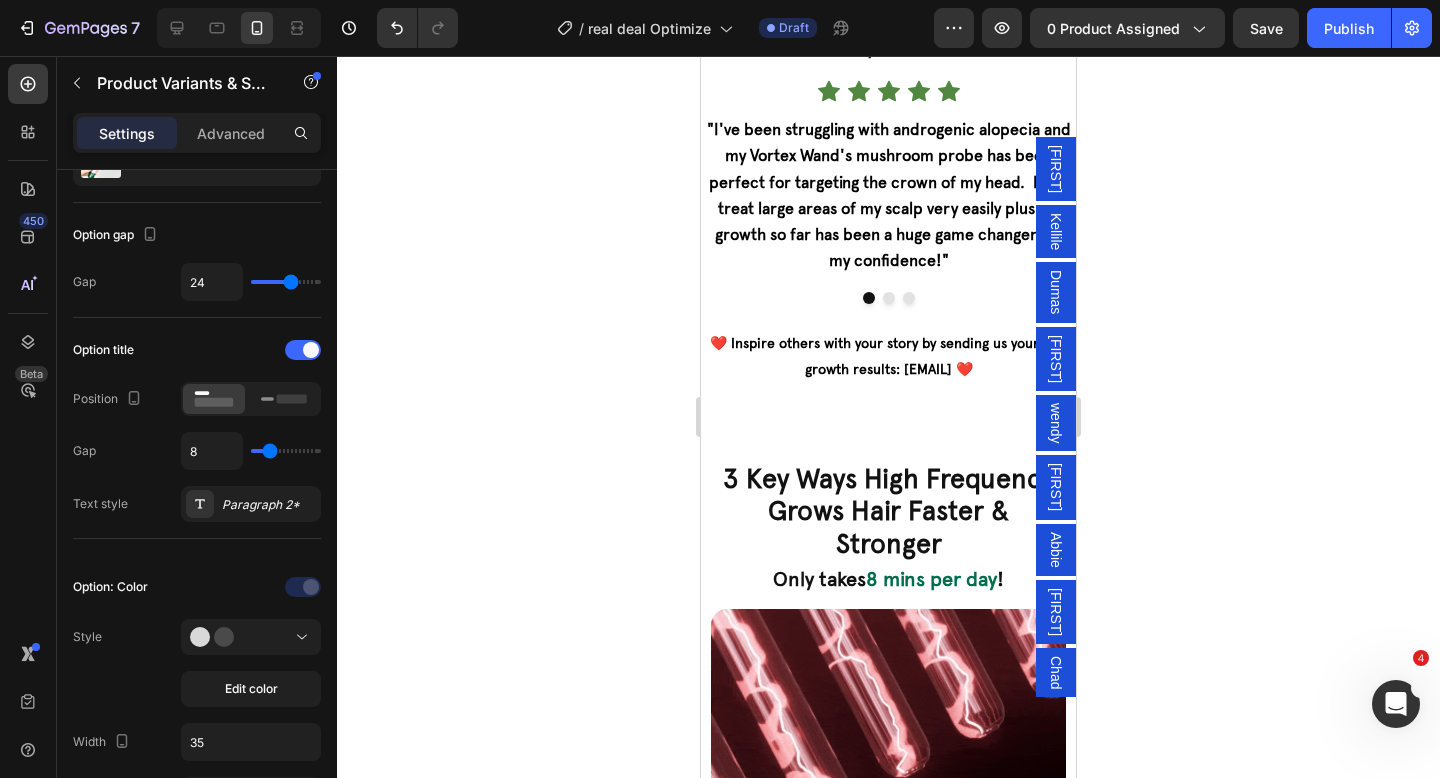scroll, scrollTop: 3615, scrollLeft: 0, axis: vertical 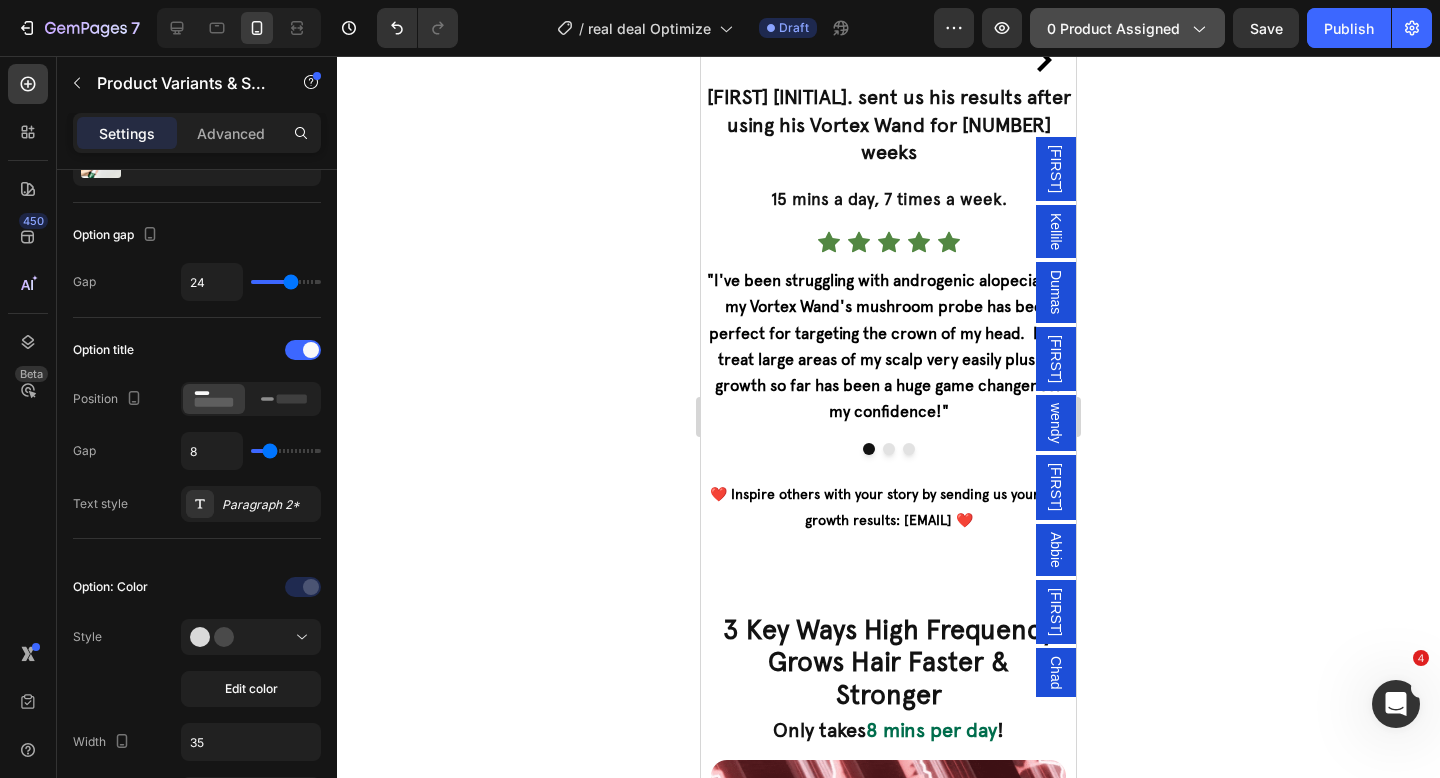 click on "0 product assigned" 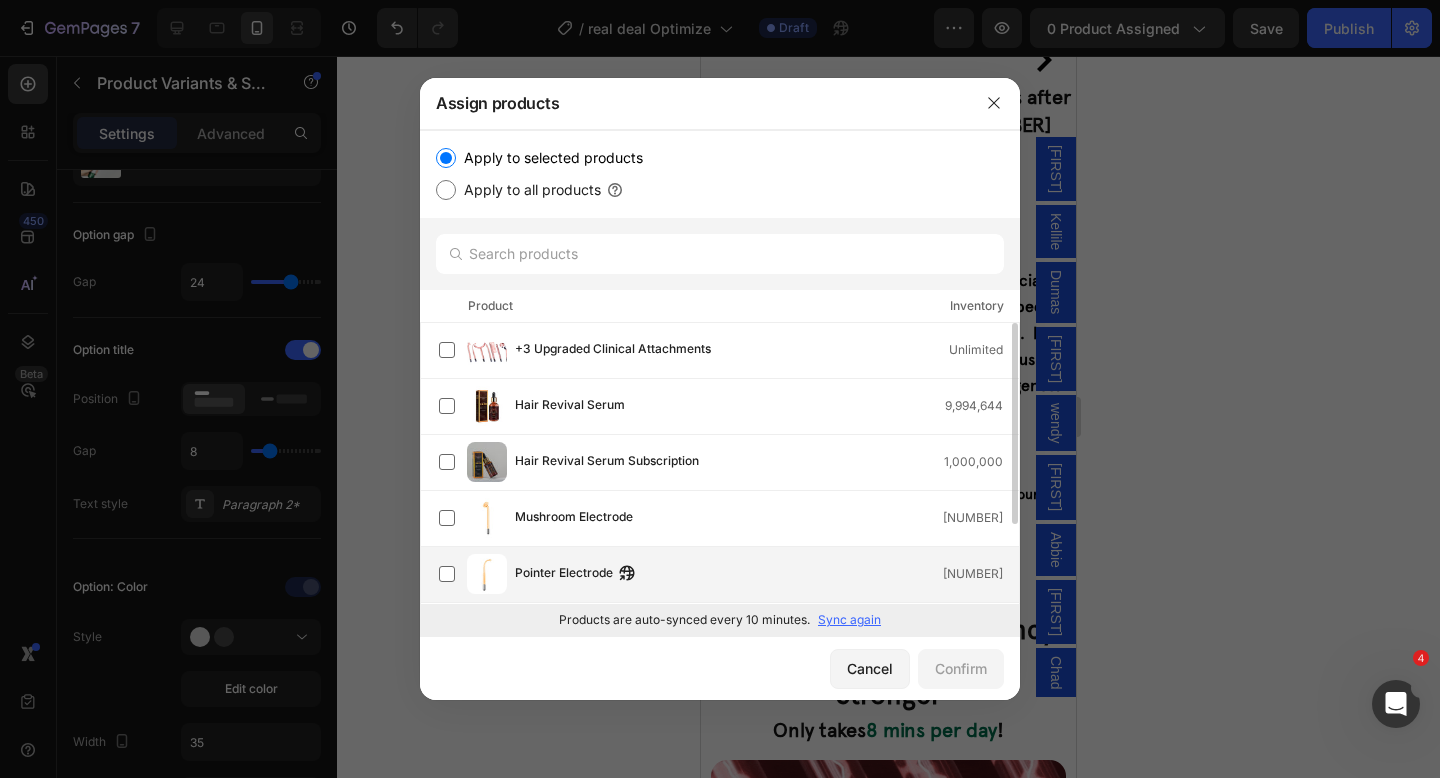 scroll, scrollTop: 0, scrollLeft: 0, axis: both 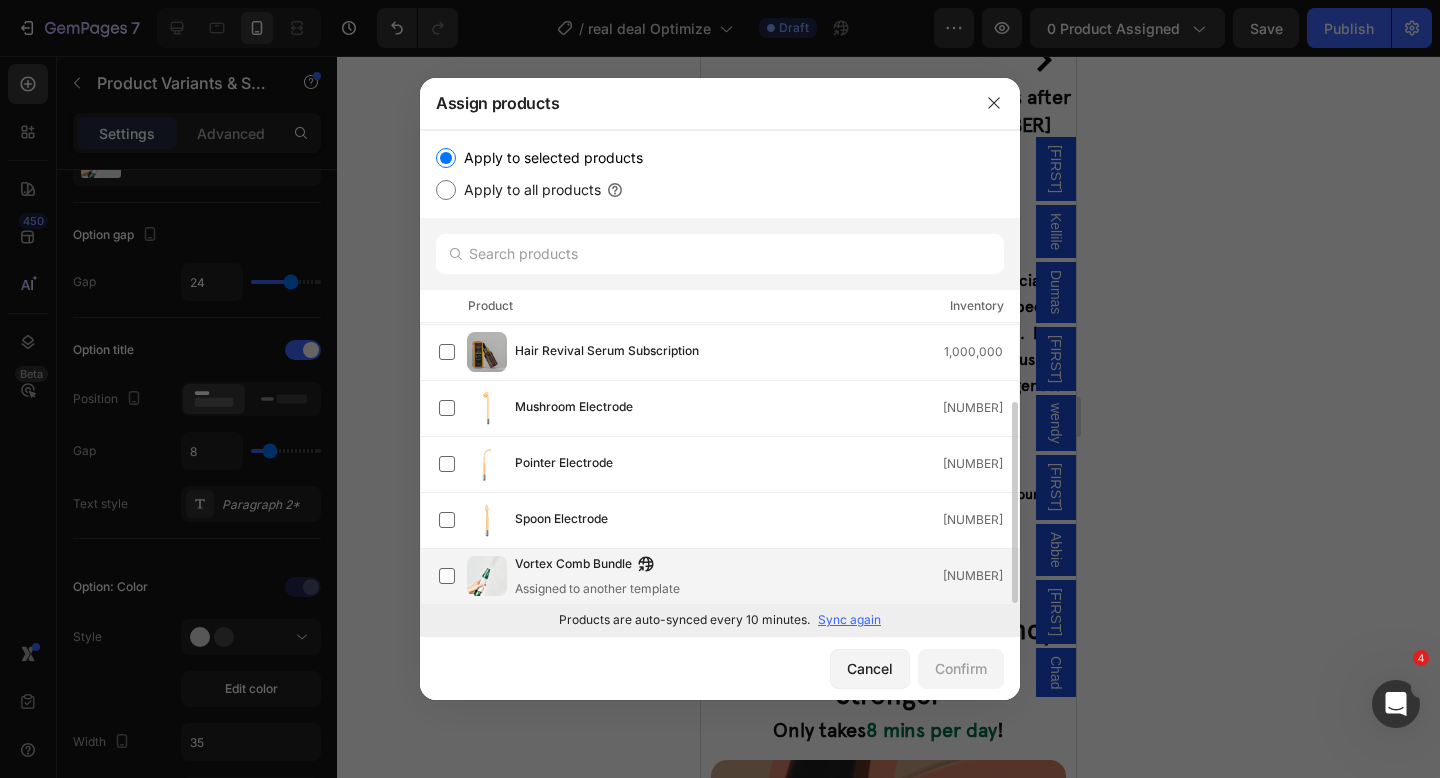click on "Vortex Comb Bundle  Assigned to another template  1,099,995,781" at bounding box center [767, 576] 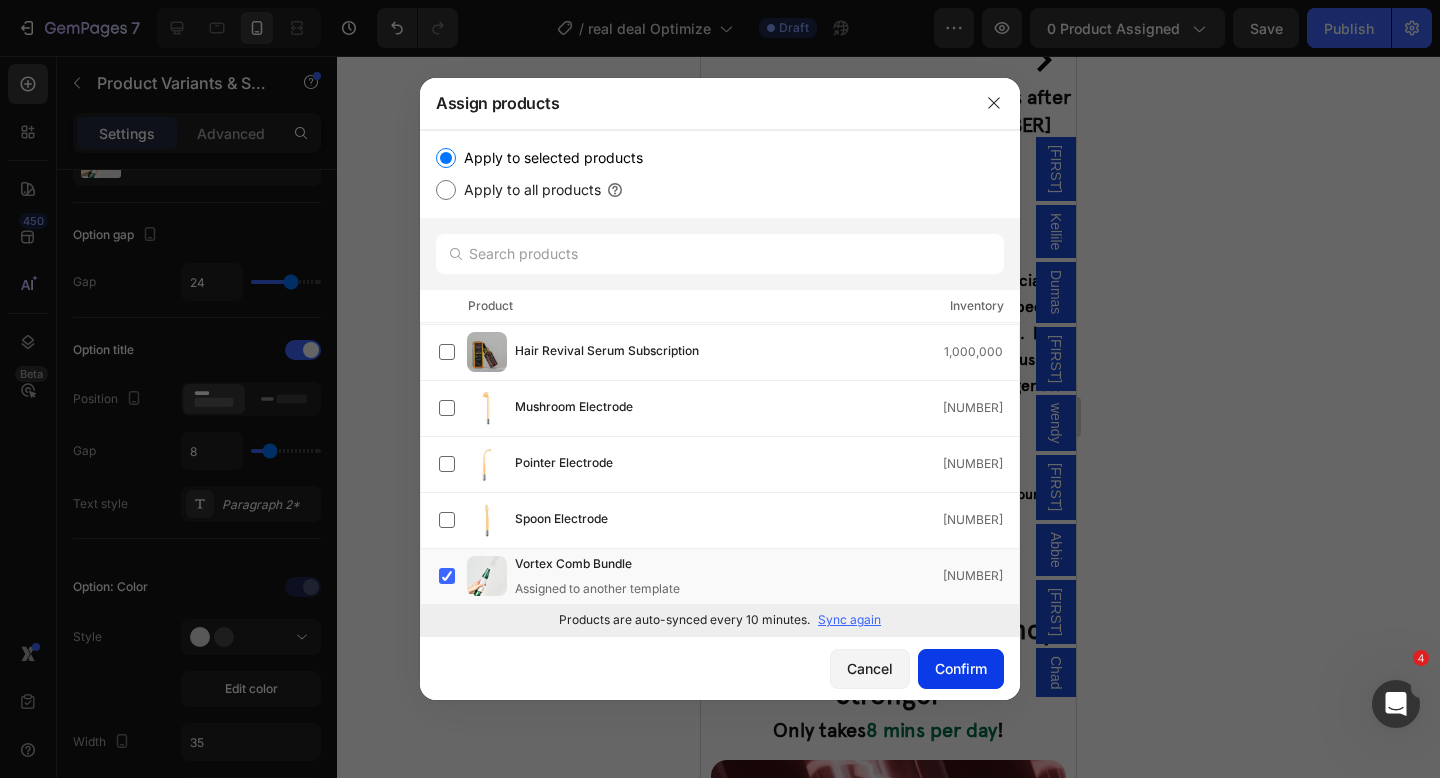 click on "Confirm" at bounding box center [961, 668] 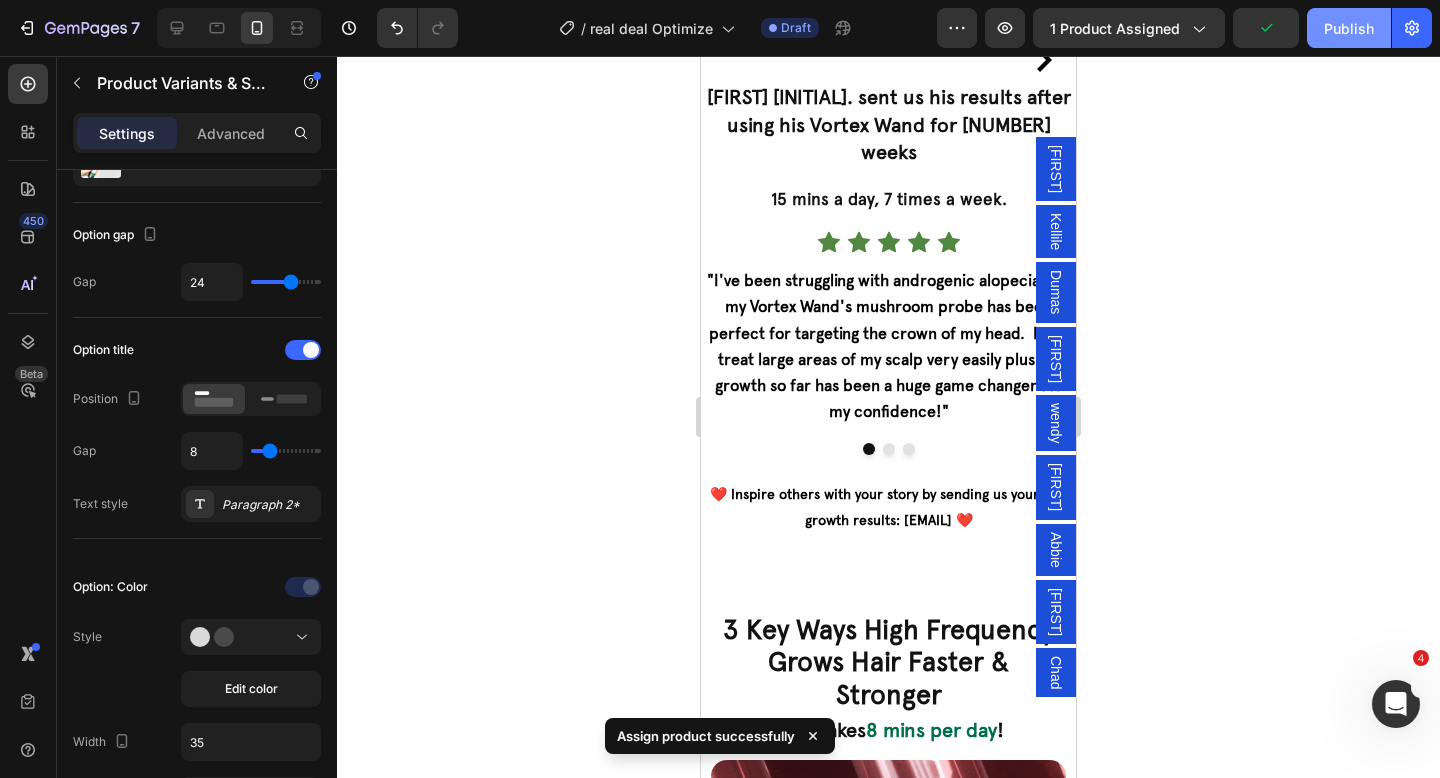 click on "Publish" at bounding box center (1349, 28) 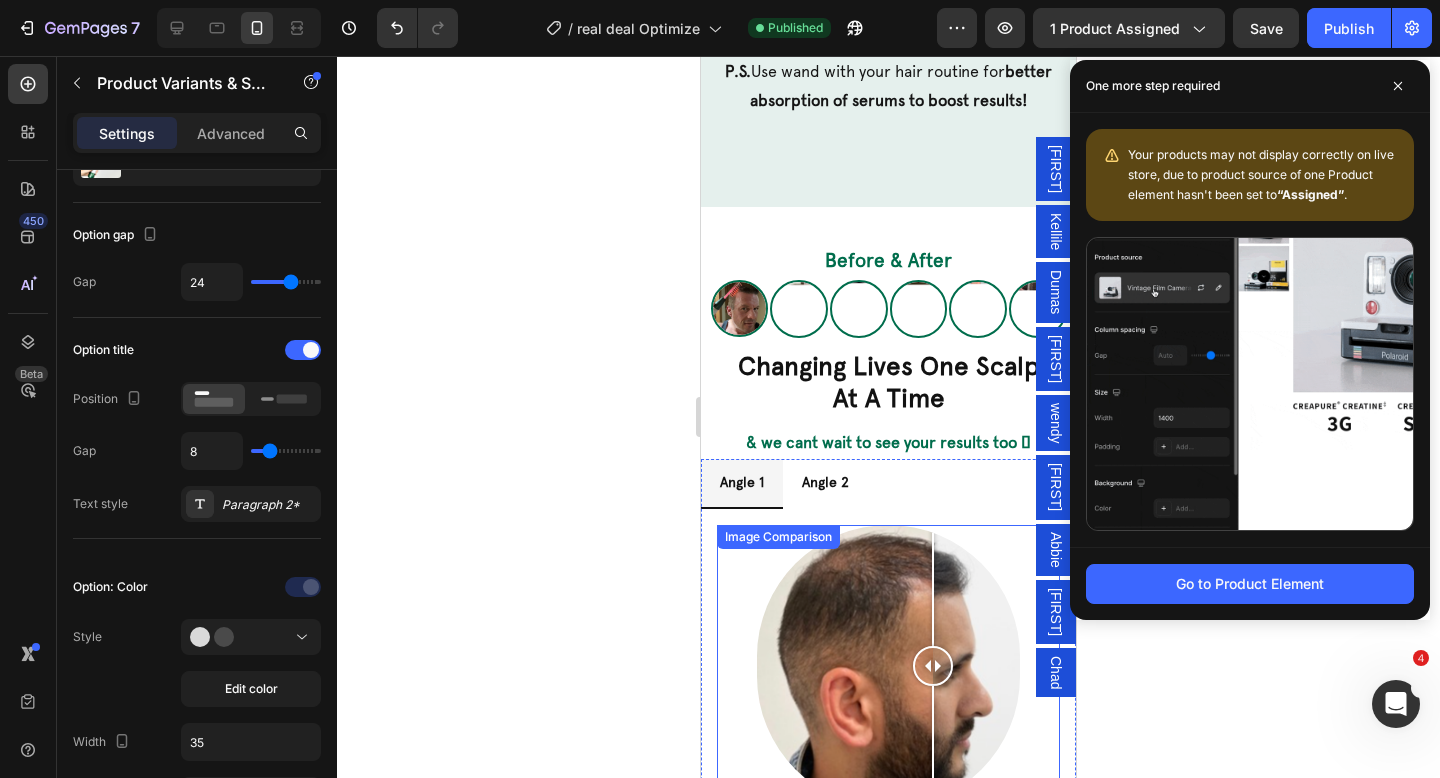 scroll, scrollTop: 0, scrollLeft: 0, axis: both 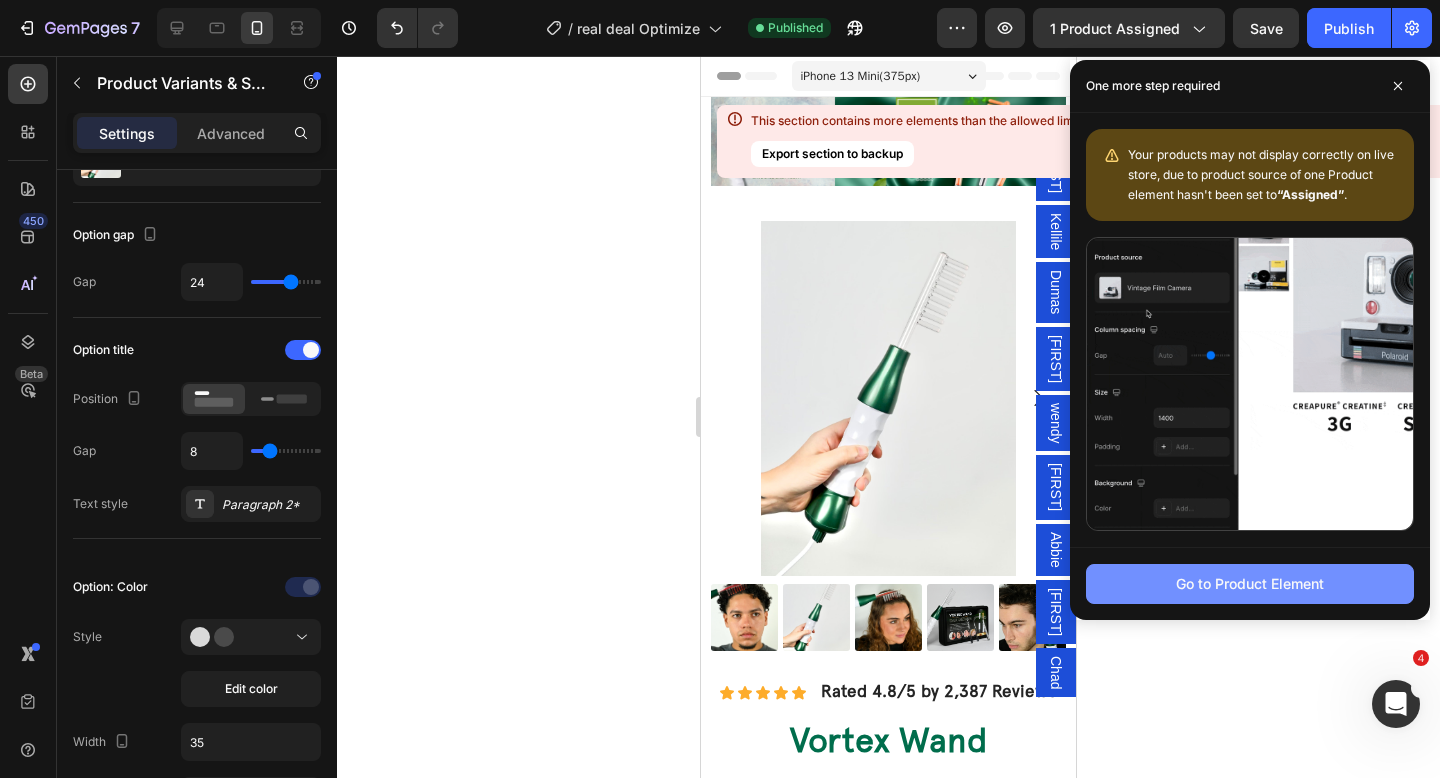 click on "Go to Product Element" at bounding box center [1250, 583] 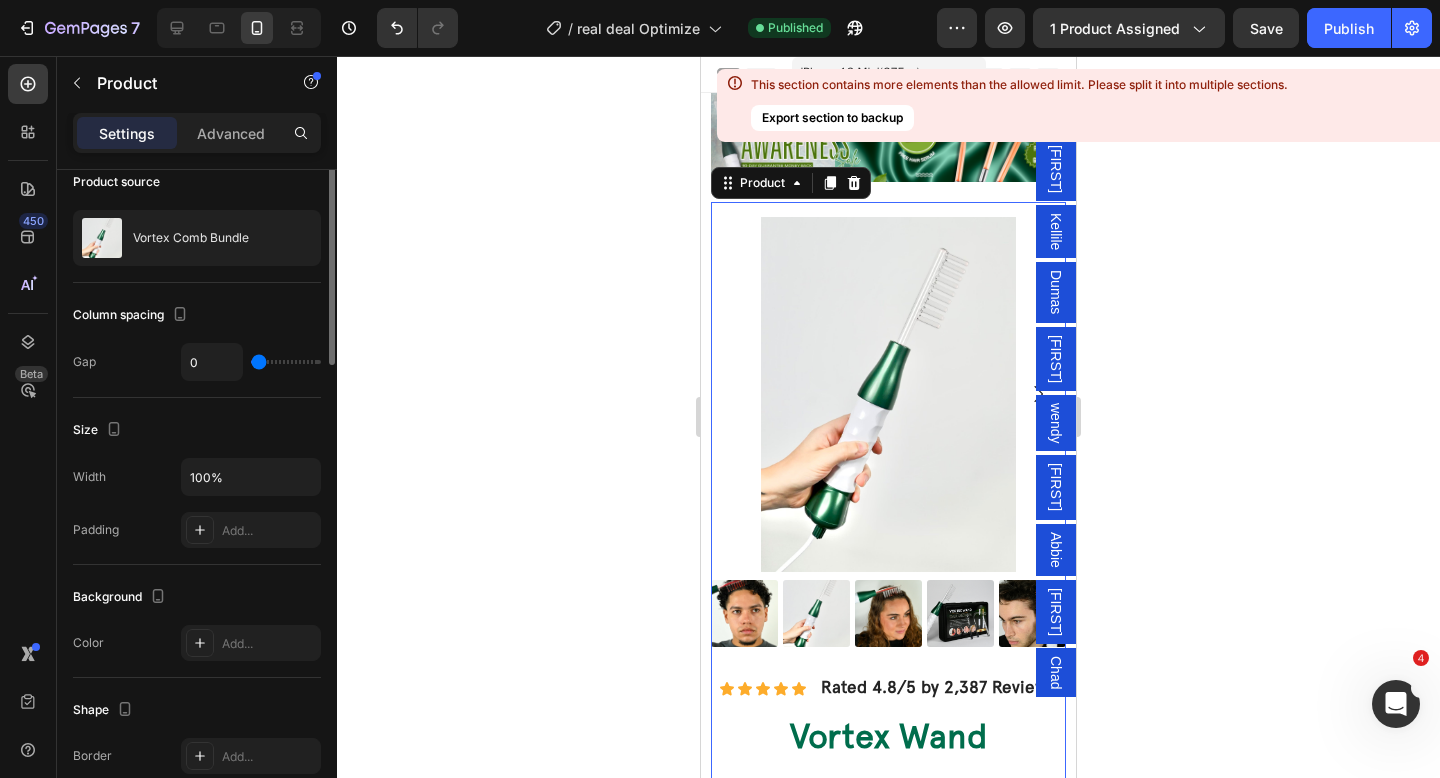 scroll, scrollTop: 80, scrollLeft: 0, axis: vertical 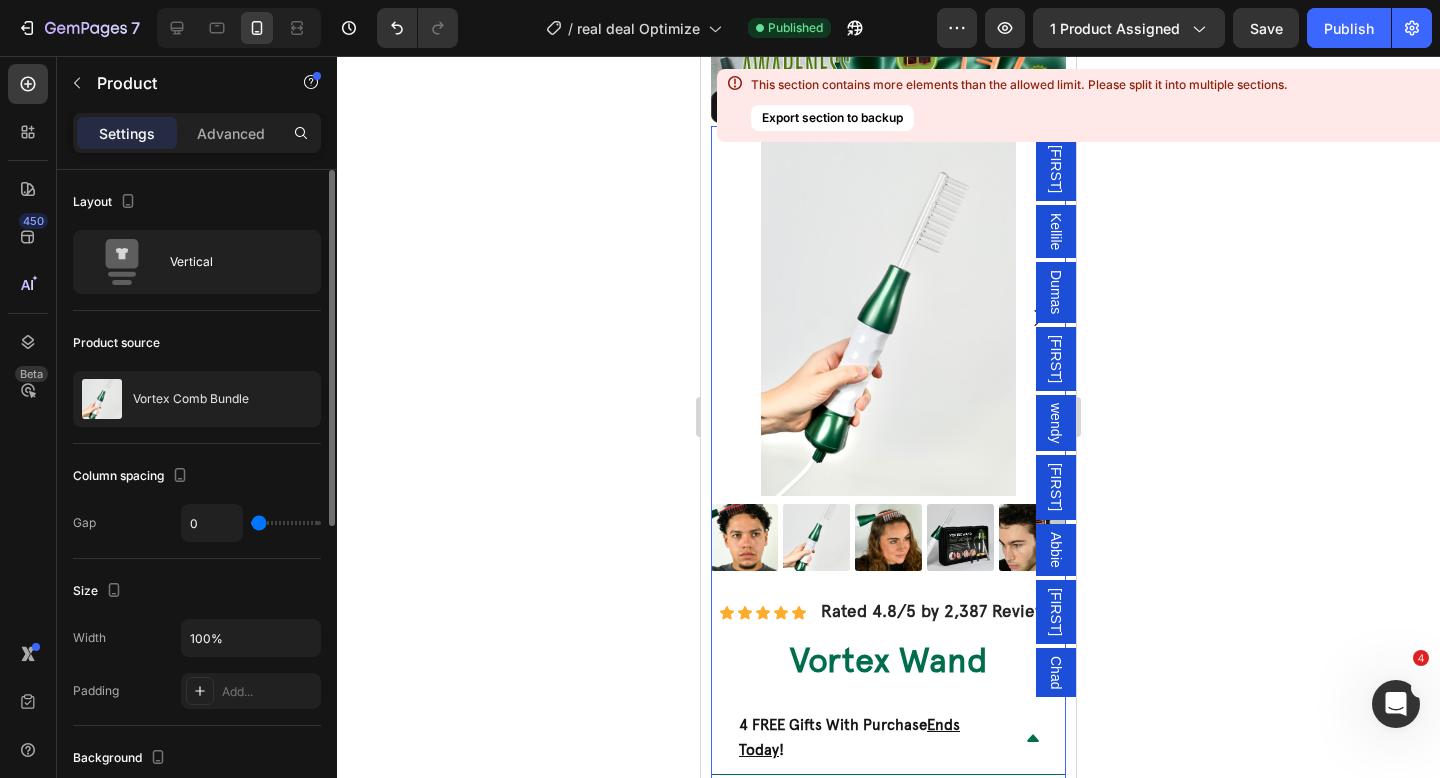 click on "7  Version history  /  real deal Optimize Published Preview 1 product assigned  Save   Publish  450 Beta Sections(18) Elements(84) Section Element Hero Section Product Detail Brands Trusted Badges Guarantee Product Breakdown How to use Testimonials Compare Bundle FAQs Social Proof Brand Story Product List Collection Blog List Contact Sticky Add to Cart Custom Footer Browse Library 450 Layout
Row
Row
Row
Row Text
Heading
Text Block Button
Button
Button Media
Image
Image" at bounding box center (720, 0) 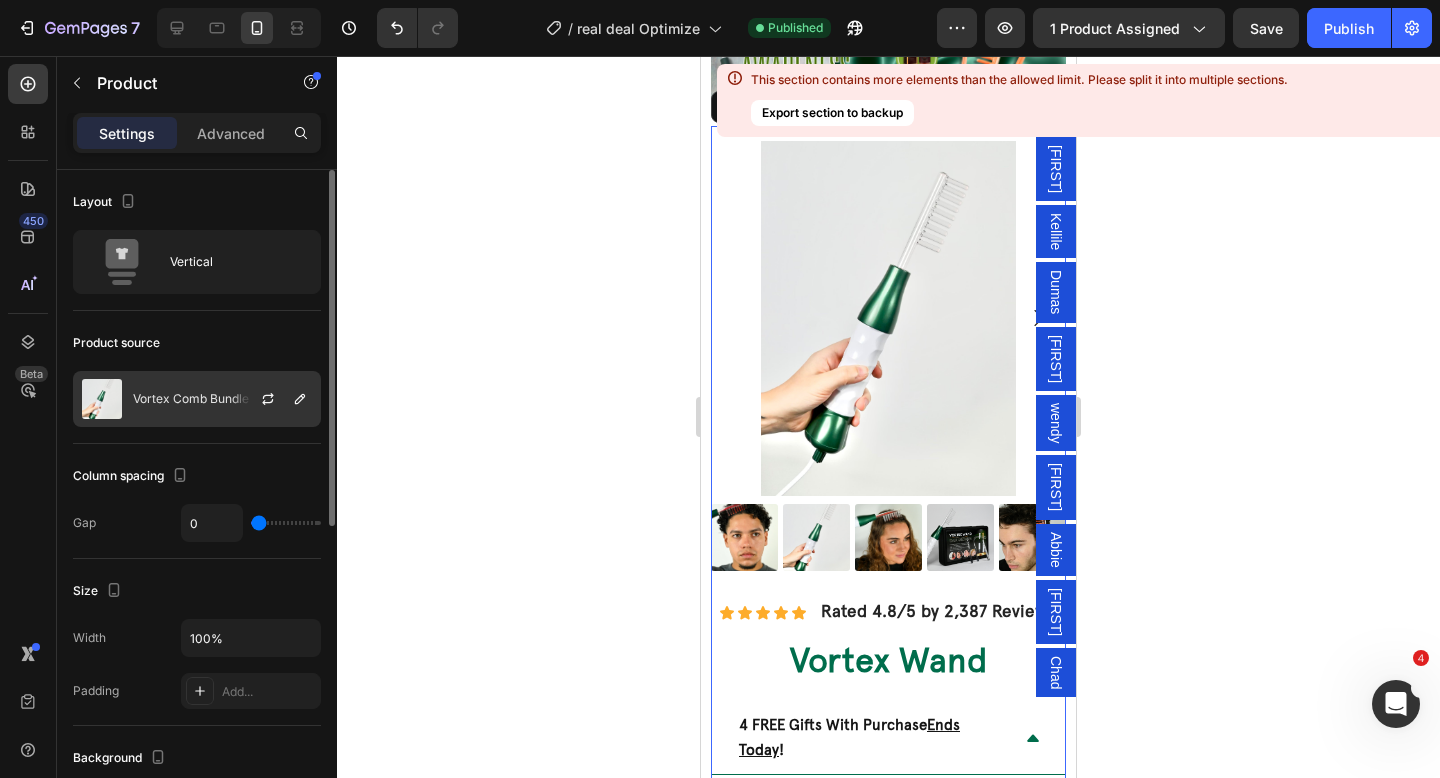 click on "Vortex Comb Bundle" 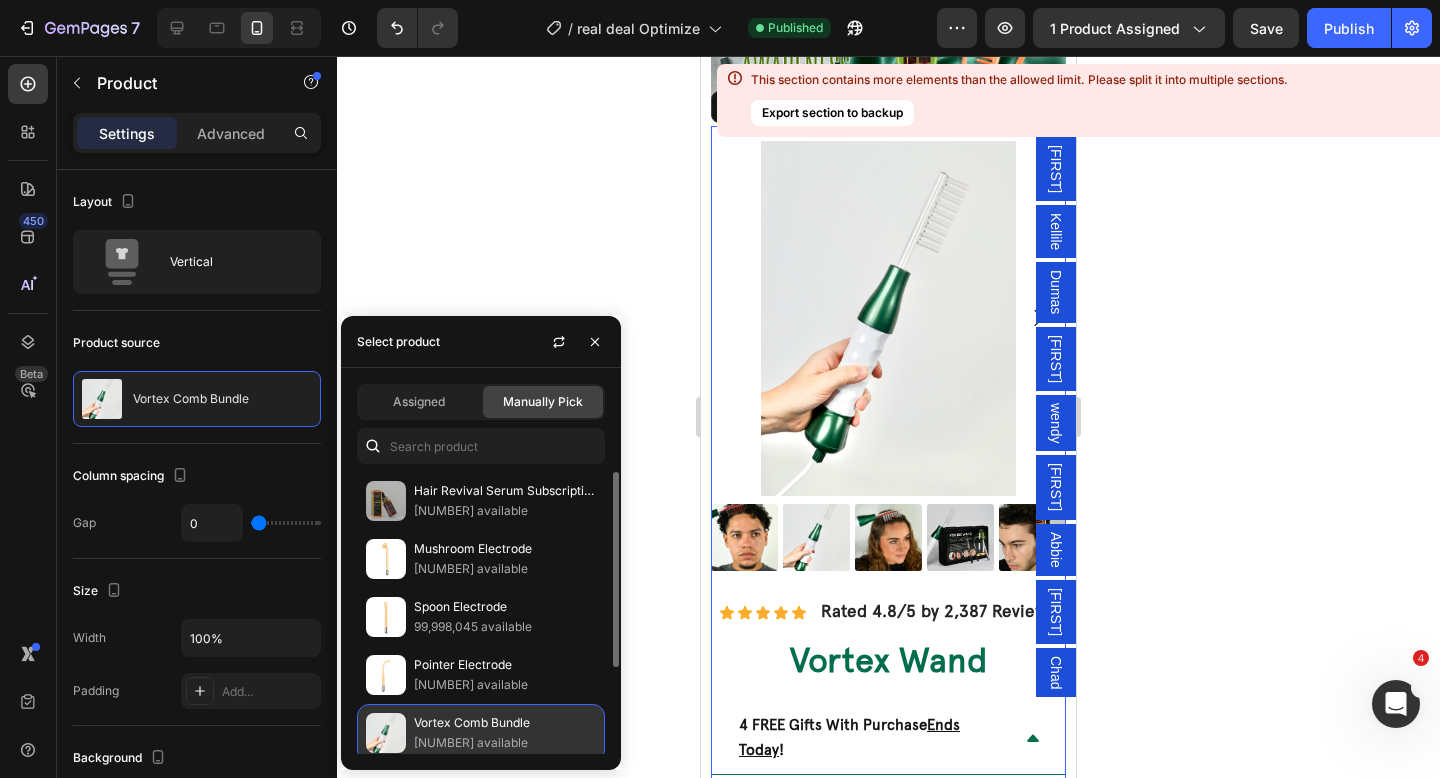 click on "Vortex Comb Bundle" at bounding box center (505, 723) 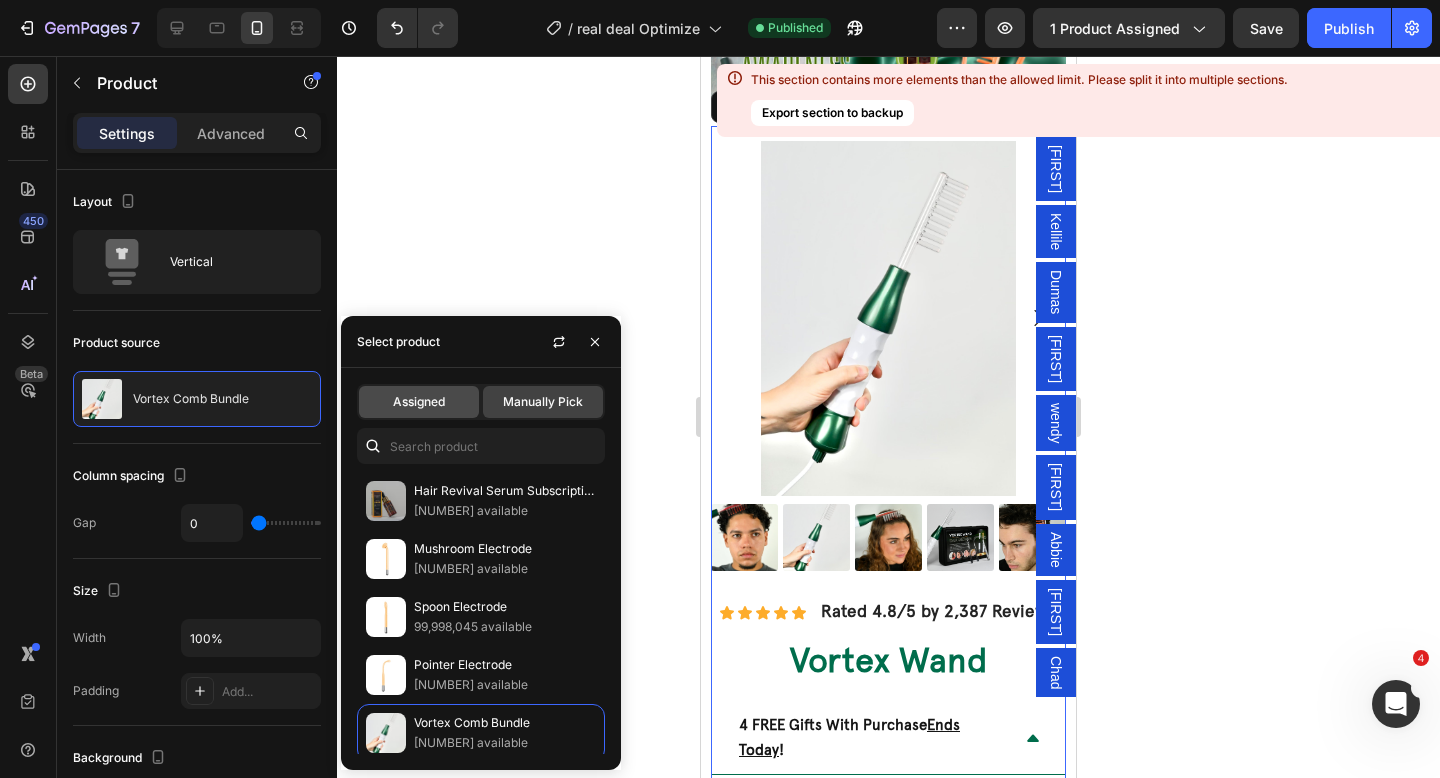 click on "Assigned" 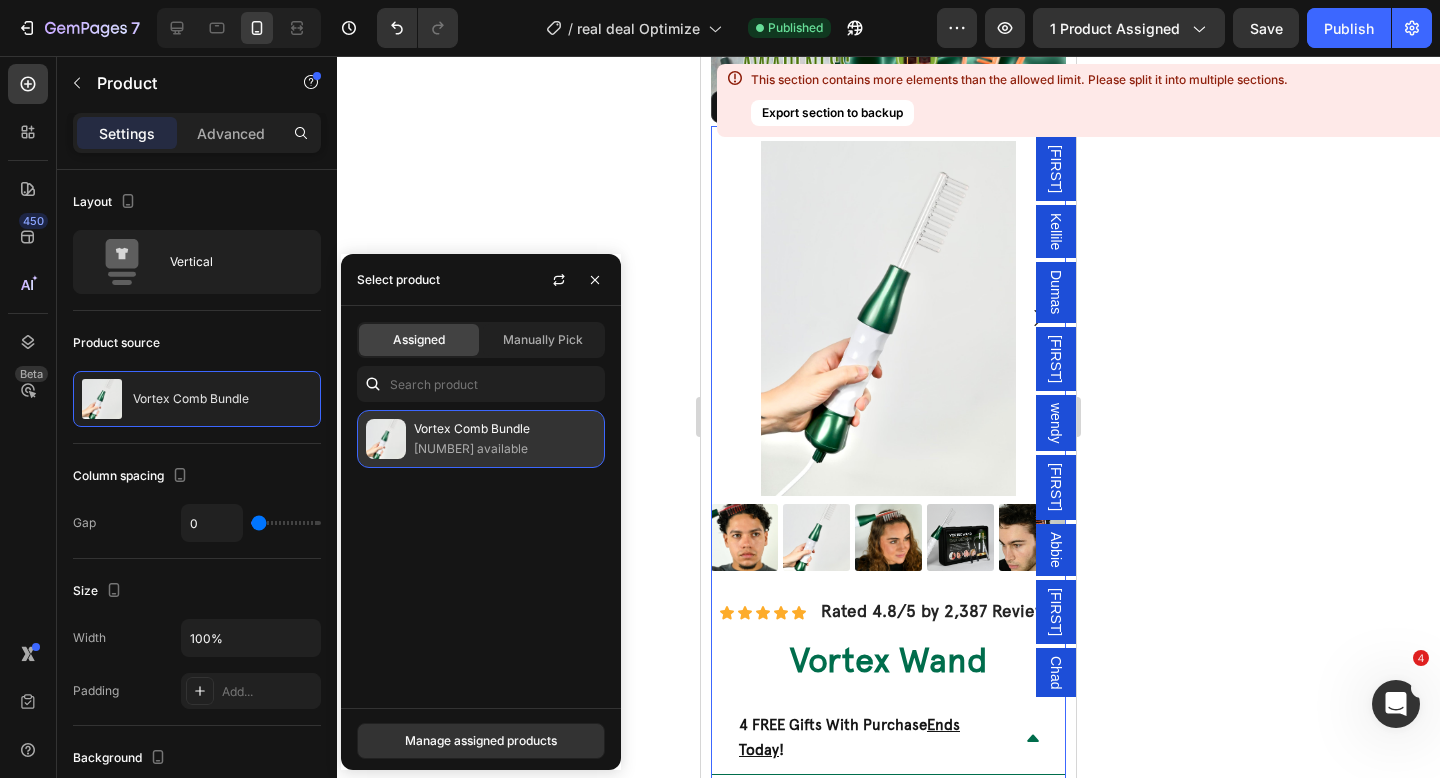 click on "1,099,995,781 available" at bounding box center (505, 449) 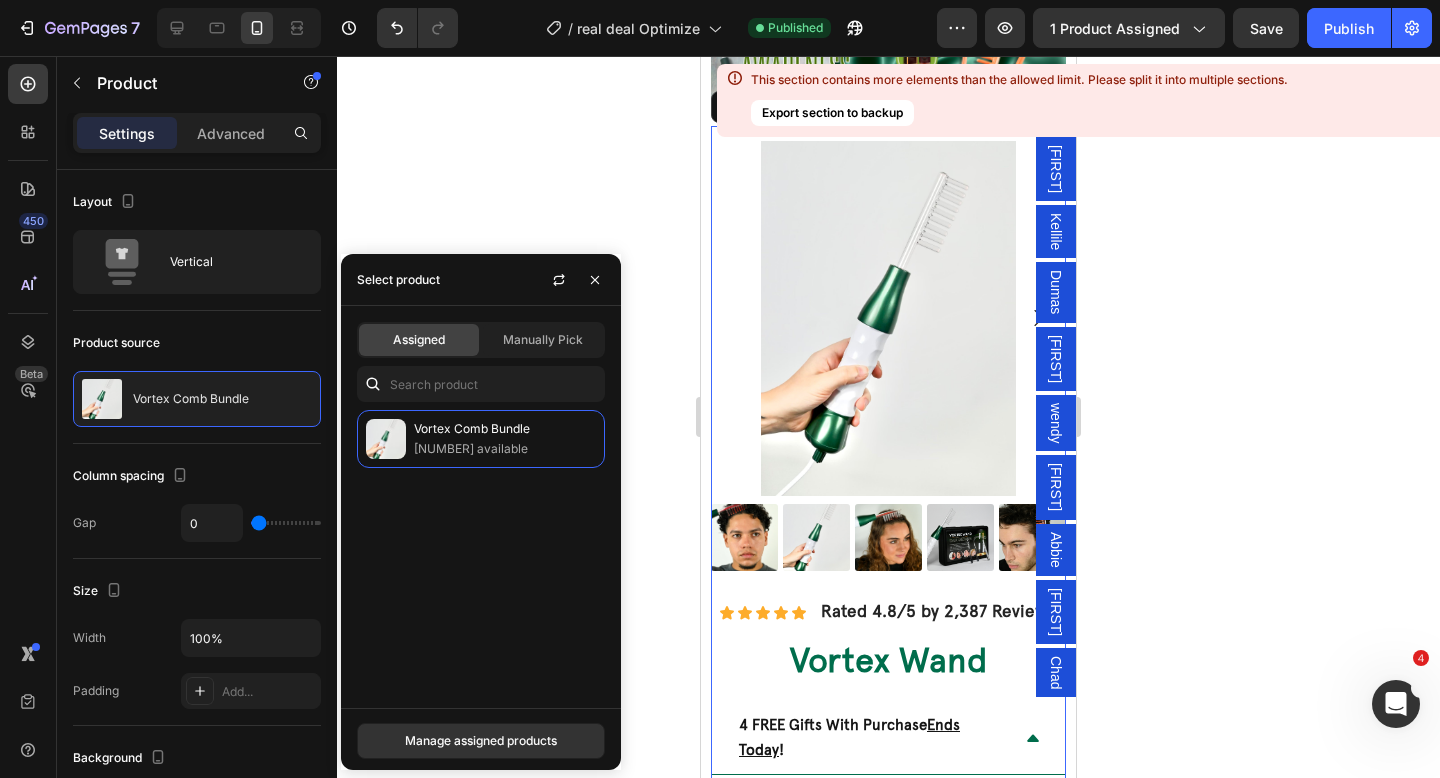 click on "Manage assigned products" at bounding box center (481, 740) 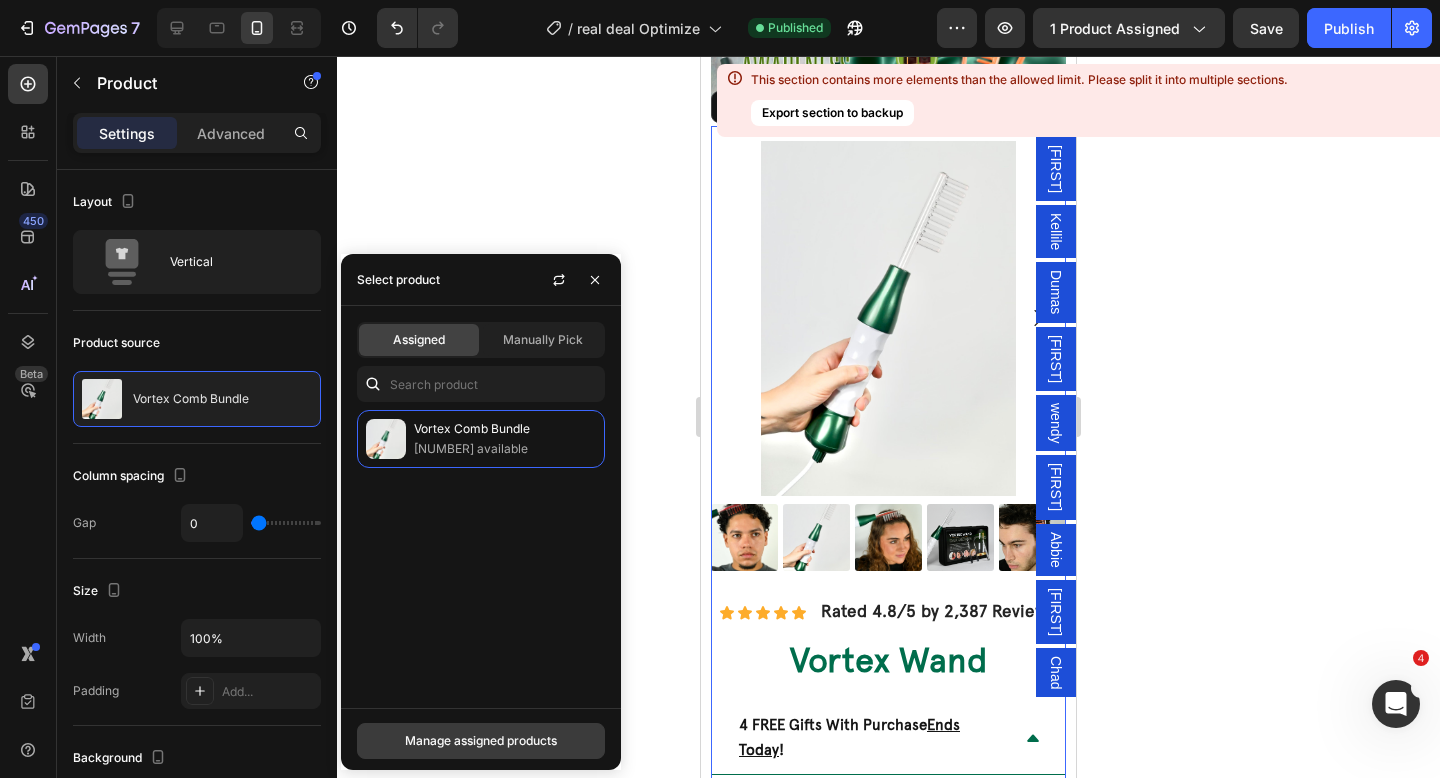 click on "Manage assigned products" at bounding box center [481, 741] 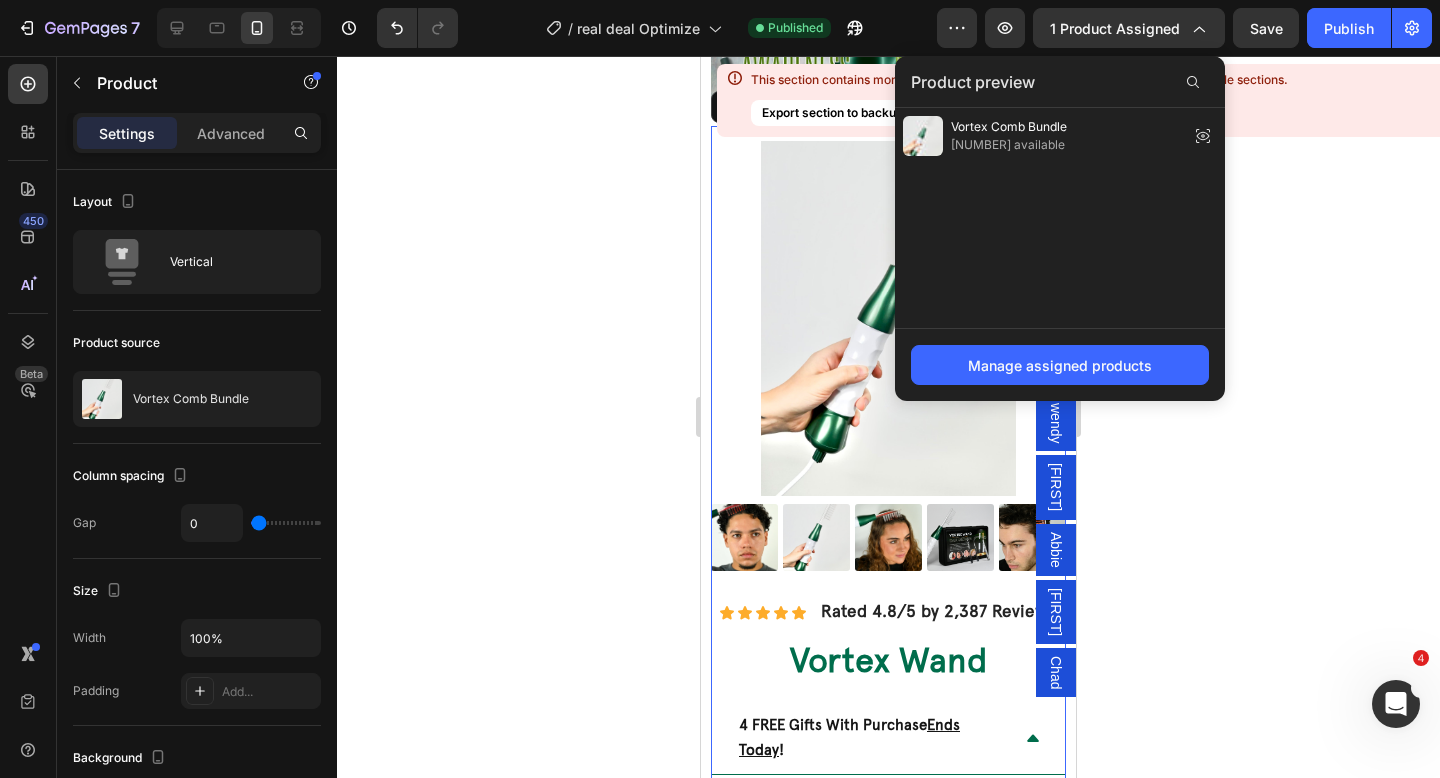 click 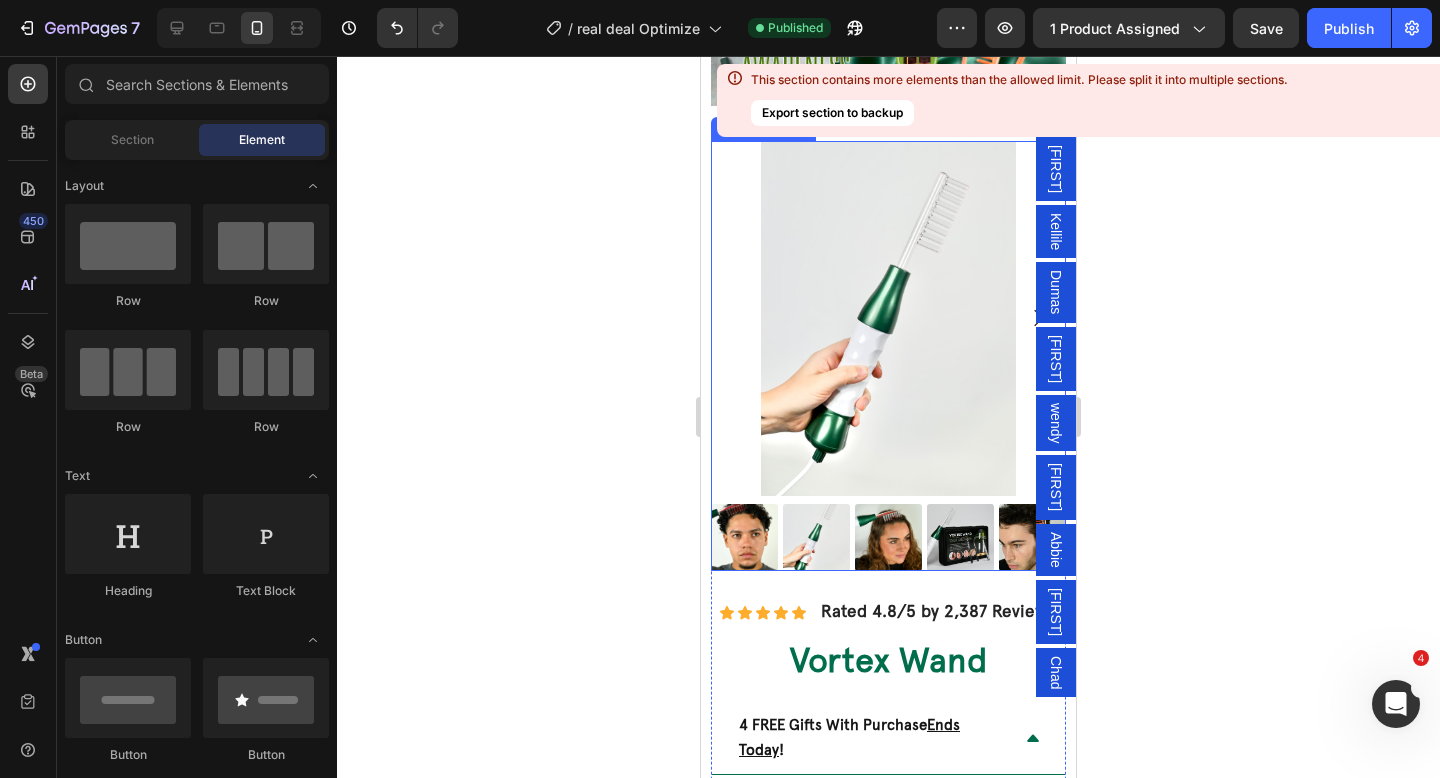 click at bounding box center [888, 318] 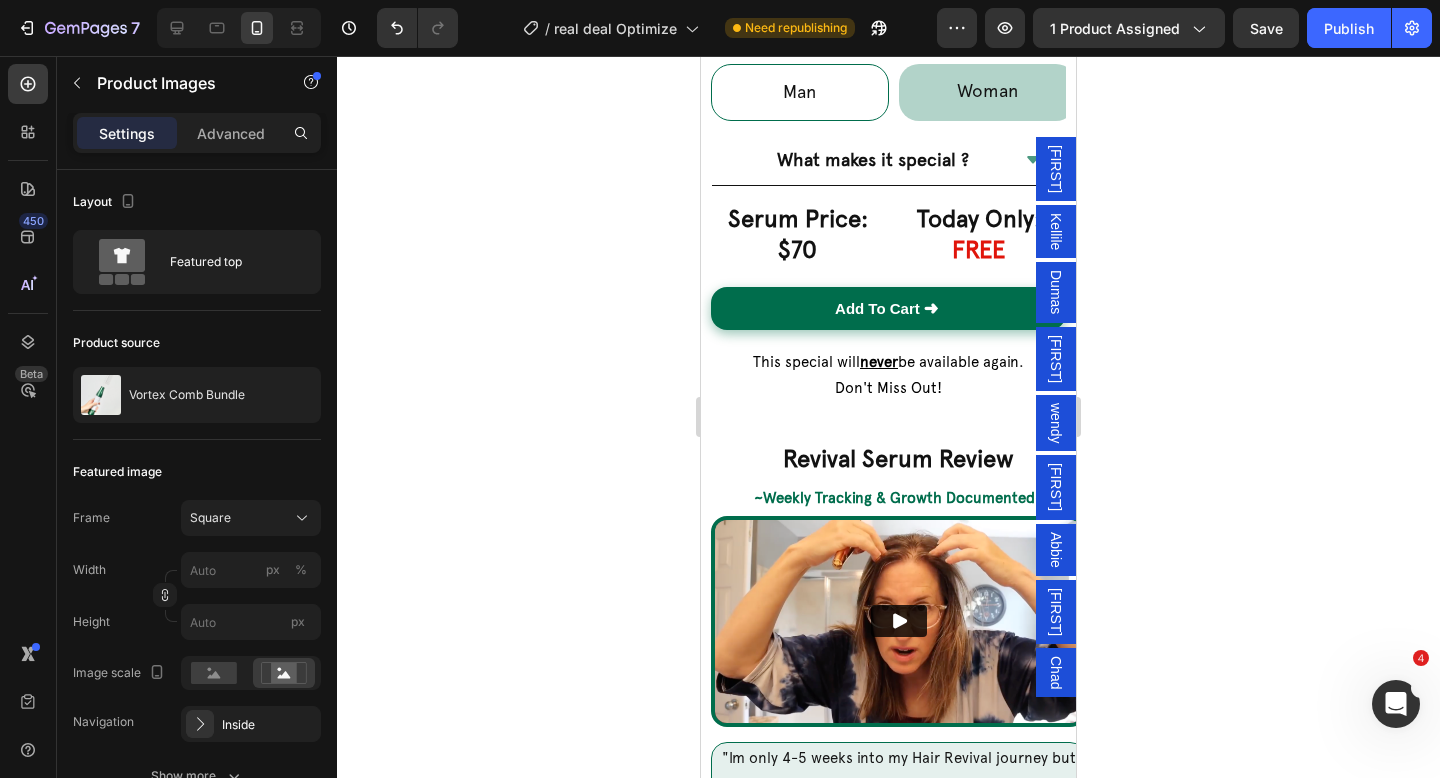 scroll, scrollTop: 10121, scrollLeft: 0, axis: vertical 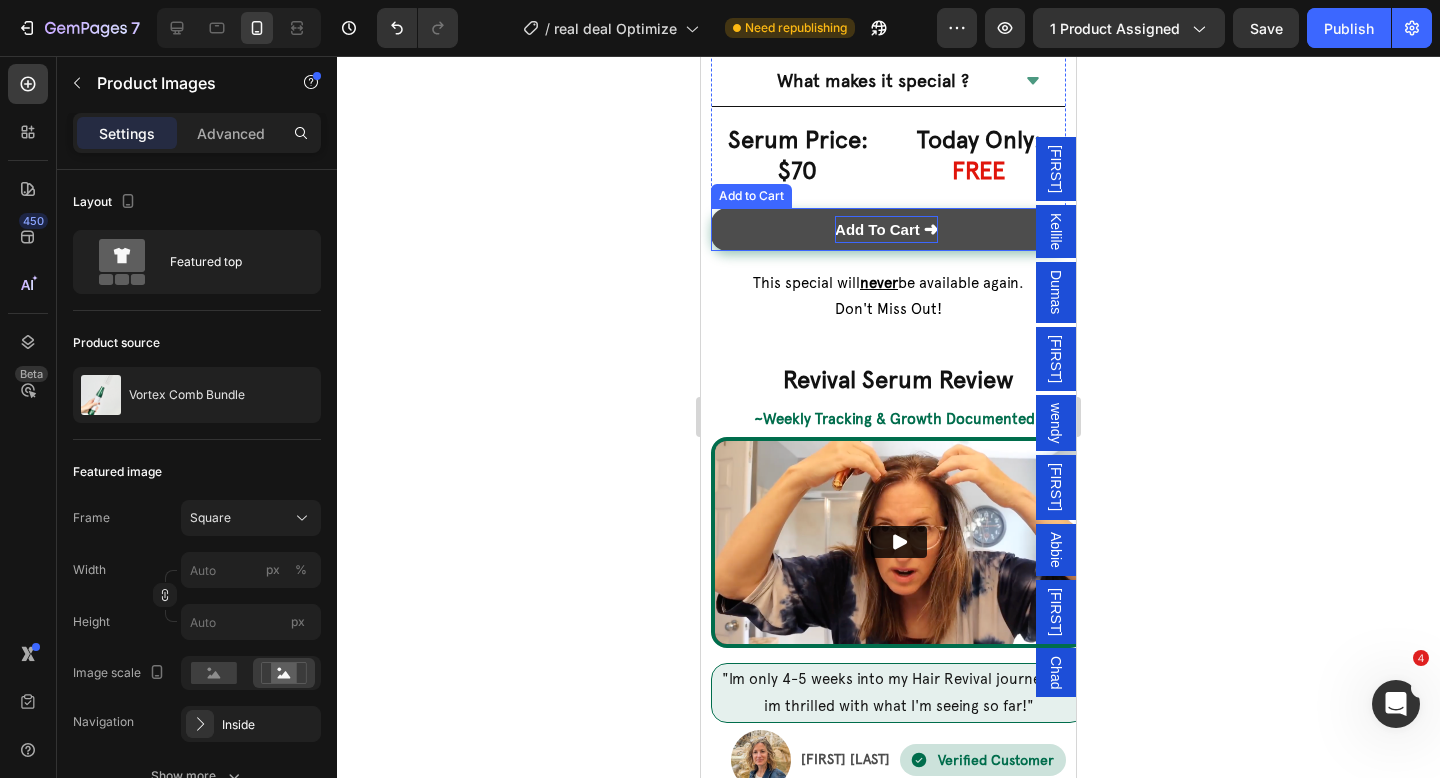click on "Add To Cart ➜" at bounding box center [886, 229] 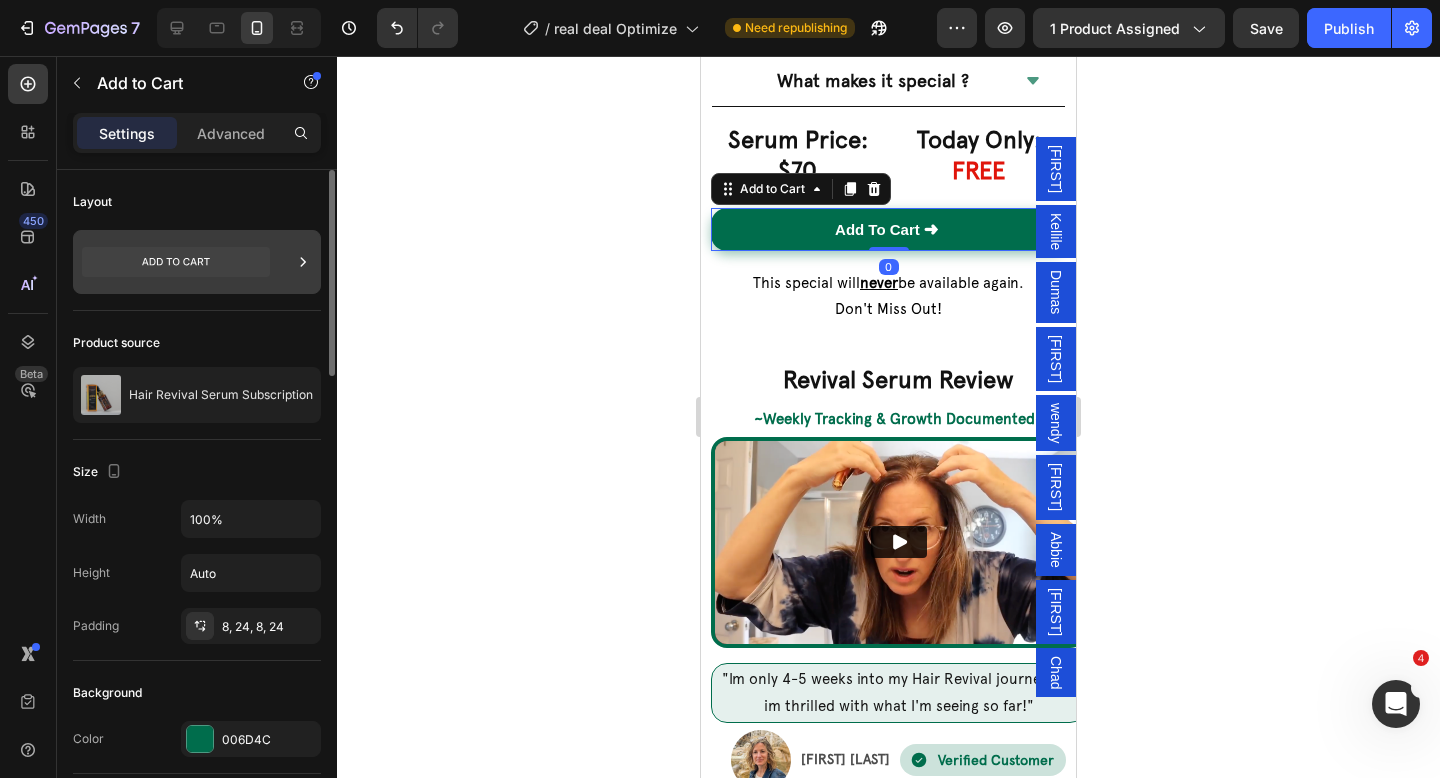click 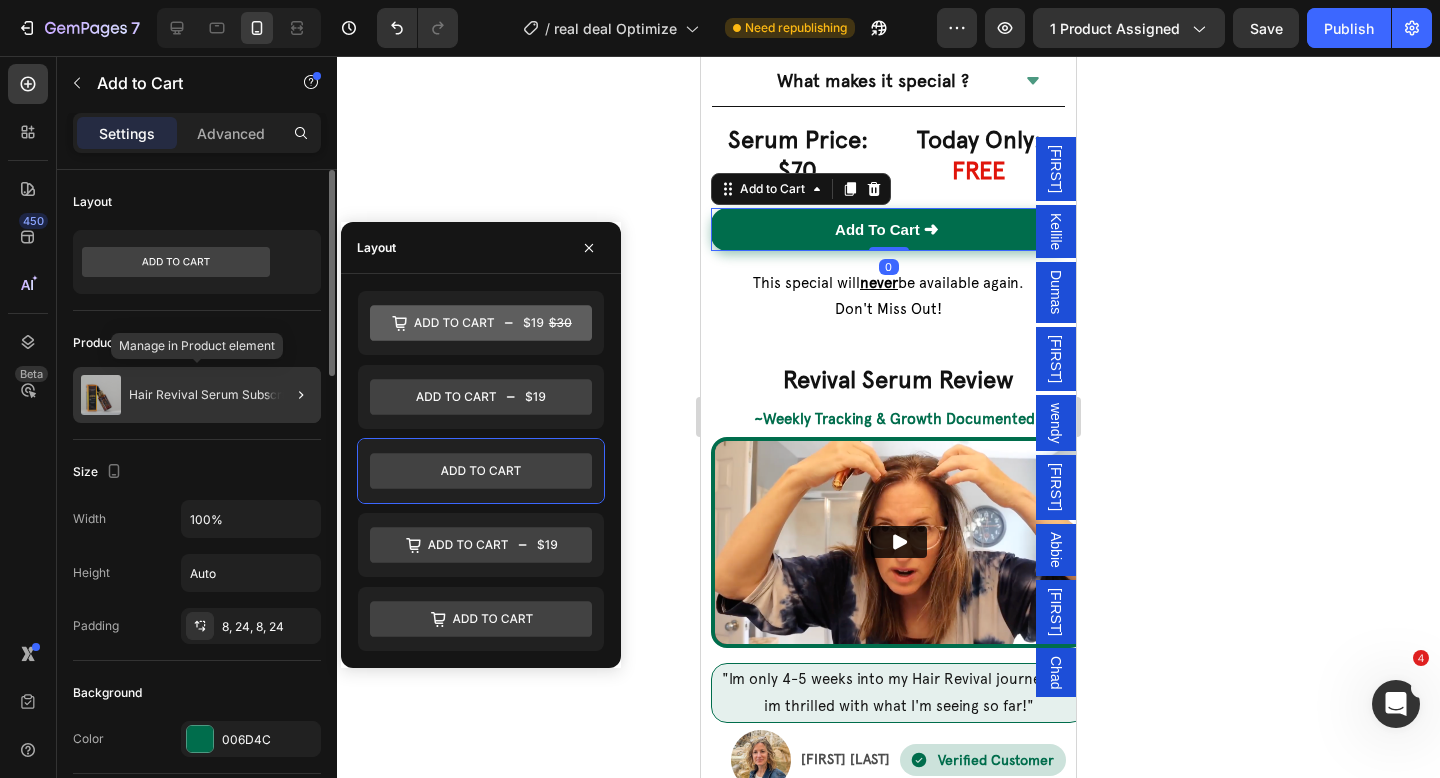 click on "Hair Revival Serum Subscription" 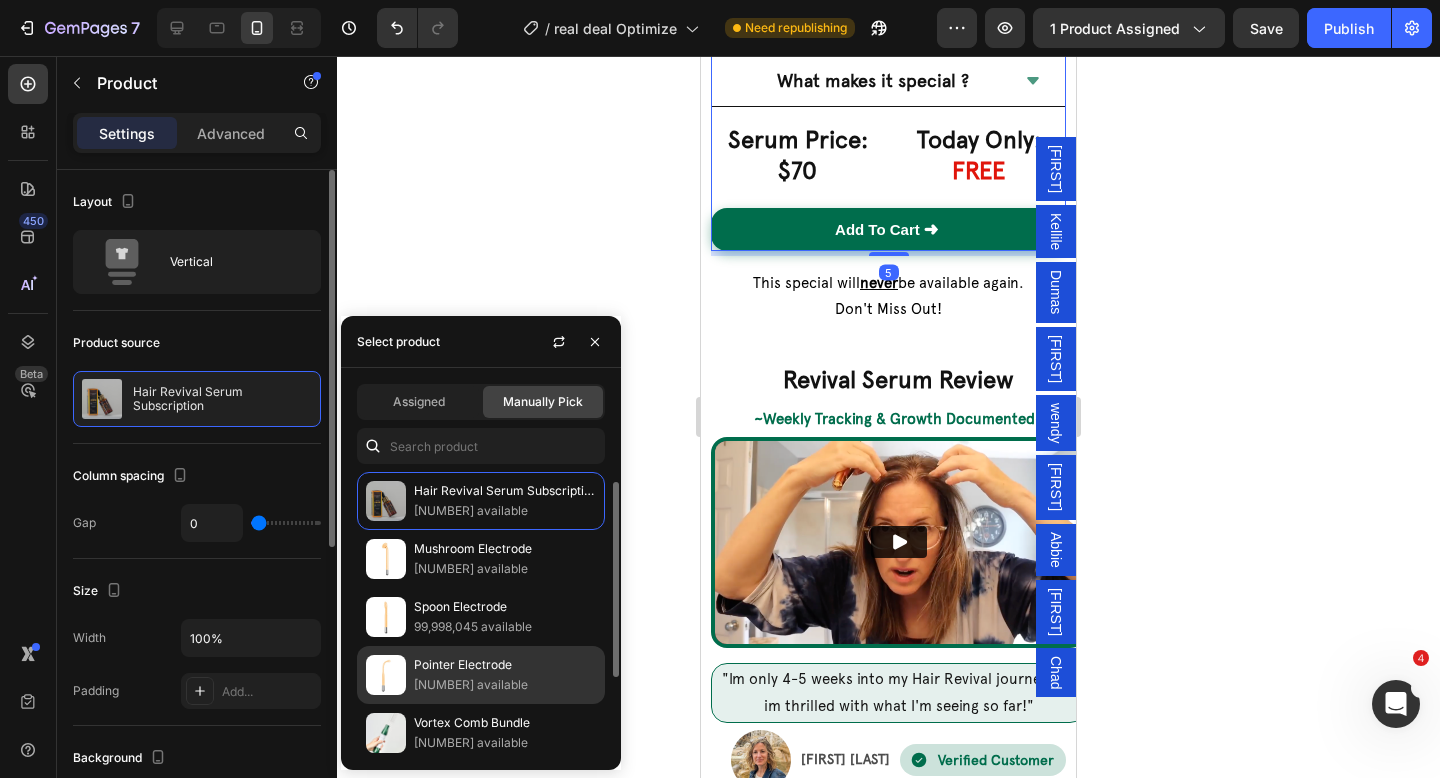 scroll, scrollTop: 124, scrollLeft: 0, axis: vertical 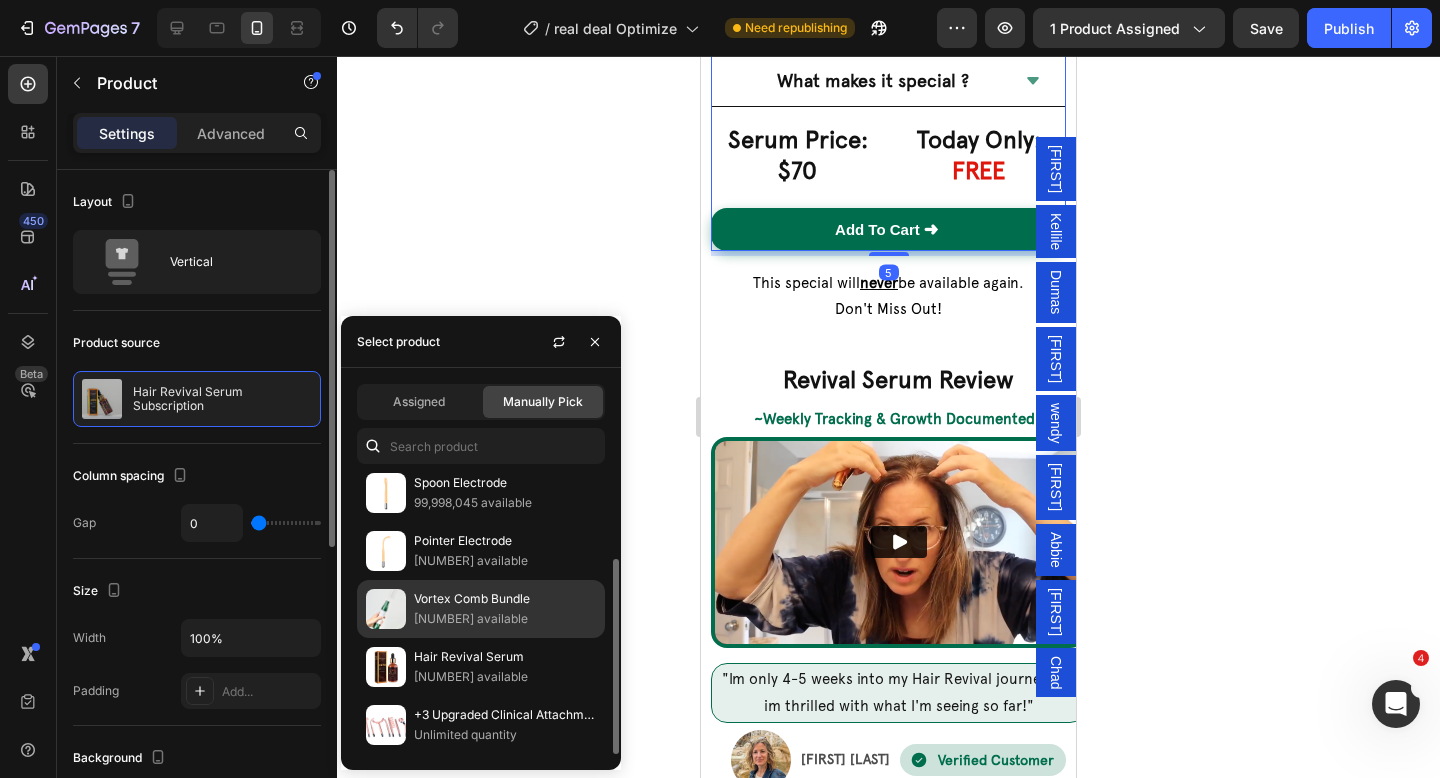 click on "1,099,995,781 available" at bounding box center [505, 619] 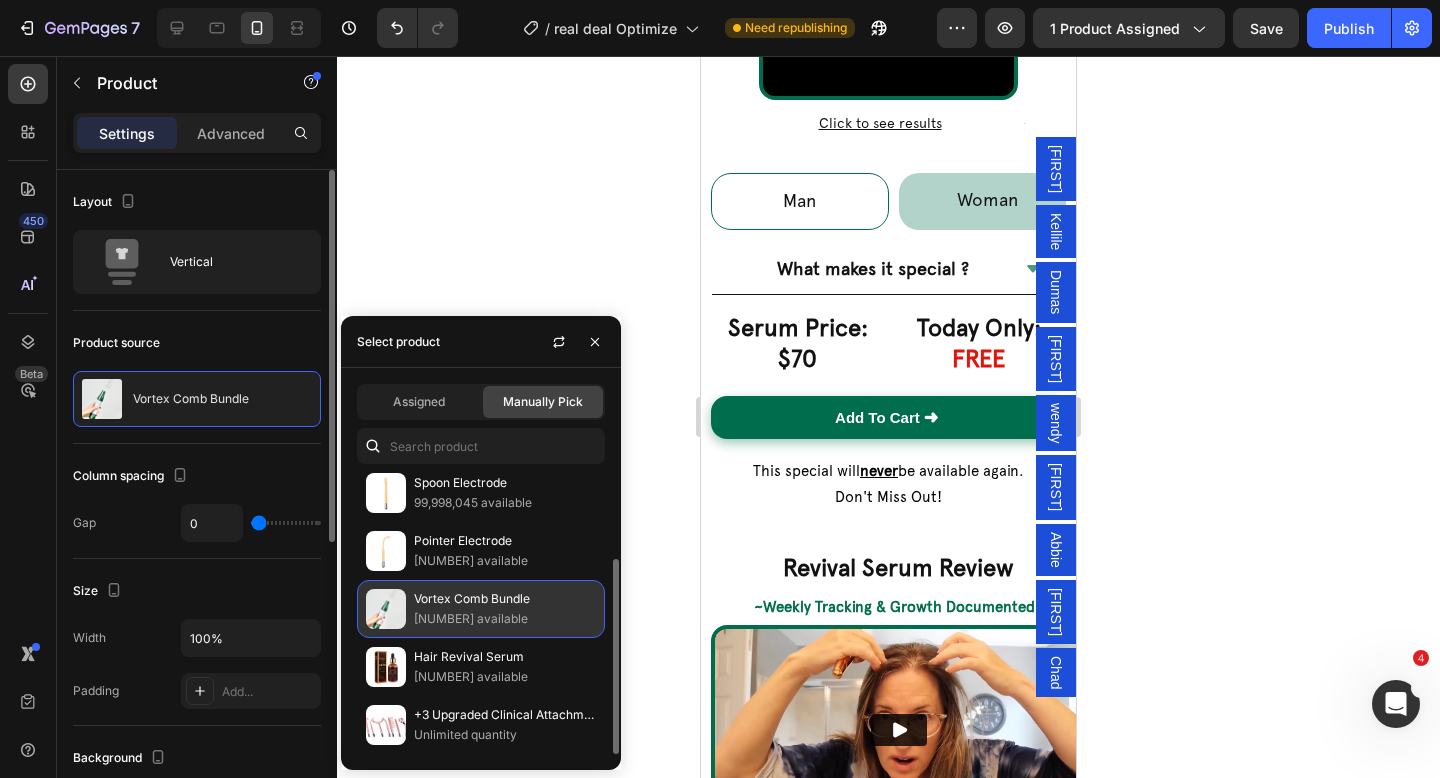 scroll, scrollTop: 10121, scrollLeft: 0, axis: vertical 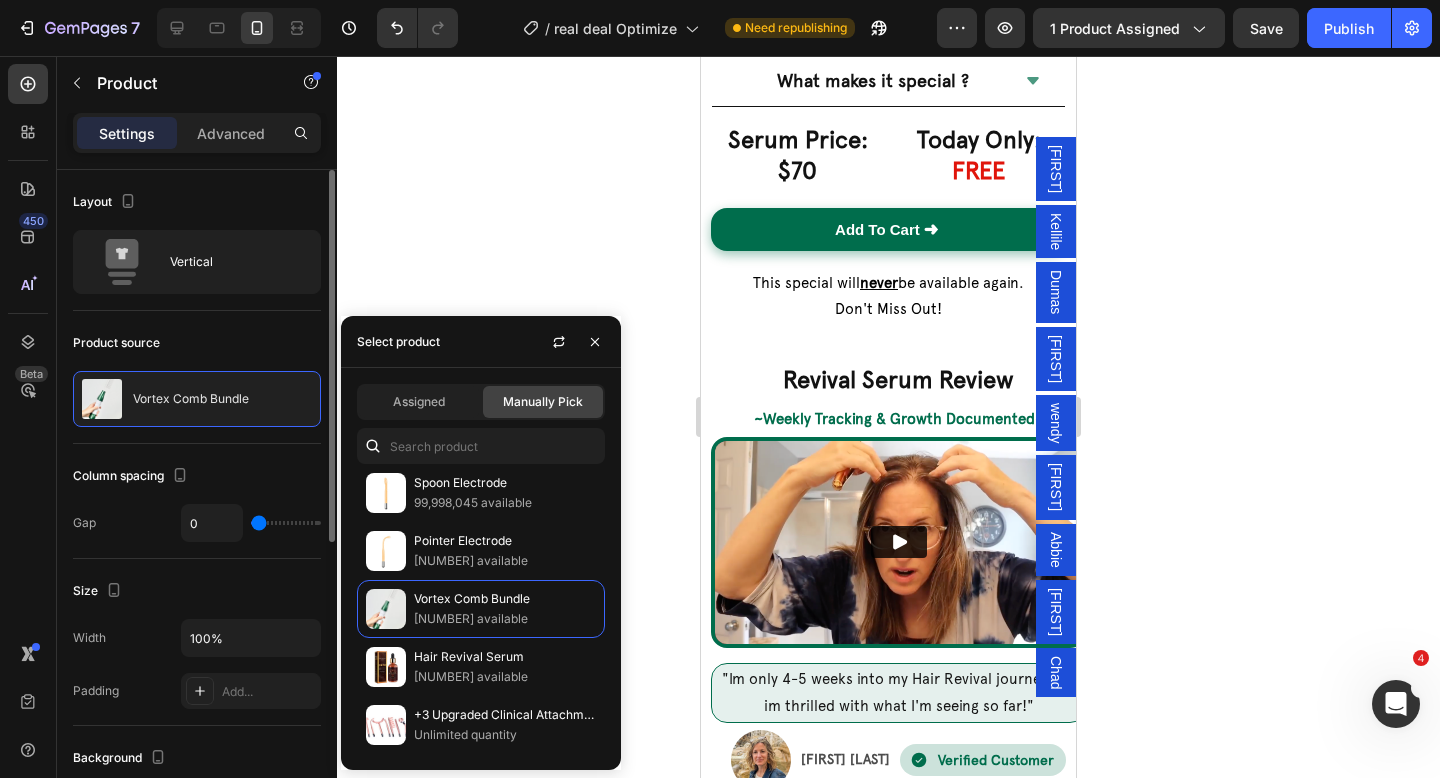 click 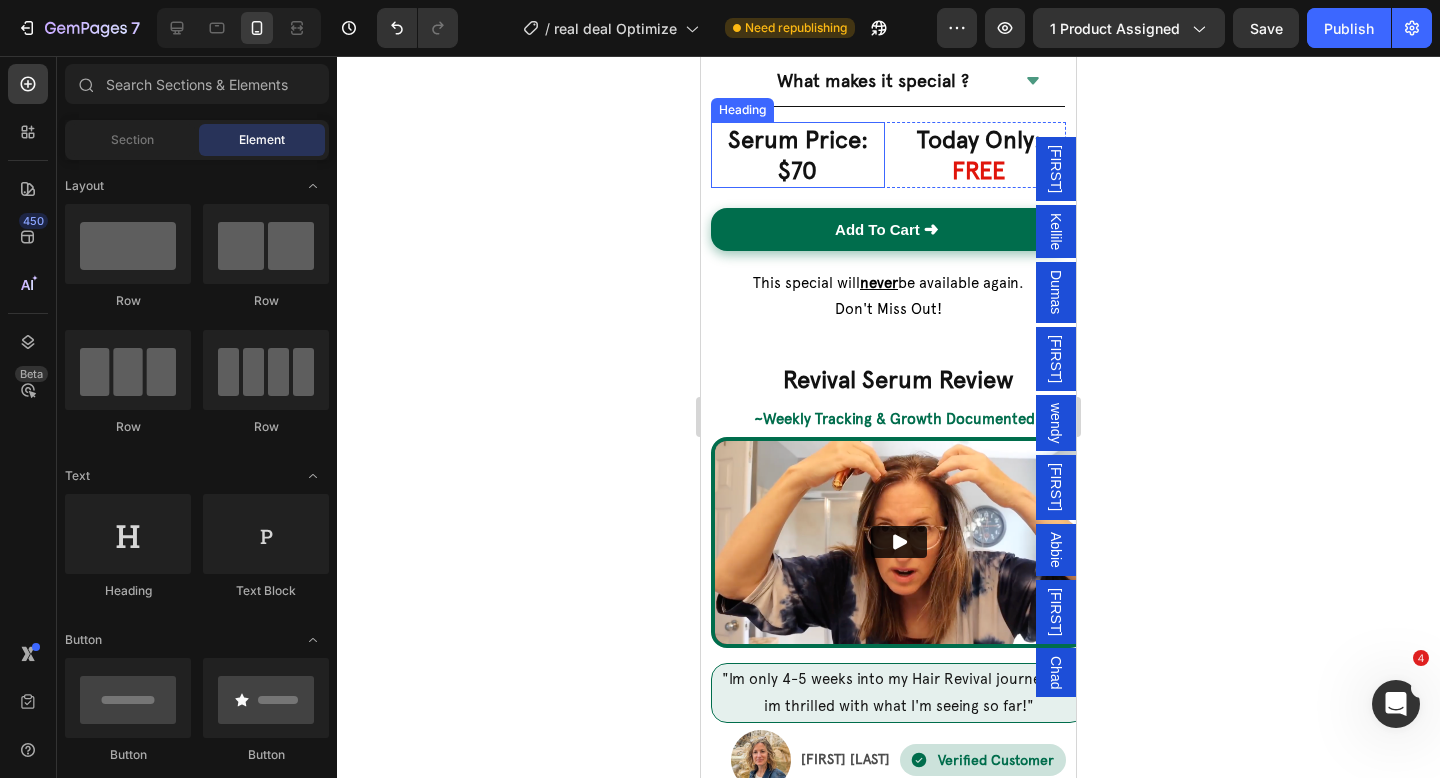 scroll, scrollTop: 9976, scrollLeft: 0, axis: vertical 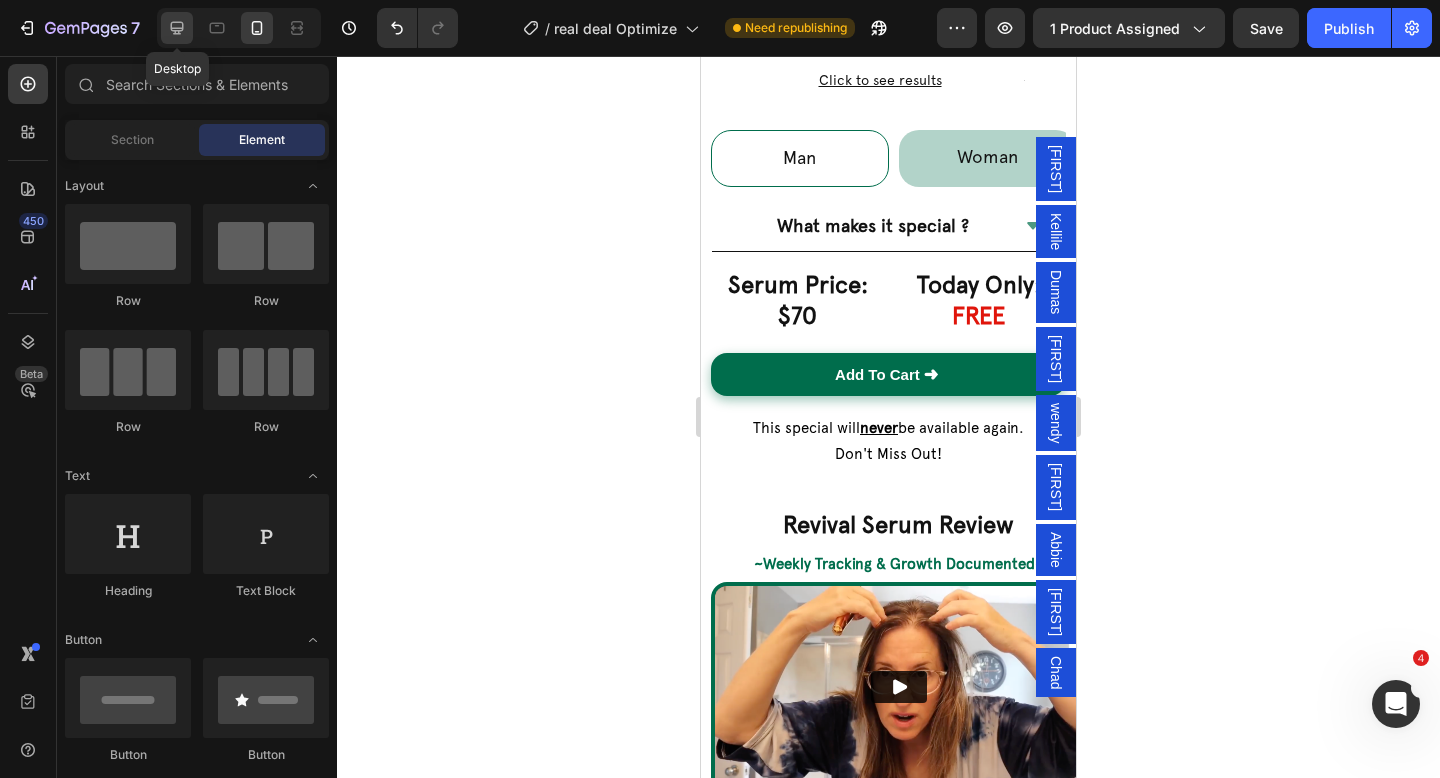 click 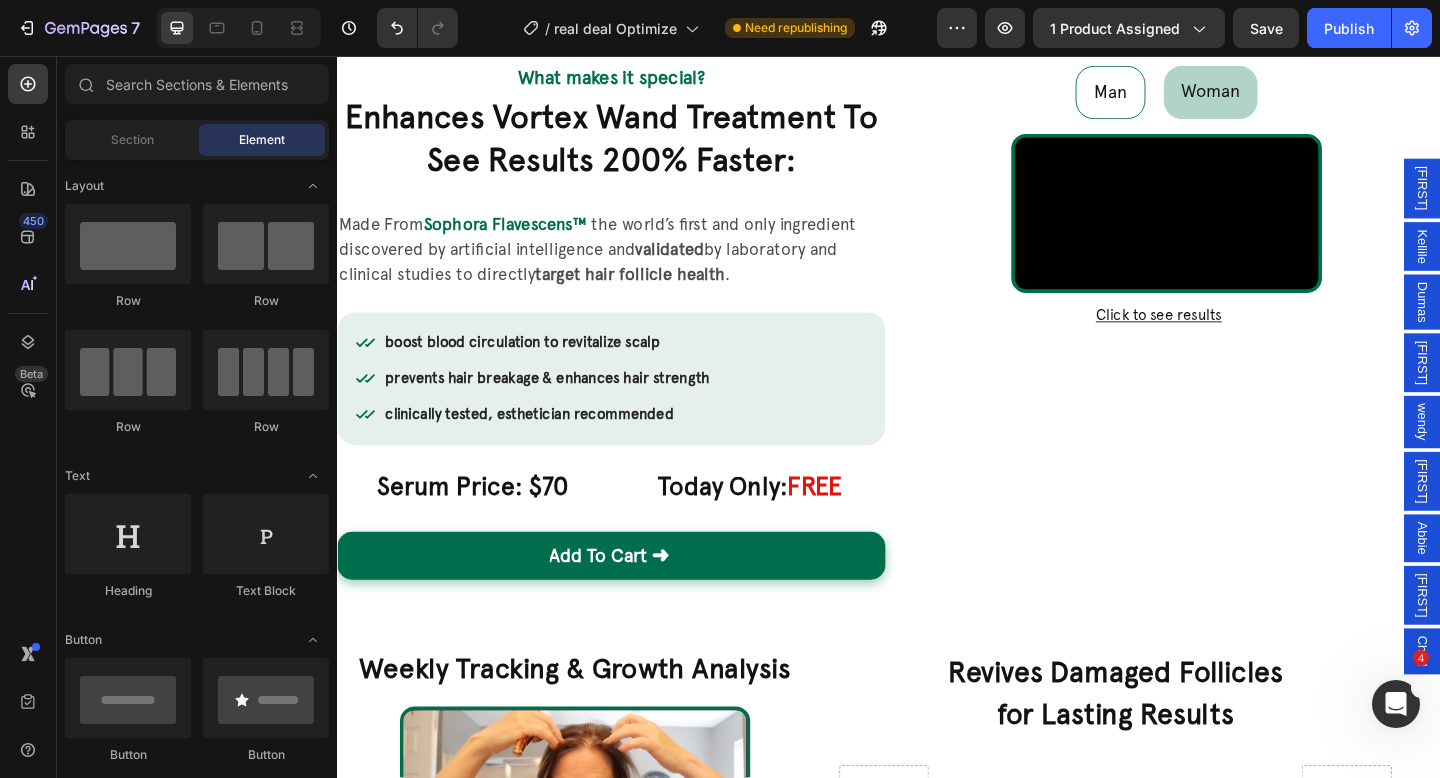 scroll, scrollTop: 9607, scrollLeft: 0, axis: vertical 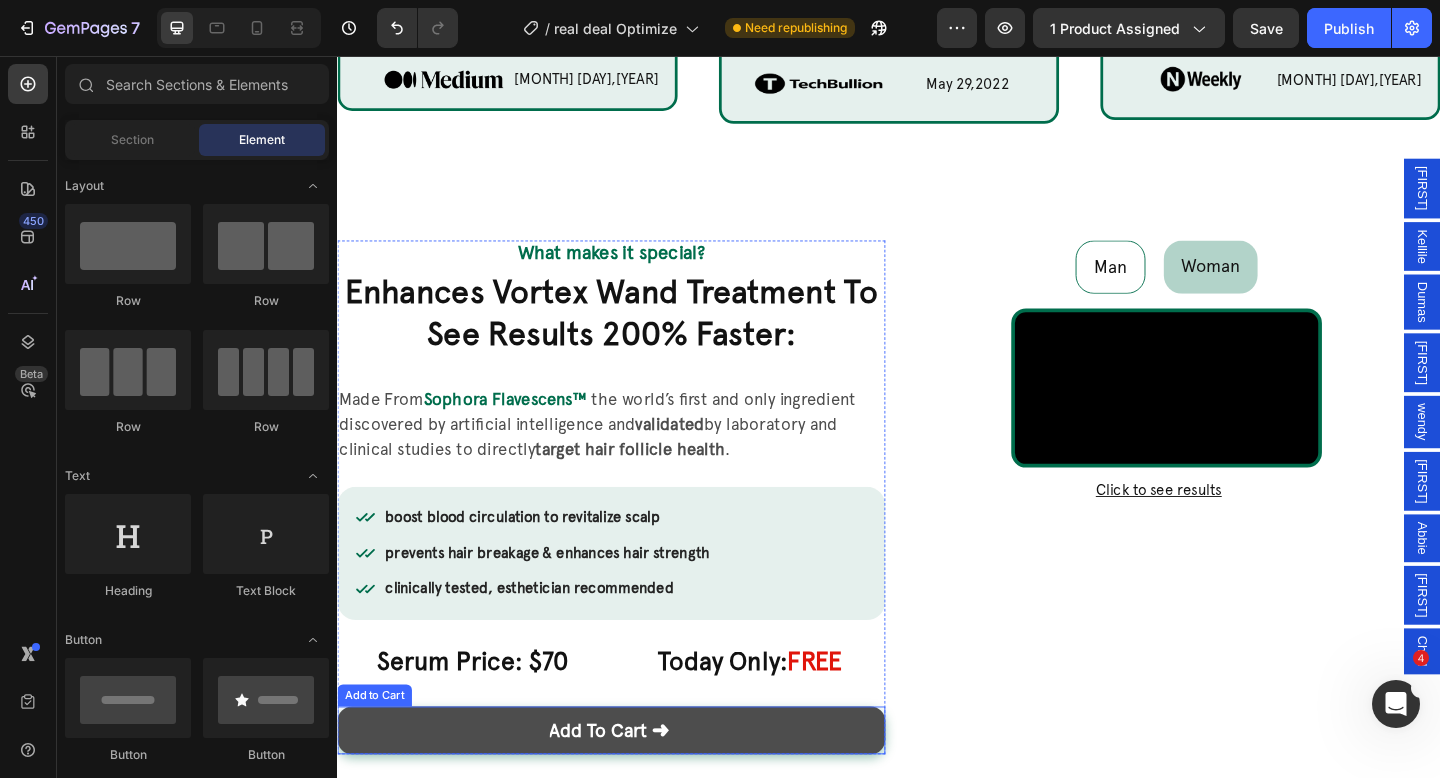 click on "Add To Cart ➜" at bounding box center [635, 790] 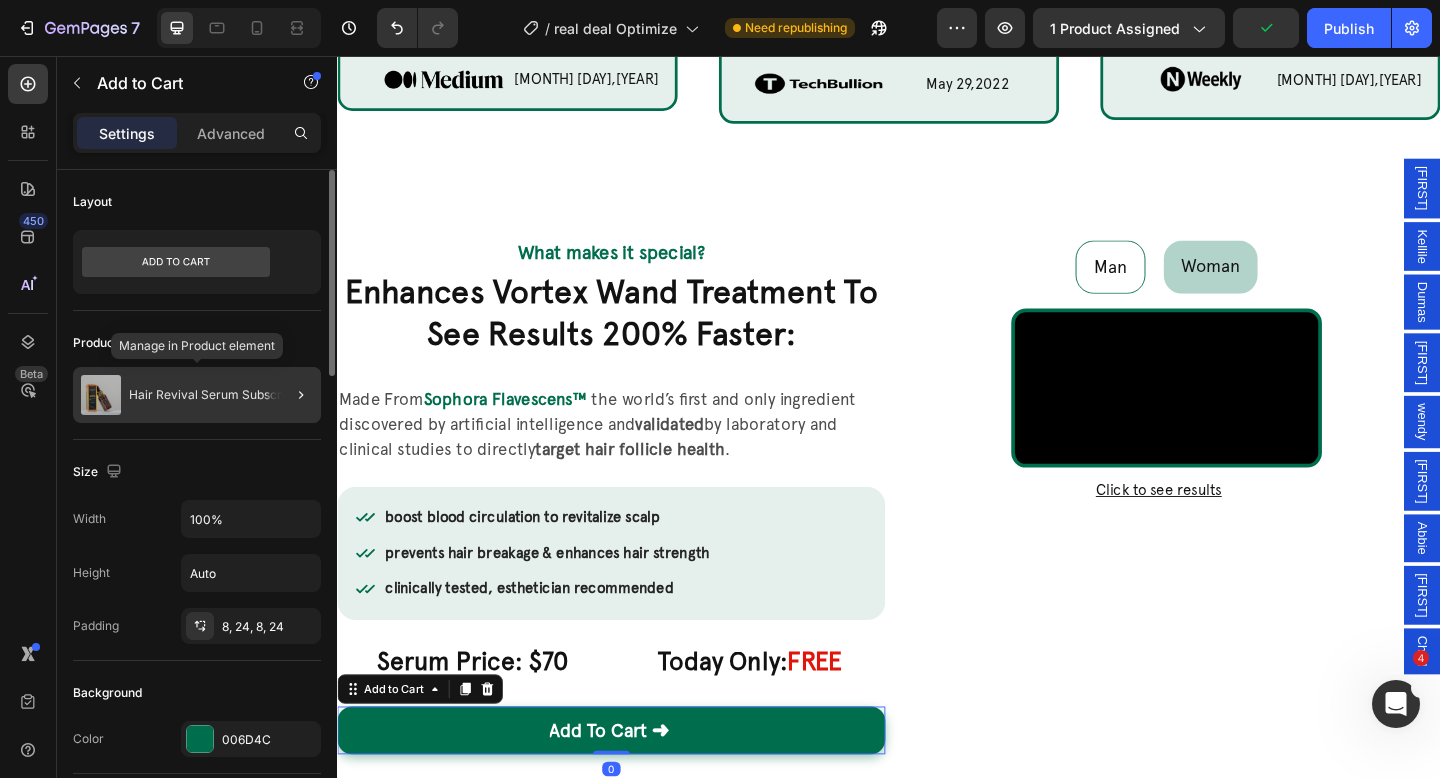 click at bounding box center [101, 395] 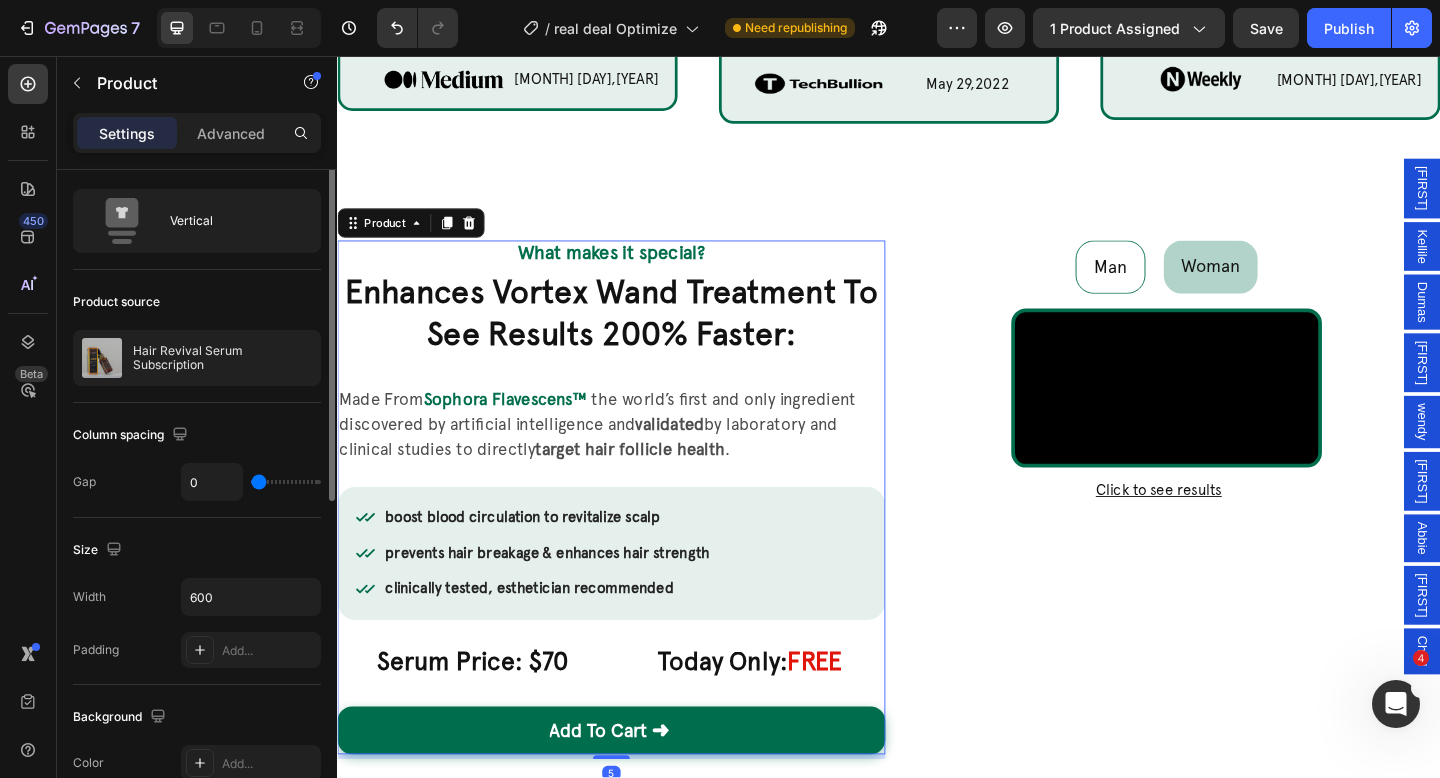 scroll, scrollTop: 0, scrollLeft: 0, axis: both 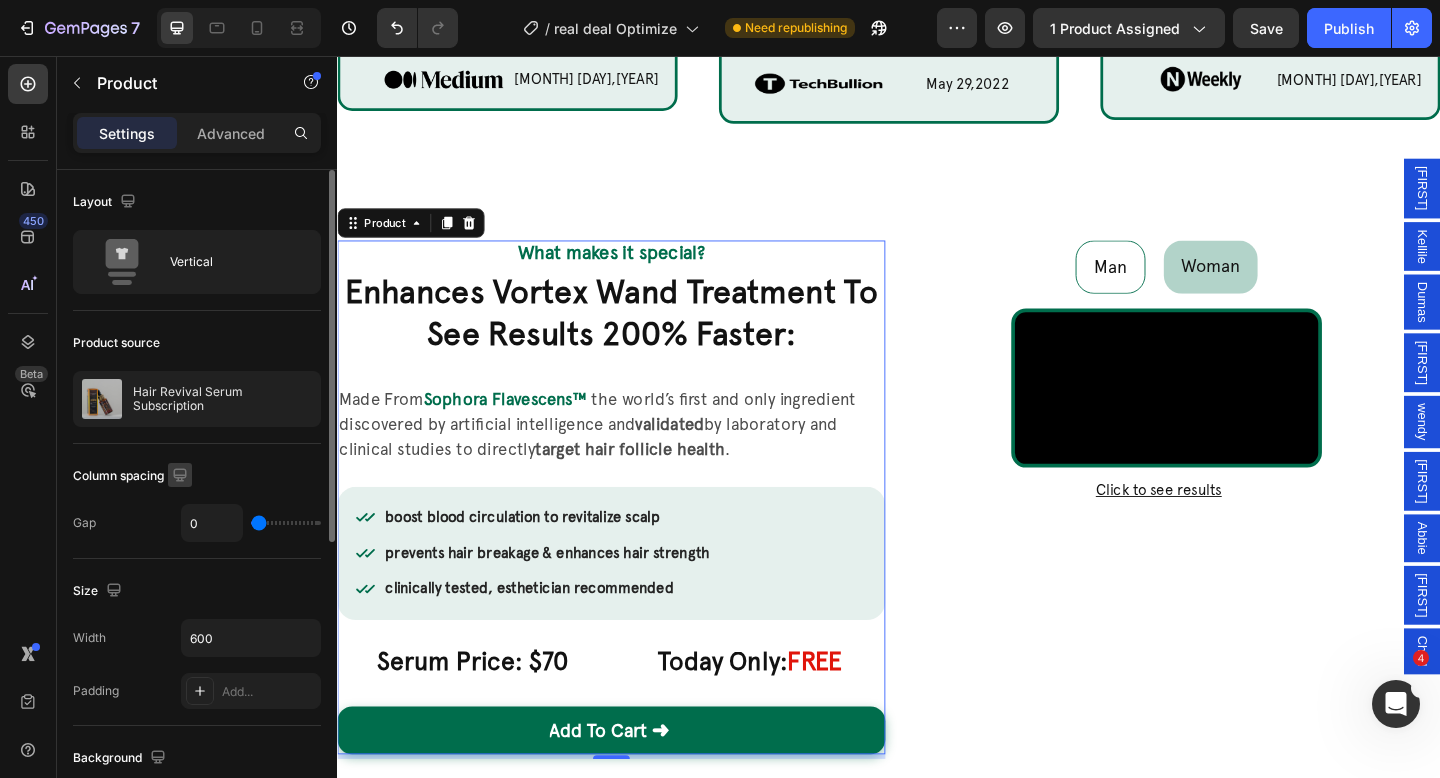 drag, startPoint x: 278, startPoint y: 399, endPoint x: 171, endPoint y: 468, distance: 127.3185 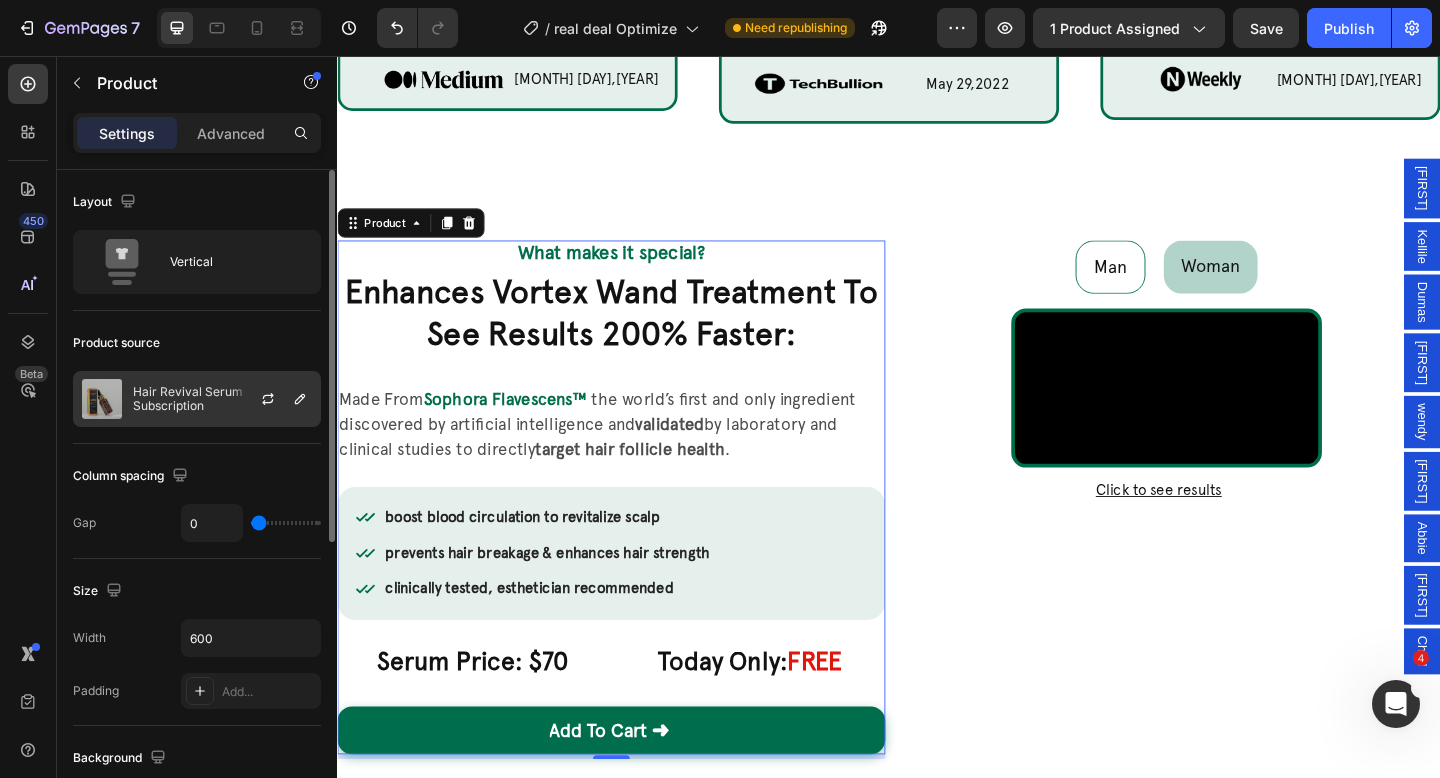 click on "Hair Revival Serum Subscription" at bounding box center [222, 399] 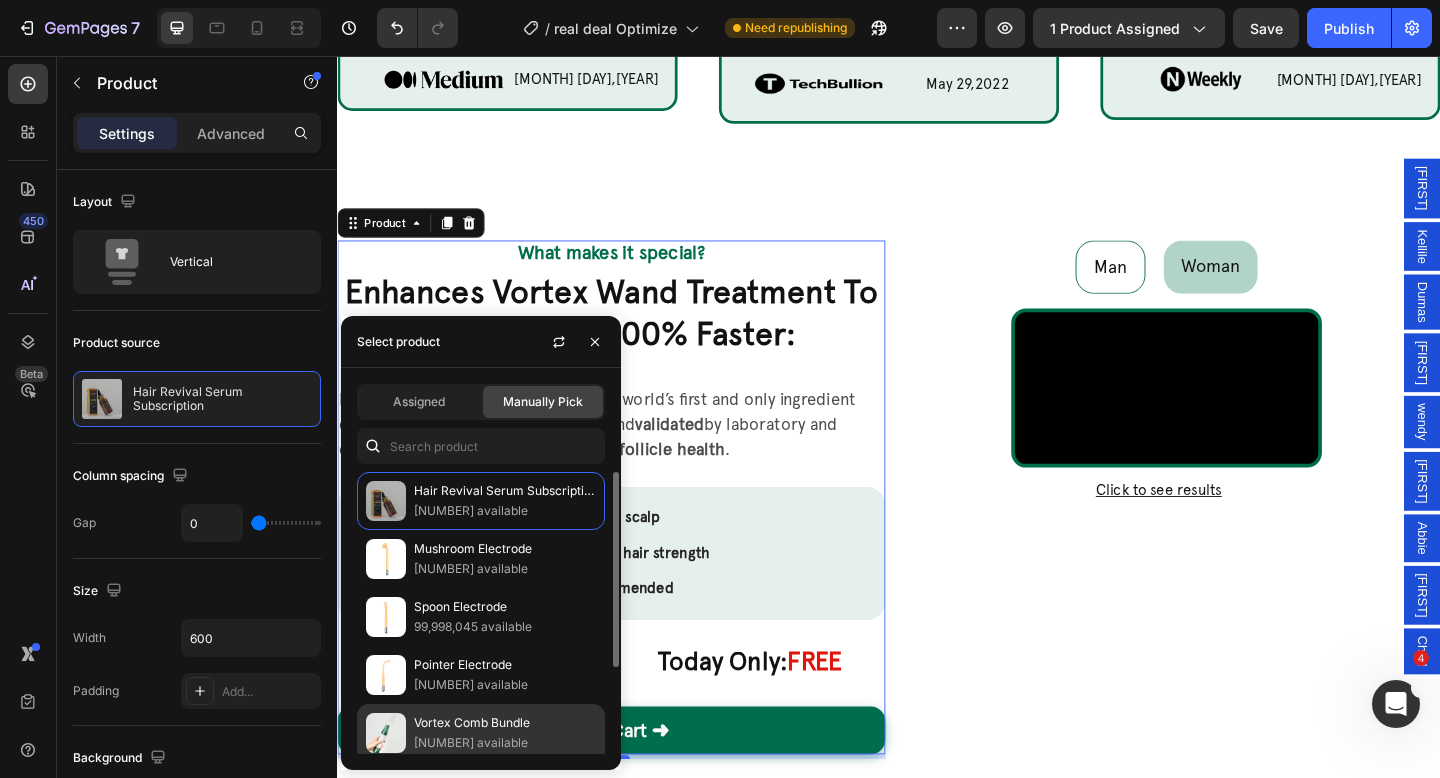 click on "1,099,995,781 available" at bounding box center [505, 743] 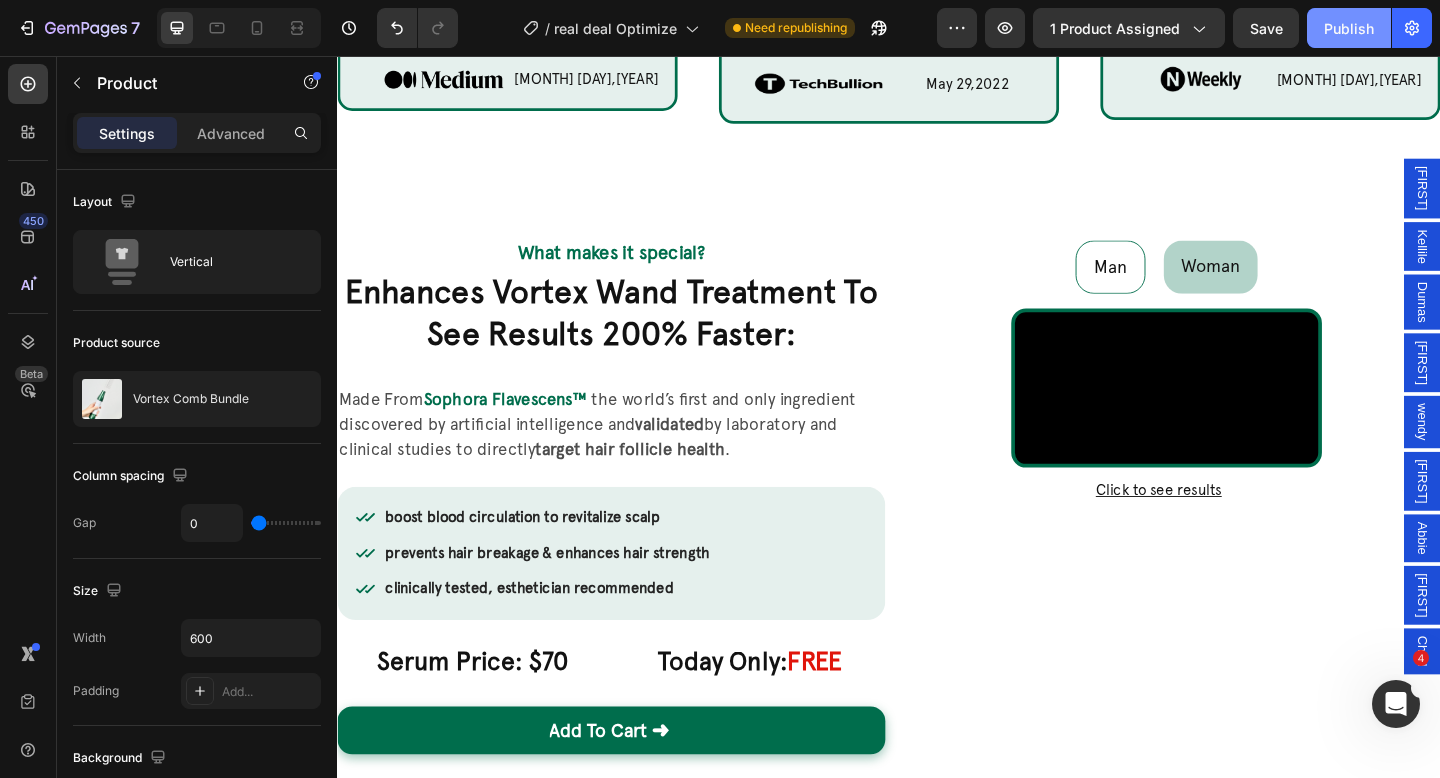 click on "Publish" at bounding box center [1349, 28] 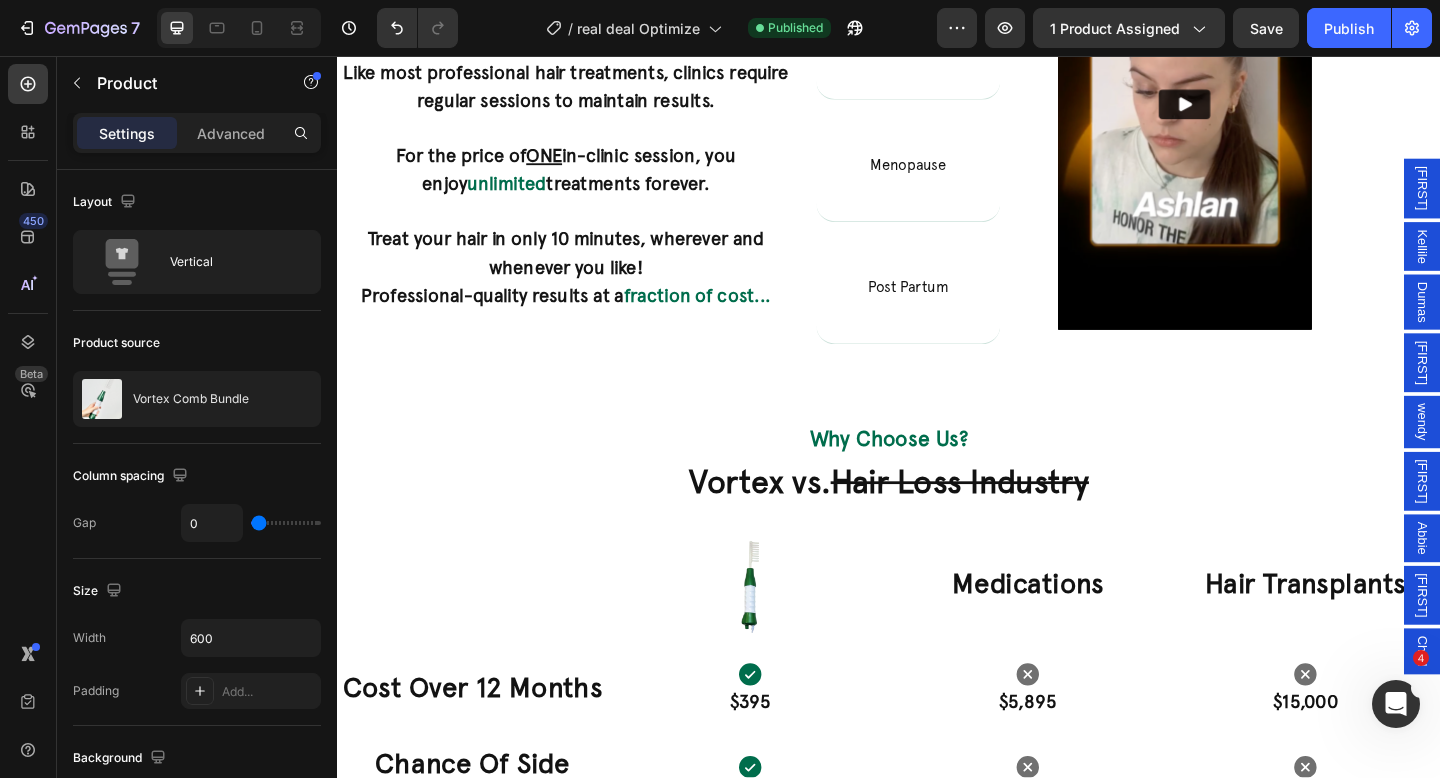 scroll, scrollTop: 8694, scrollLeft: 0, axis: vertical 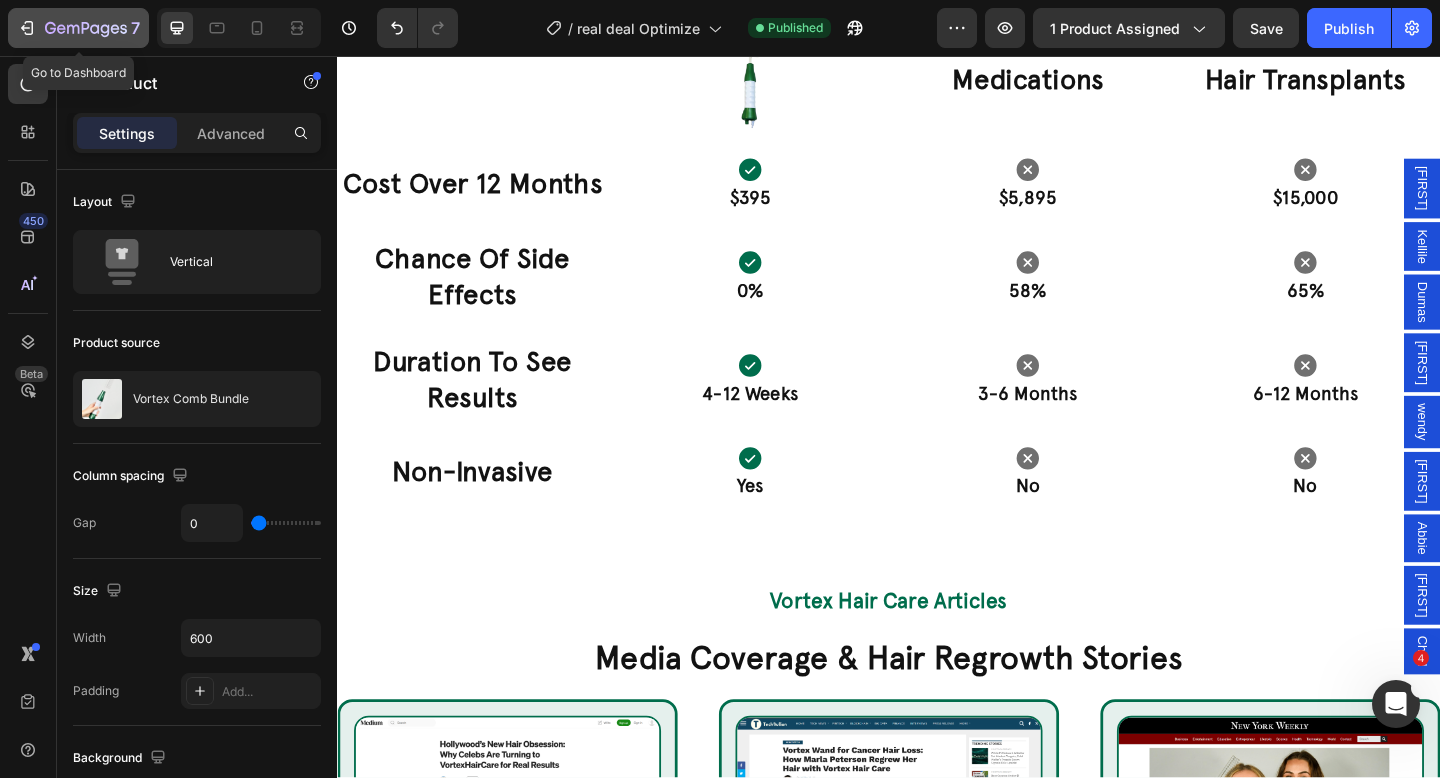 click 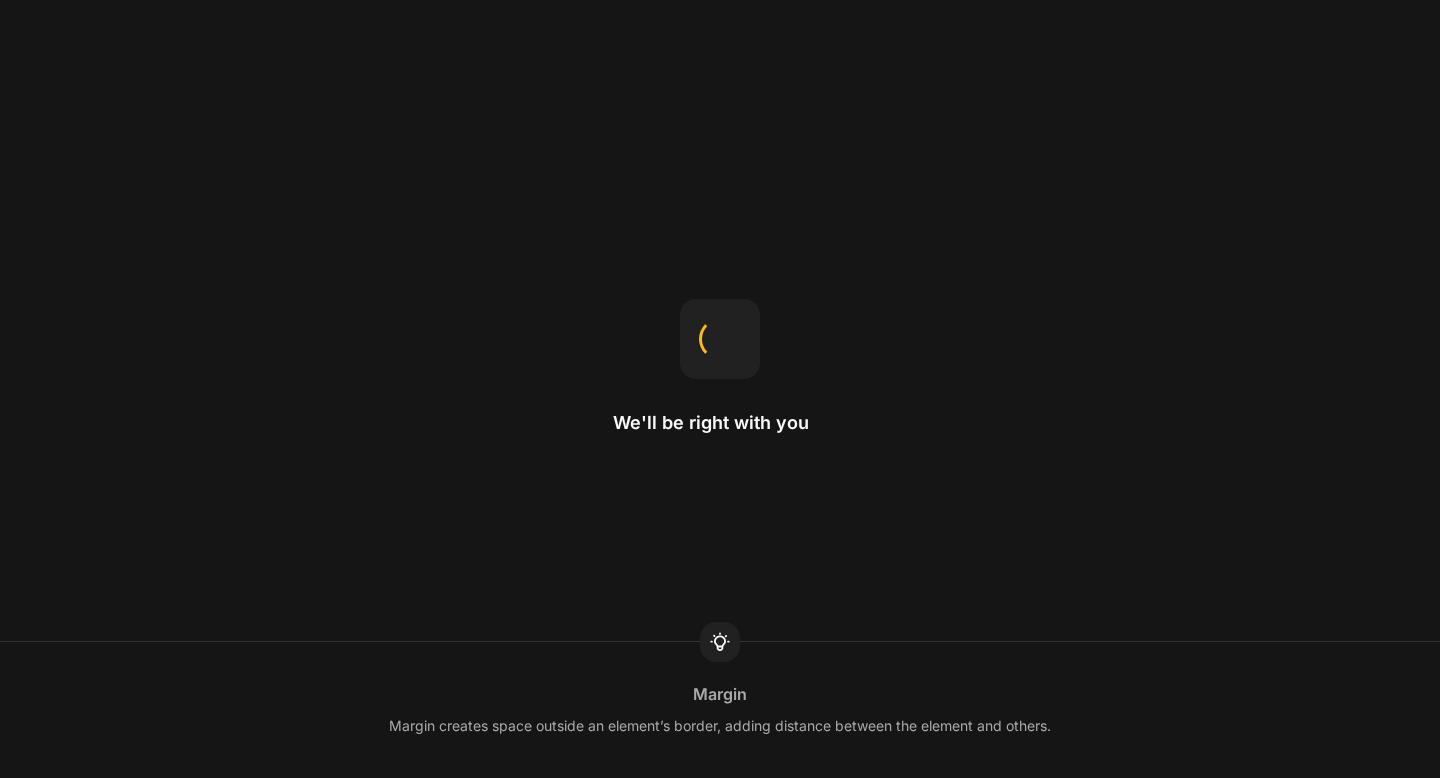 scroll, scrollTop: 0, scrollLeft: 0, axis: both 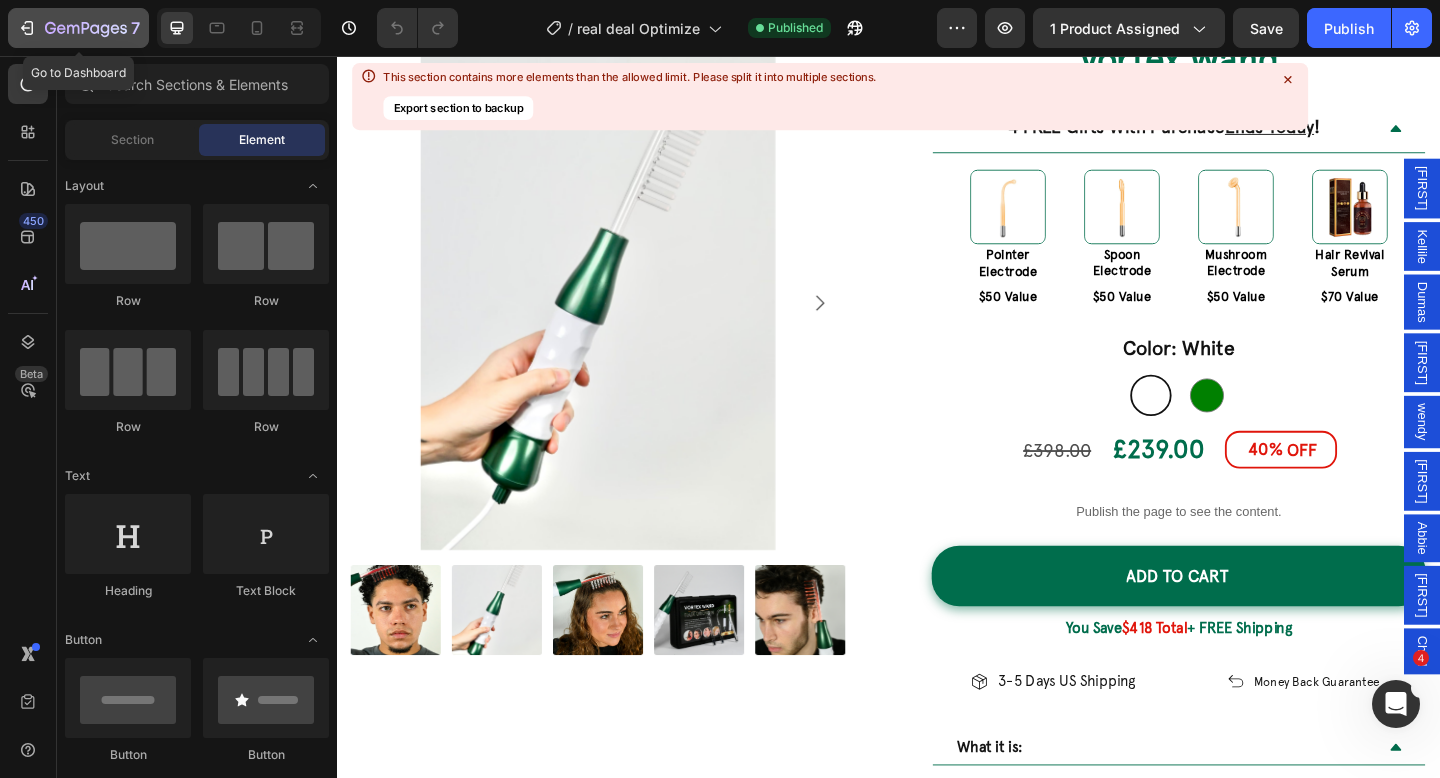 click on "7" 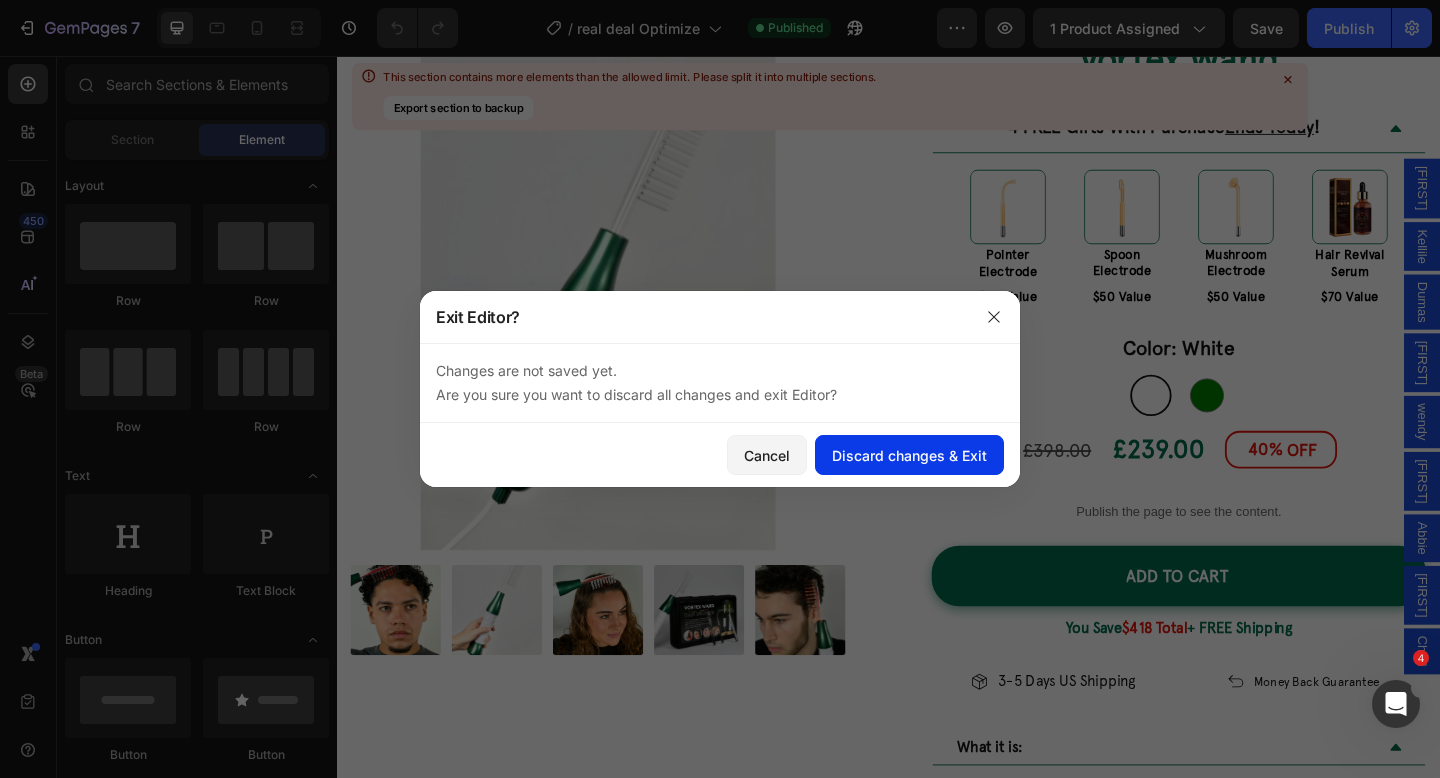 click on "Discard changes & Exit" 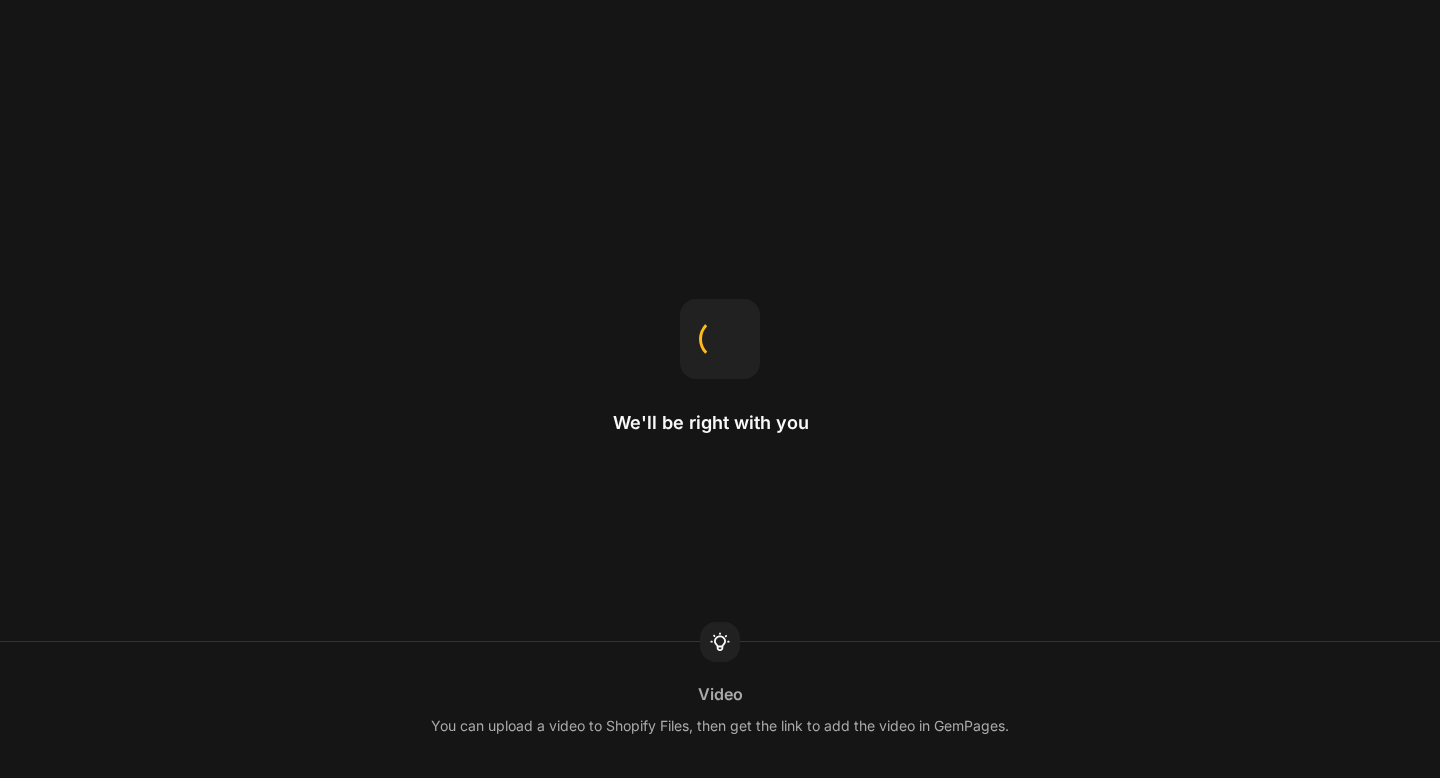 scroll, scrollTop: 0, scrollLeft: 0, axis: both 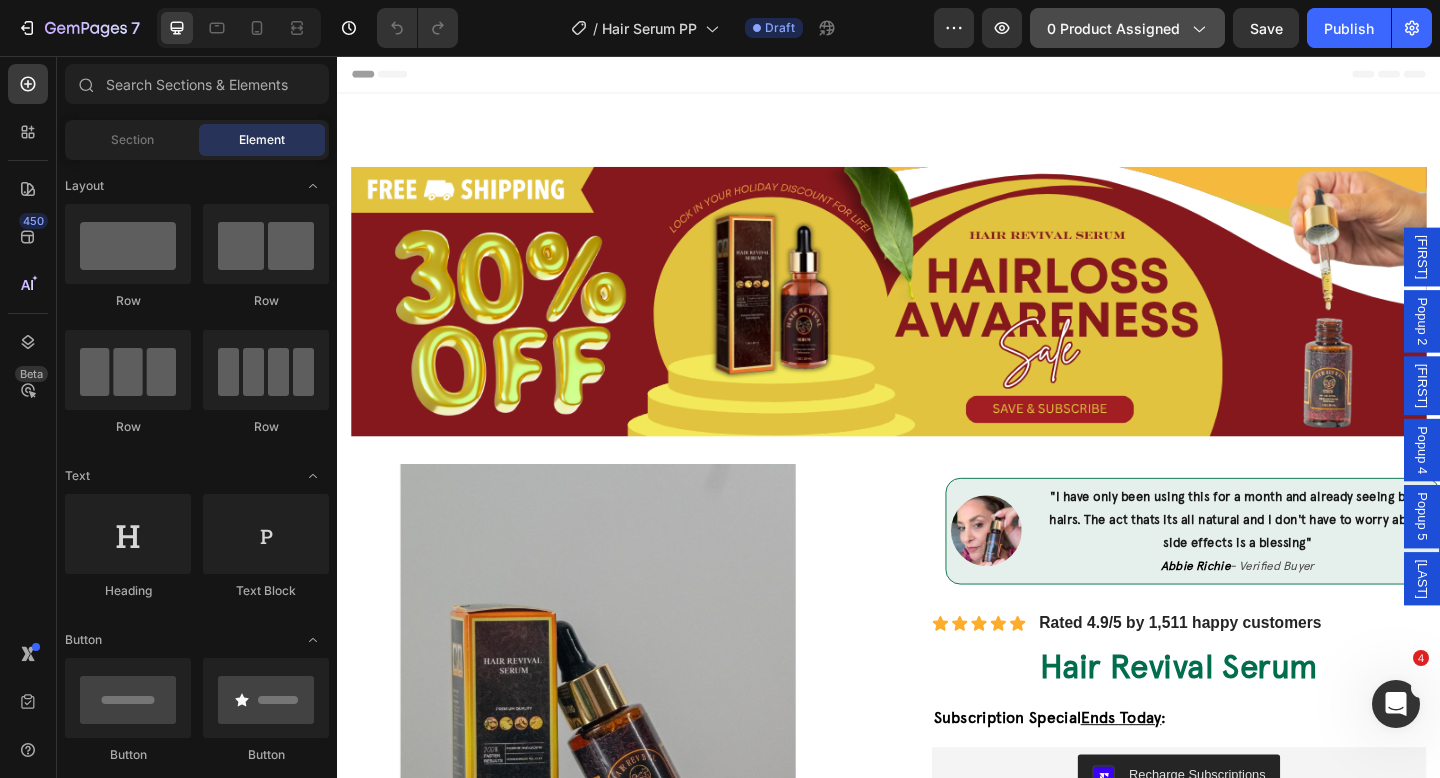 click on "0 product assigned" 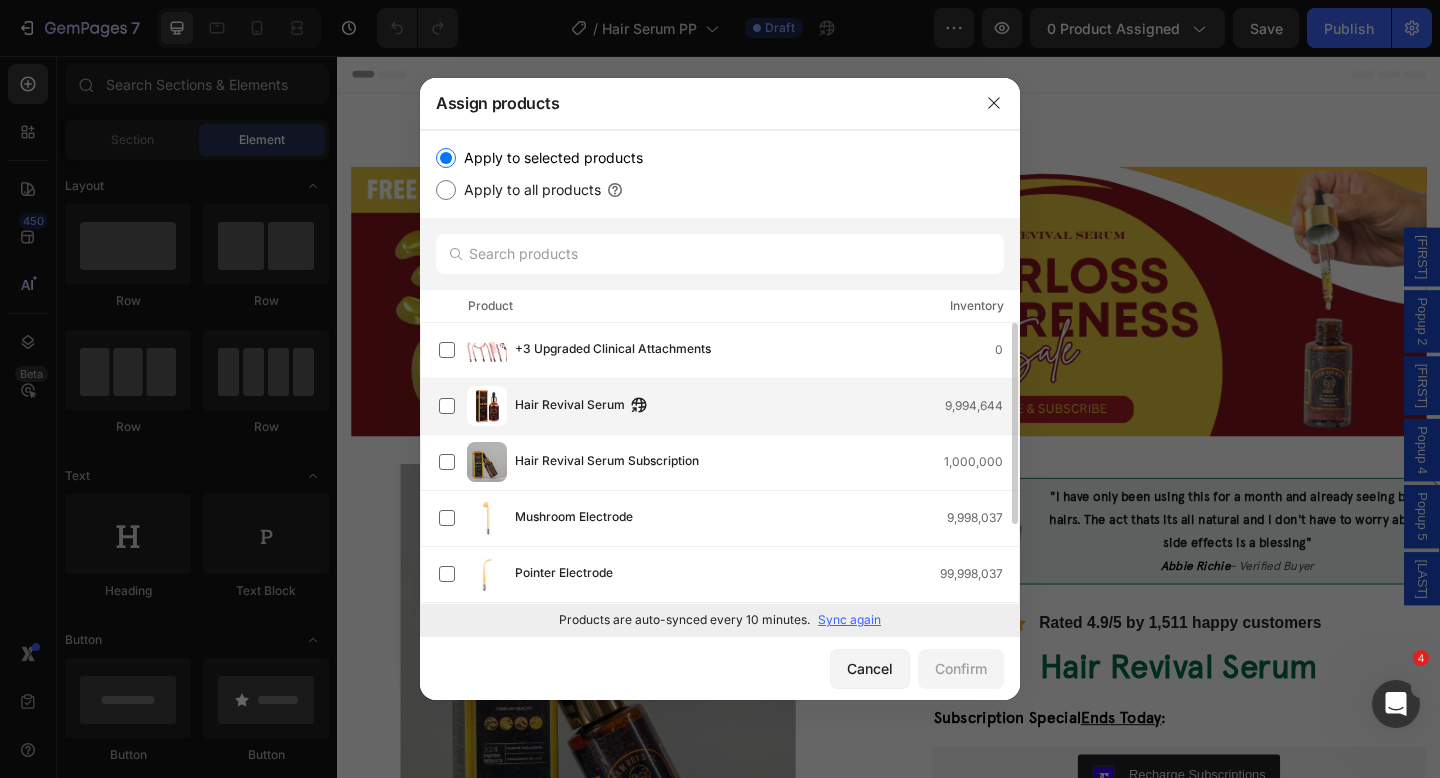 click on "Hair Revival Serum 9,994,644" at bounding box center [729, 406] 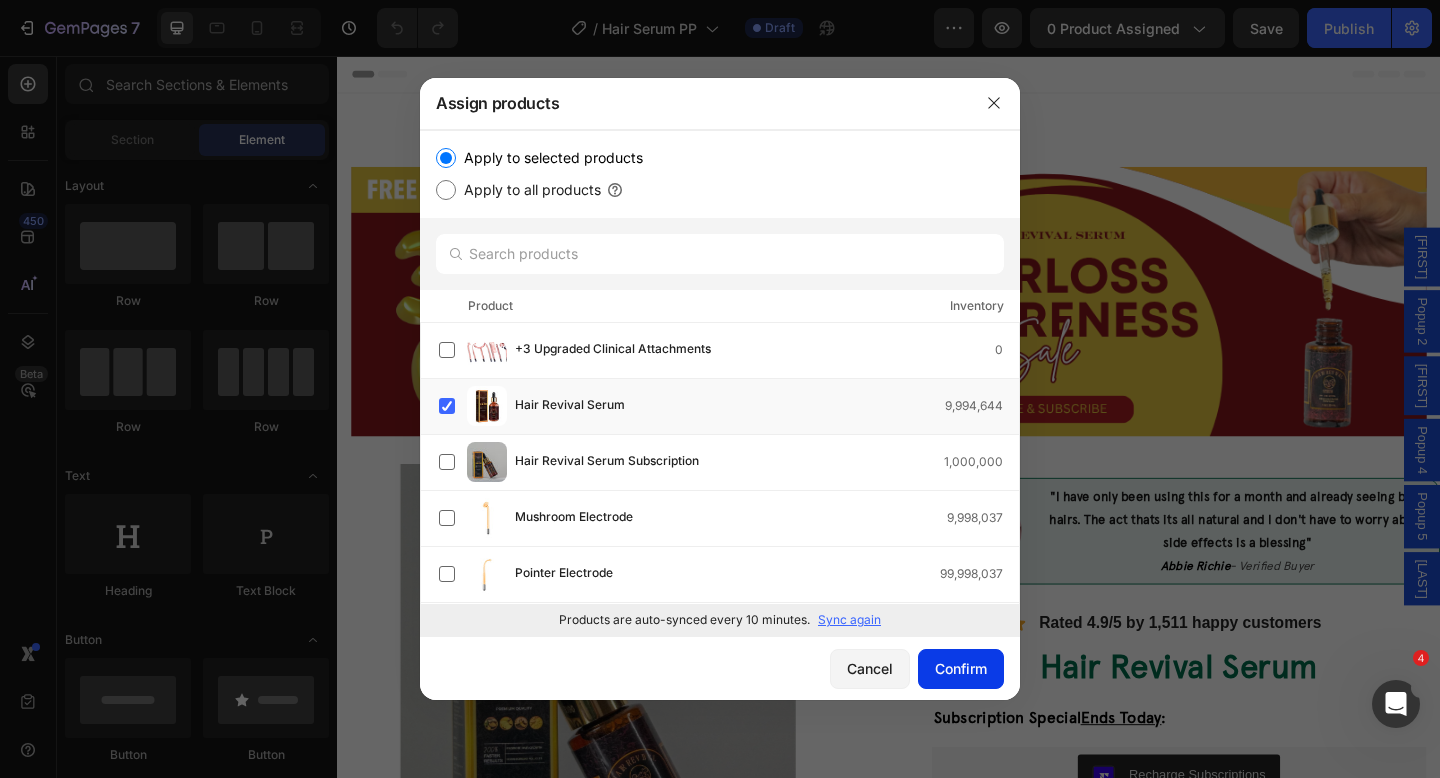 click on "Confirm" at bounding box center [961, 668] 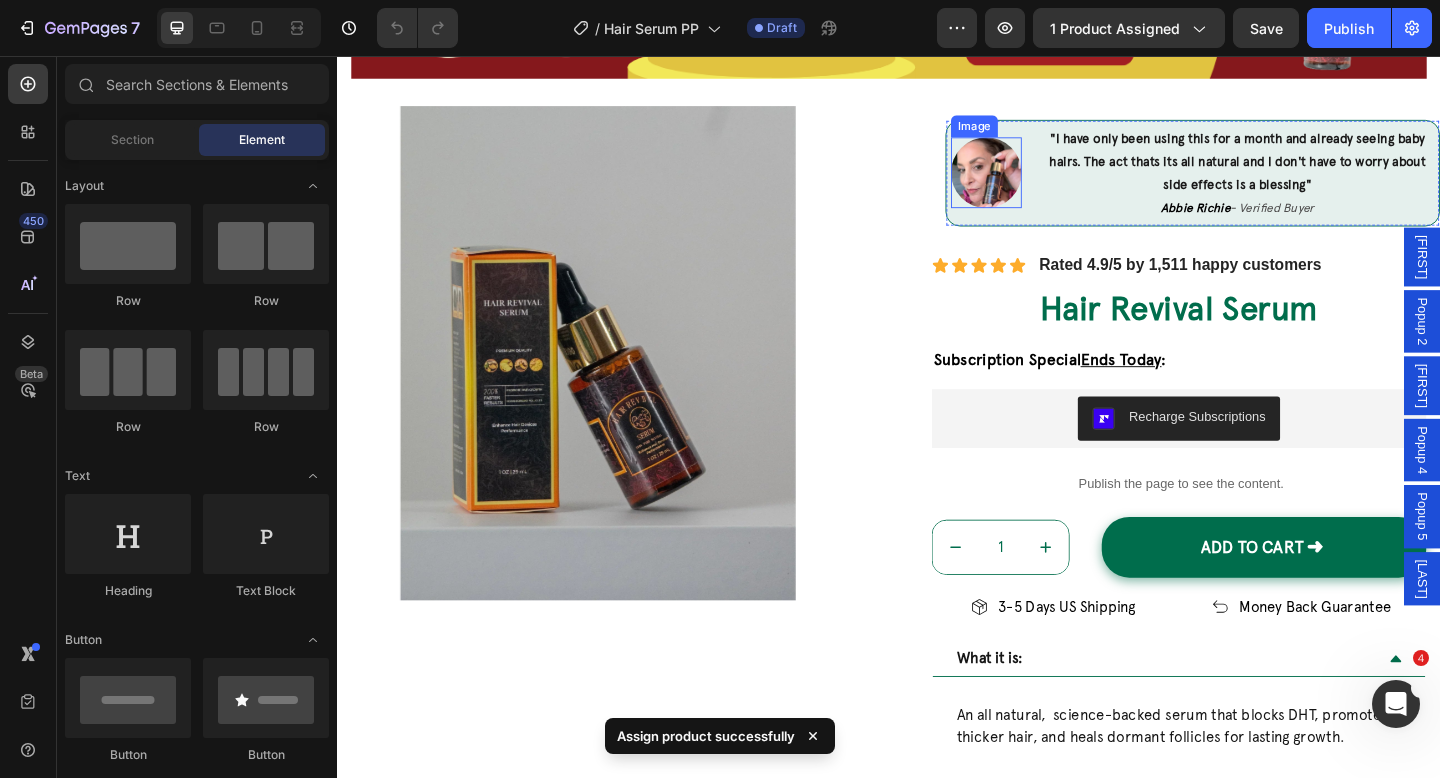 scroll, scrollTop: 379, scrollLeft: 0, axis: vertical 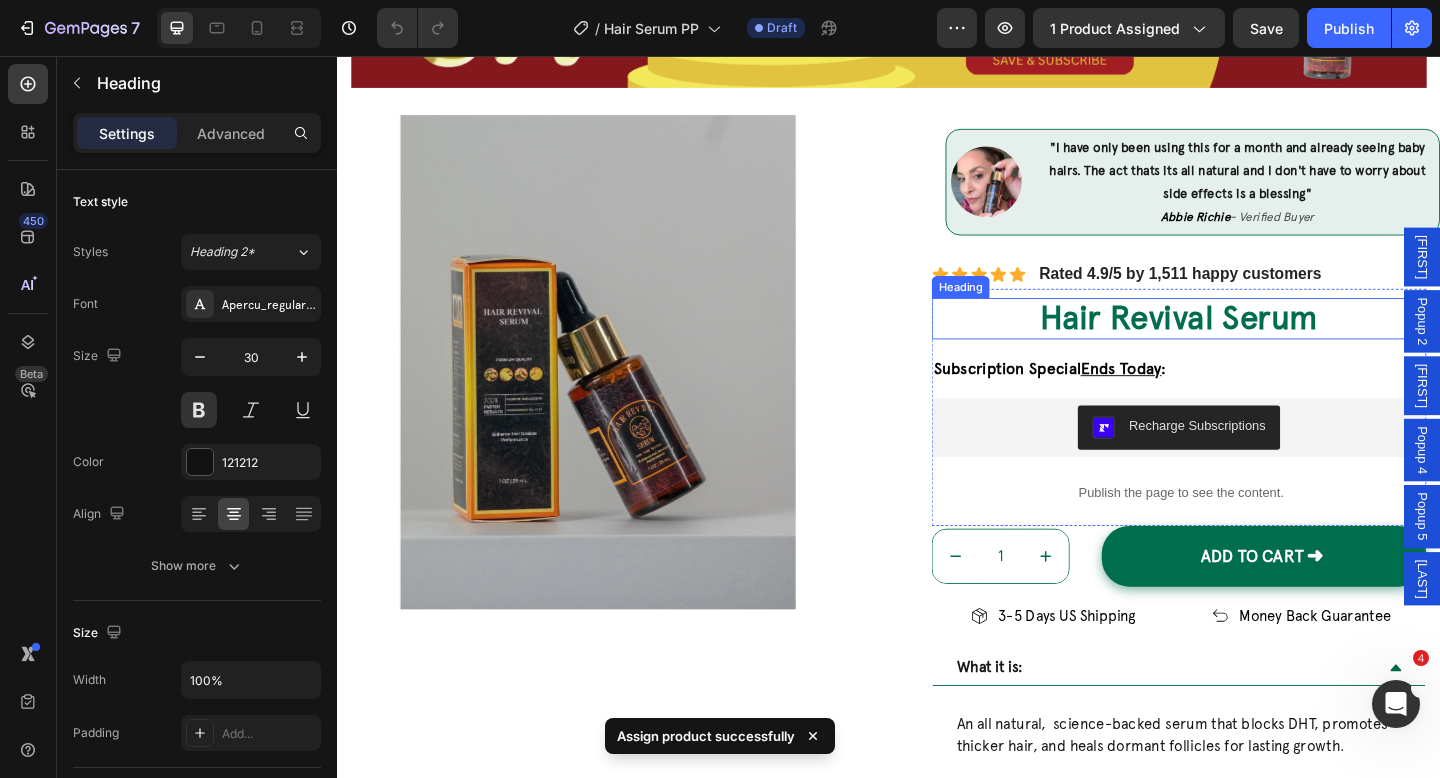 click on "Hair Revival Serum" at bounding box center (1253, 341) 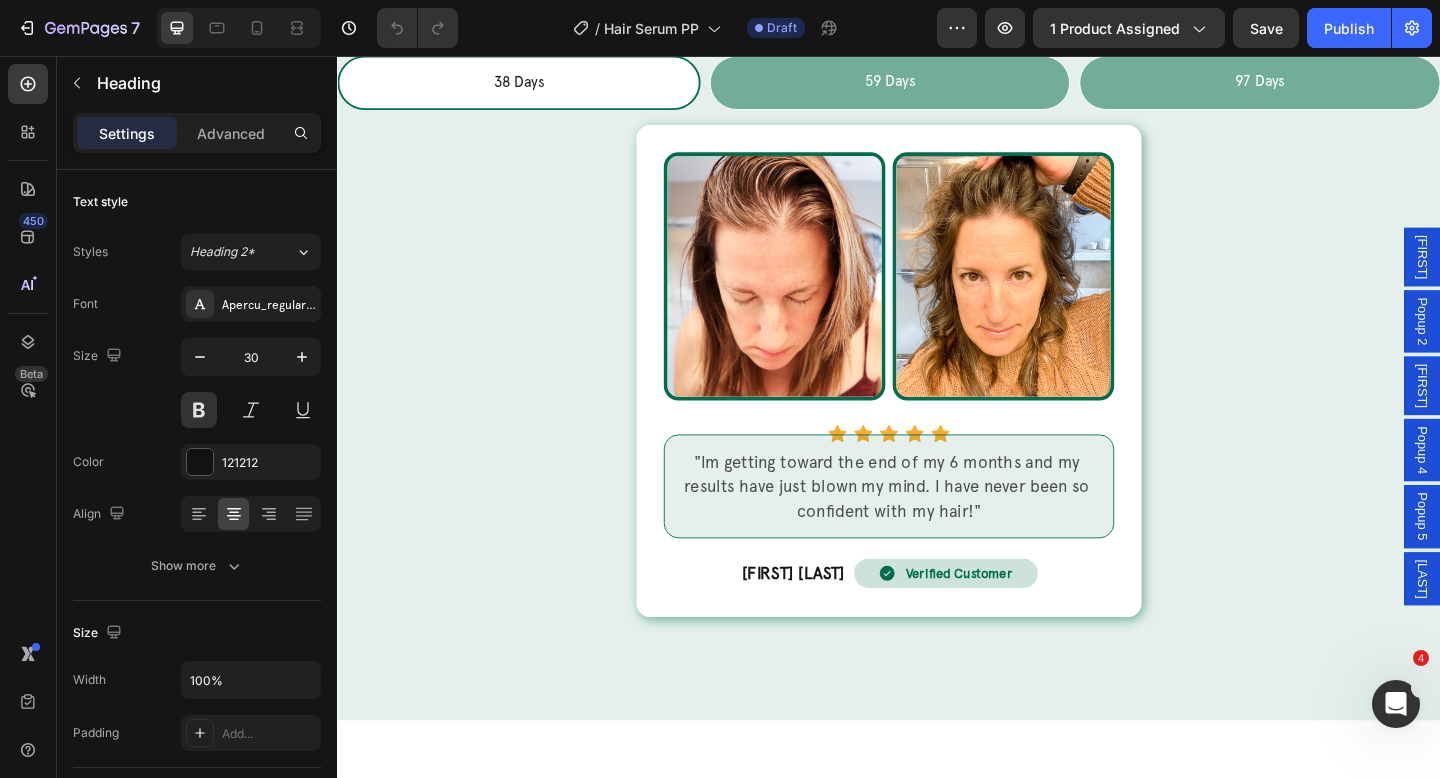 scroll, scrollTop: 7513, scrollLeft: 0, axis: vertical 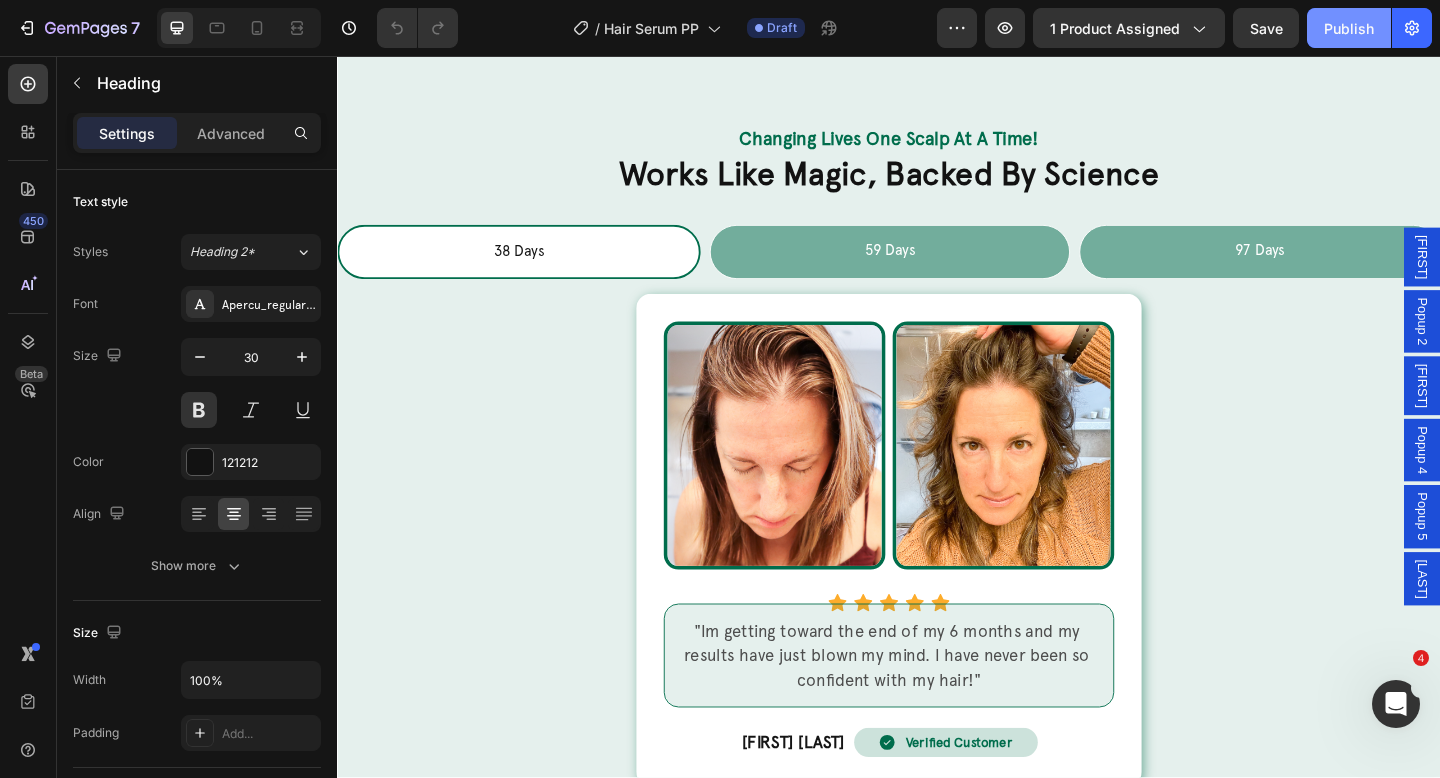 click on "Publish" at bounding box center [1349, 28] 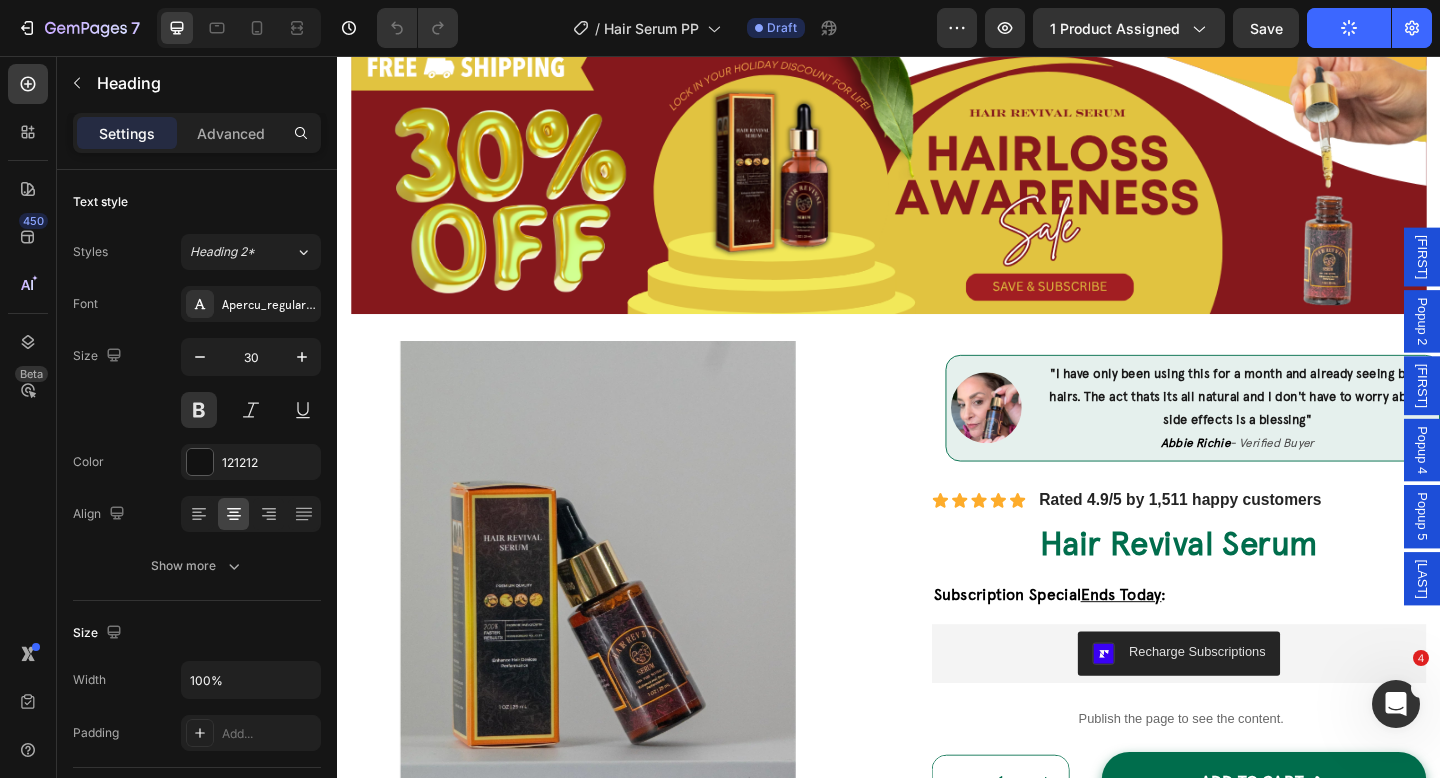 scroll, scrollTop: 0, scrollLeft: 0, axis: both 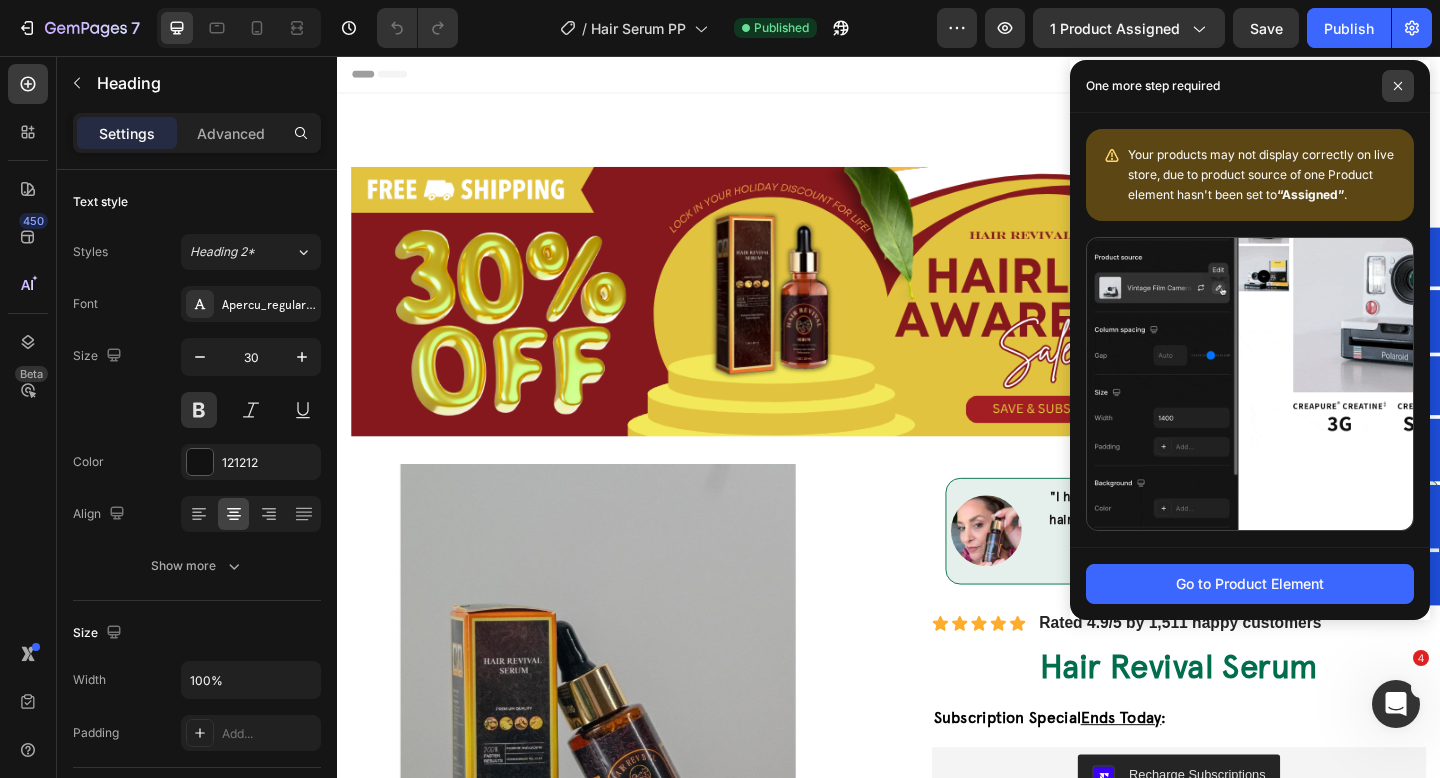 click at bounding box center (1398, 86) 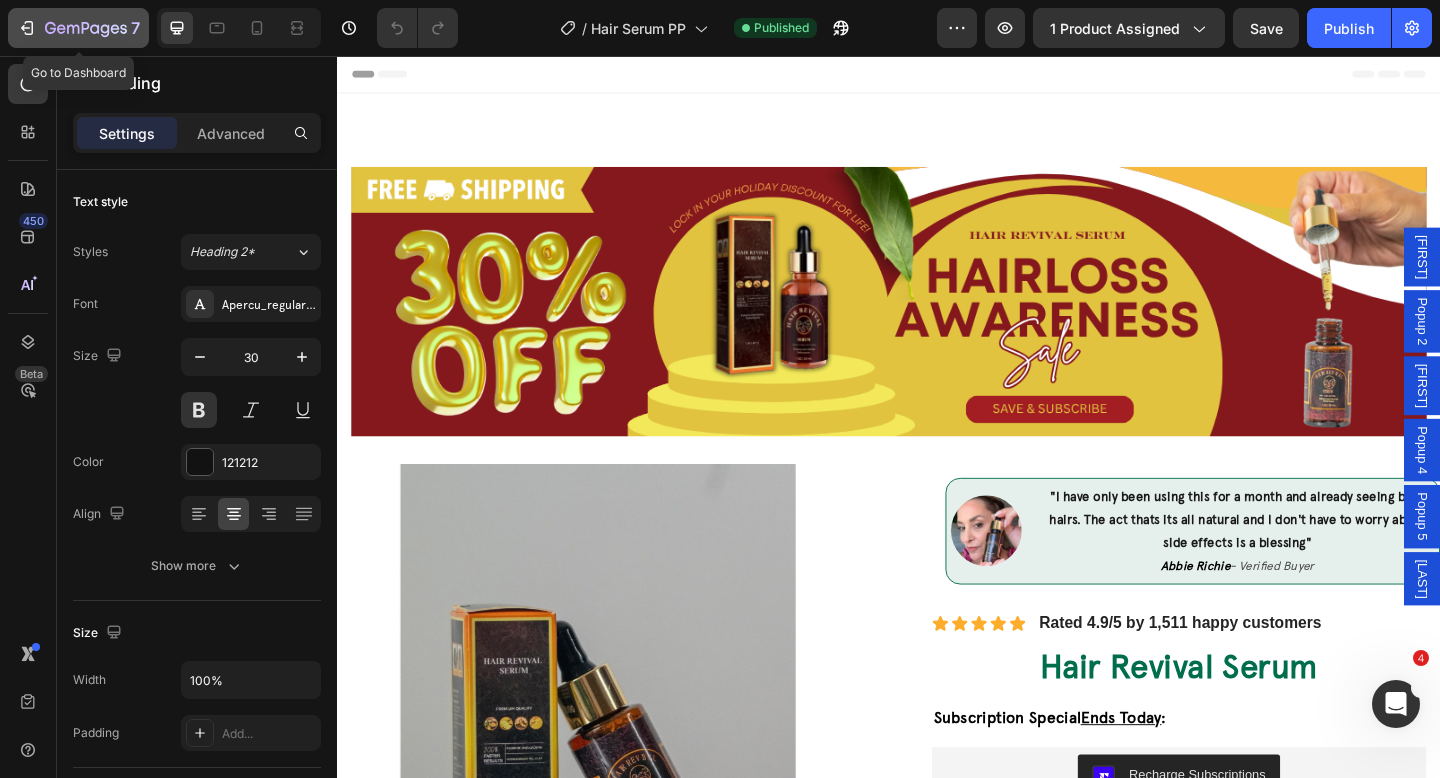 click 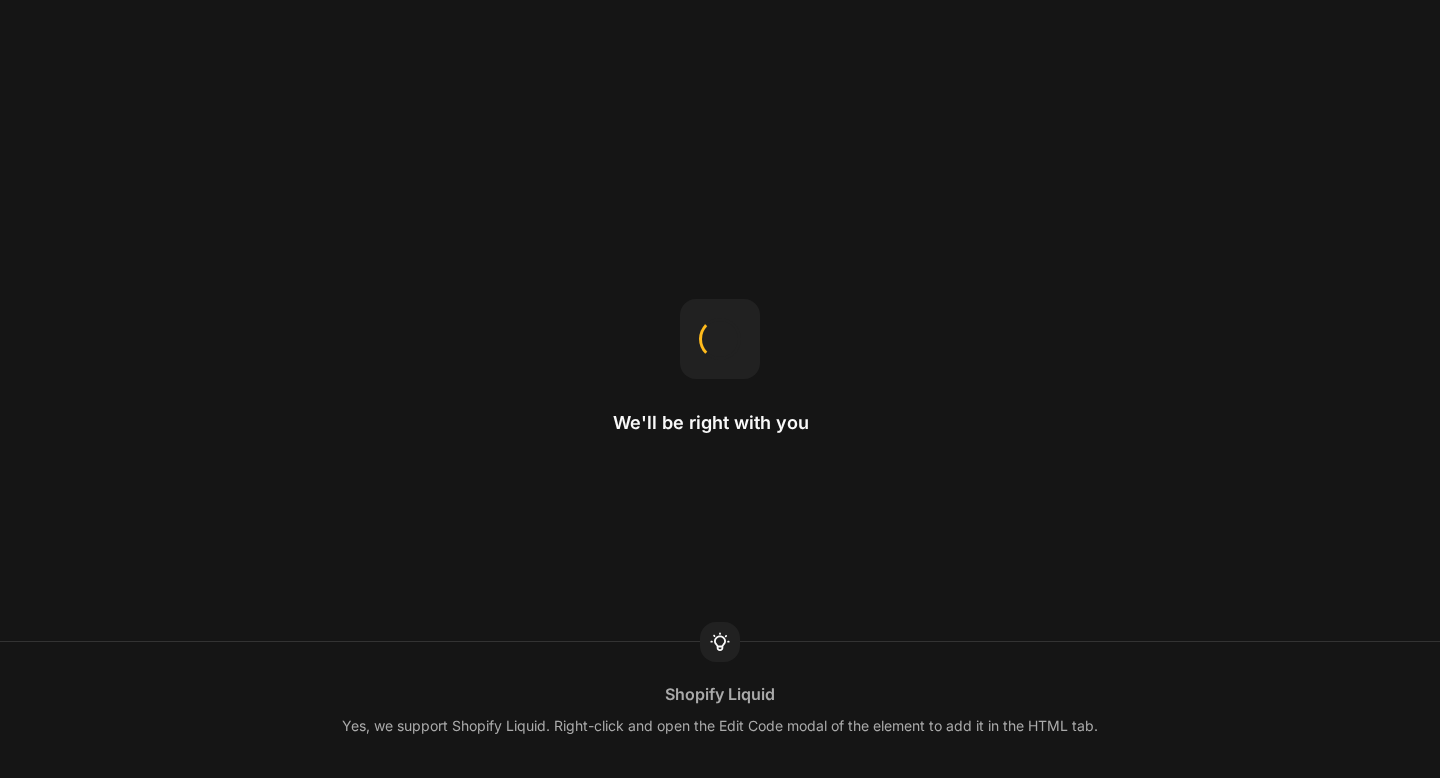 scroll, scrollTop: 0, scrollLeft: 0, axis: both 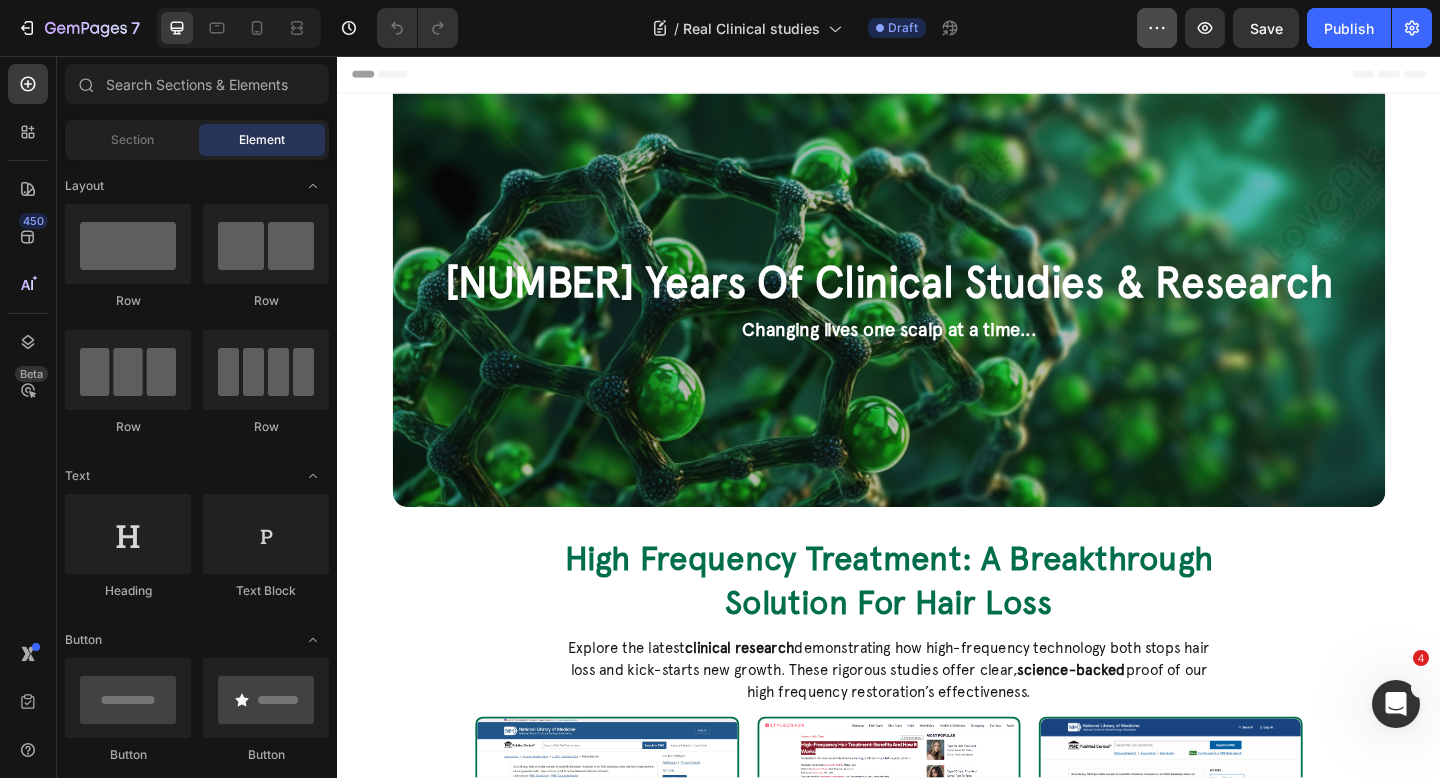 click 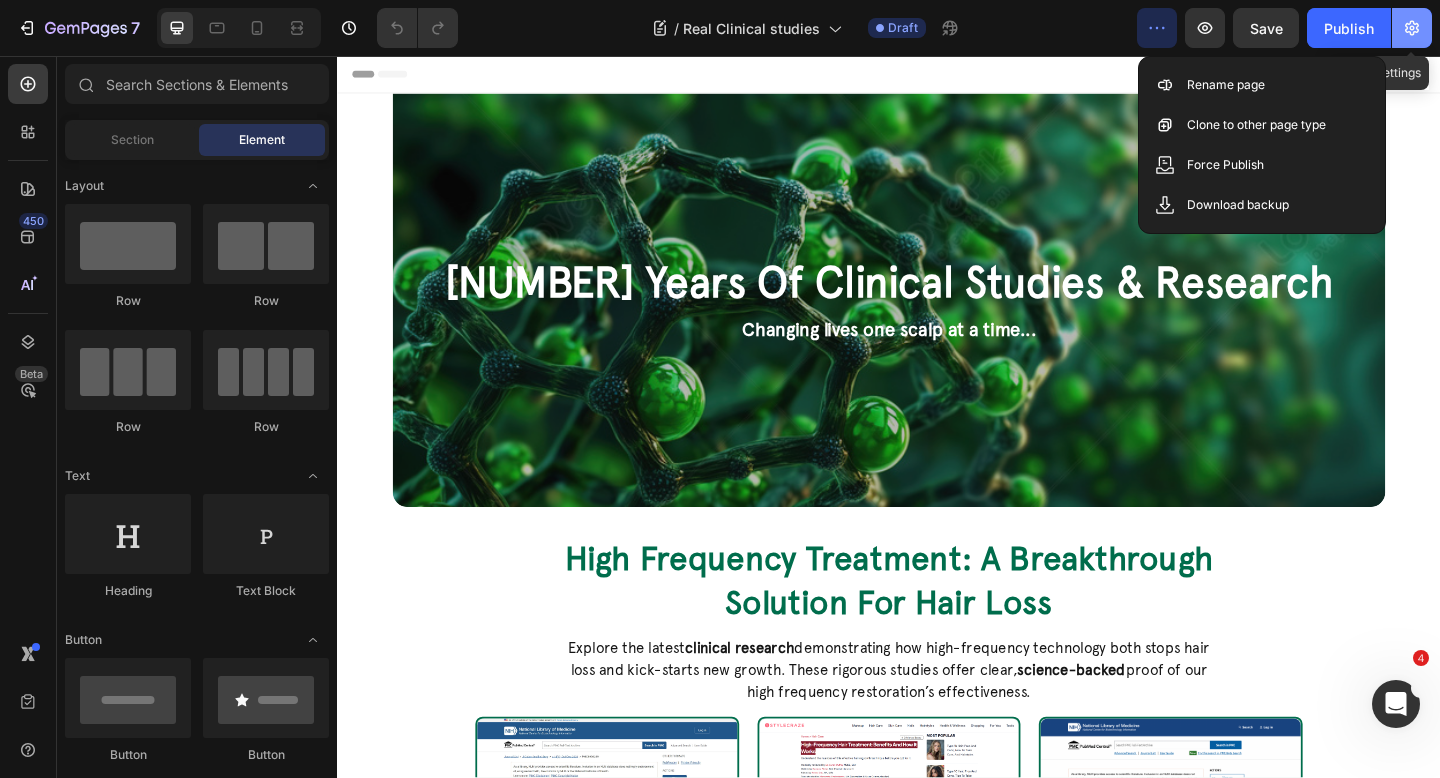 scroll, scrollTop: 0, scrollLeft: 0, axis: both 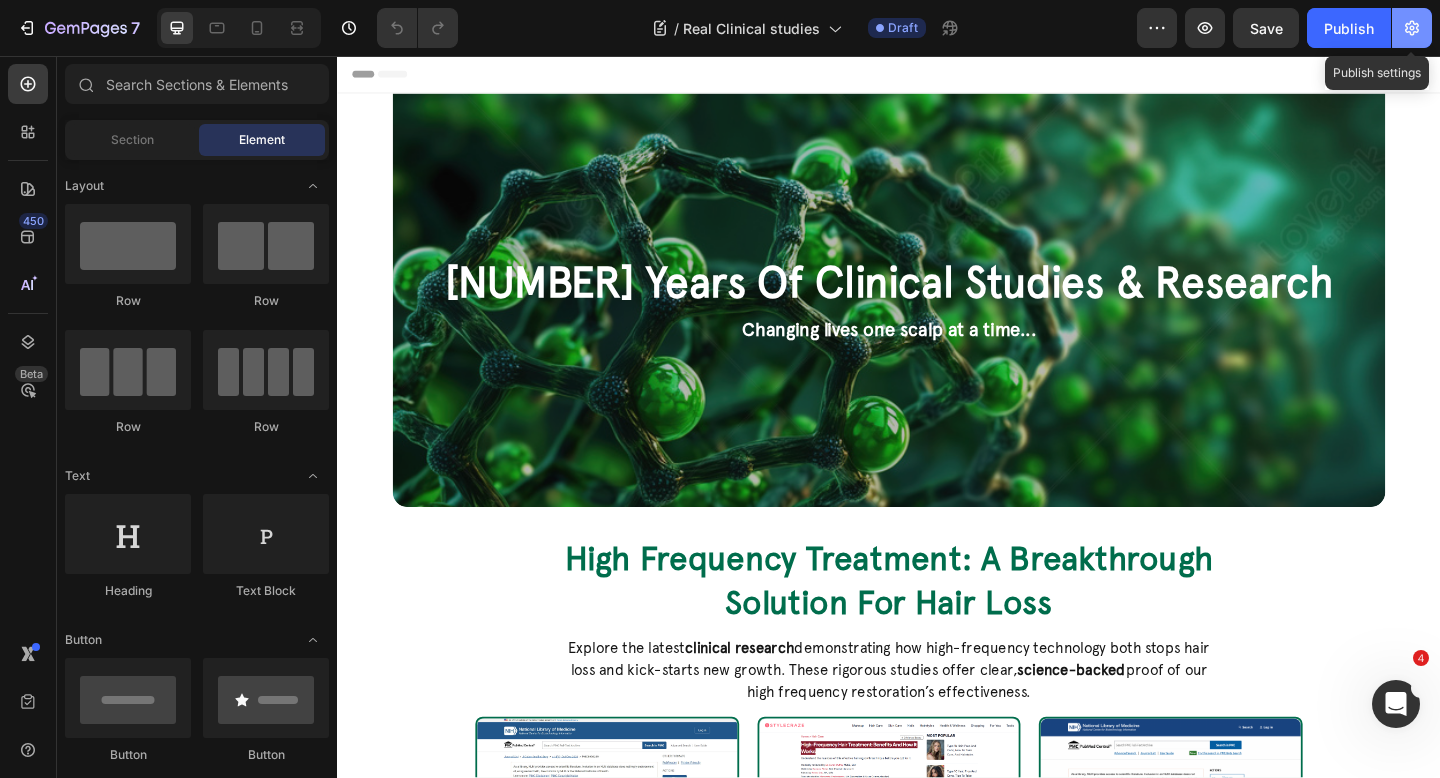 click 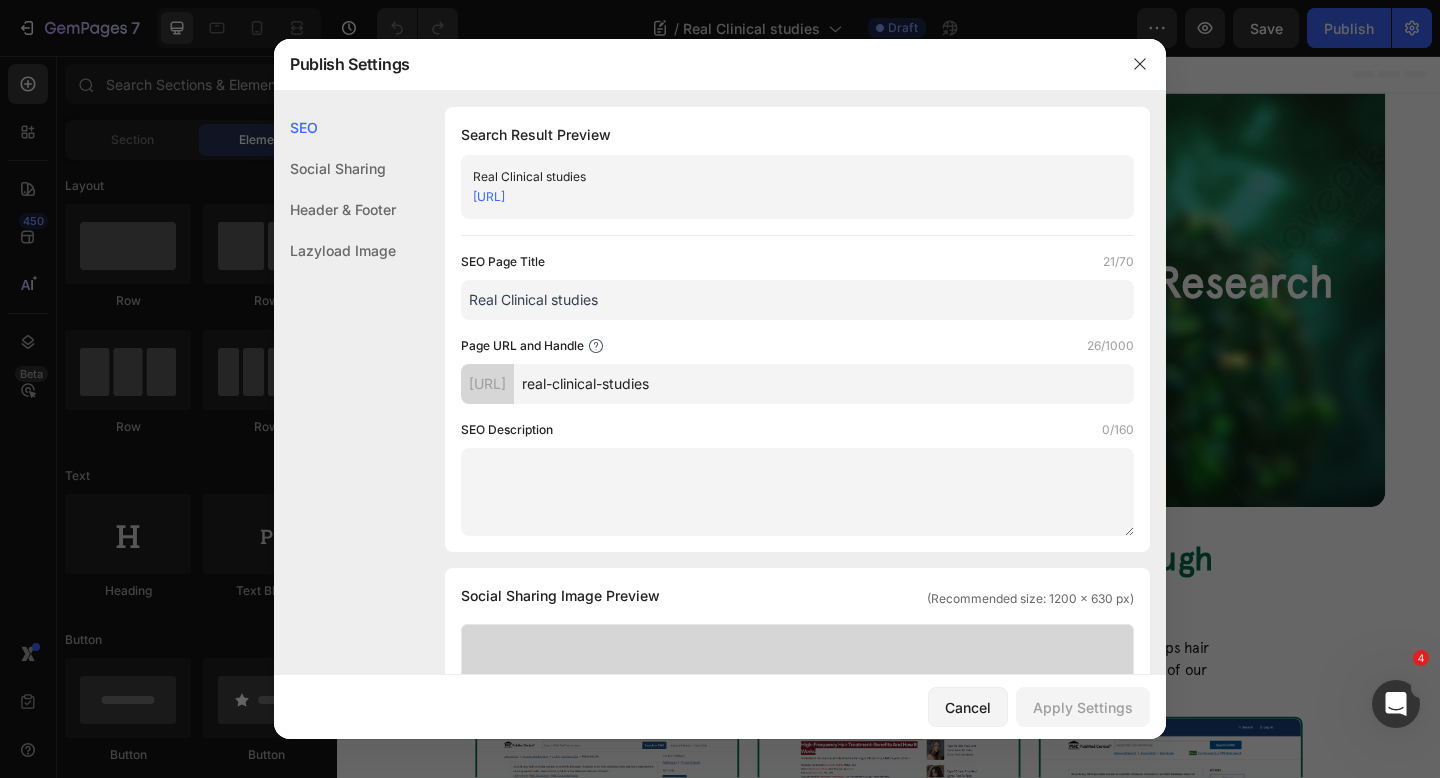 drag, startPoint x: 904, startPoint y: 380, endPoint x: 722, endPoint y: 379, distance: 182.00275 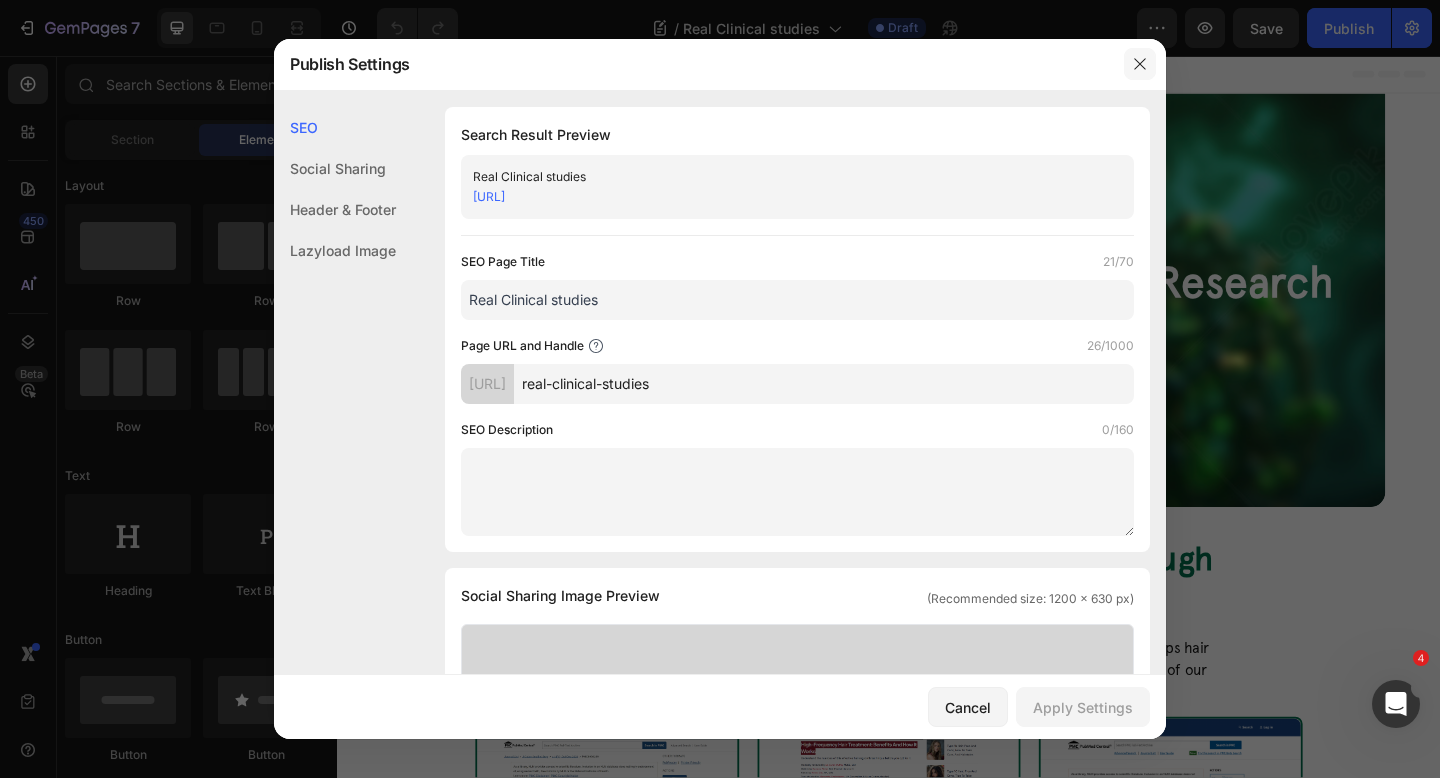 click 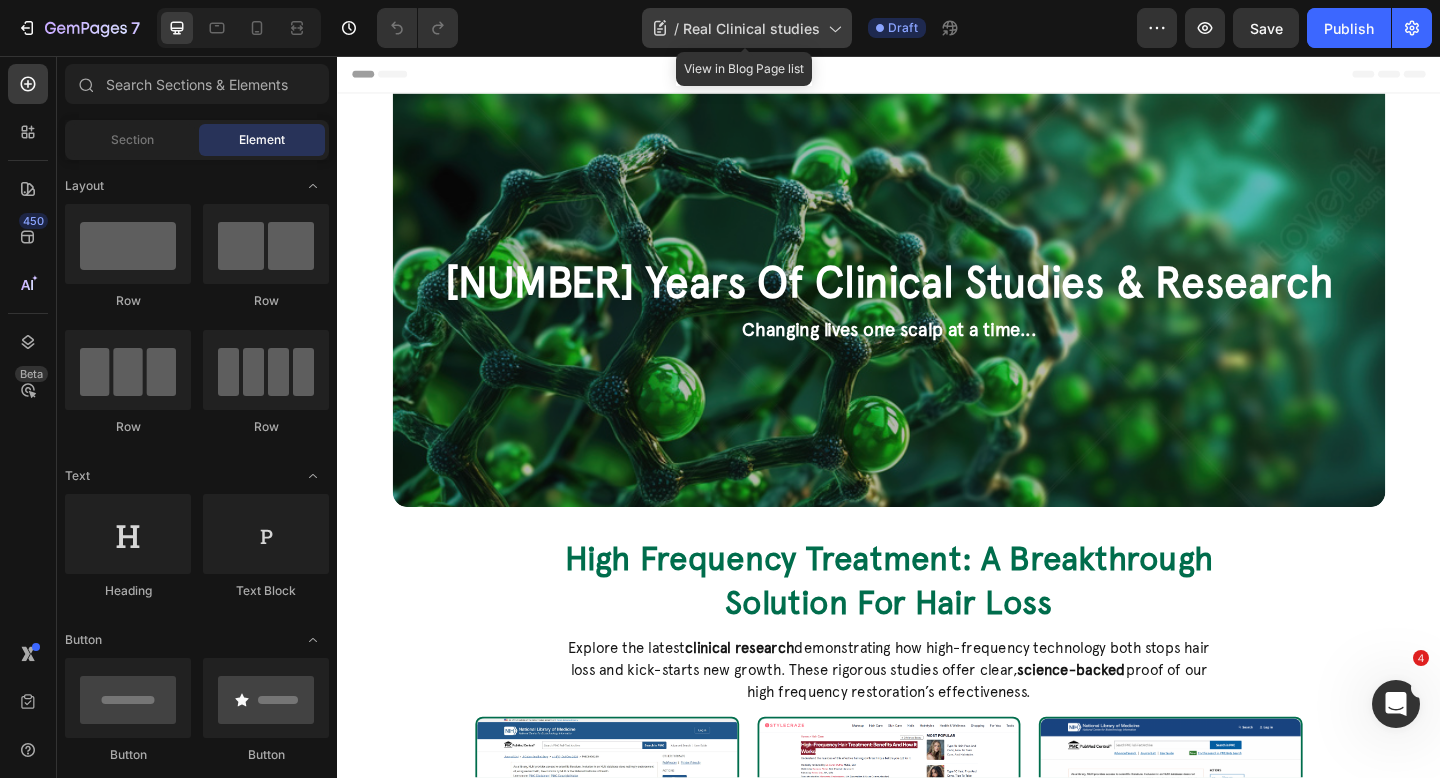 click on "Real Clinical studies" at bounding box center (751, 28) 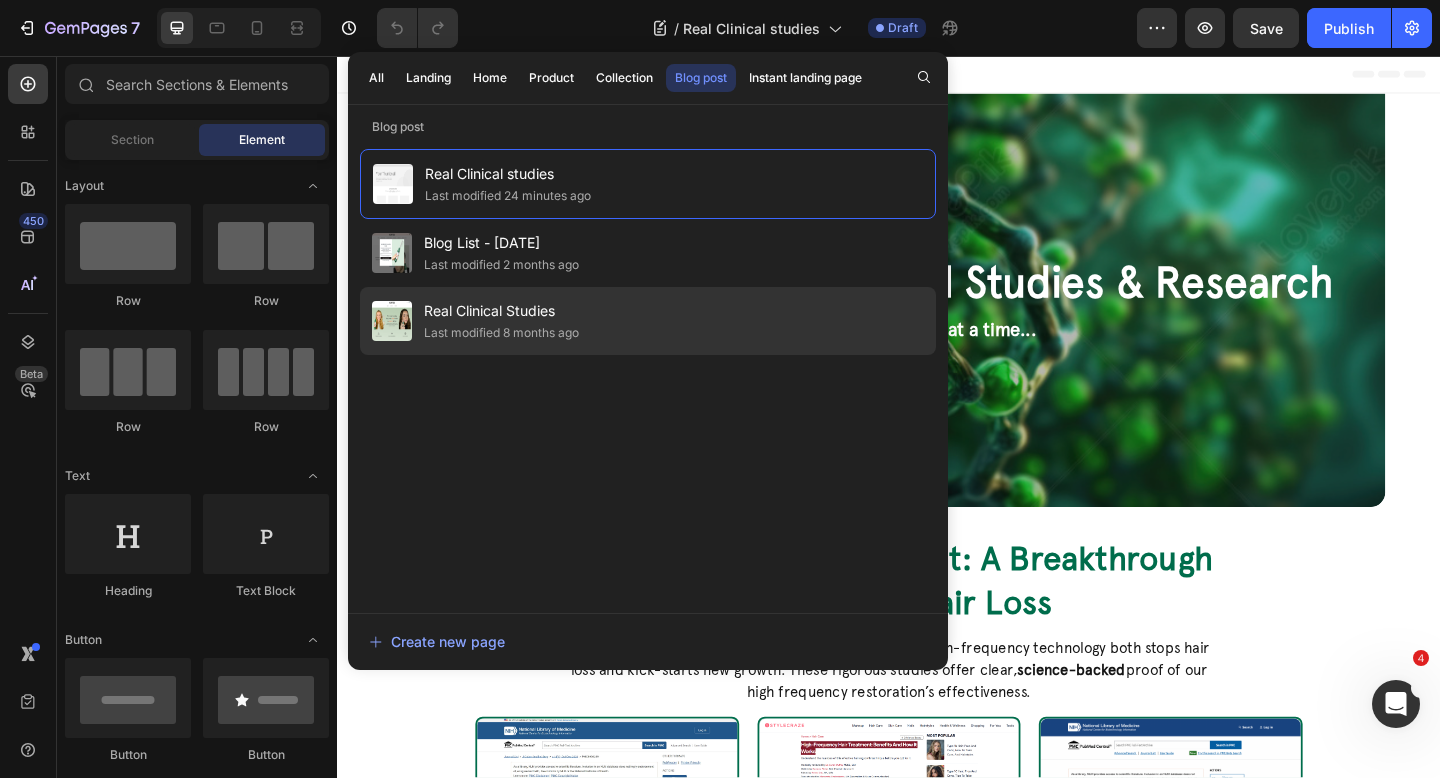 click on "Last modified 8 months ago" 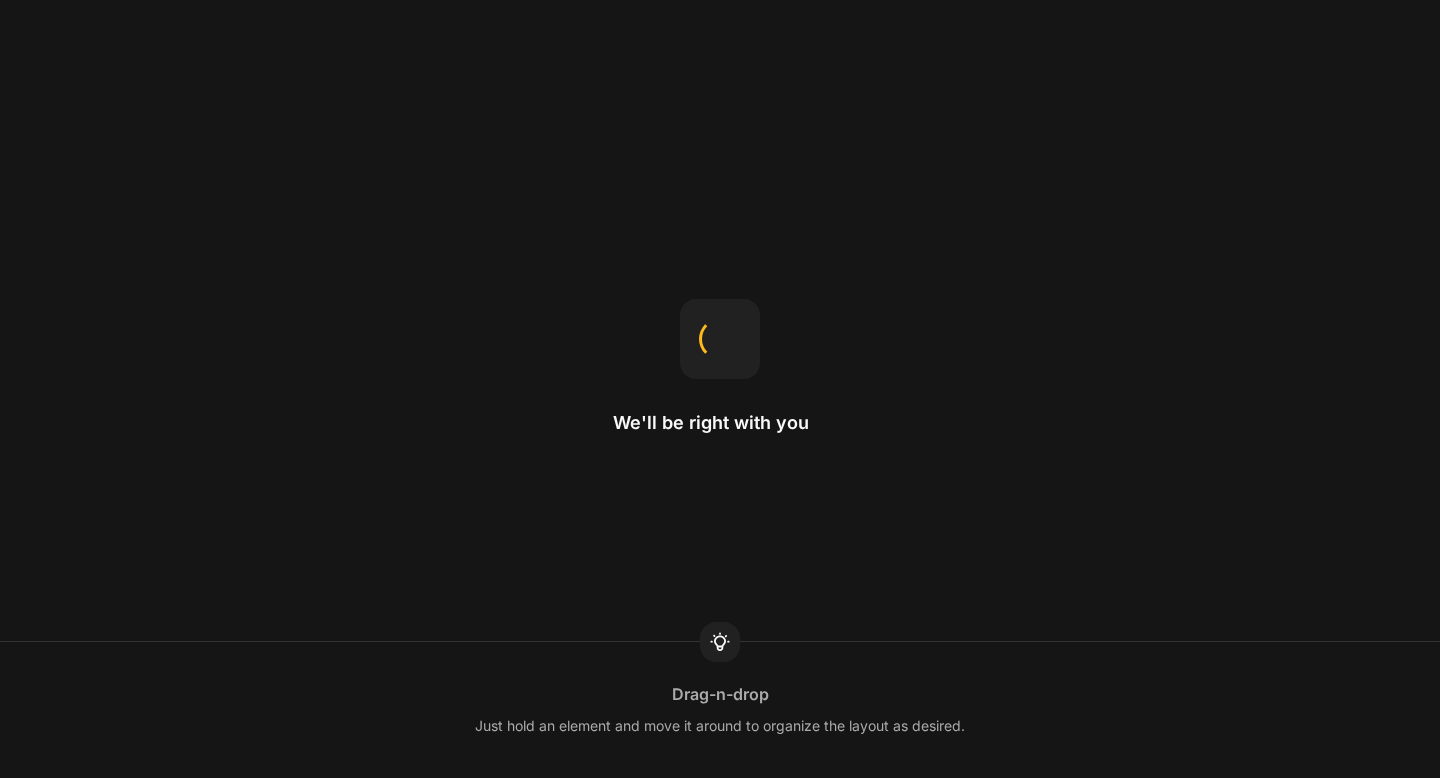 scroll, scrollTop: 0, scrollLeft: 0, axis: both 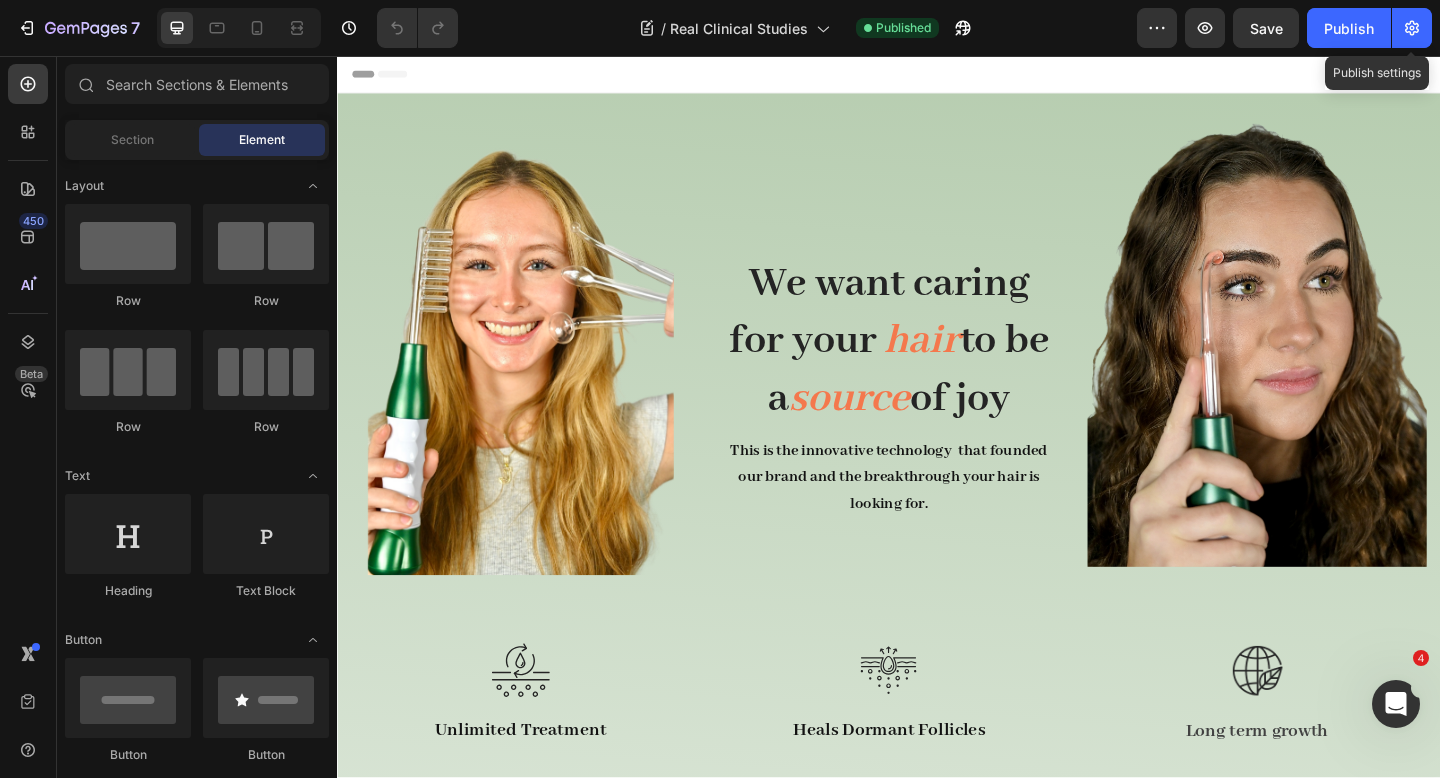 click on "[NUMBER] Version history / Real Clinical Studies Published Preview Save Publish Publish settings" 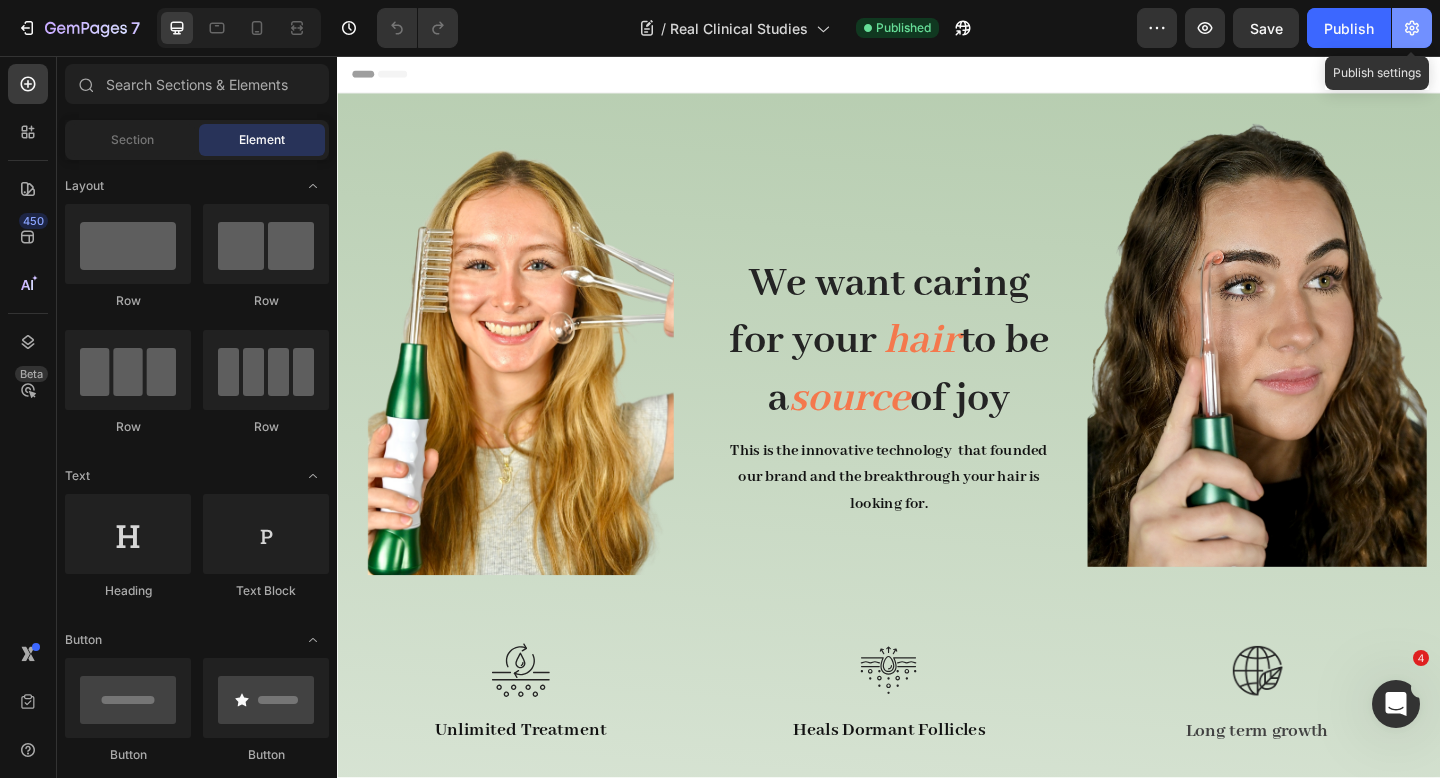 click 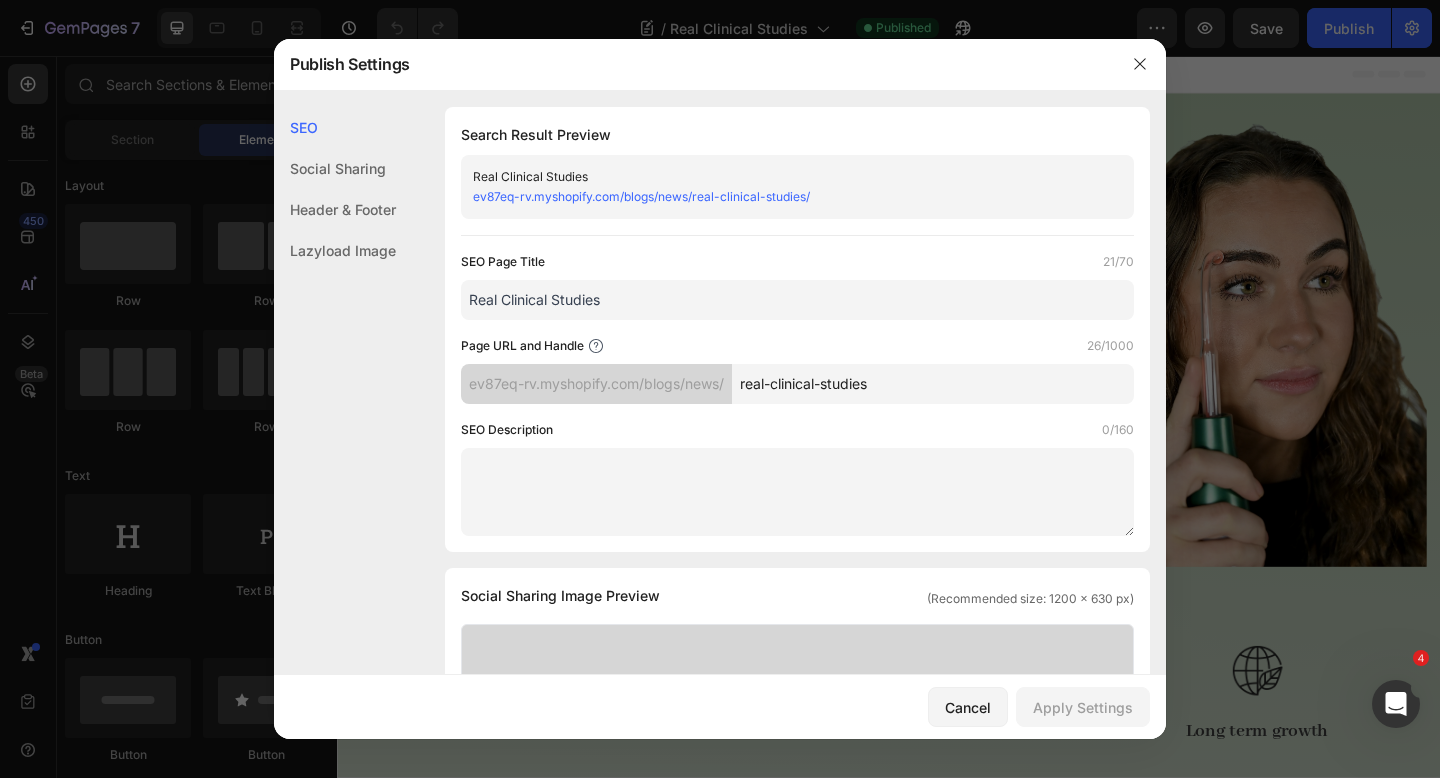 click on "real-clinical-studies" at bounding box center (933, 384) 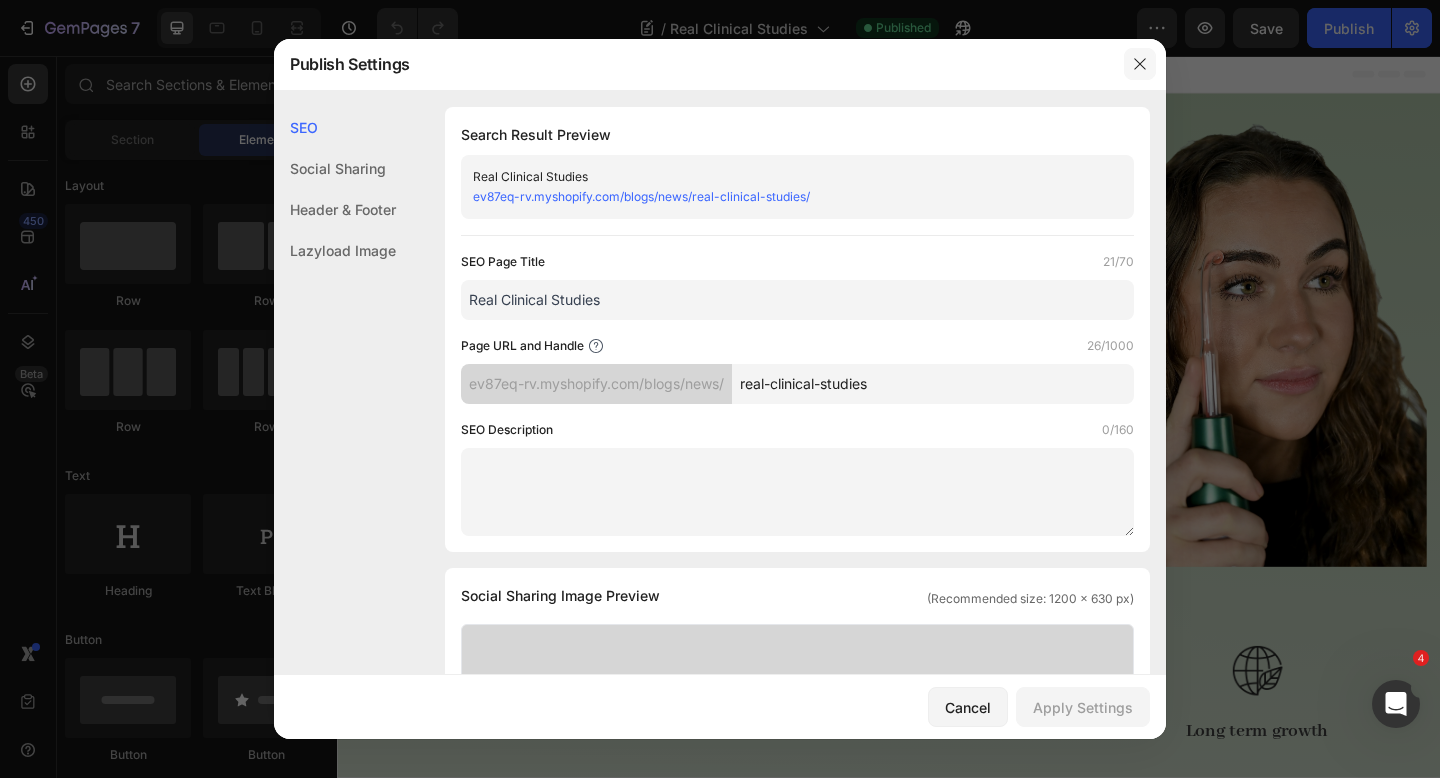 click 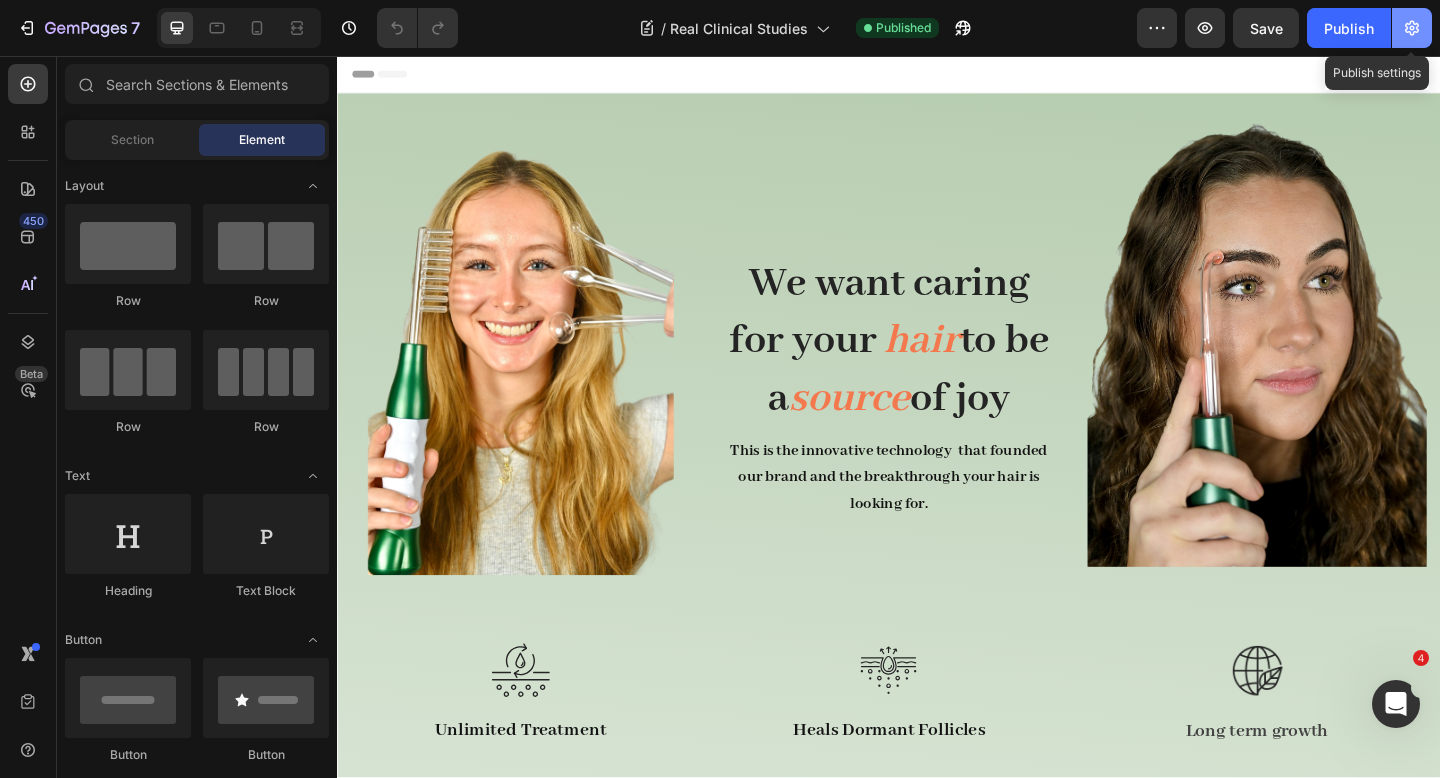 click 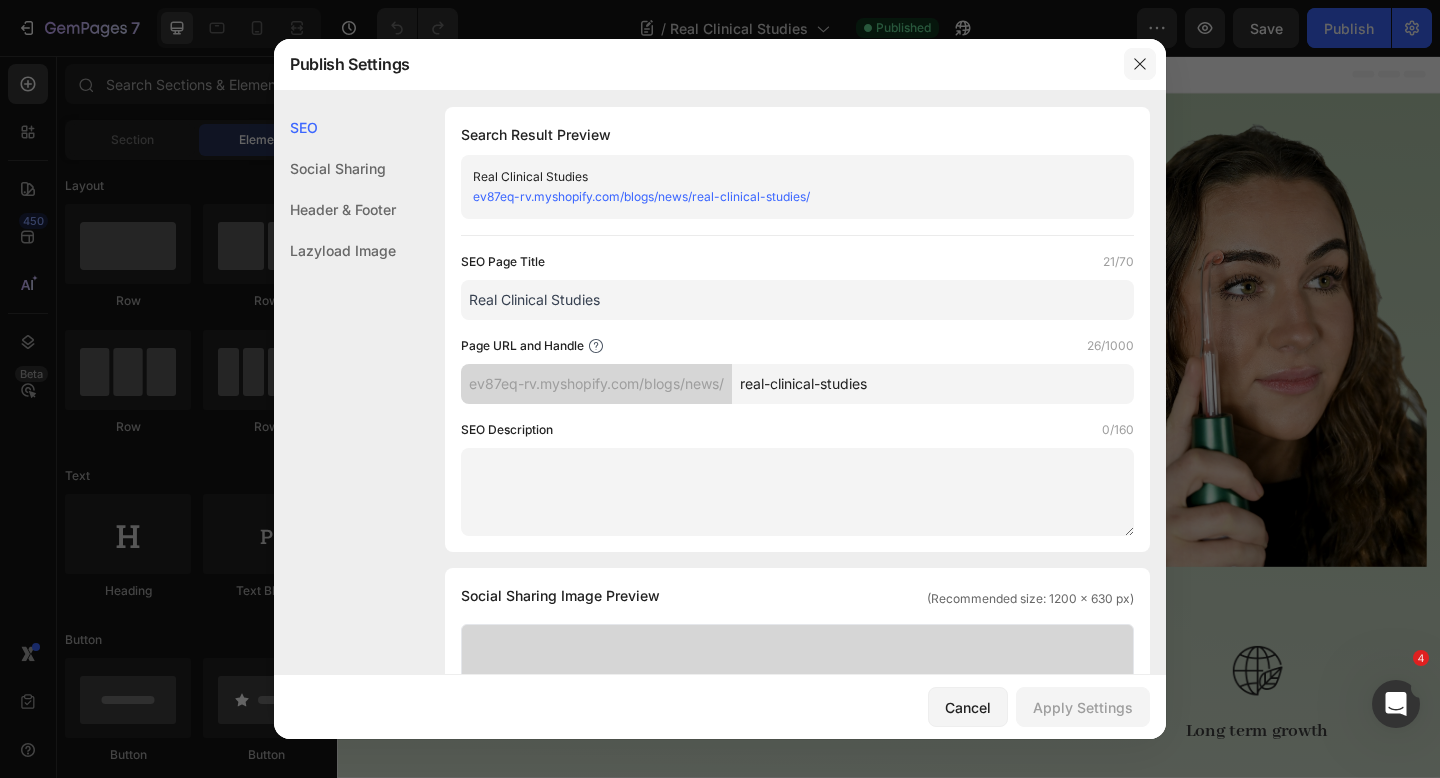 click 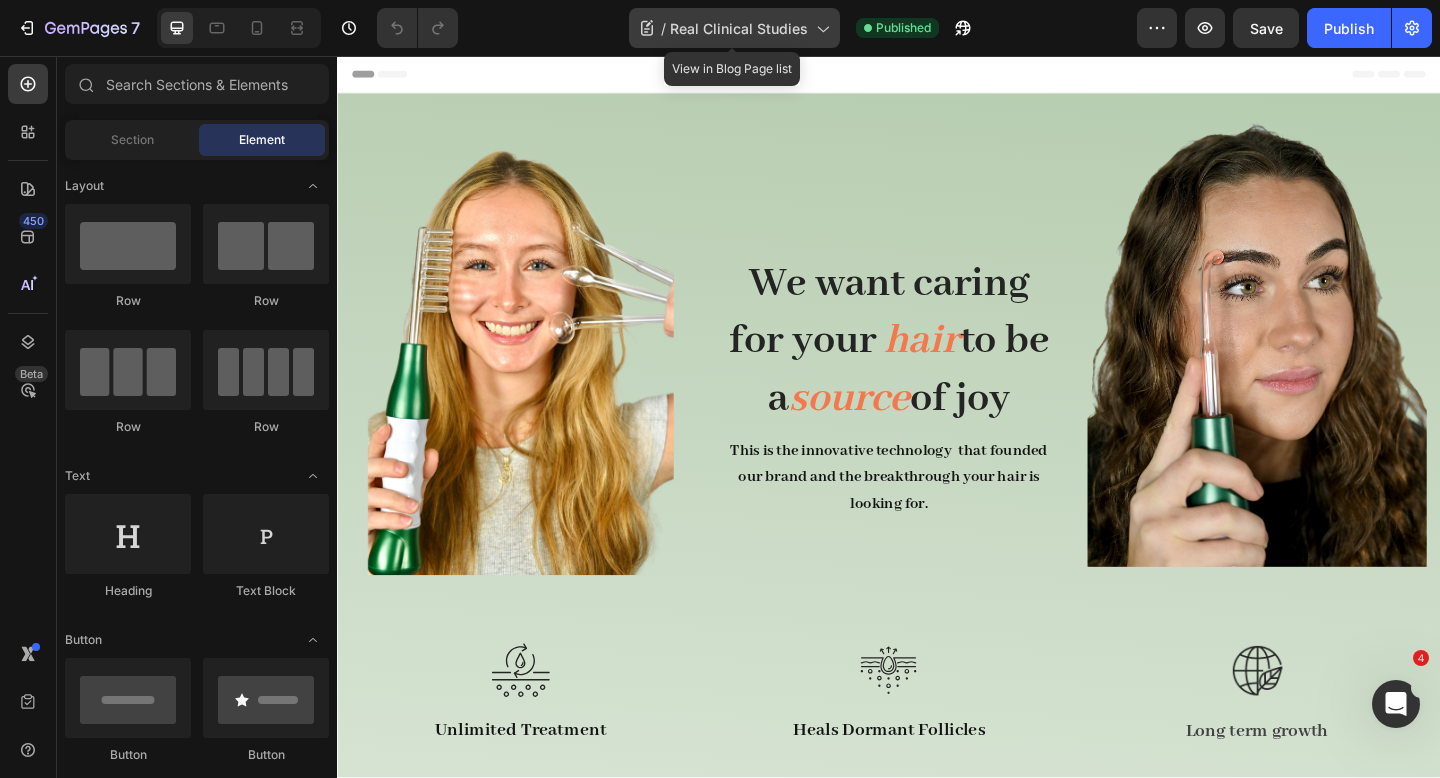 click on "Real Clinical Studies" at bounding box center [739, 28] 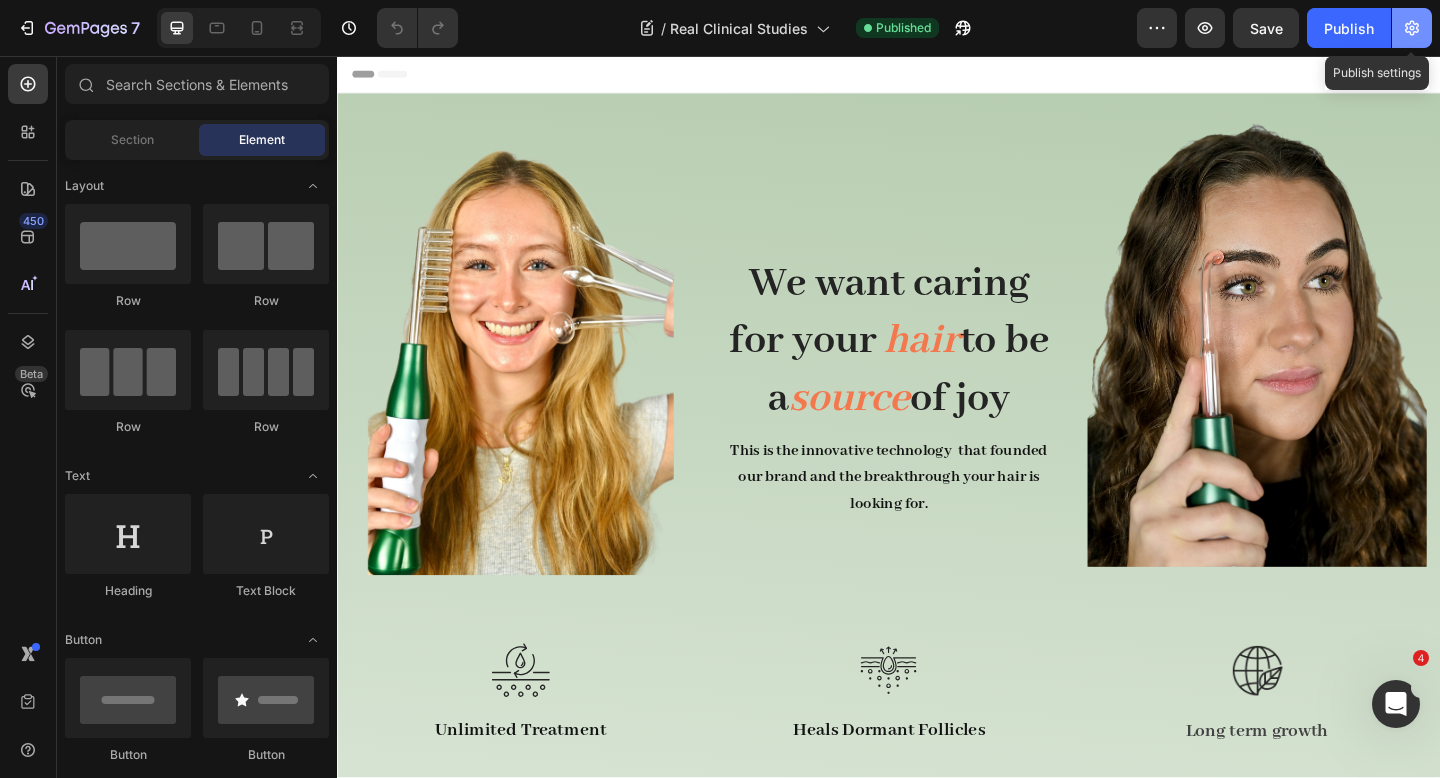 click 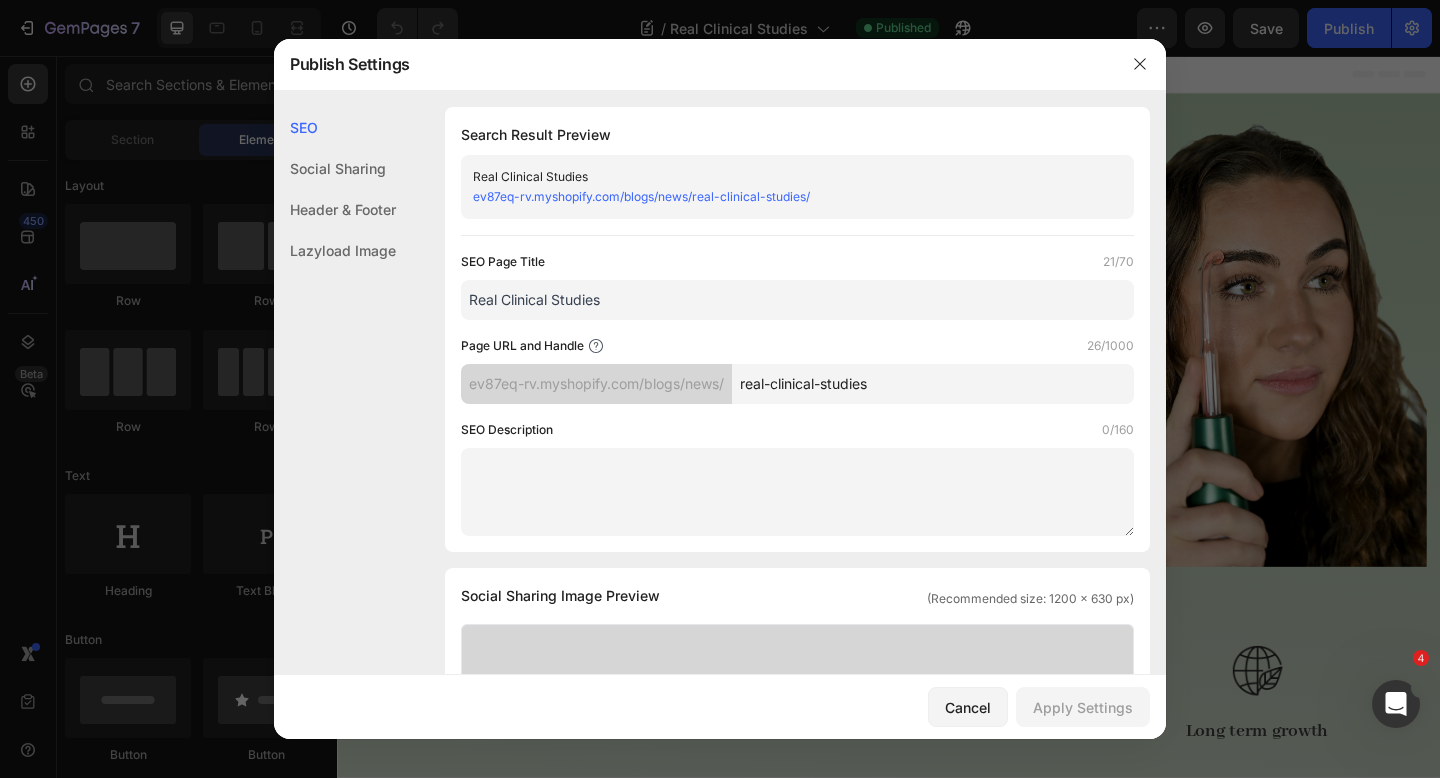 click on "real-clinical-studies" at bounding box center (933, 384) 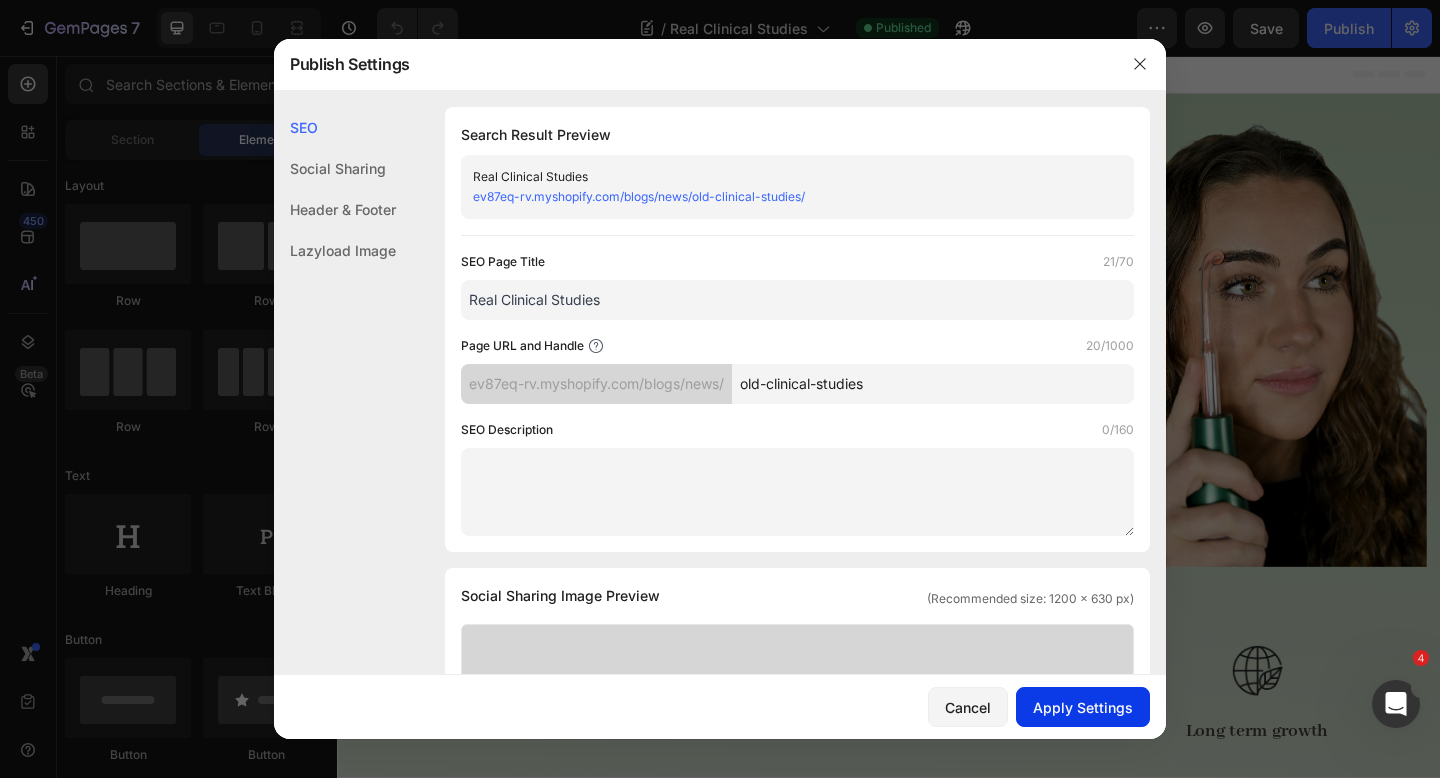 type on "old-clinical-studies" 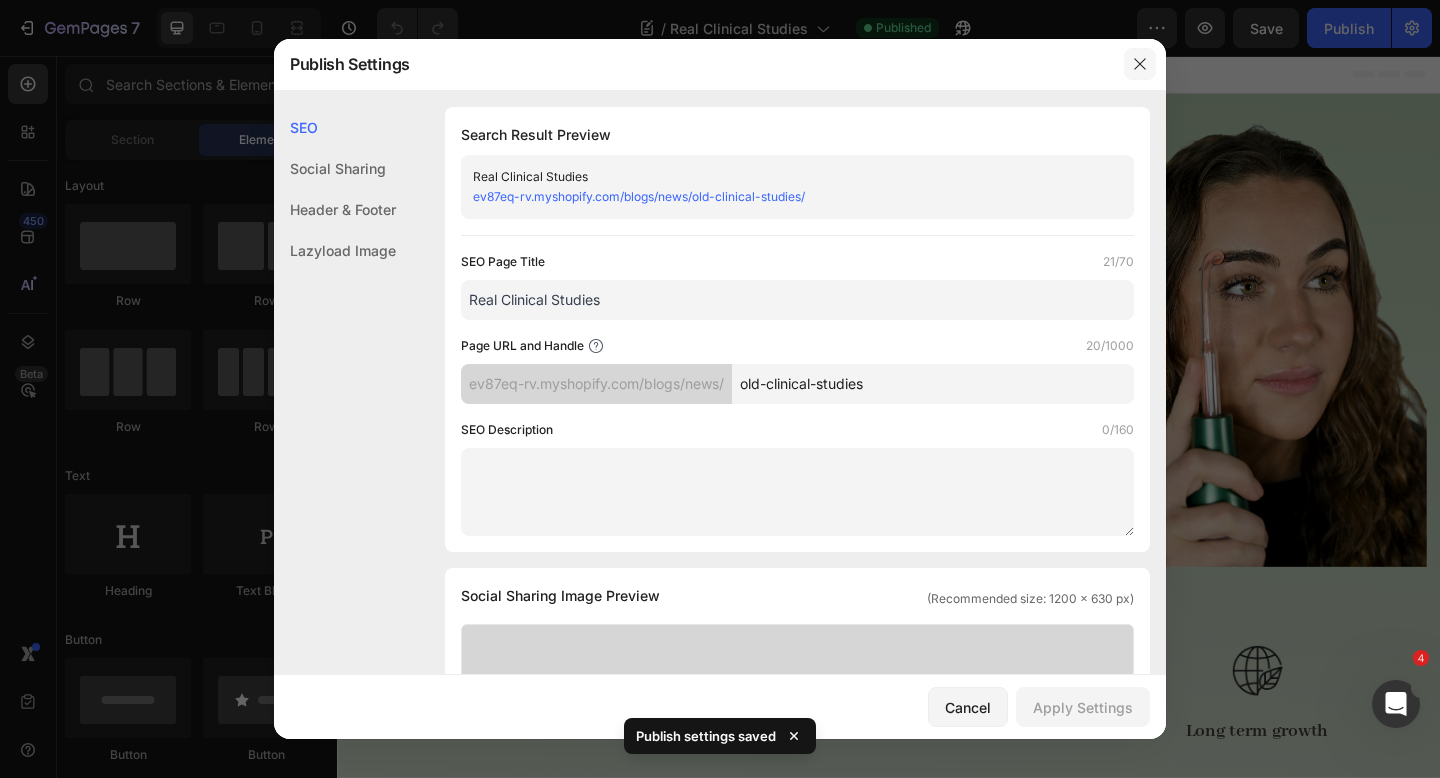 click at bounding box center [1140, 64] 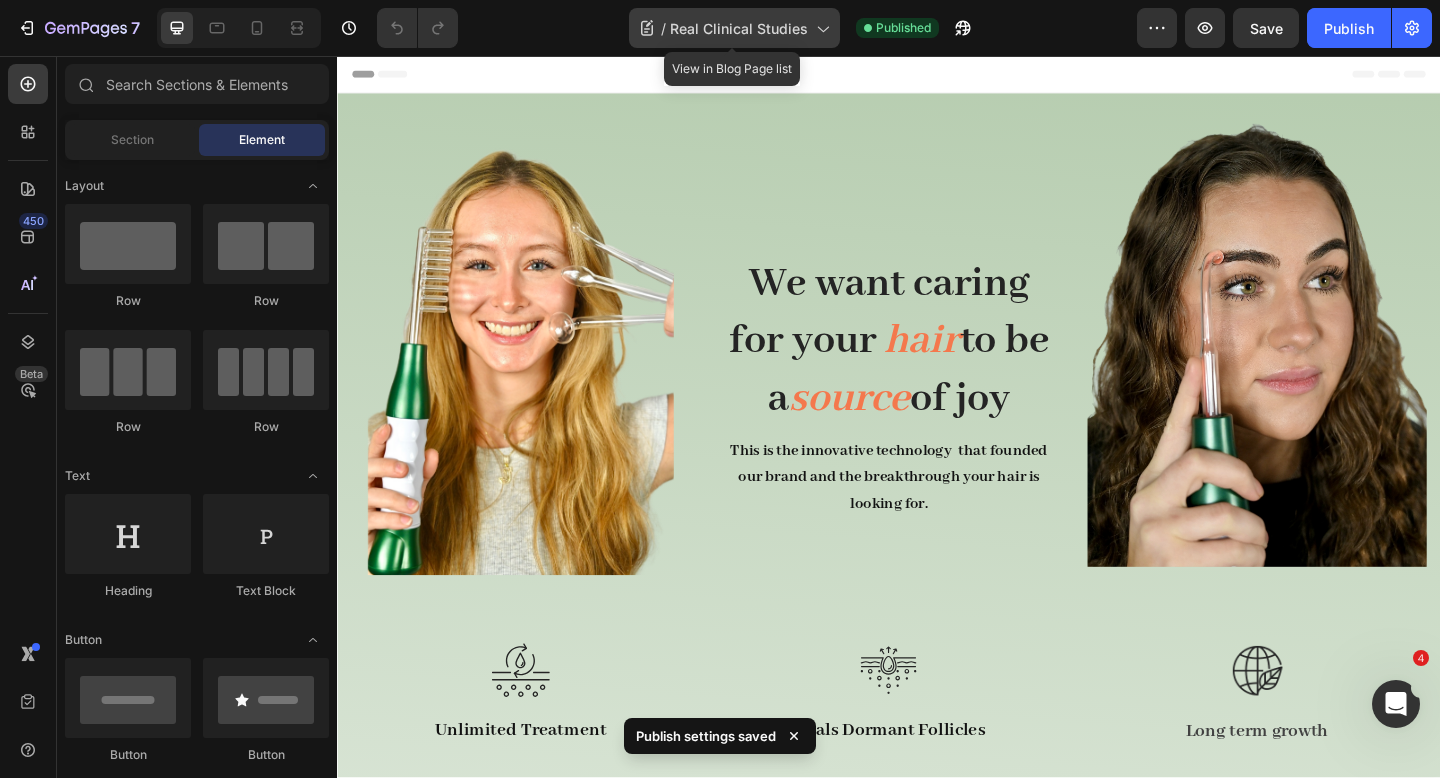 click on "/  Real Clinical Studies" 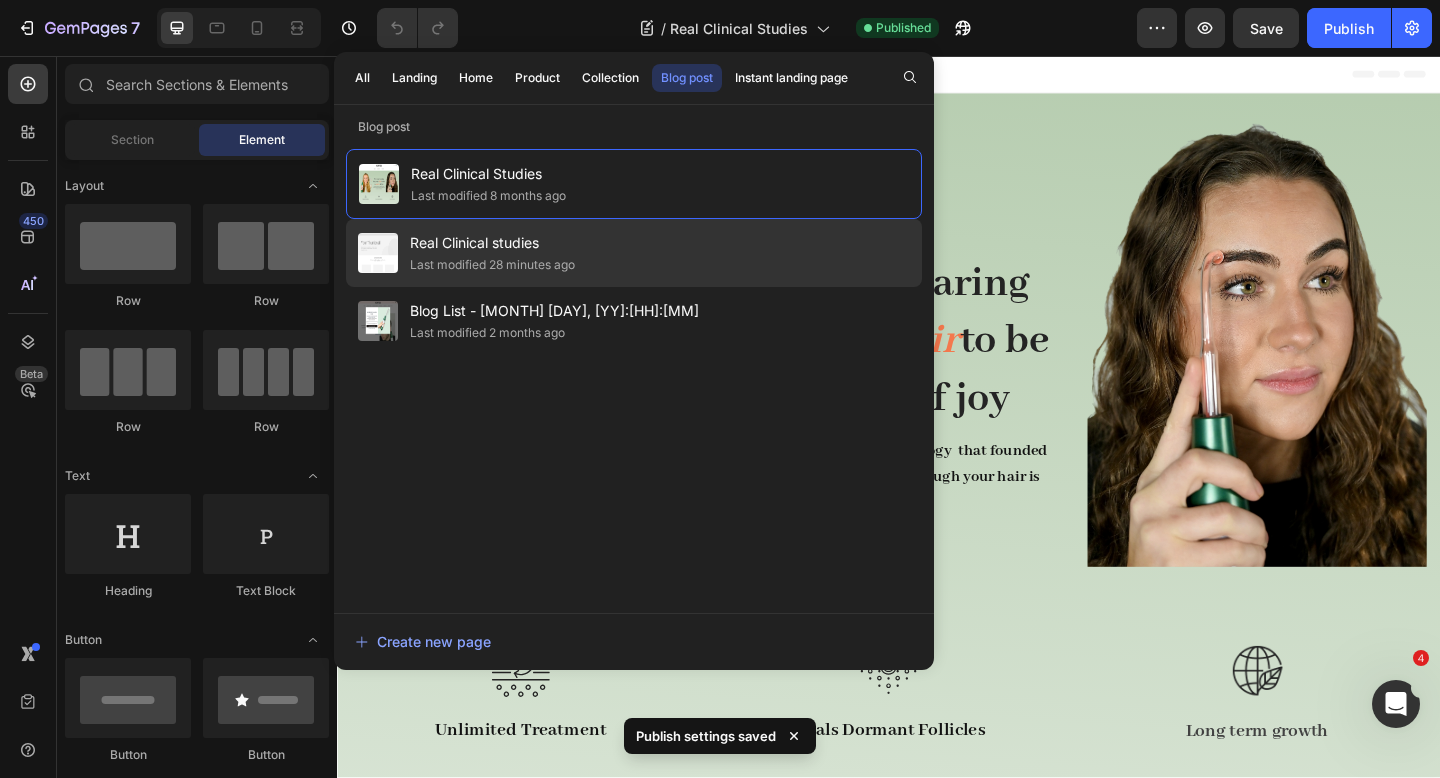 click on "Real Clinical studies Last modified 28 minutes ago" 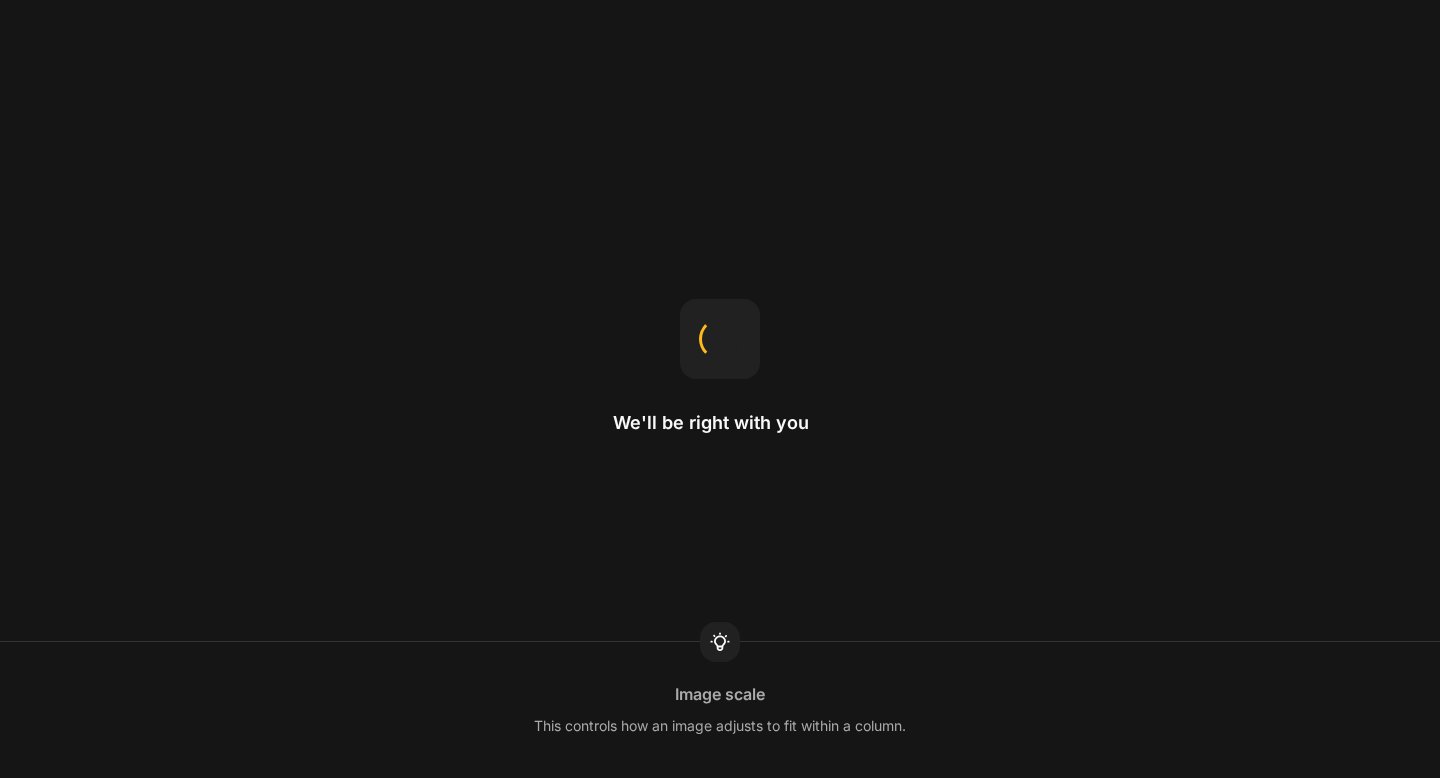 scroll, scrollTop: 0, scrollLeft: 0, axis: both 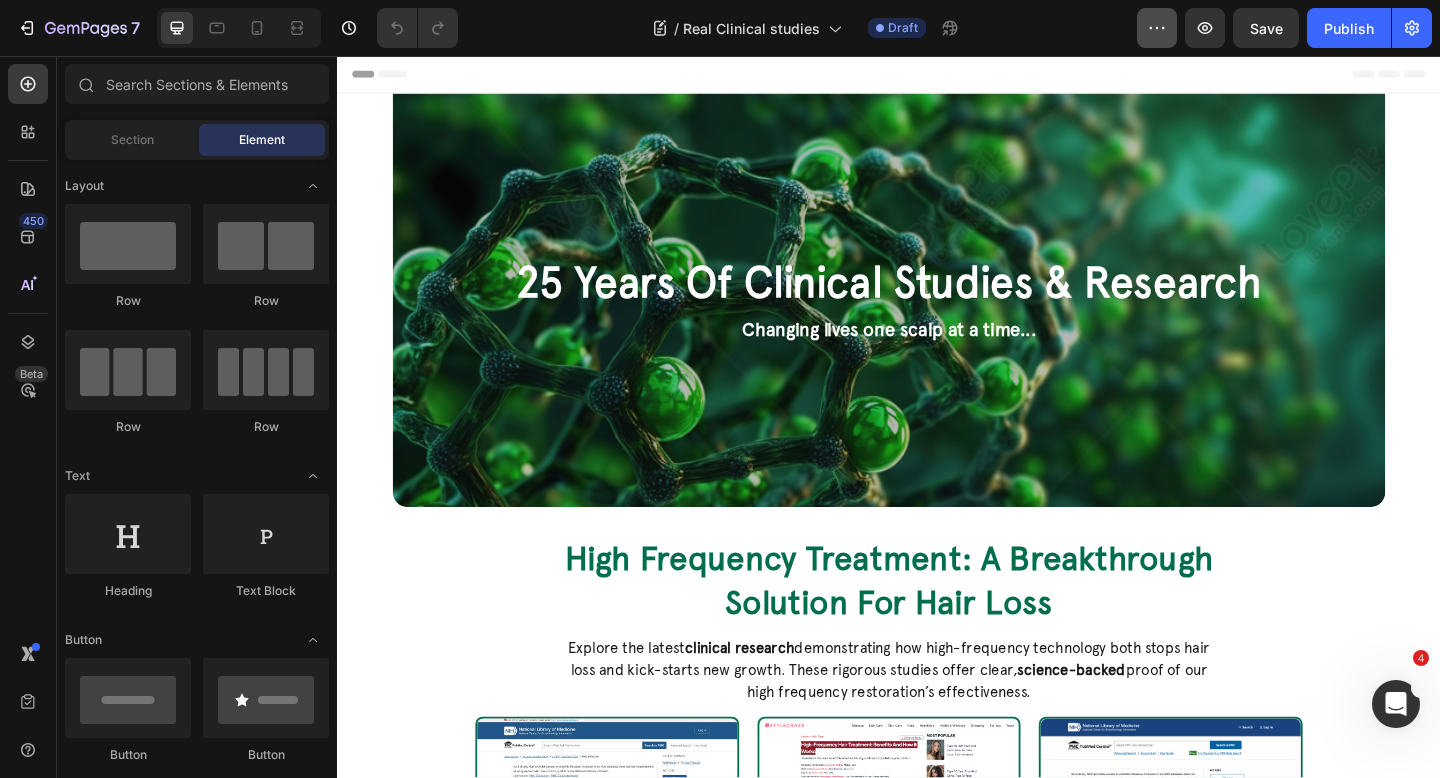 click 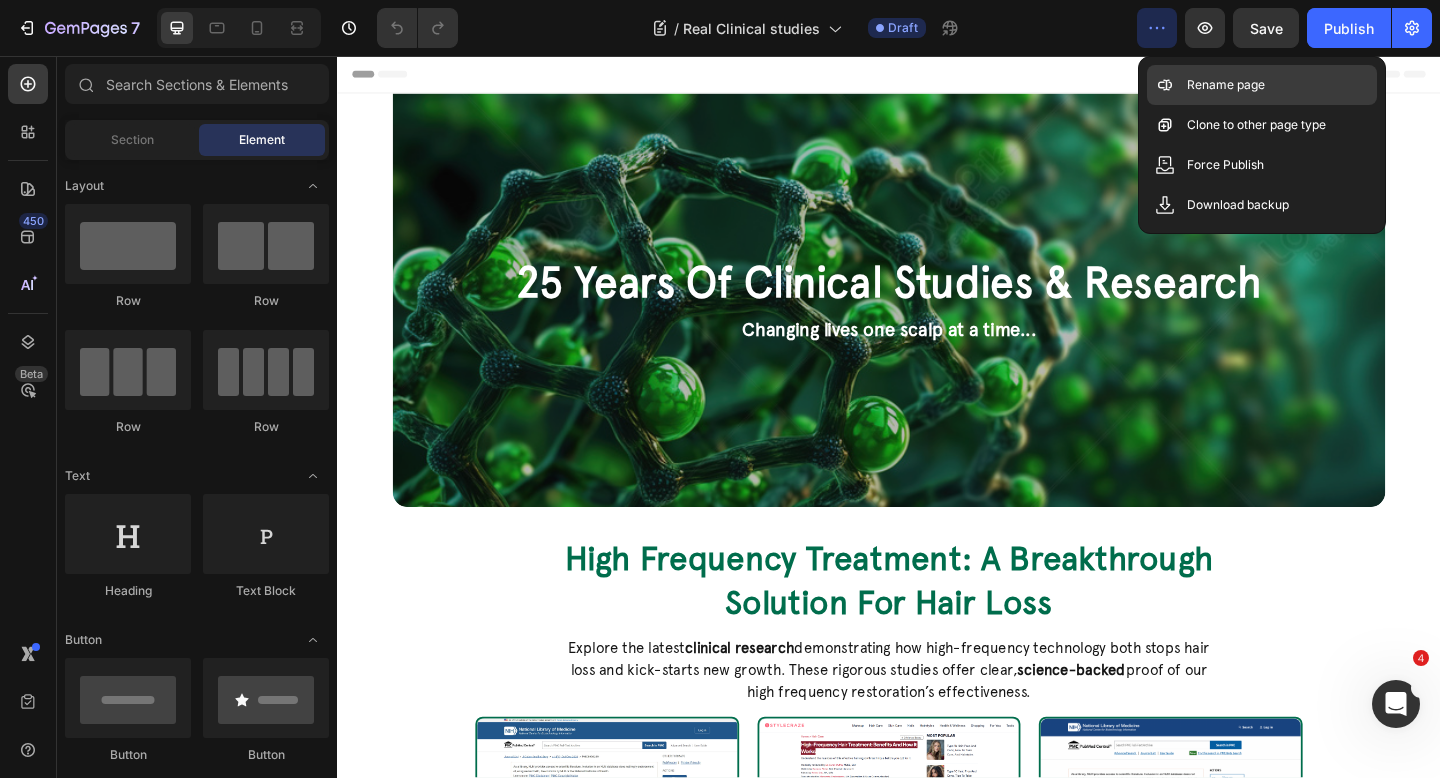 click on "Rename page" 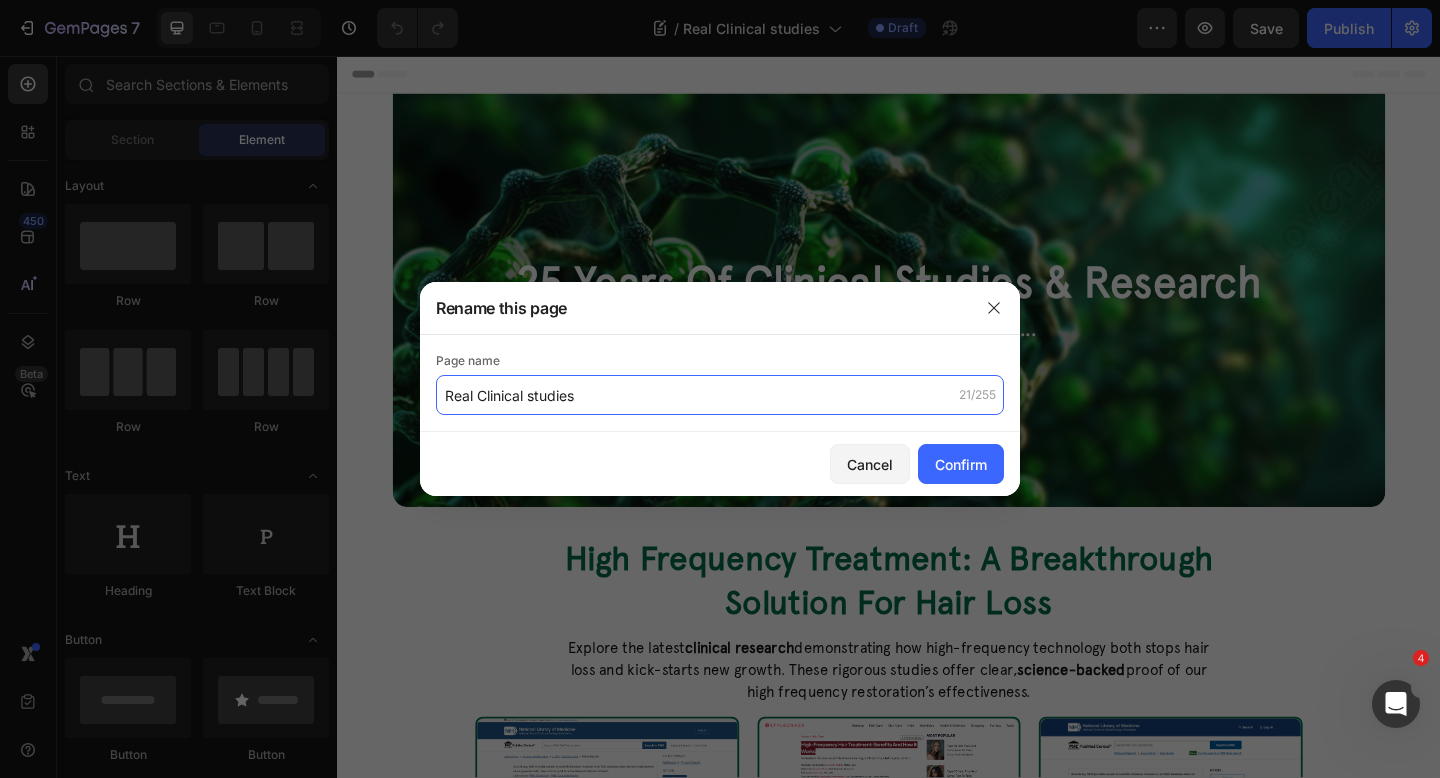 click on "Real Clinical studies" 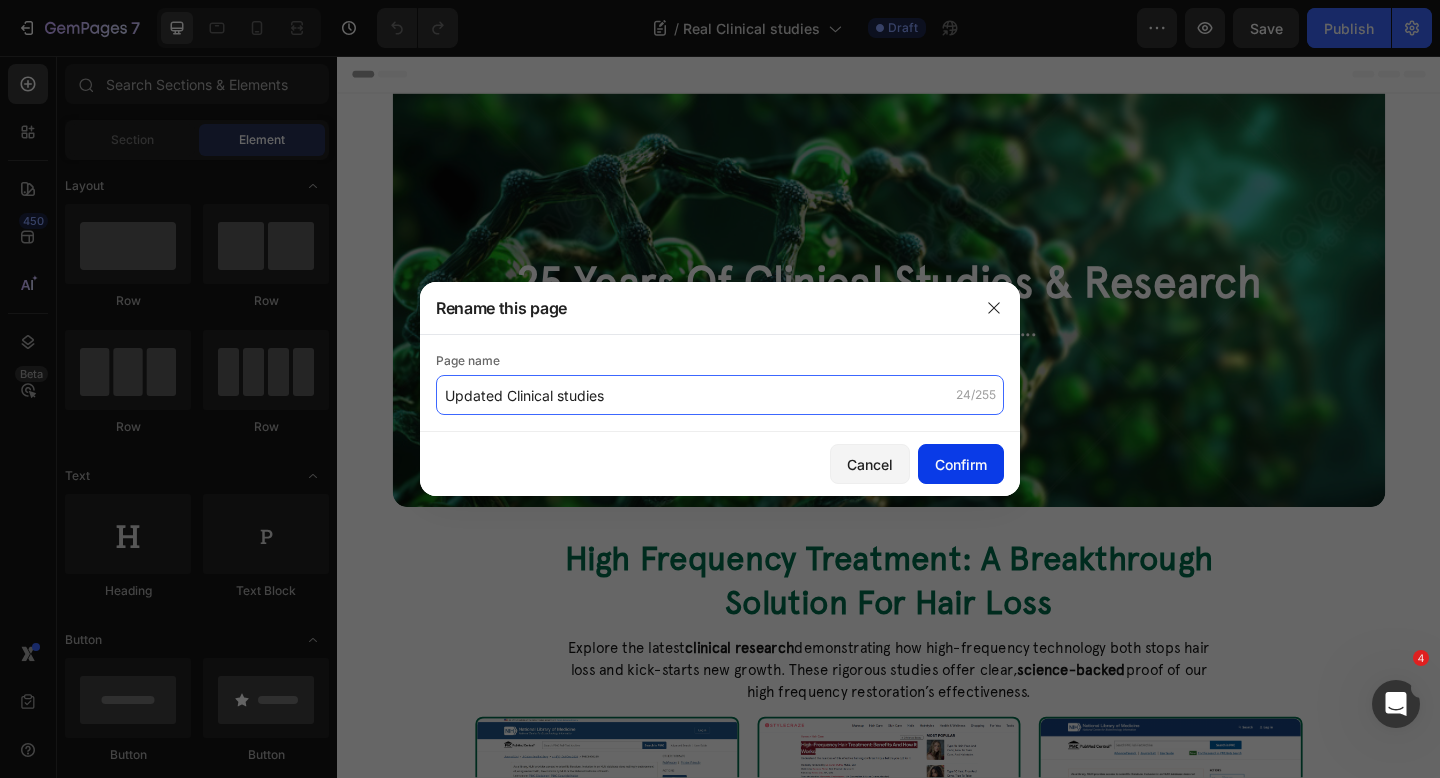 type on "Updated Clinical studies" 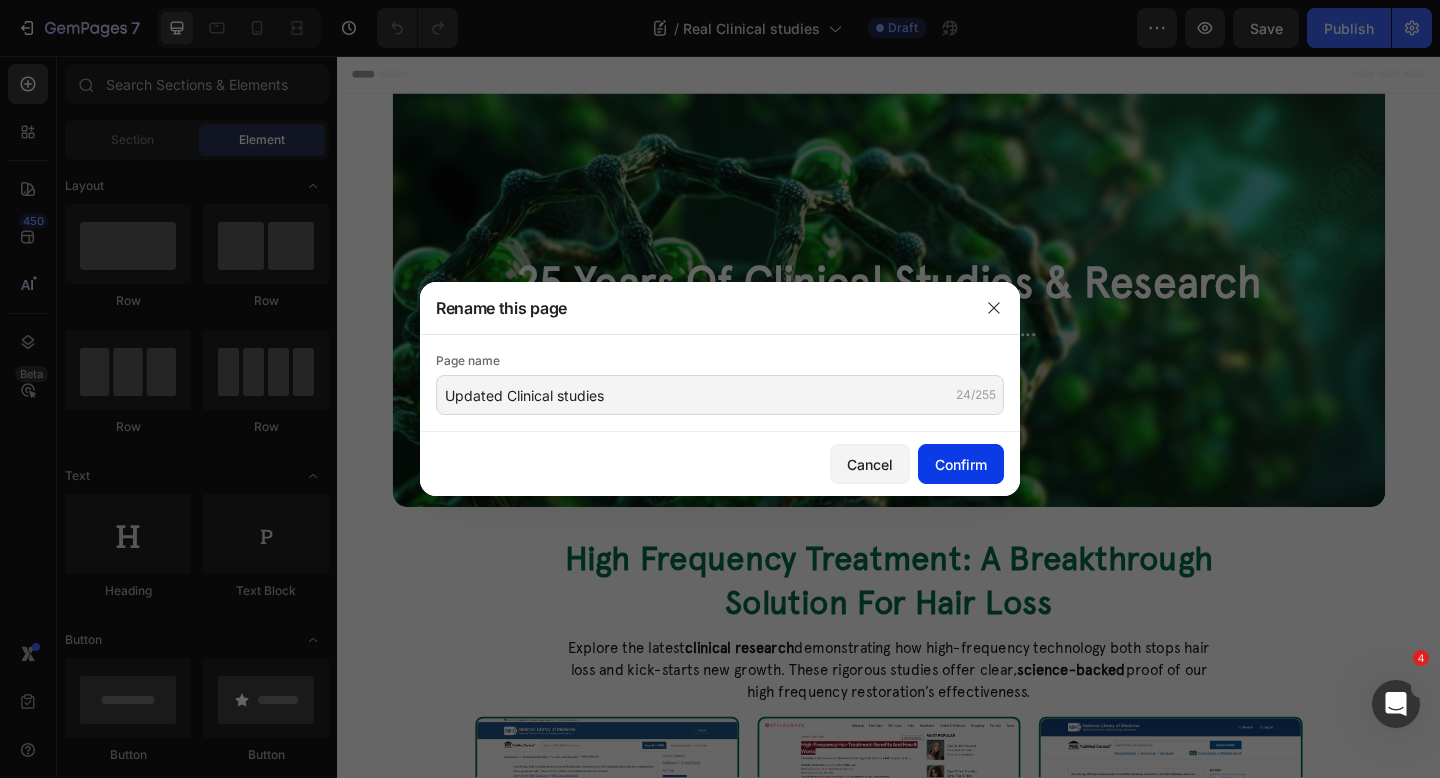 click on "Confirm" at bounding box center (961, 464) 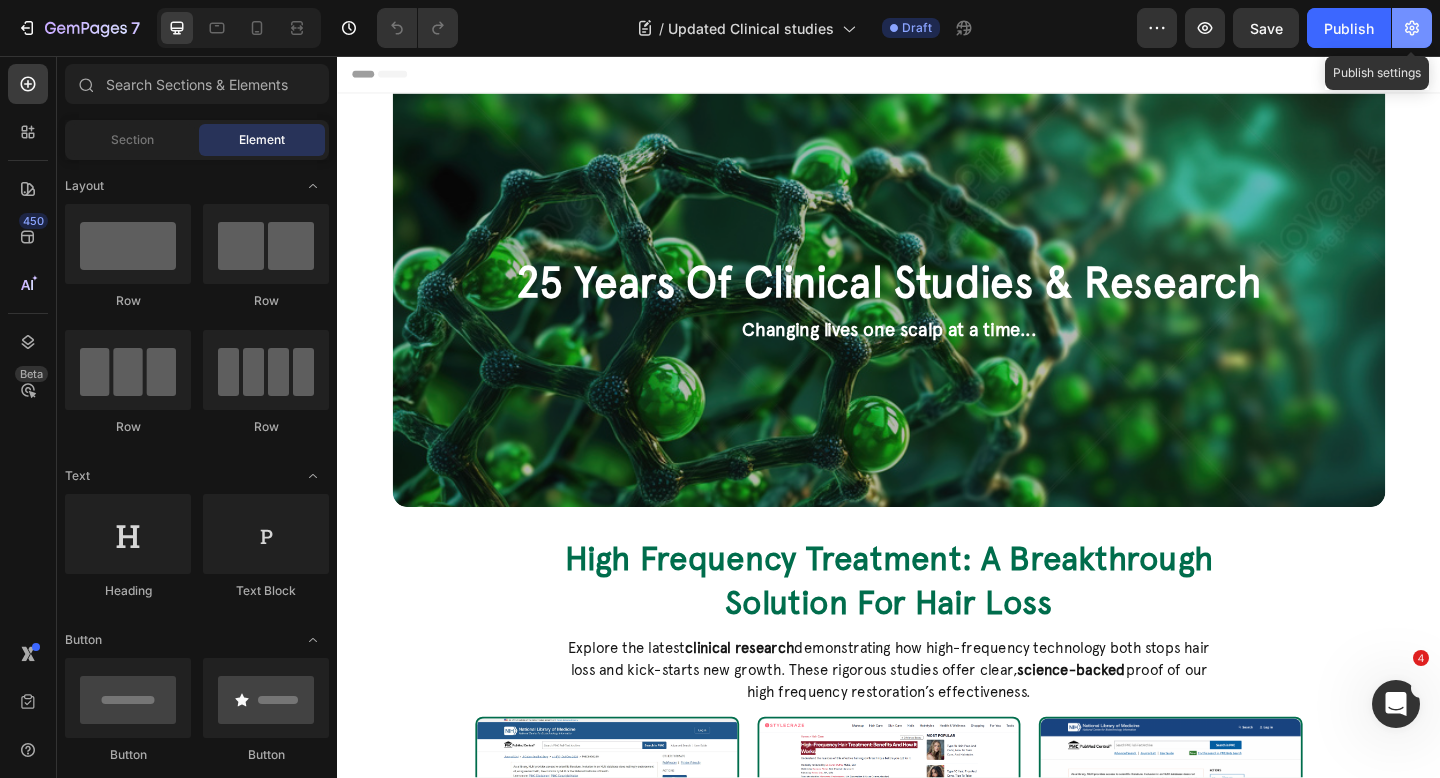click 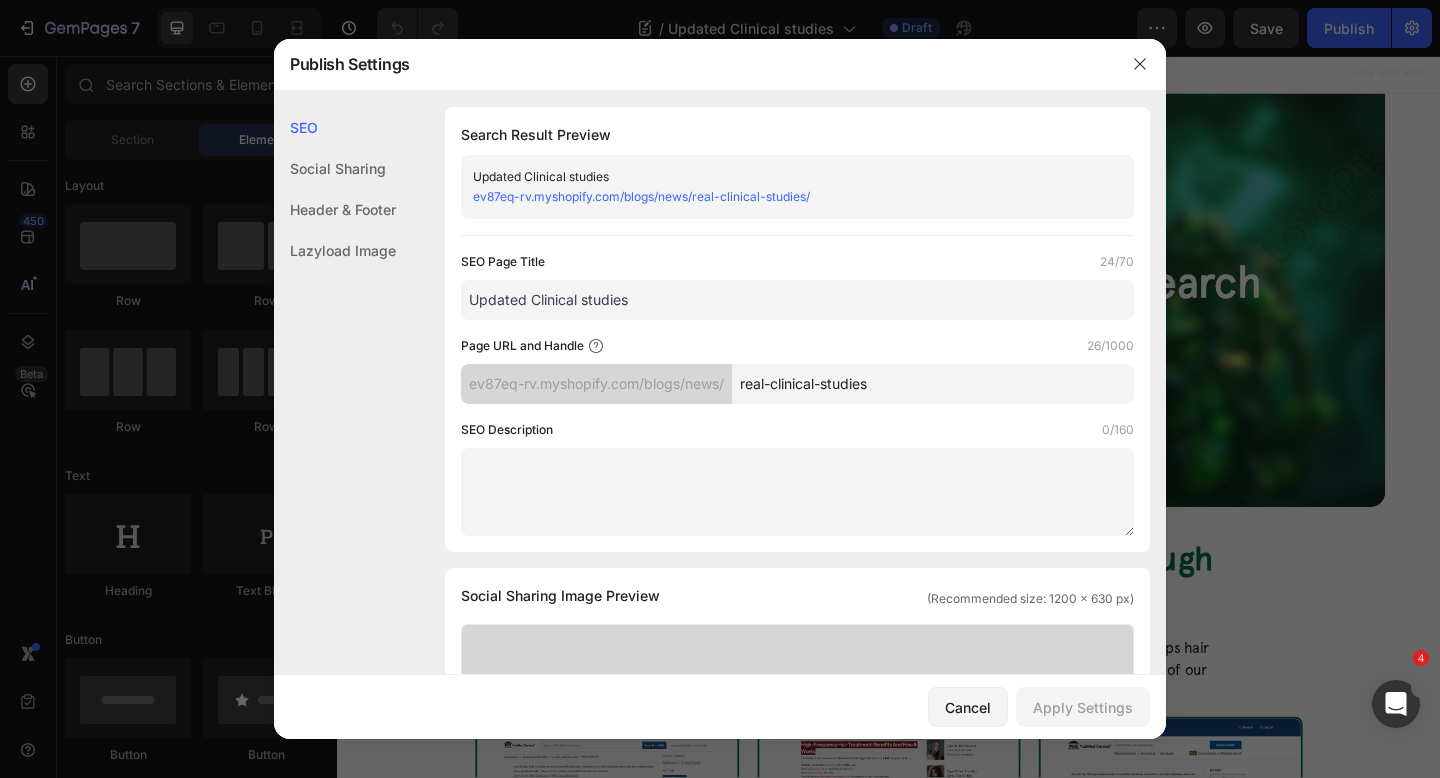 click on "real-clinical-studies" at bounding box center (933, 384) 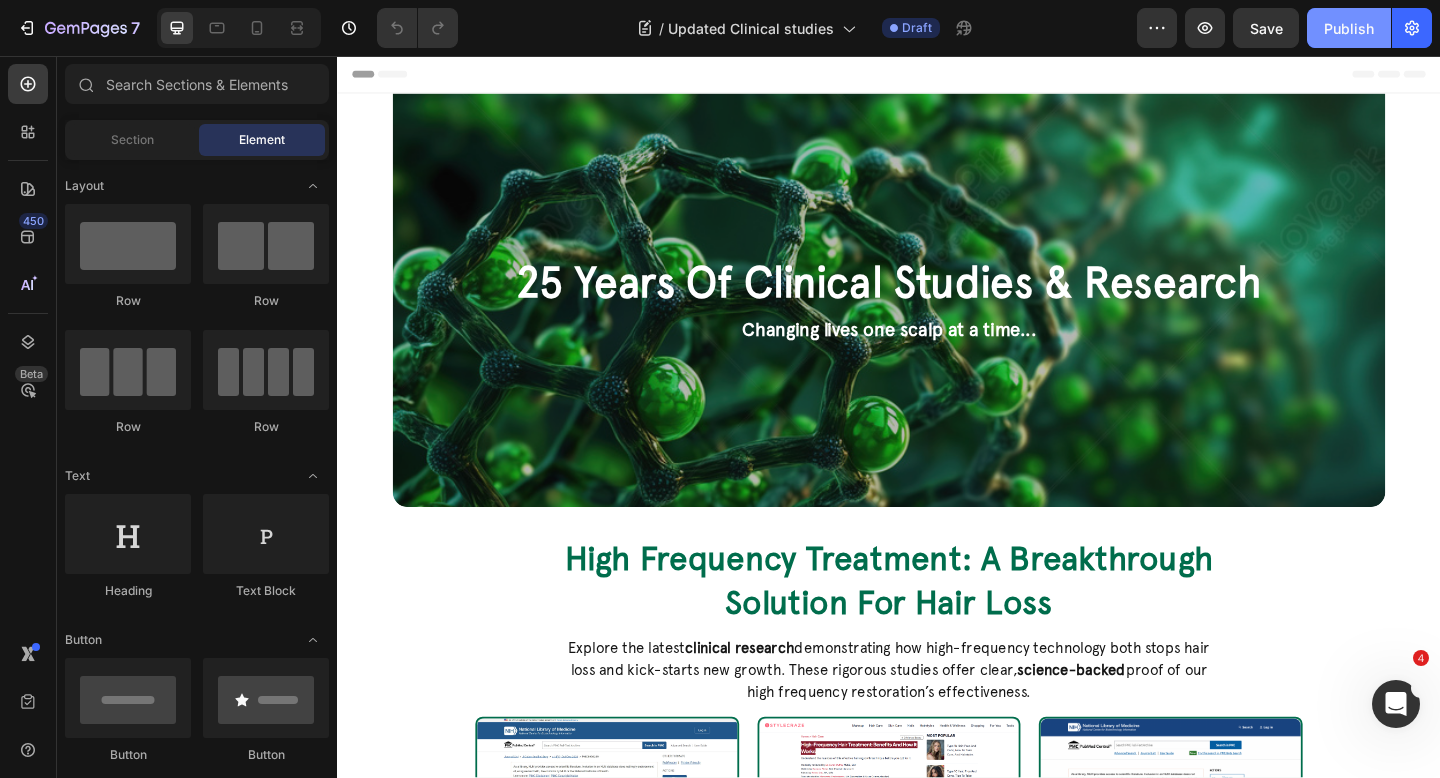 click on "Publish" 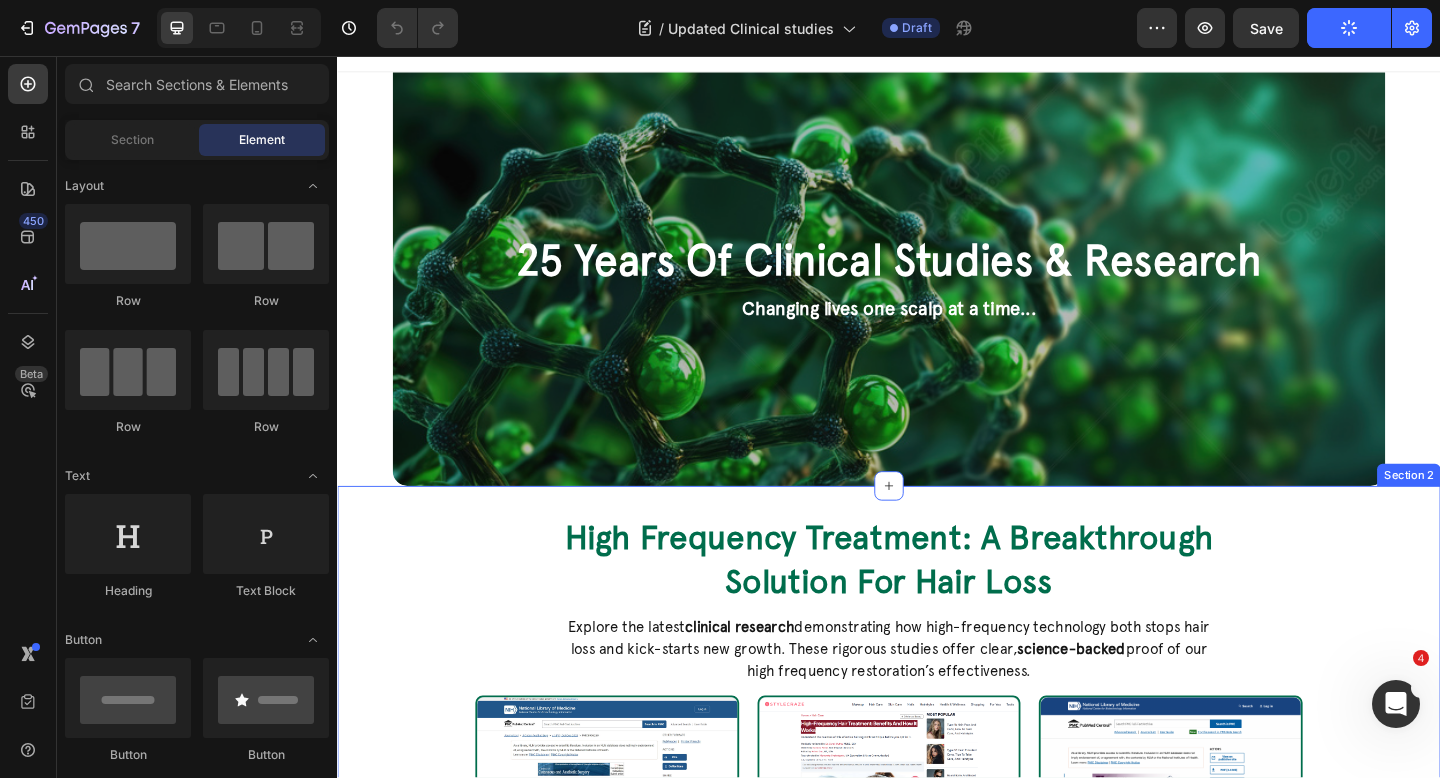 scroll, scrollTop: 26, scrollLeft: 0, axis: vertical 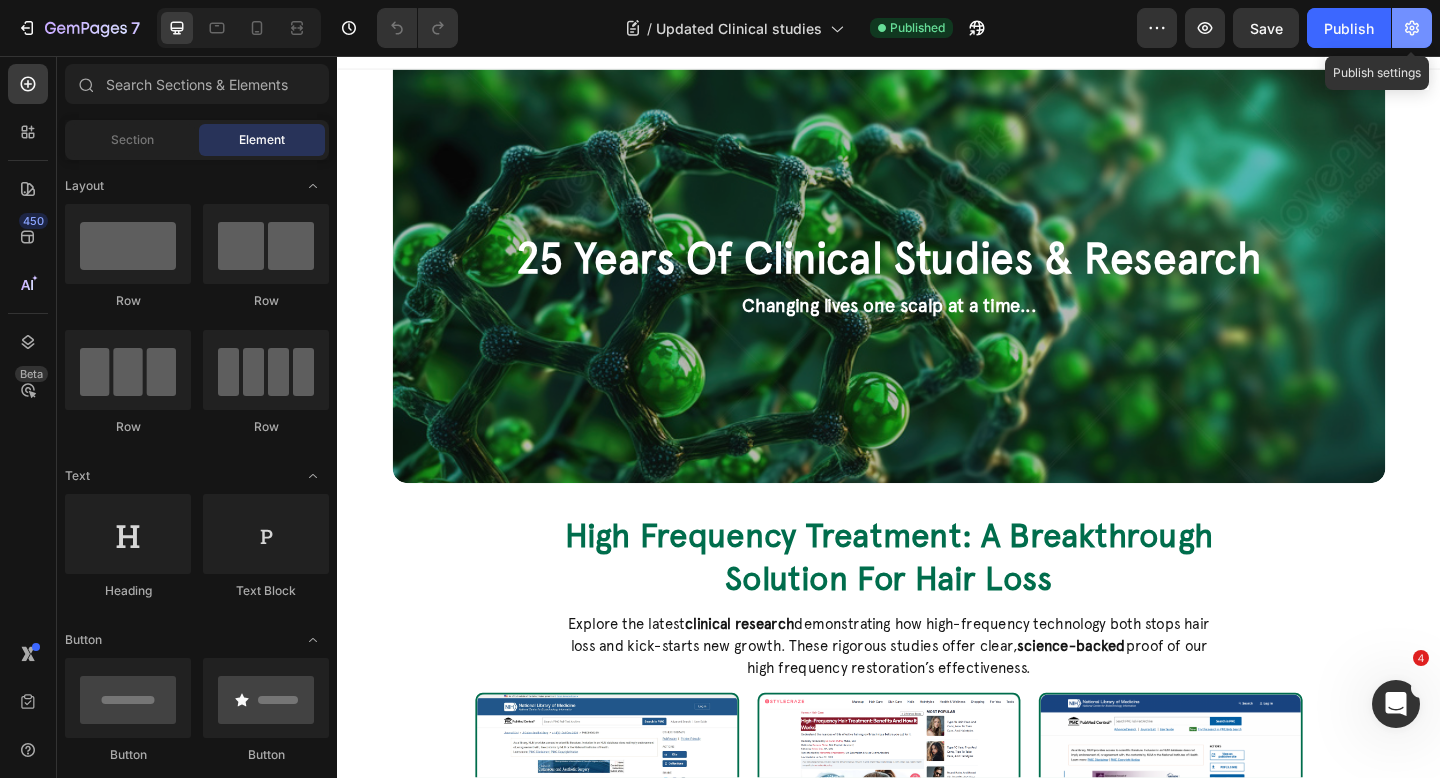 click 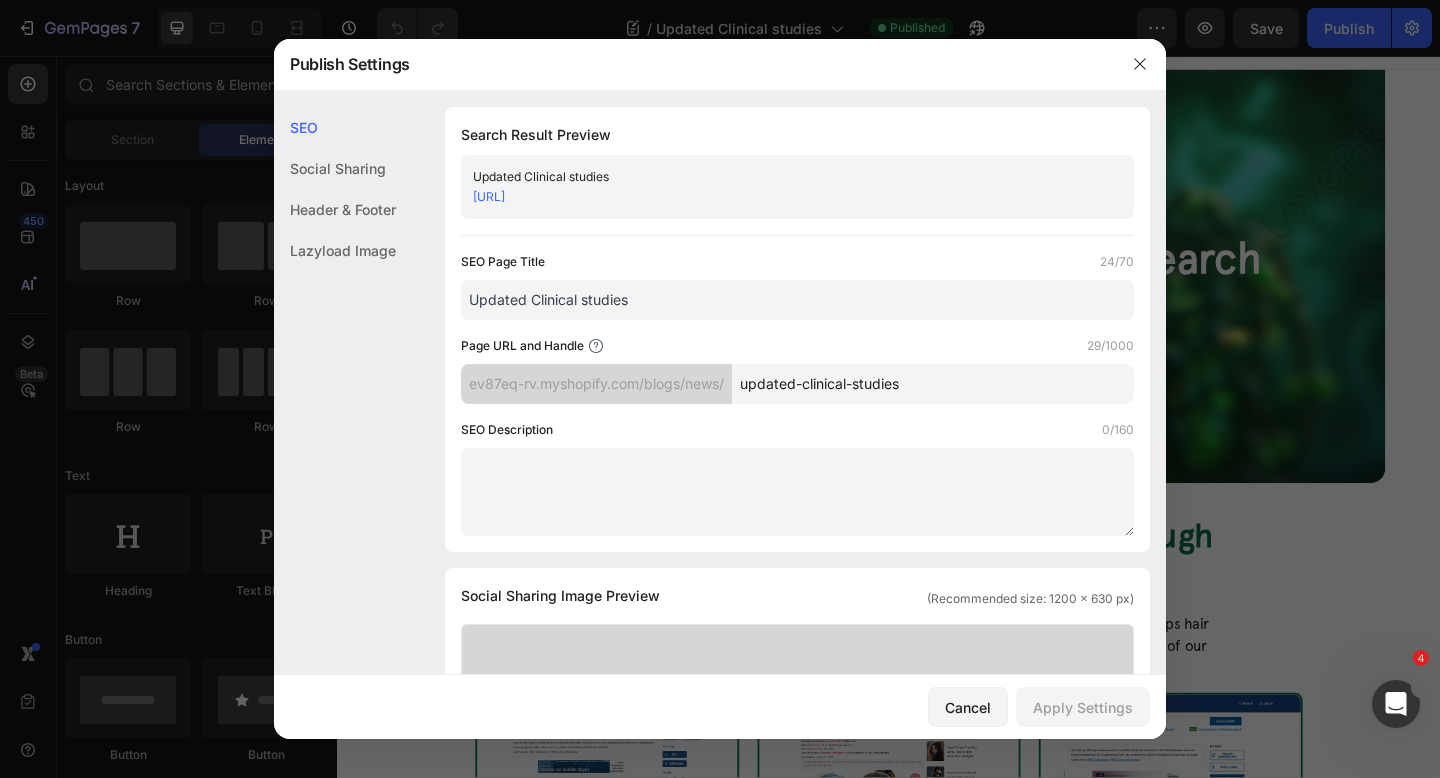 drag, startPoint x: 975, startPoint y: 384, endPoint x: 625, endPoint y: 385, distance: 350.00143 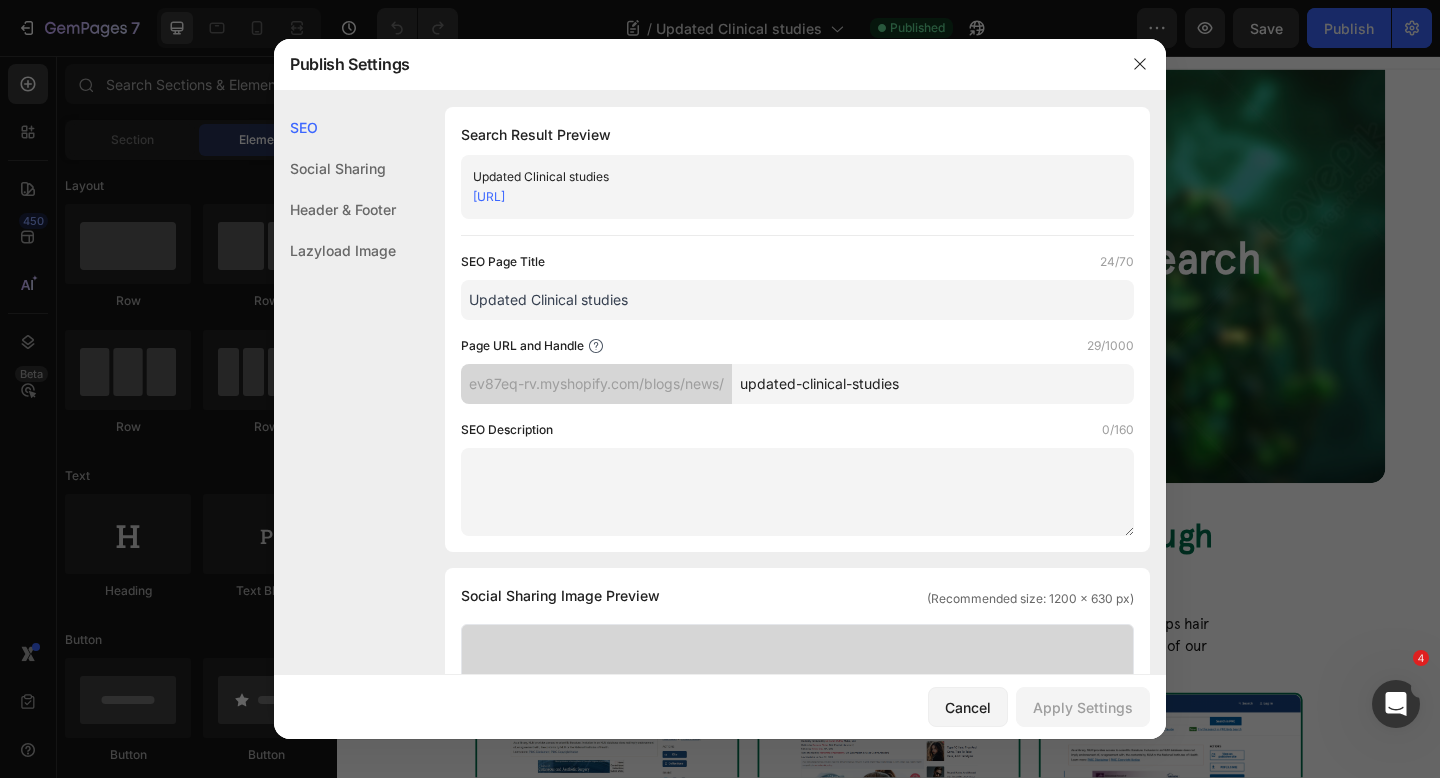 click on "[URL]" at bounding box center [797, 384] 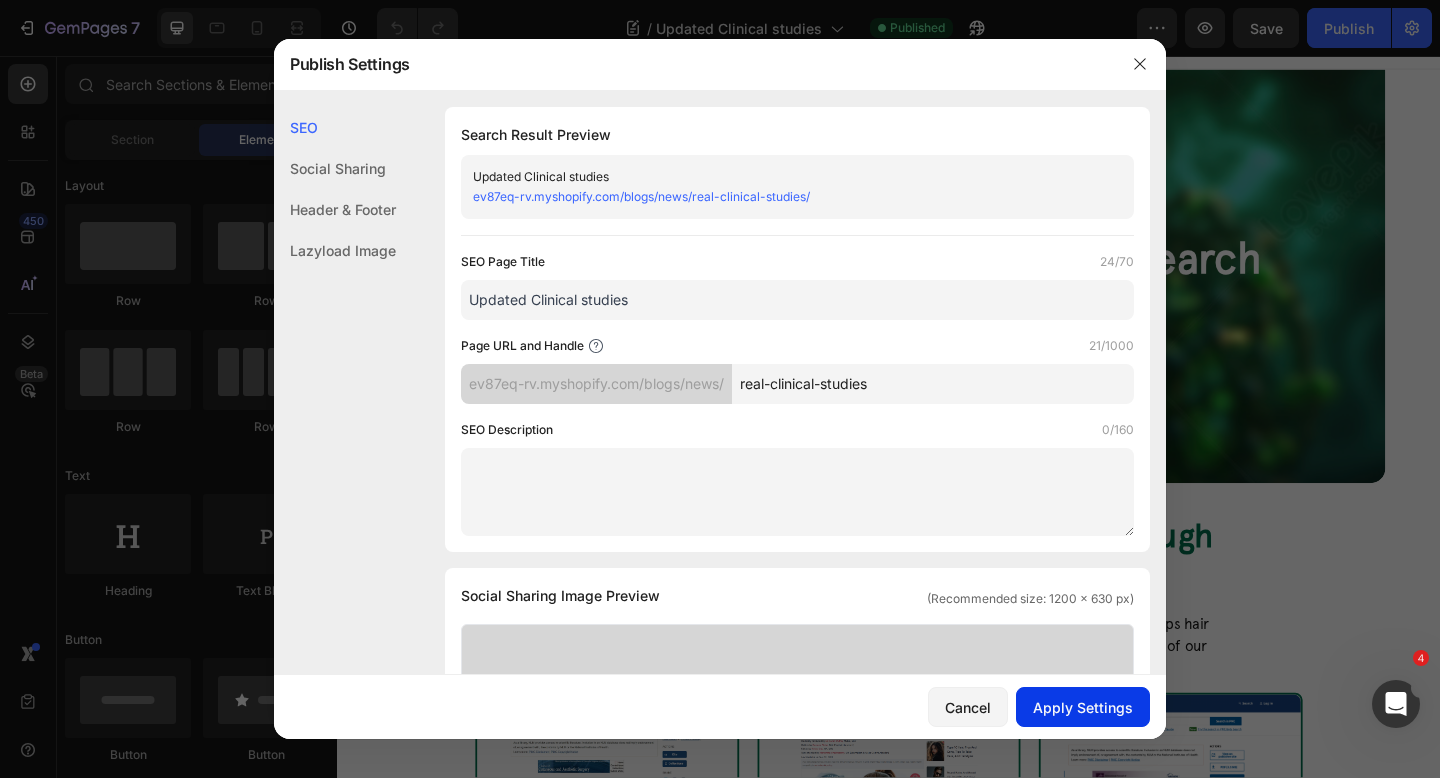 type on "real-clinical-studies" 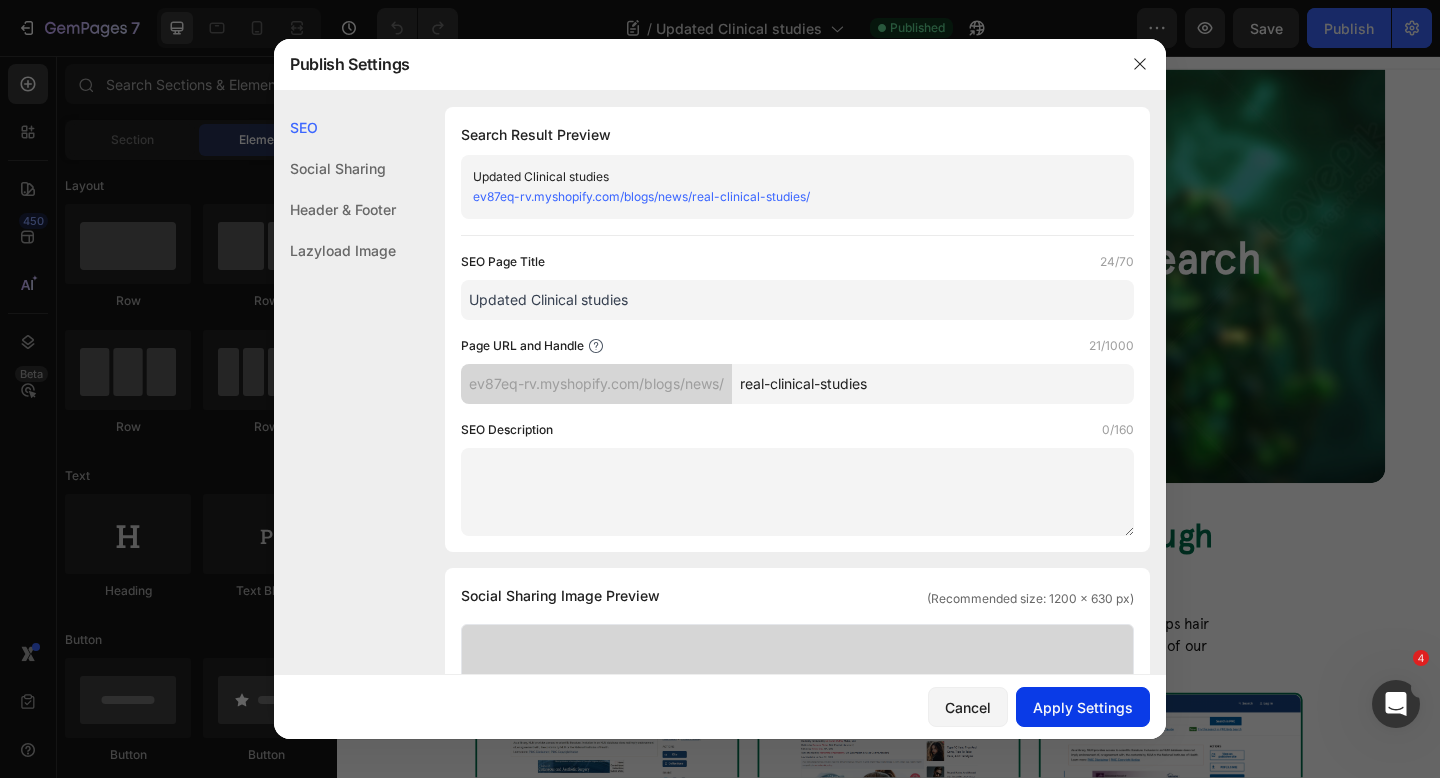 click on "Apply Settings" at bounding box center [1083, 707] 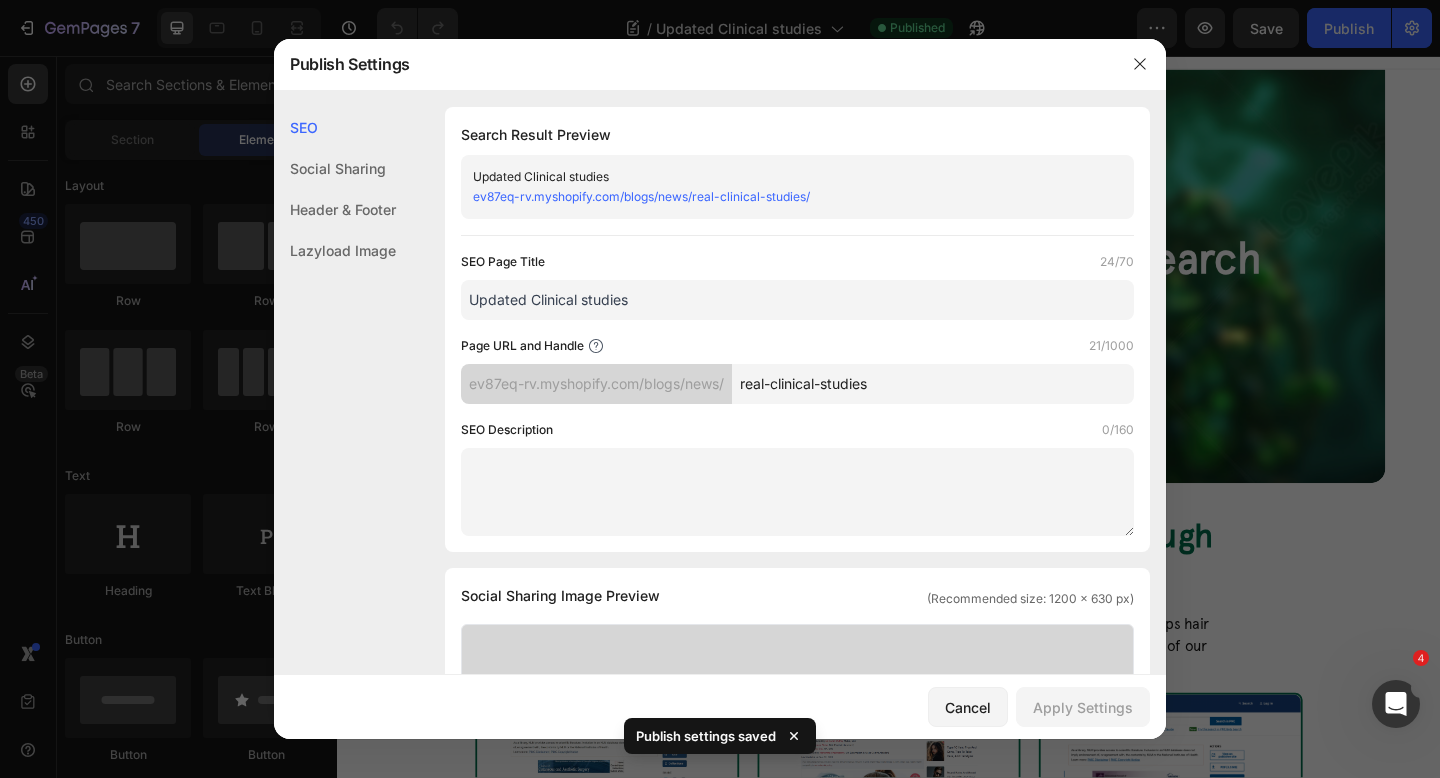 click at bounding box center [720, 389] 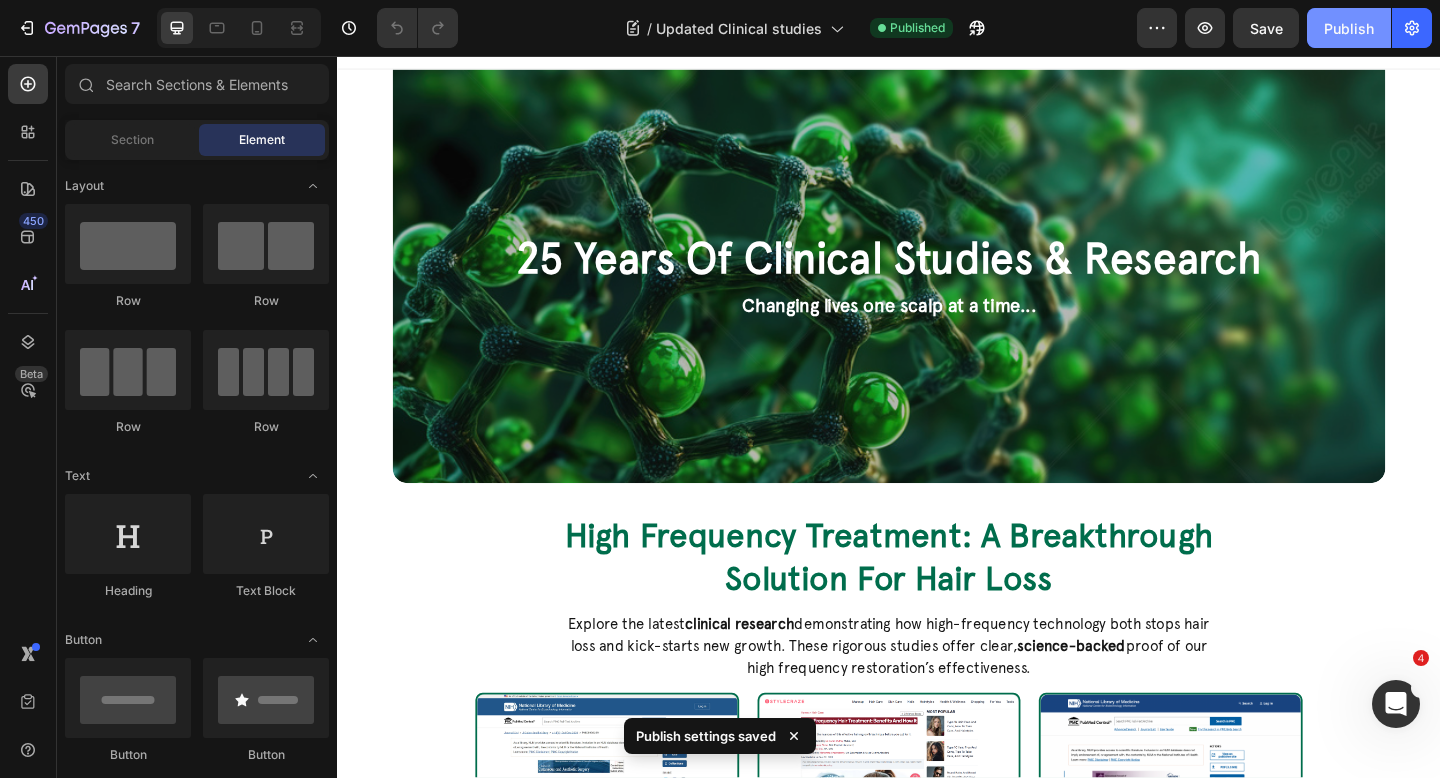 click on "Publish" 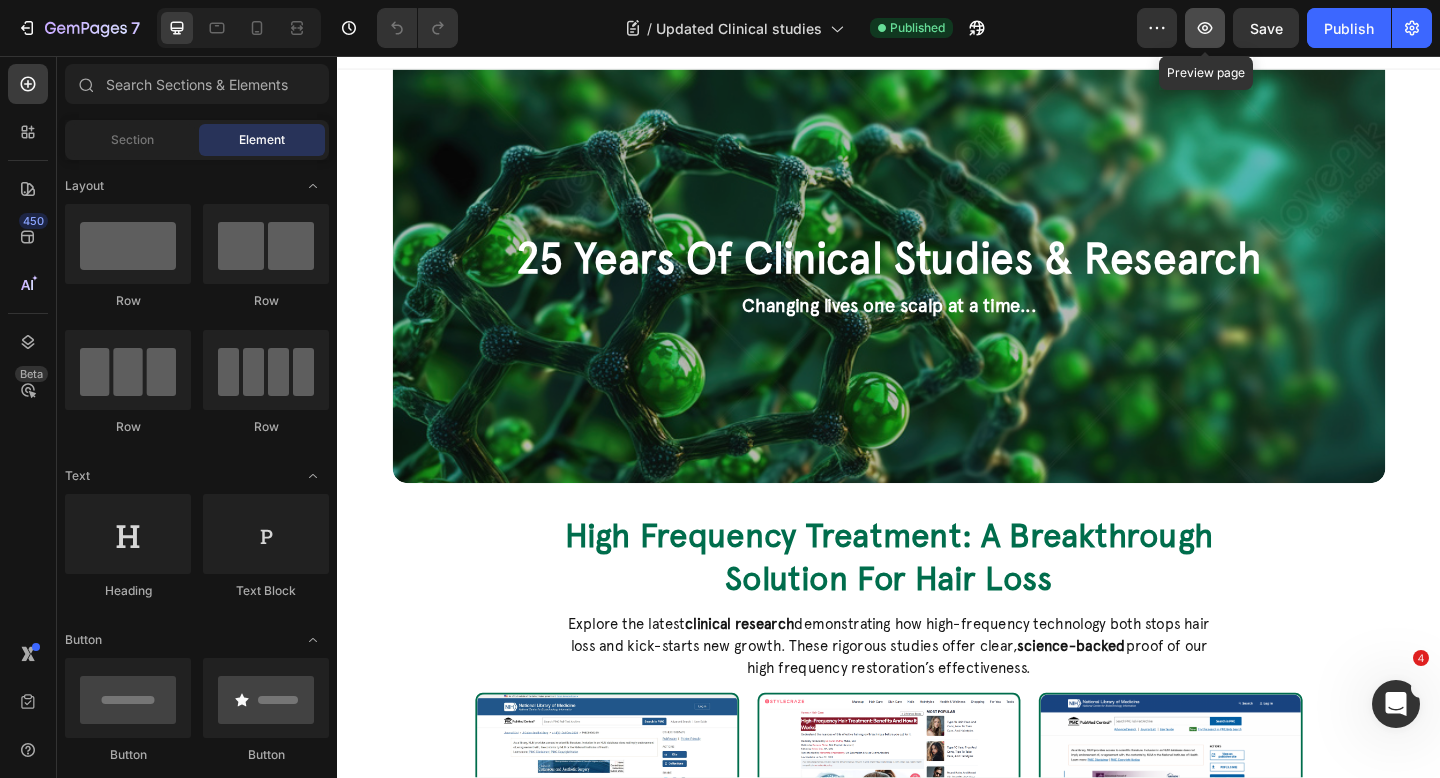 click 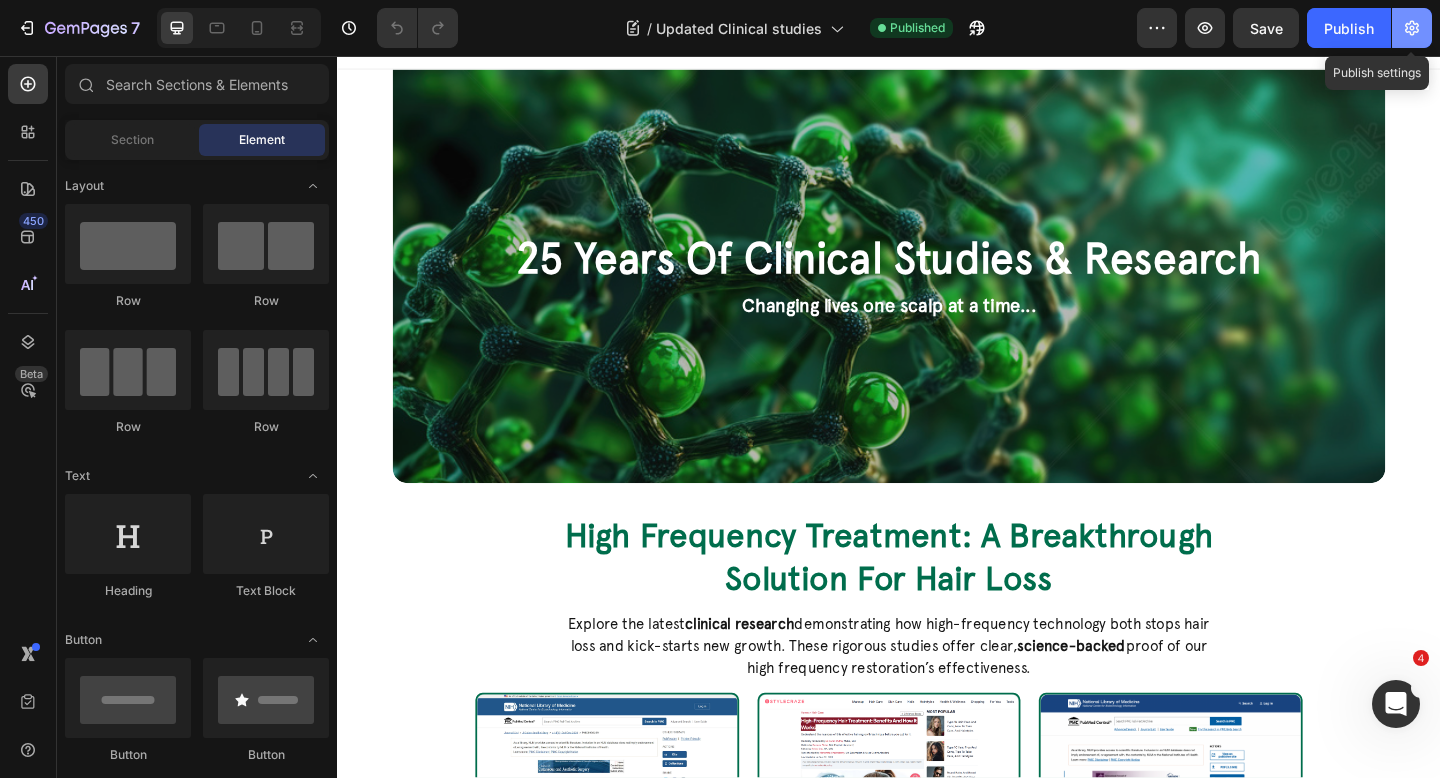 click 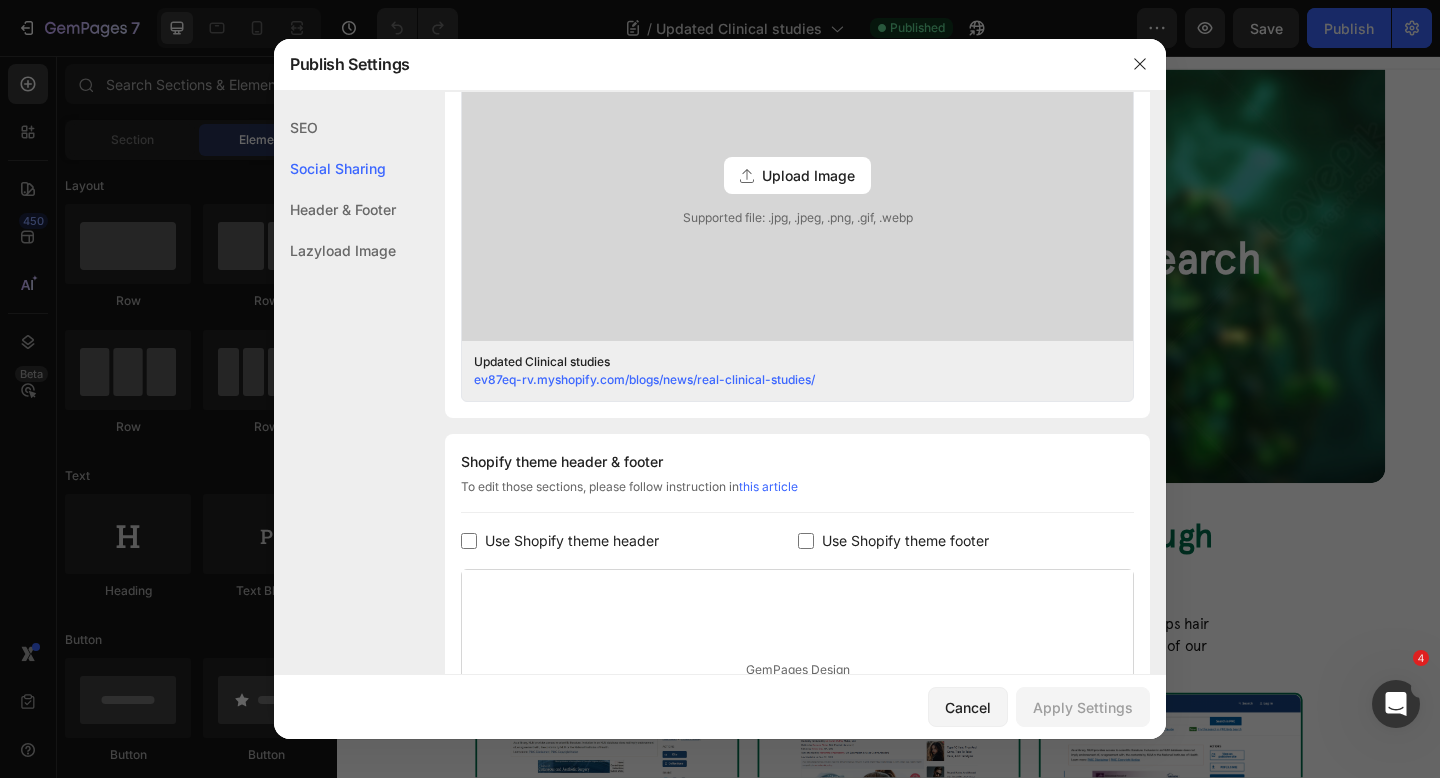 scroll, scrollTop: 618, scrollLeft: 0, axis: vertical 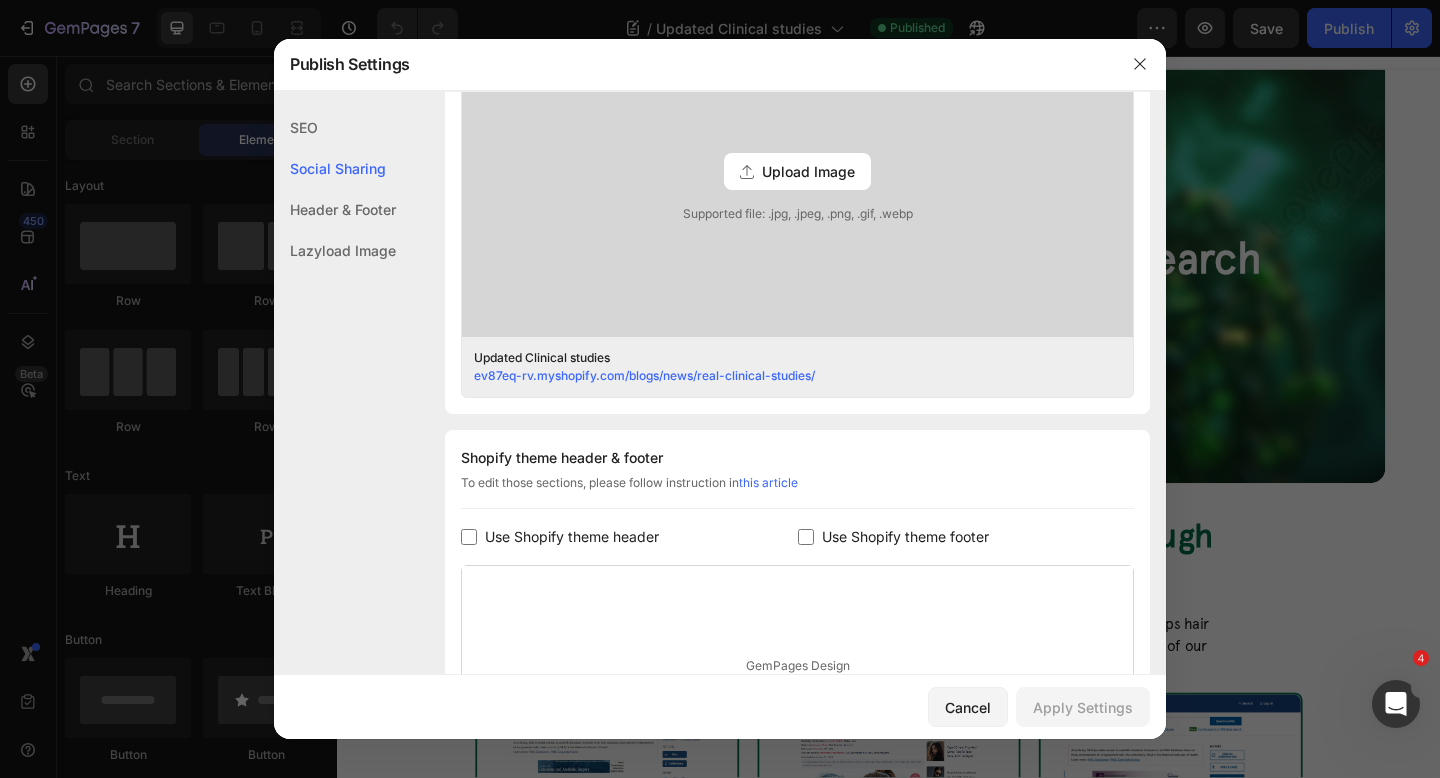 click on "Use Shopify theme header" at bounding box center [572, 537] 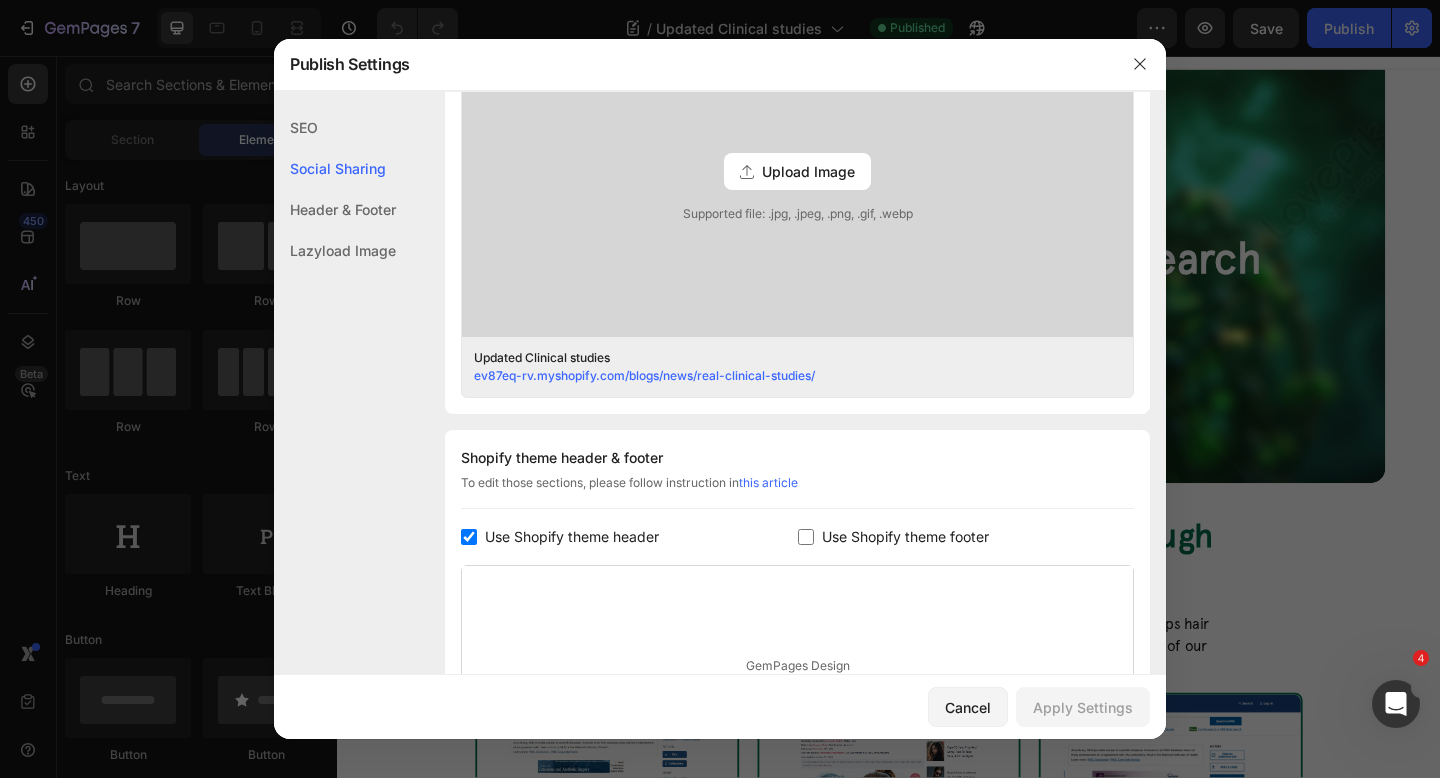 checkbox on "true" 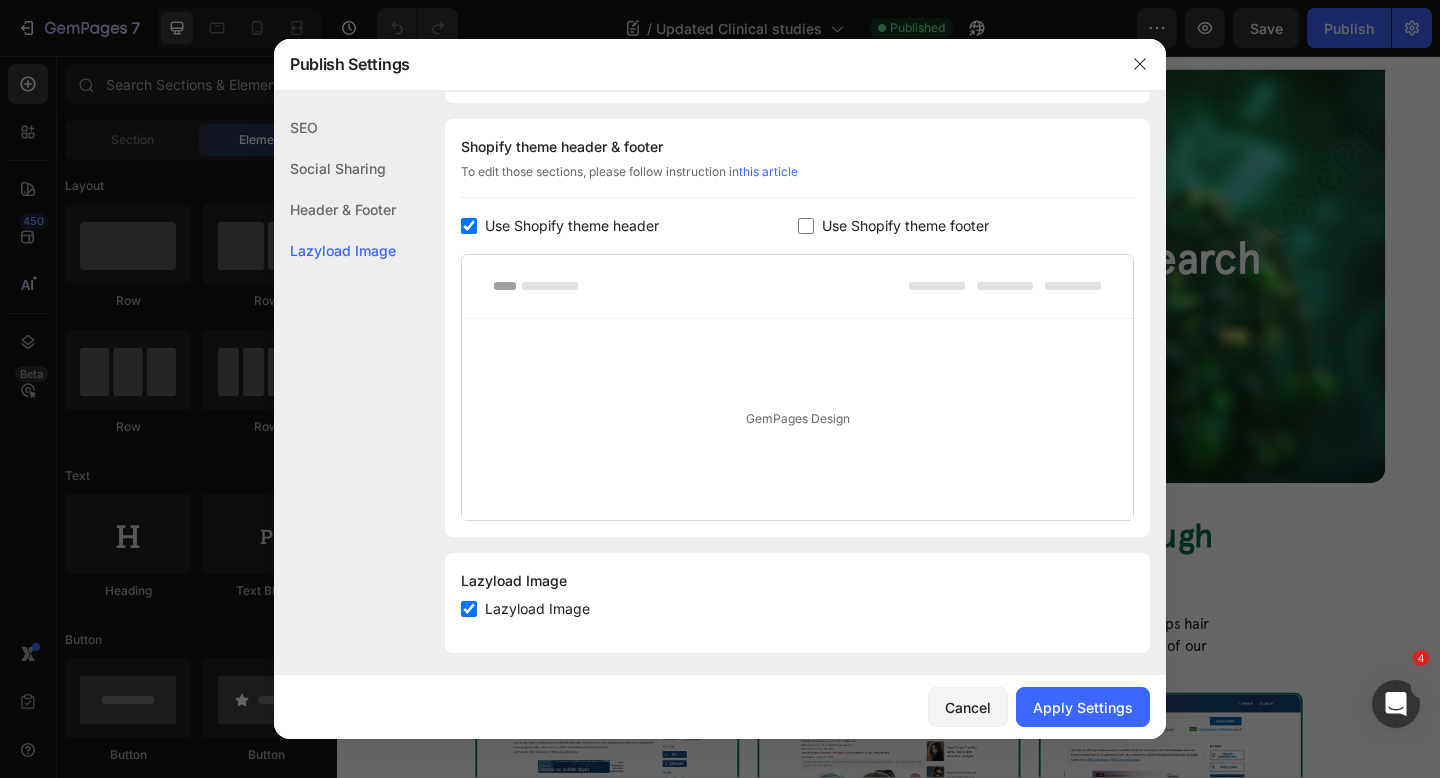 scroll, scrollTop: 939, scrollLeft: 0, axis: vertical 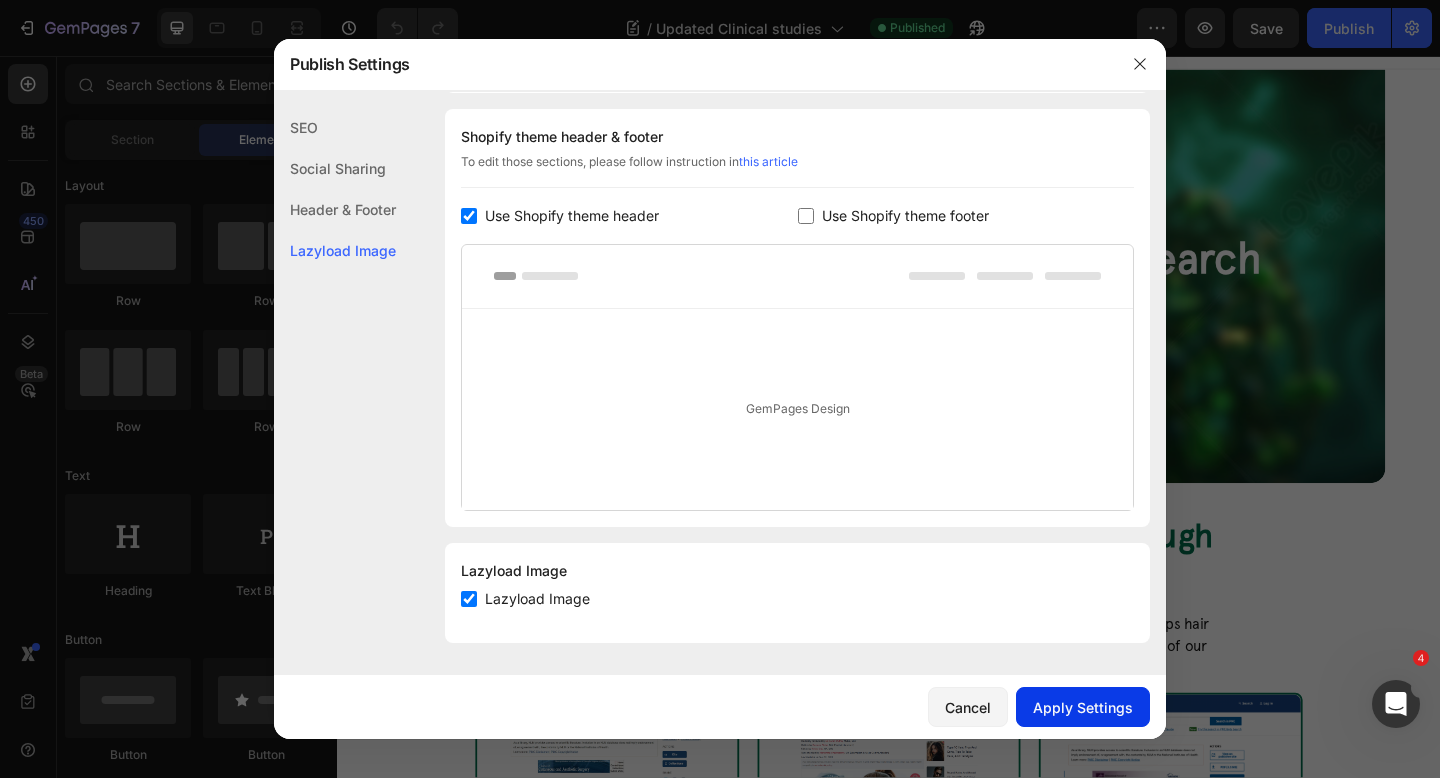 click on "Apply Settings" at bounding box center (1083, 707) 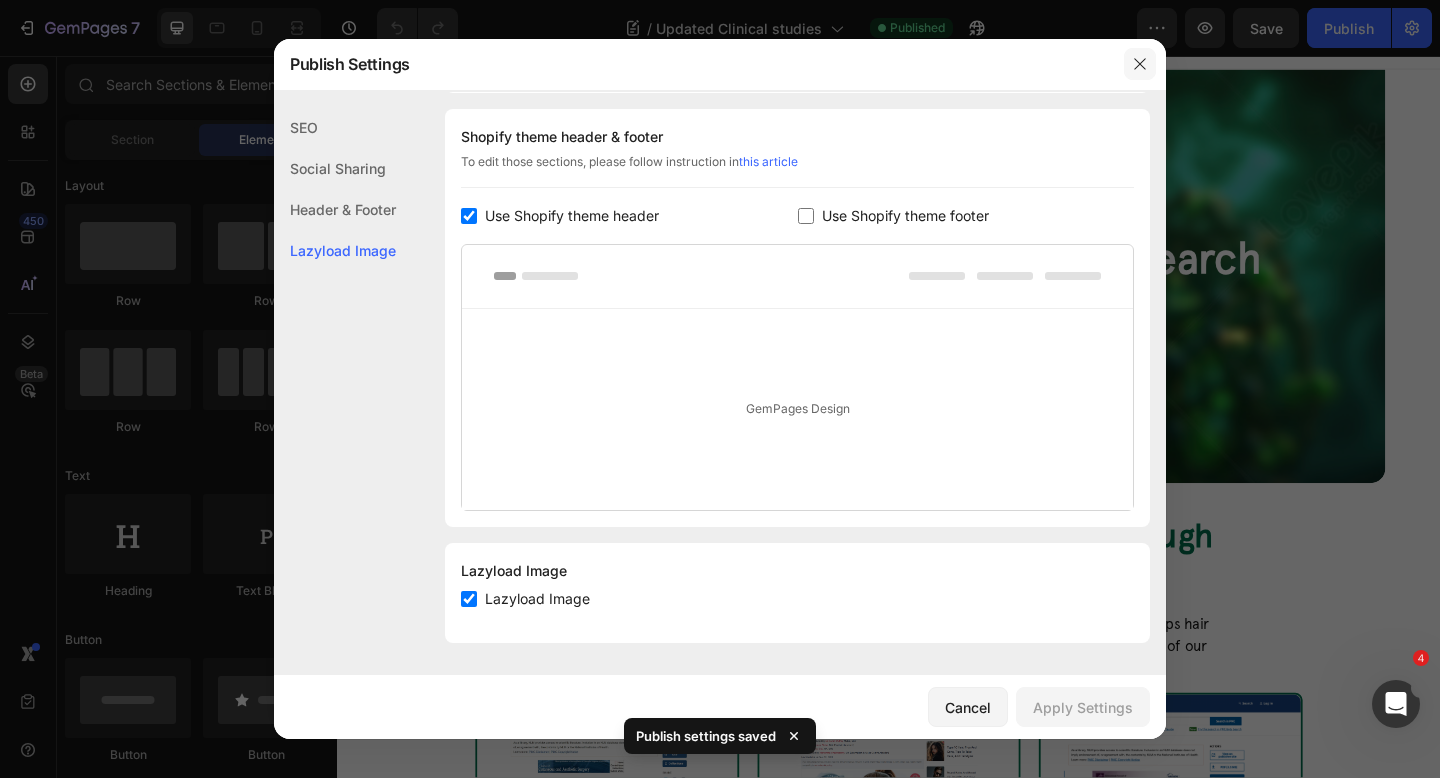 click 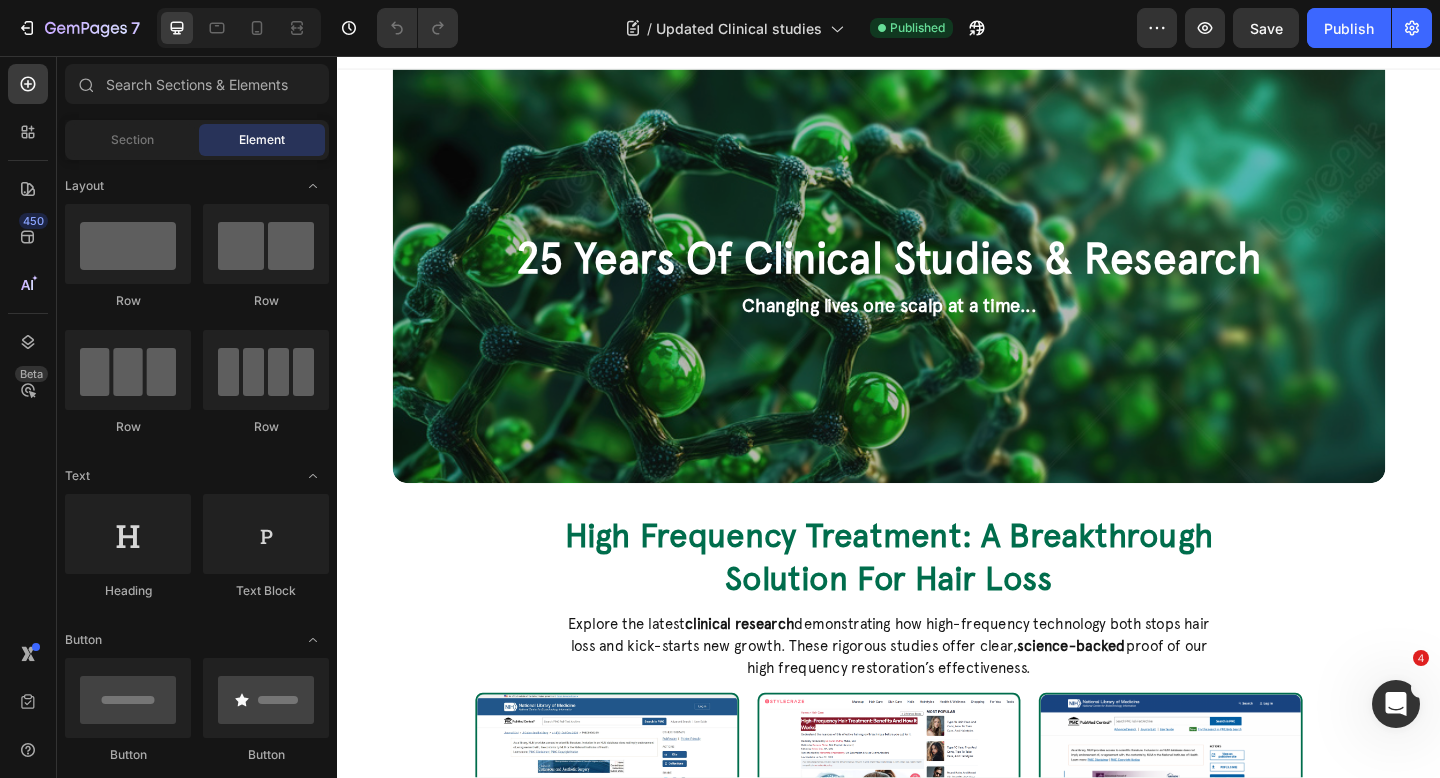 drag, startPoint x: 1406, startPoint y: 691, endPoint x: 2786, endPoint y: 1365, distance: 1535.7982 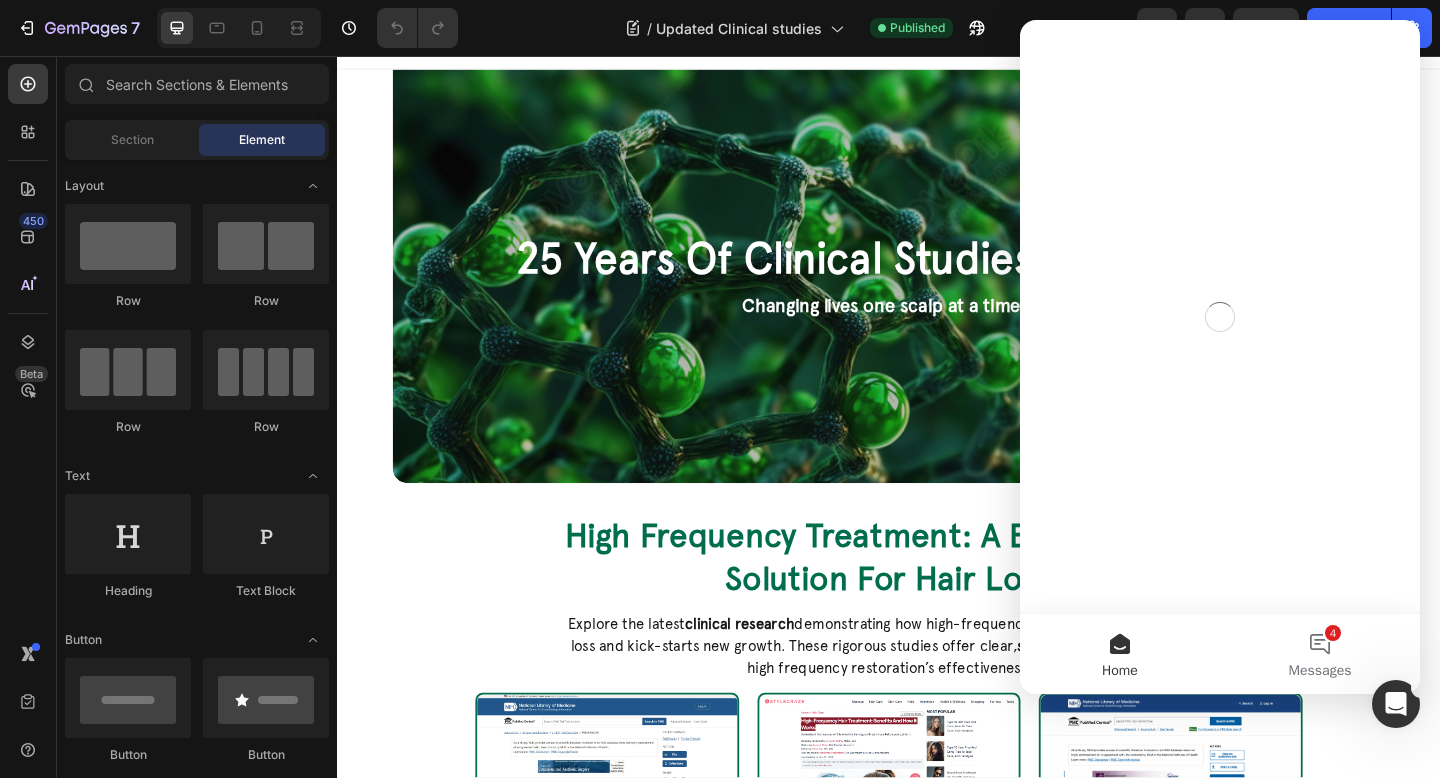 scroll, scrollTop: 0, scrollLeft: 0, axis: both 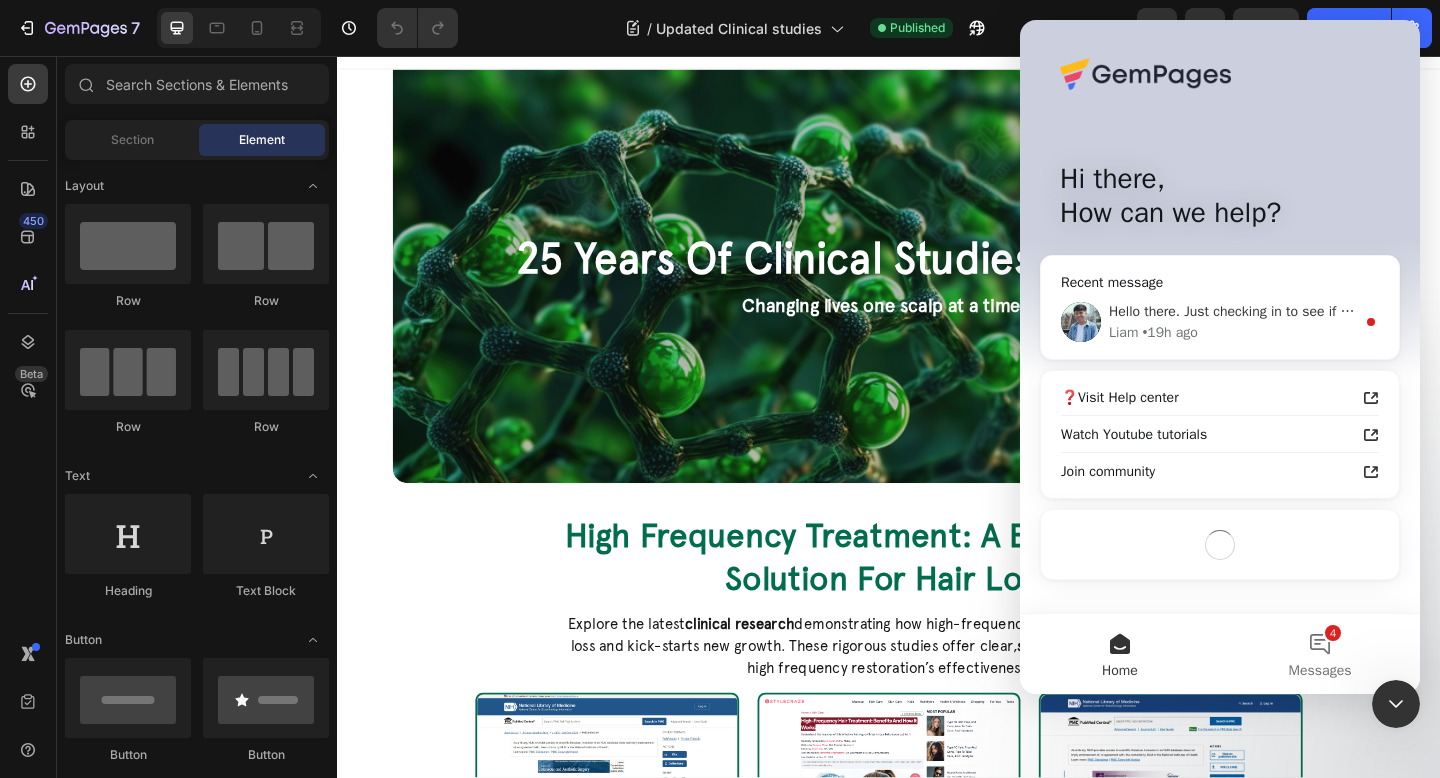 click on "Hello there. Just checking in to see if you have any further questions or concerns If we don't hear back, this conversation will be closed in the next day. Rest assured that you can always open a new ticket with us anytime. [FIRST] • [TIME] ago" at bounding box center [1220, 322] 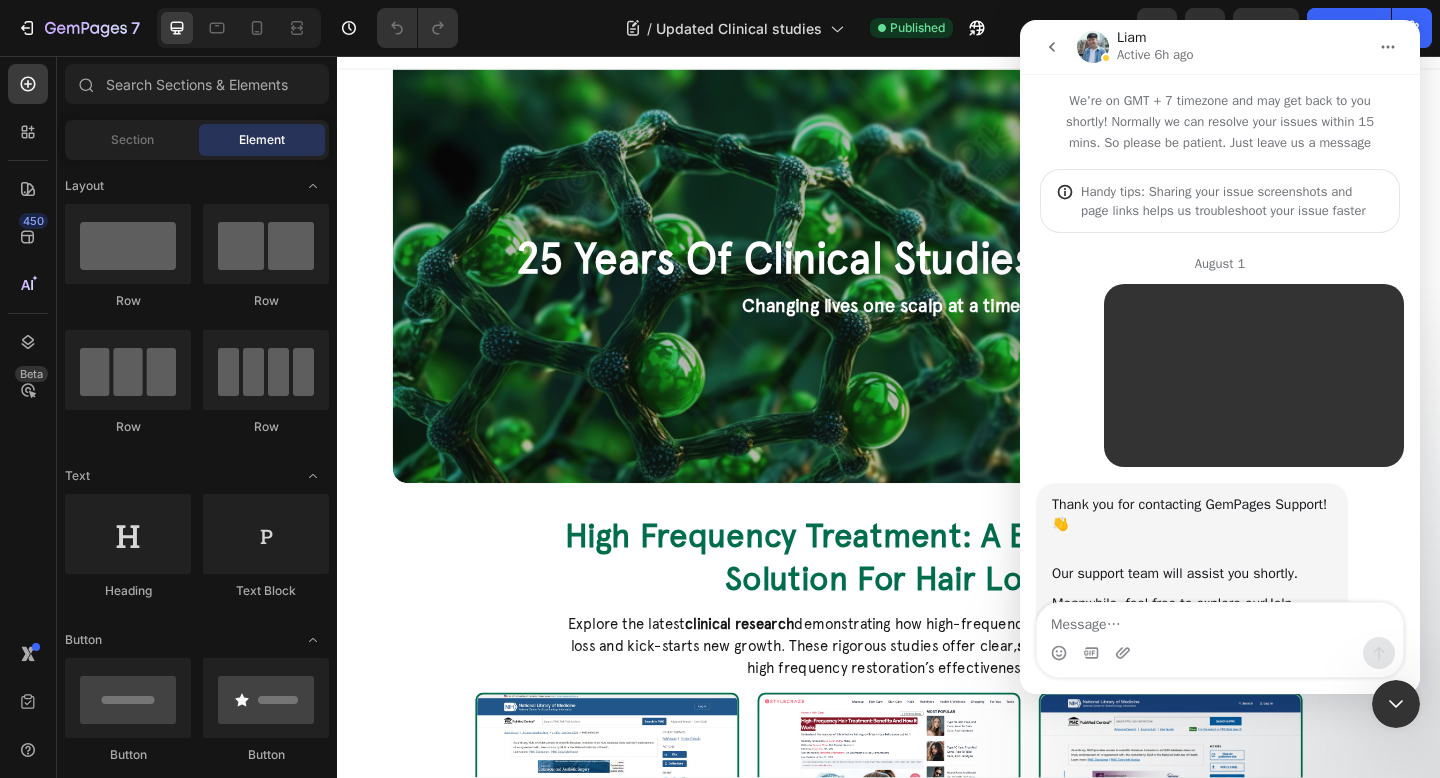 scroll, scrollTop: 3, scrollLeft: 0, axis: vertical 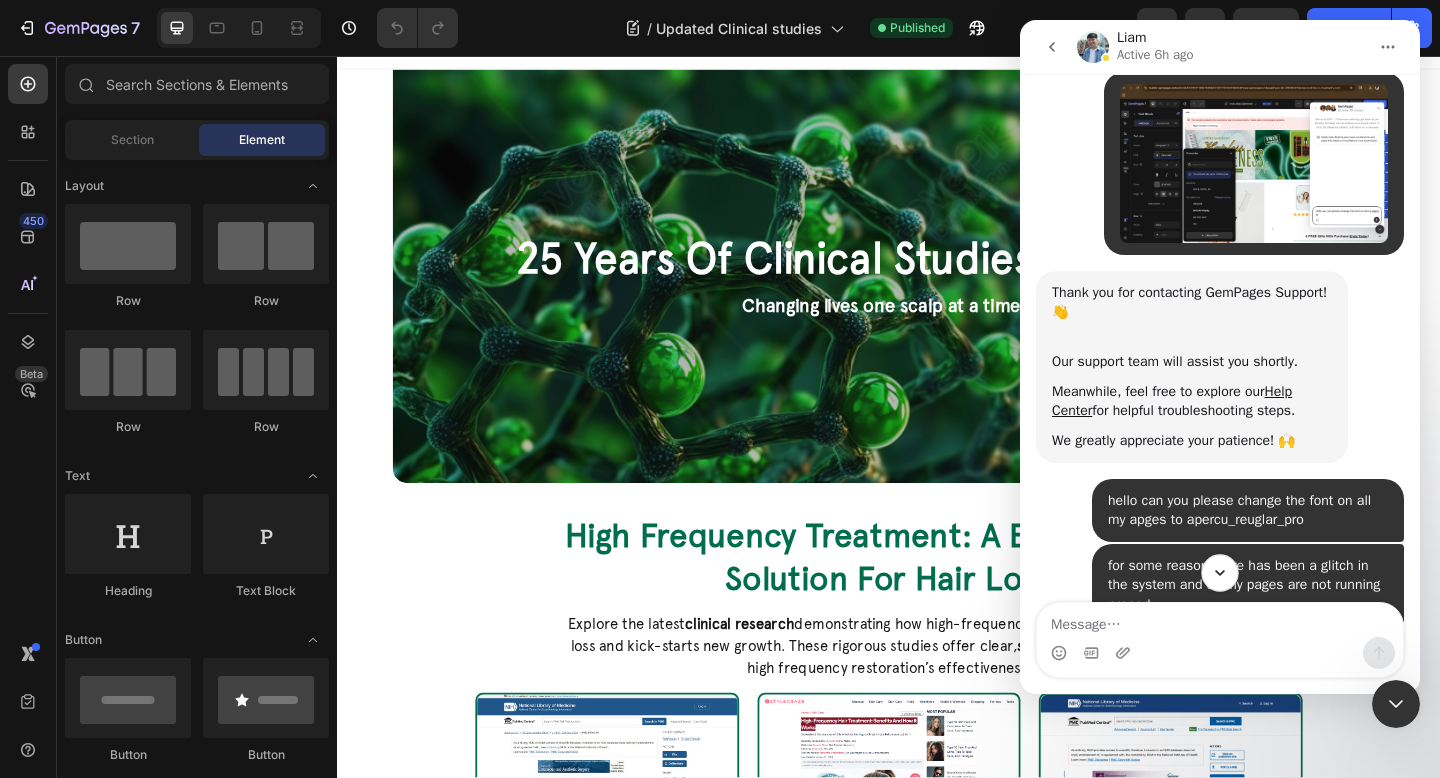 click 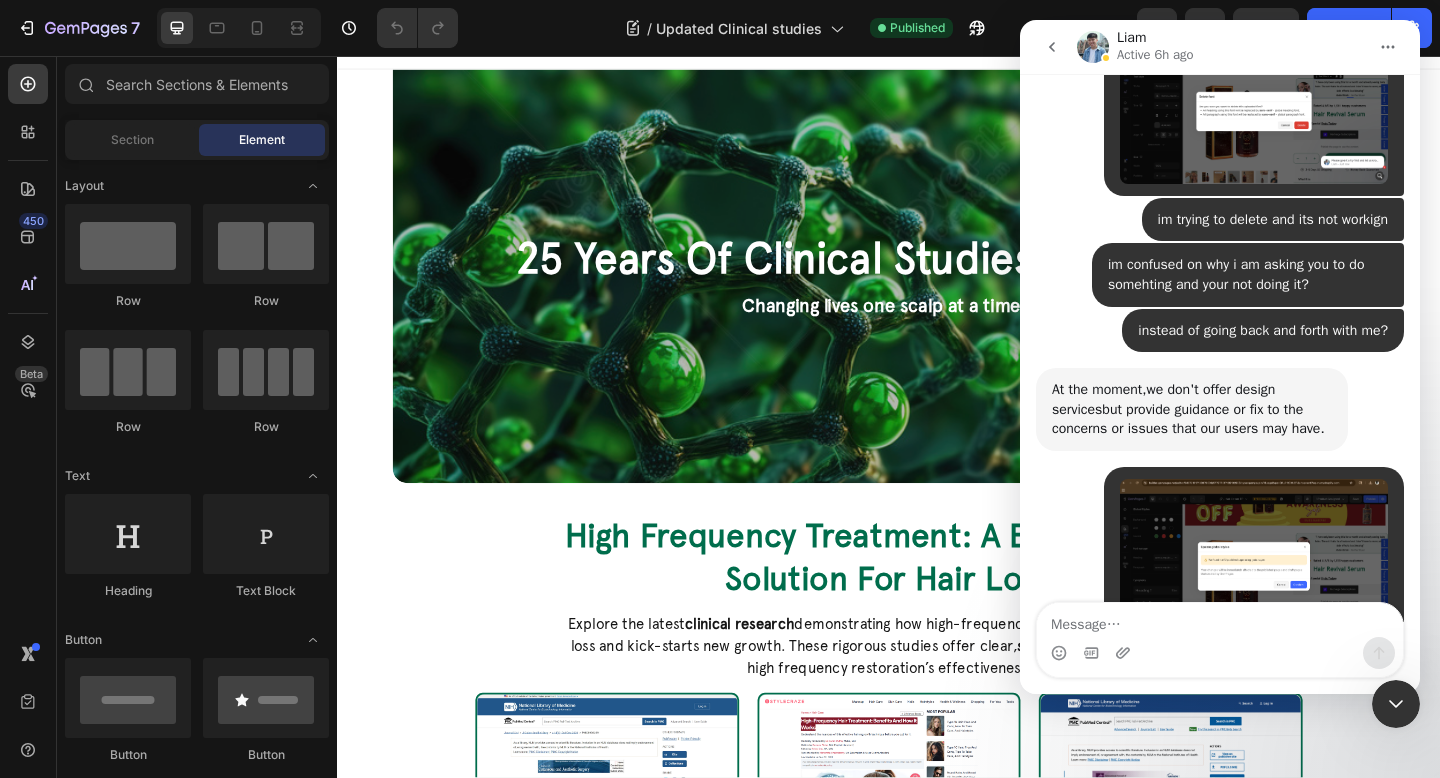scroll, scrollTop: 8986, scrollLeft: 0, axis: vertical 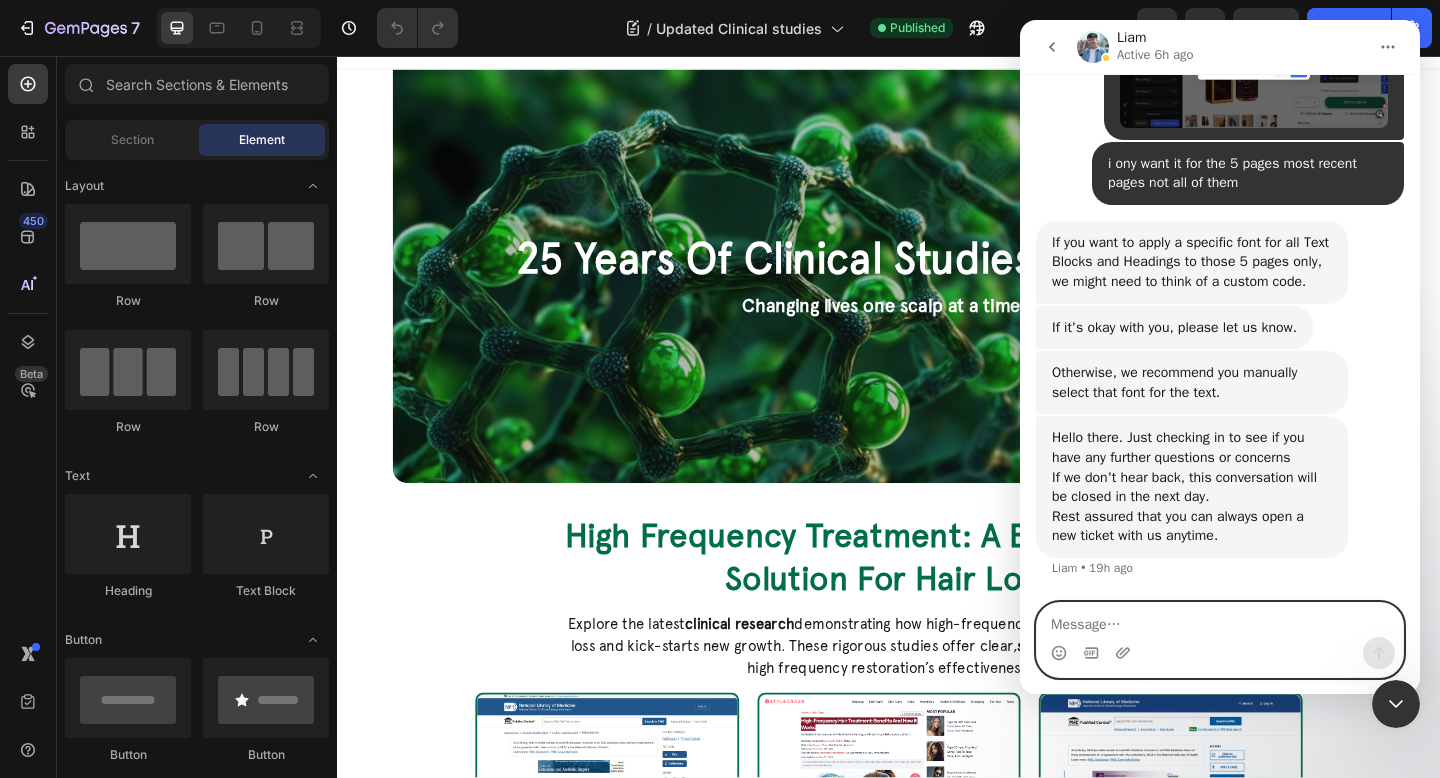 click at bounding box center (1220, 620) 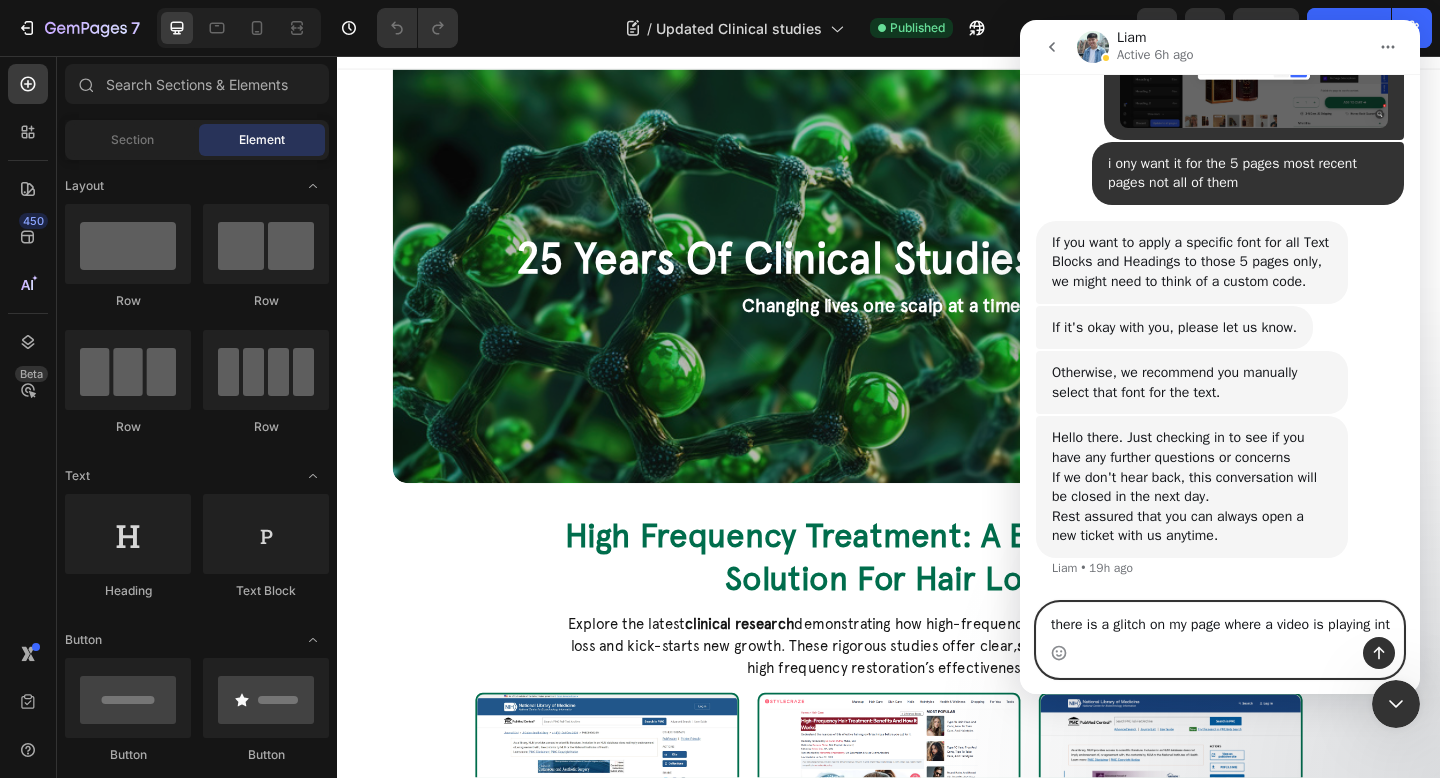 scroll, scrollTop: 9006, scrollLeft: 0, axis: vertical 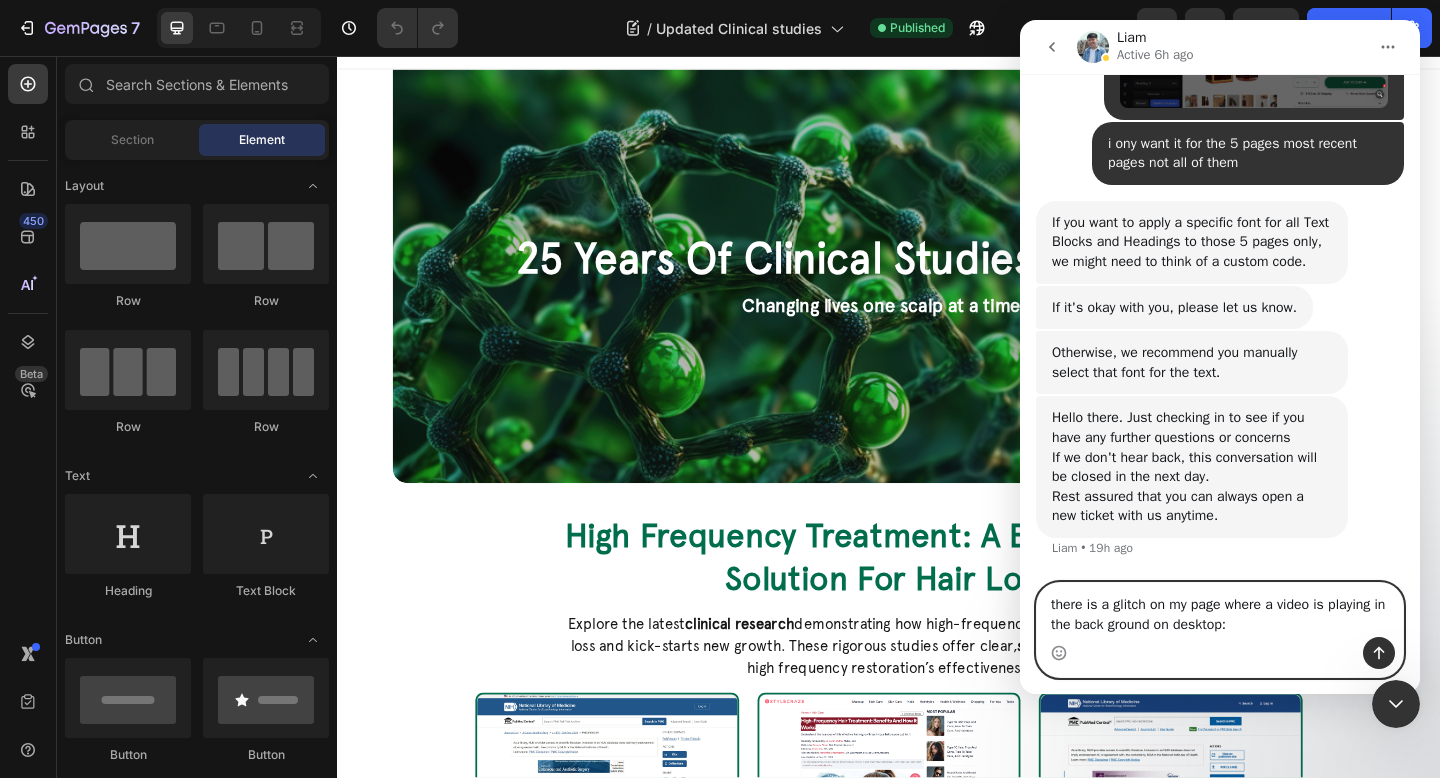 paste on "https://uk.vortexhaircare.com/blogs/news/real-clinical-studies?_ab=0&key=1733642707314" 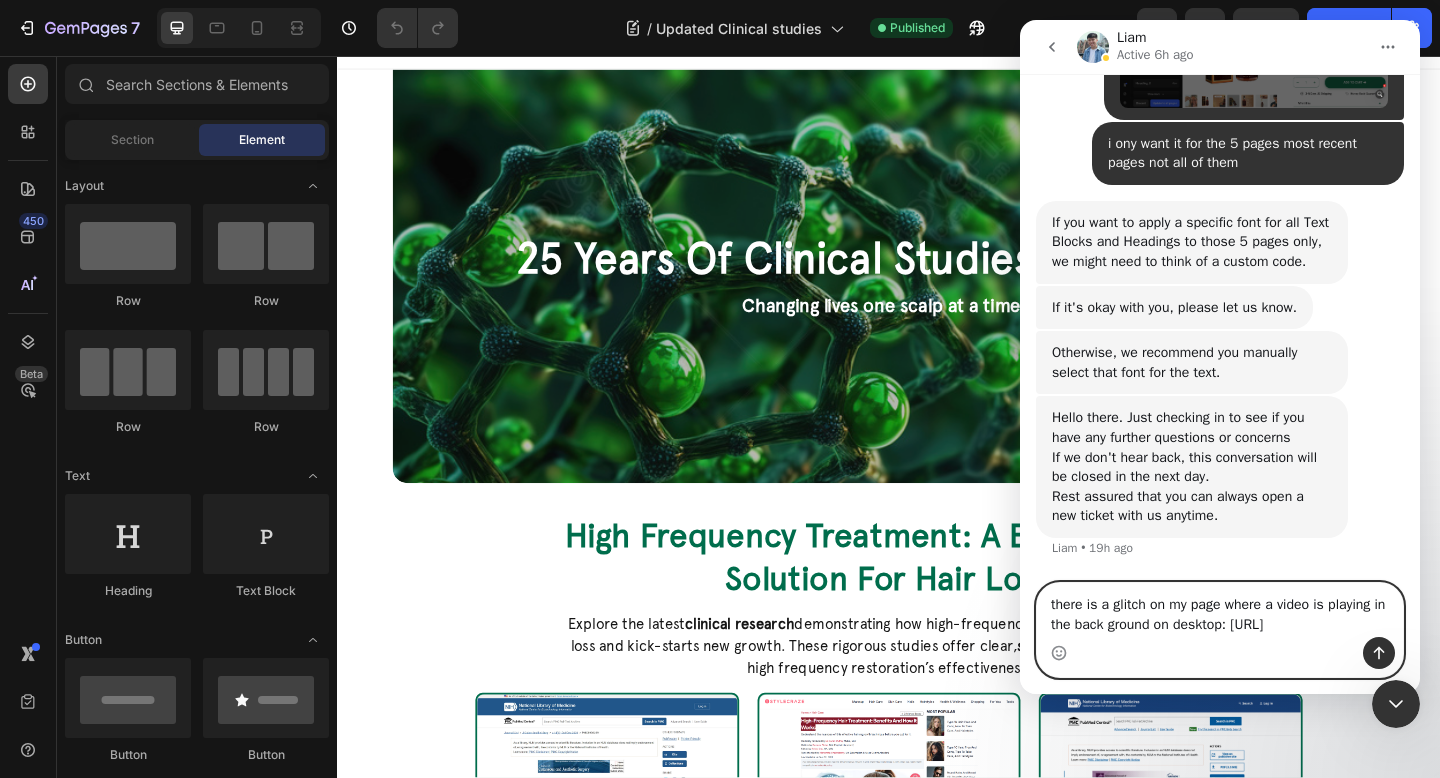 type 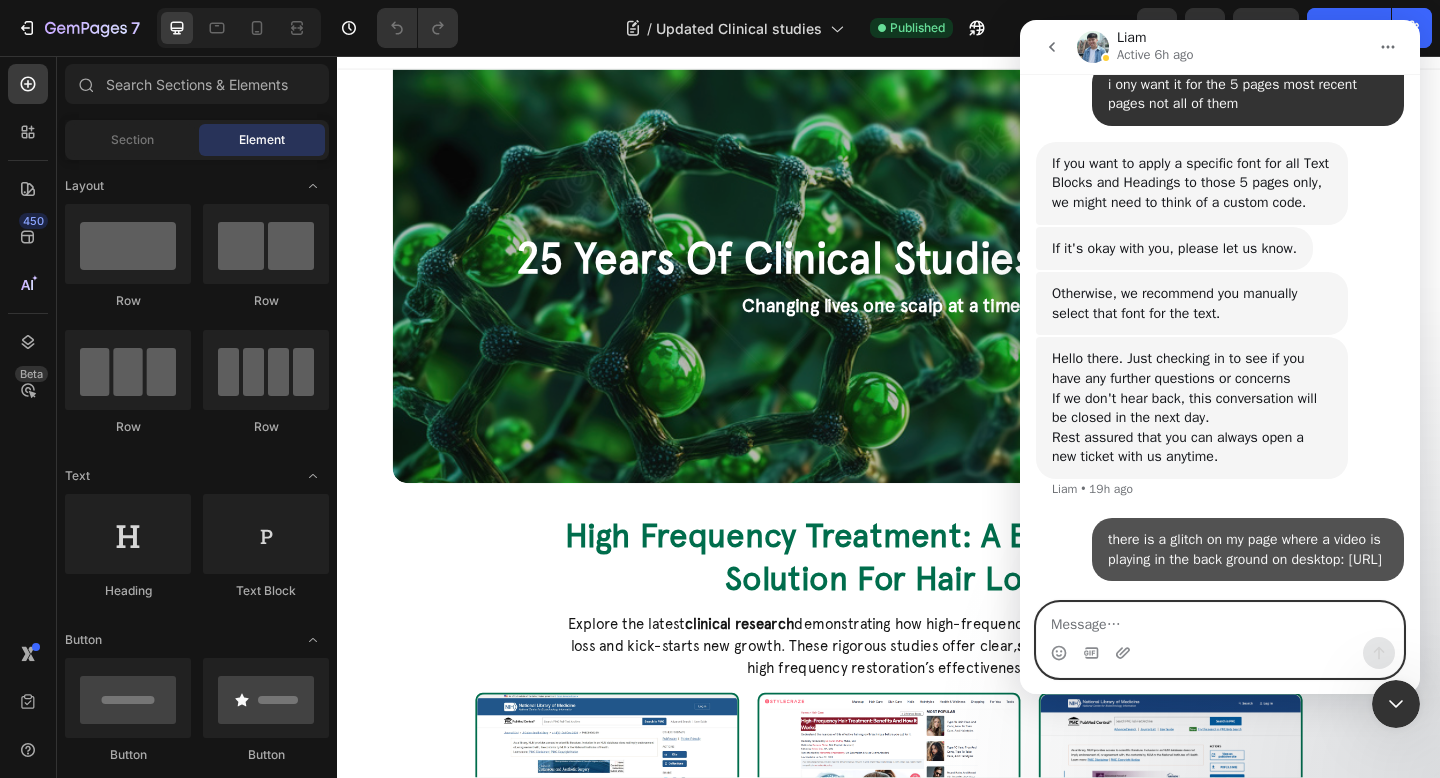 scroll, scrollTop: 9124, scrollLeft: 0, axis: vertical 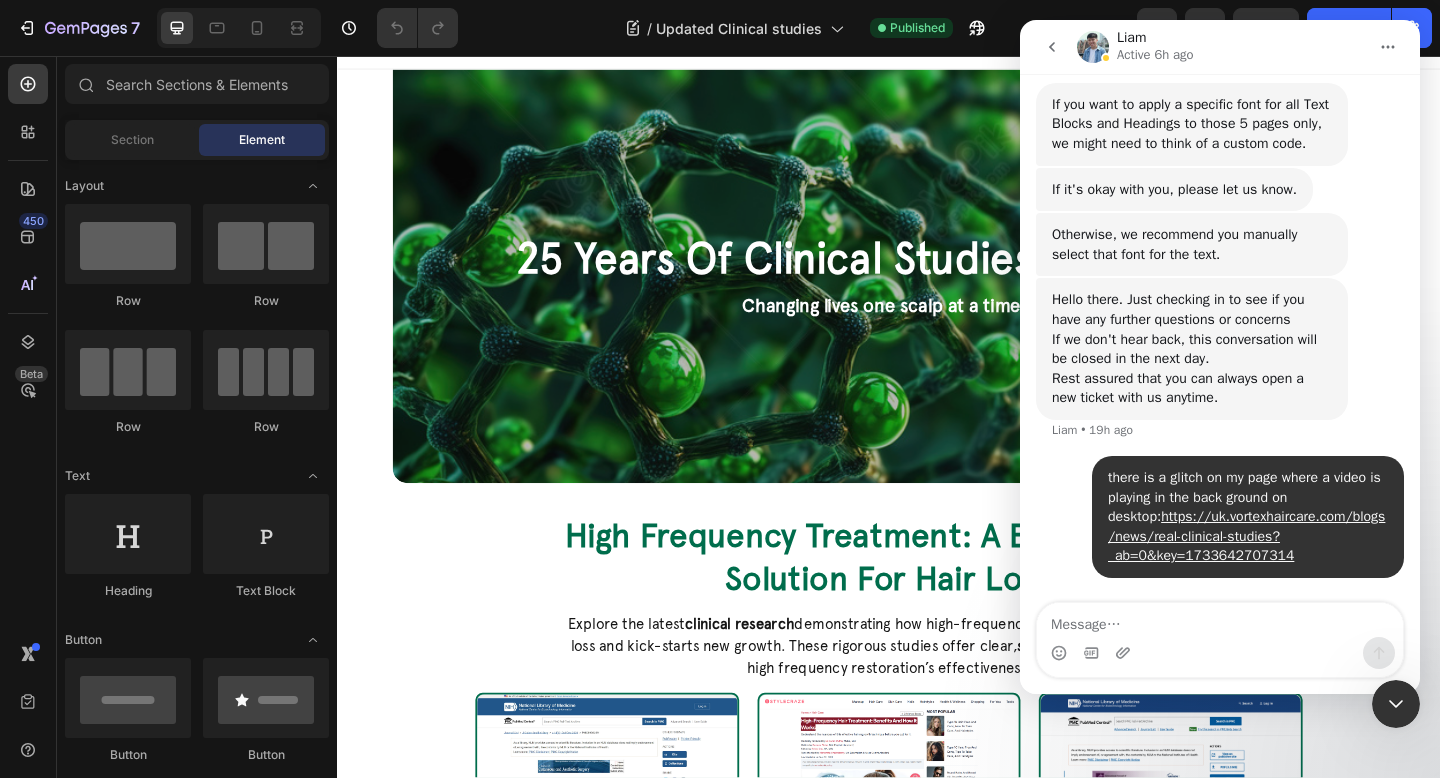 click at bounding box center (1396, 704) 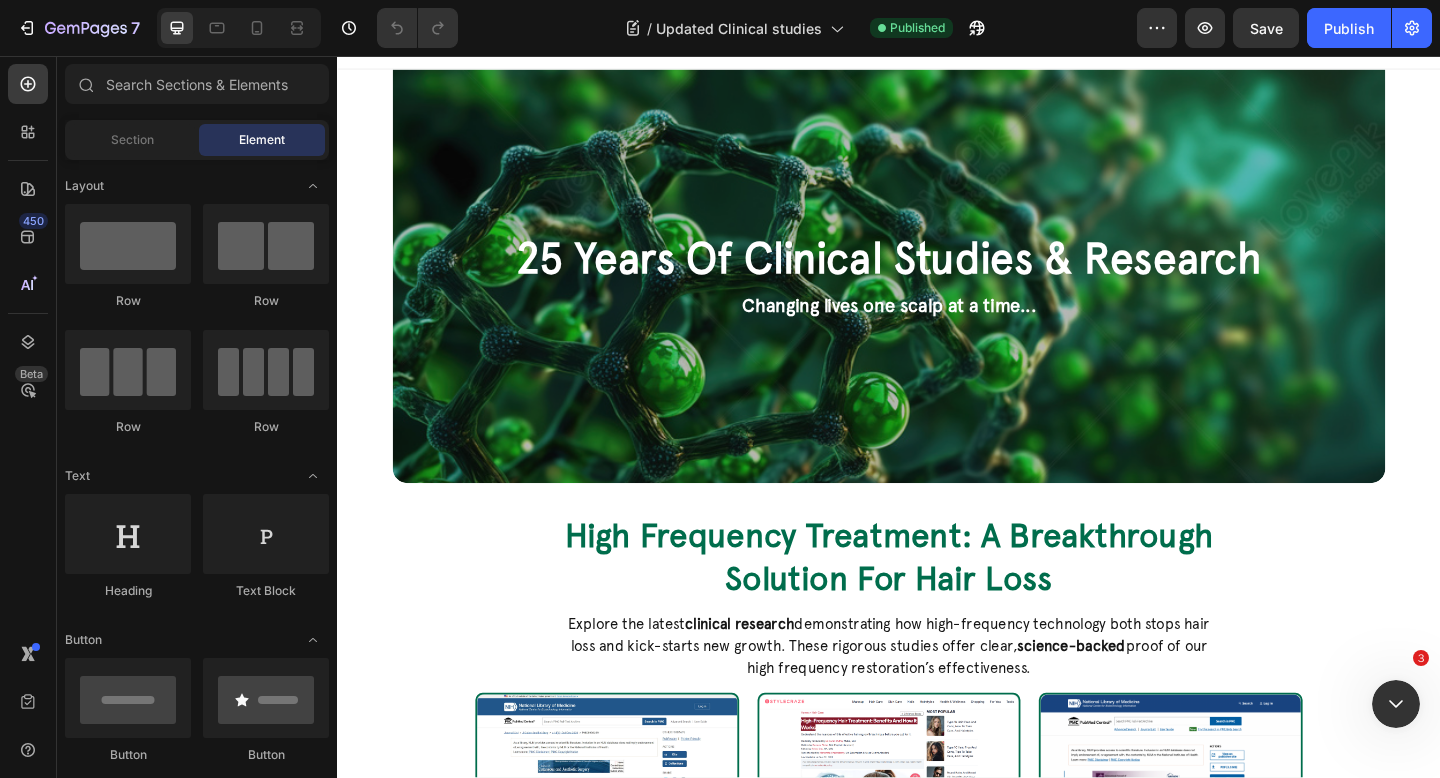 scroll, scrollTop: 0, scrollLeft: 0, axis: both 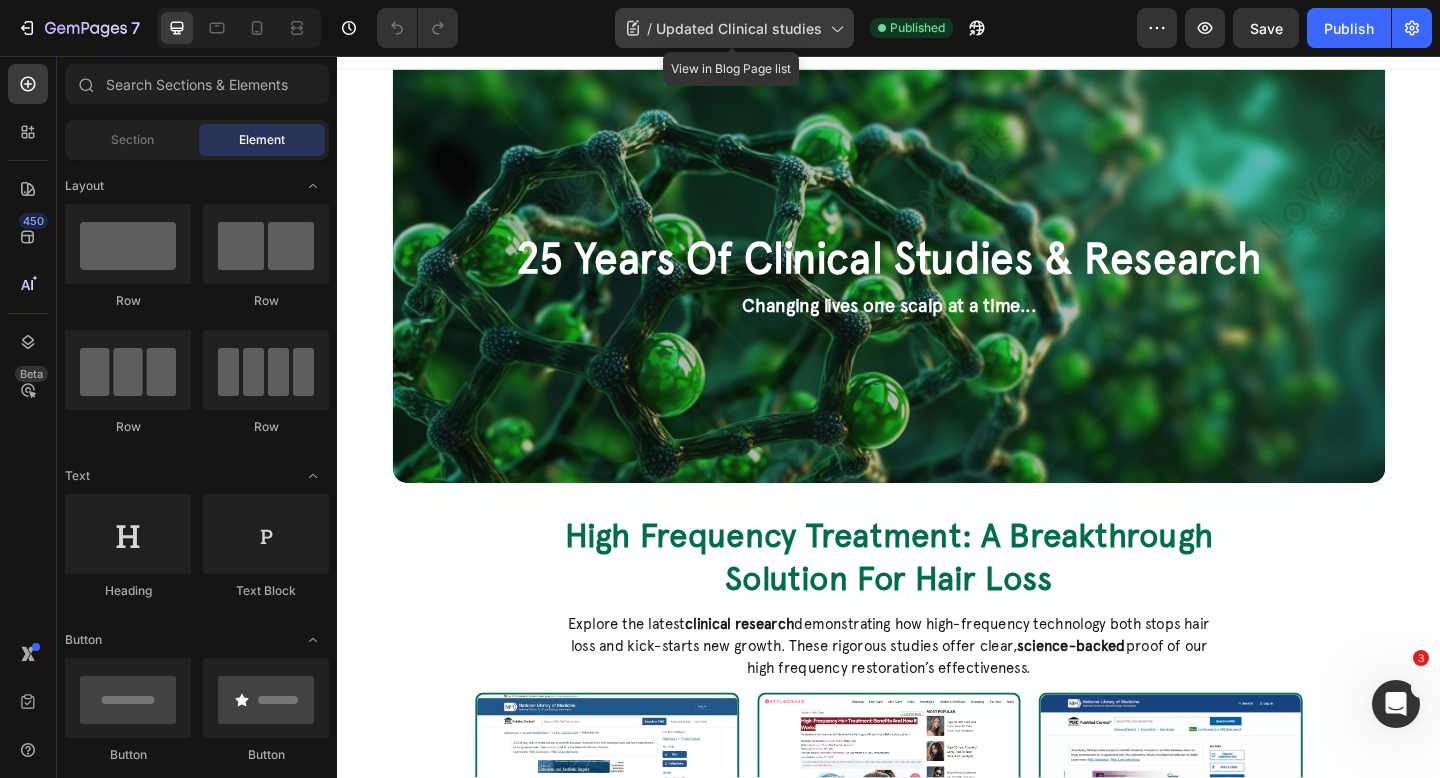click on "Updated Clinical studies" at bounding box center [739, 28] 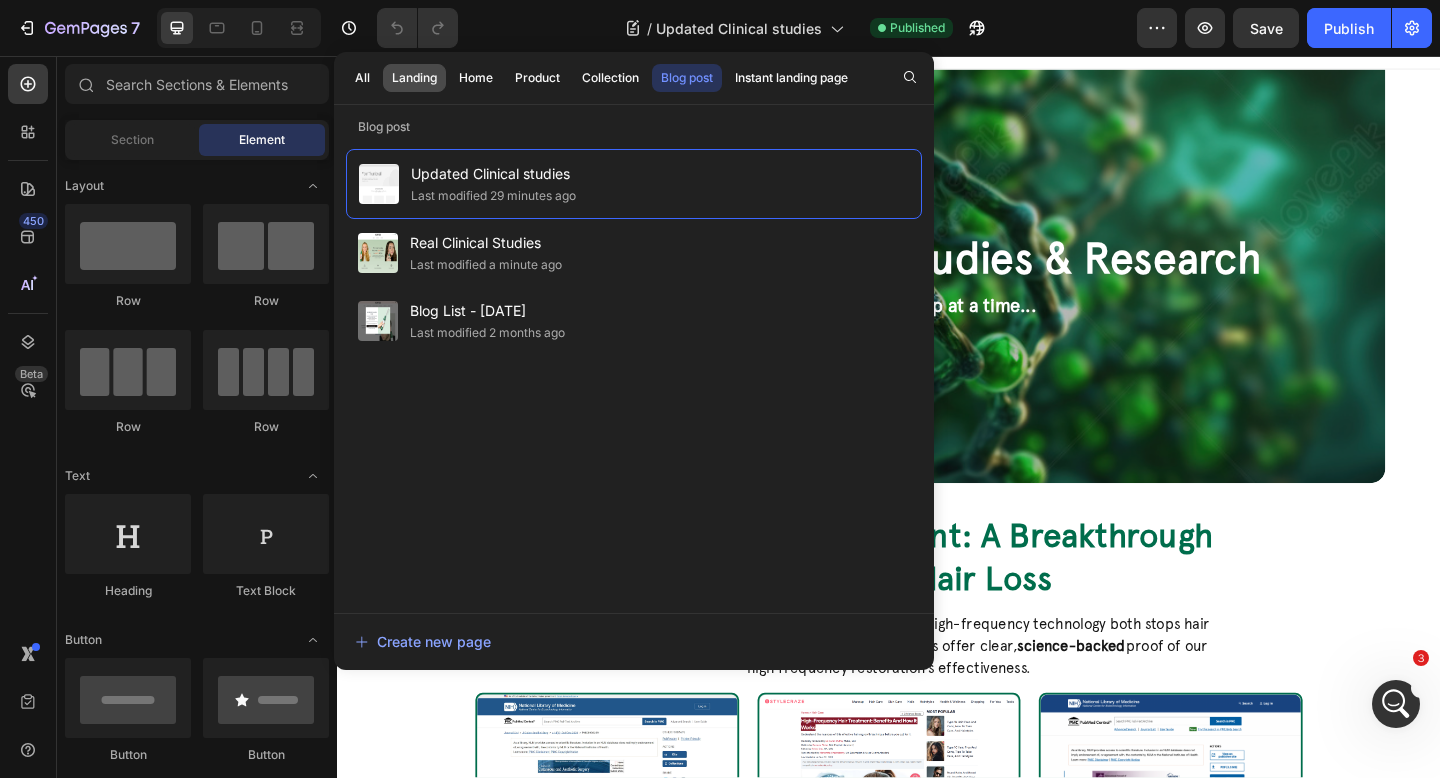 click on "Landing" at bounding box center (414, 78) 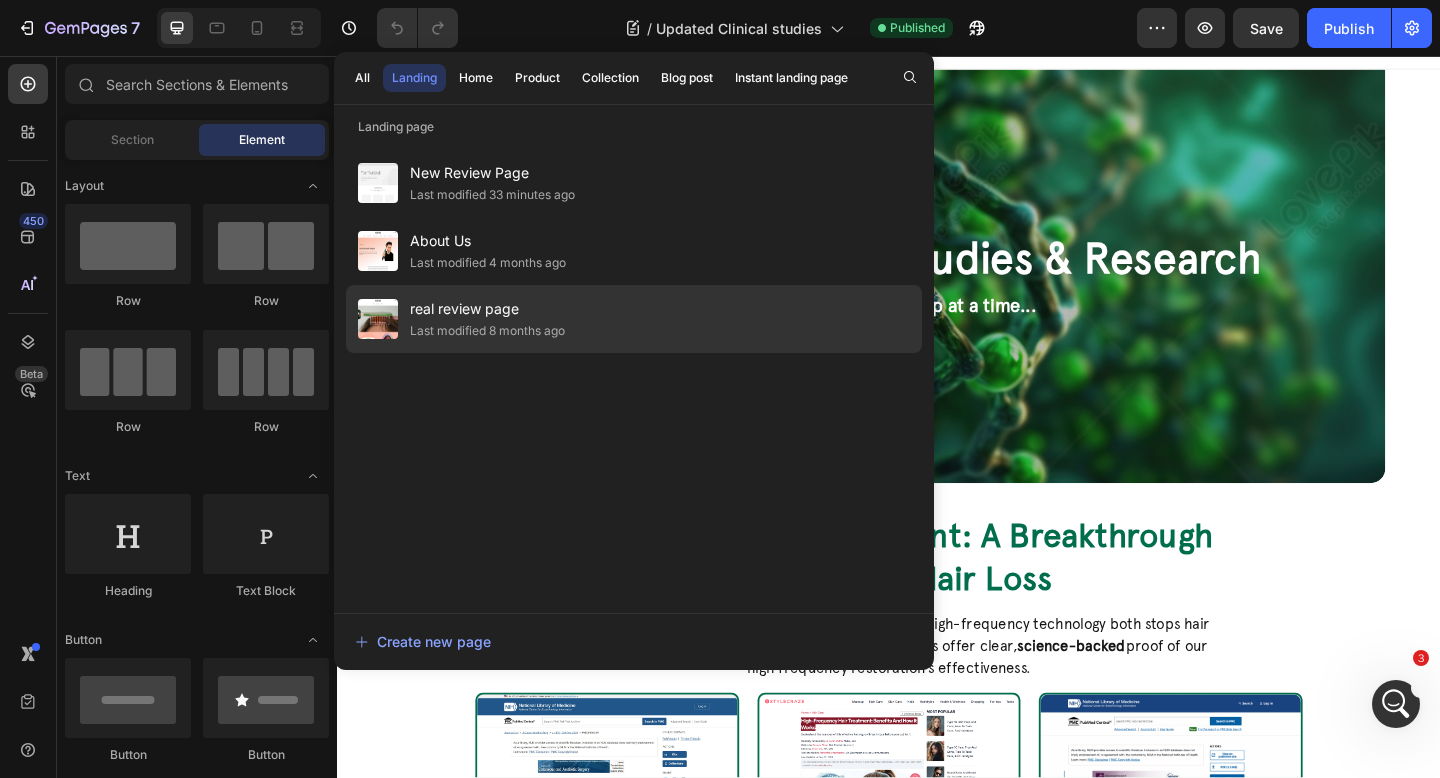 click on "real review page Last modified [TIME]" 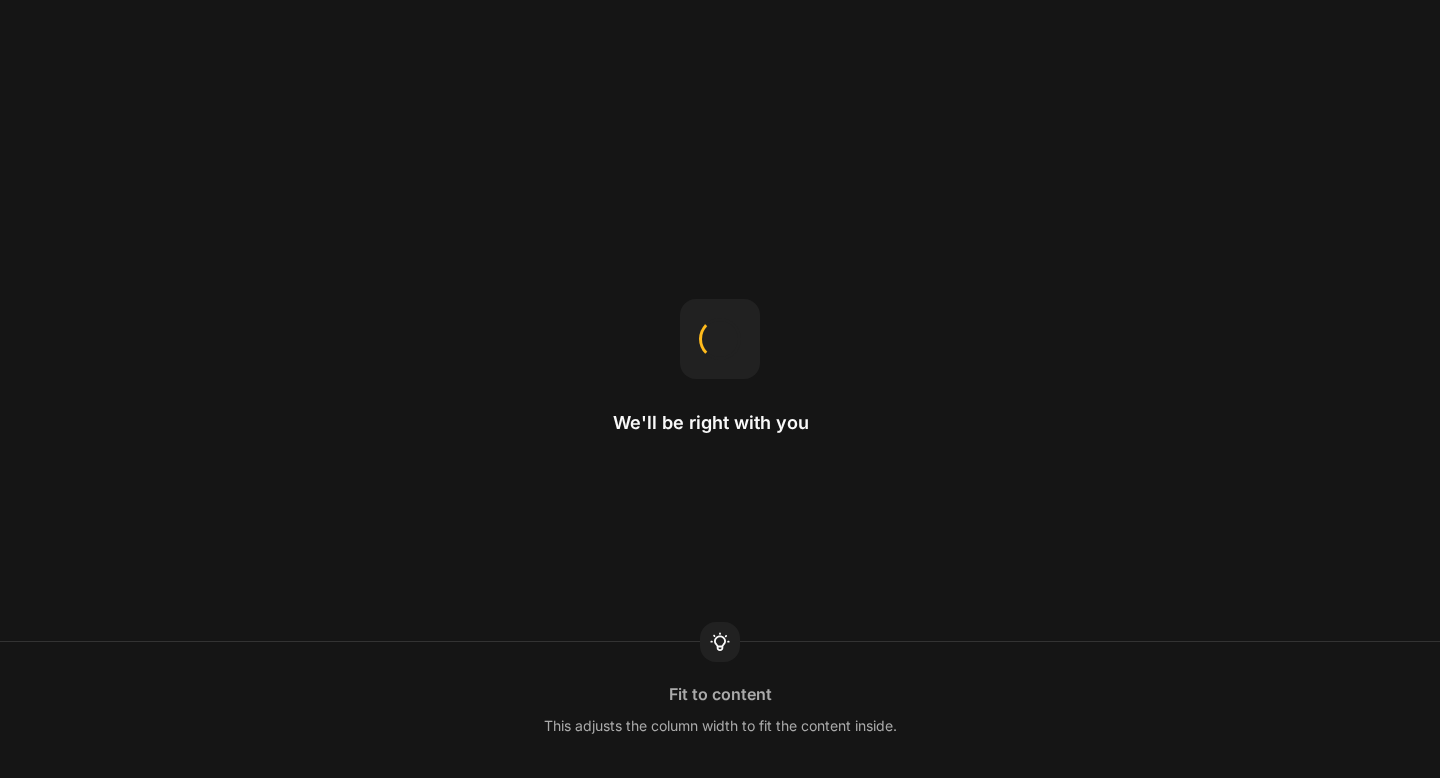 scroll, scrollTop: 0, scrollLeft: 0, axis: both 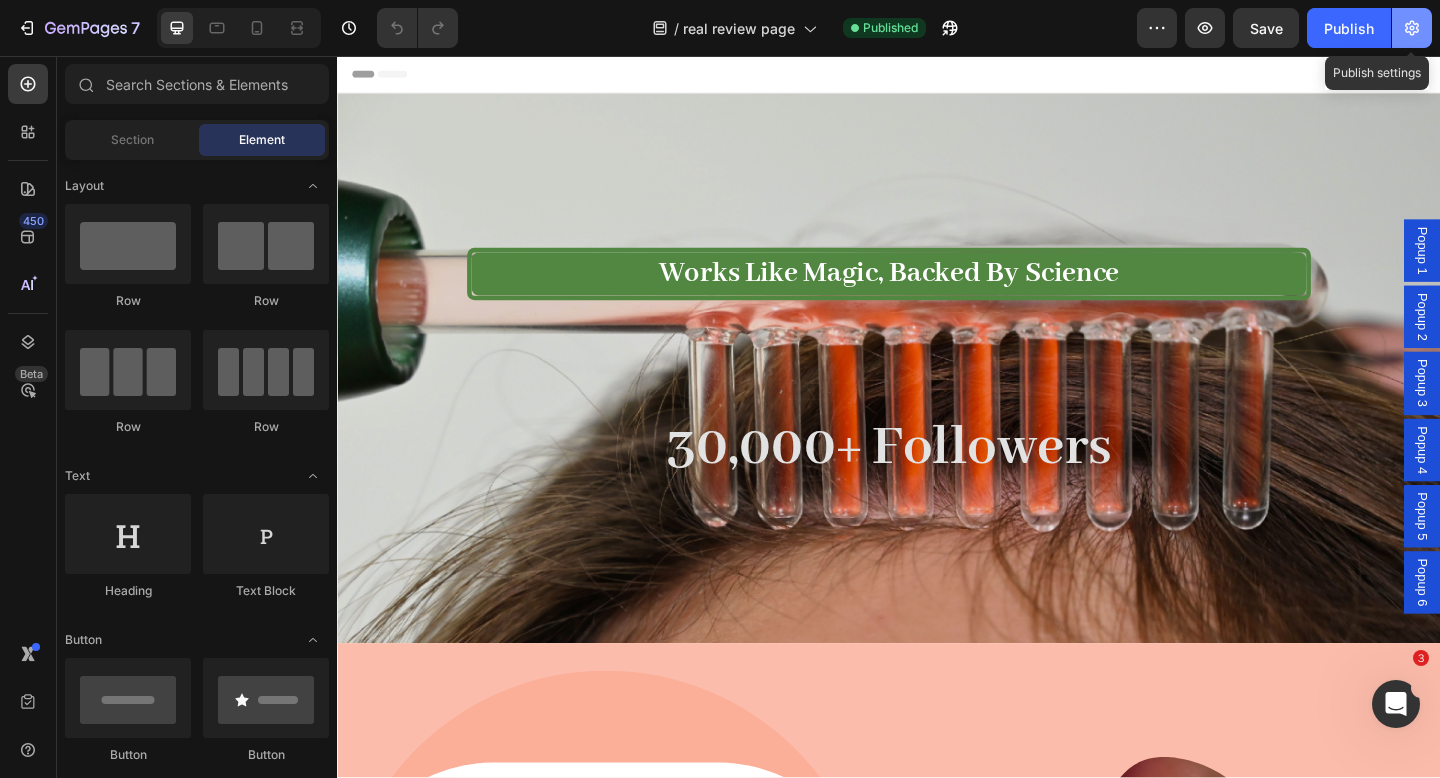 click 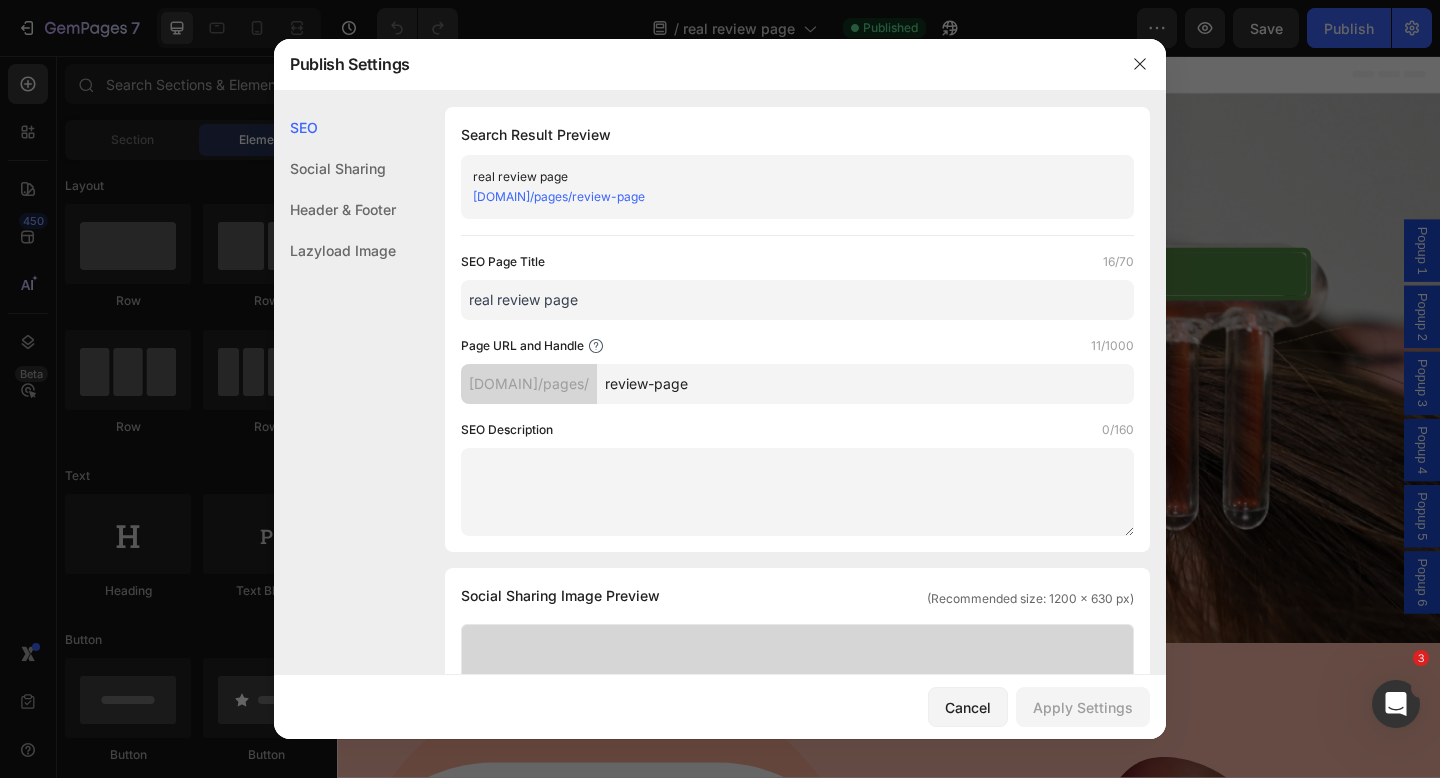 drag, startPoint x: 849, startPoint y: 381, endPoint x: 696, endPoint y: 384, distance: 153.0294 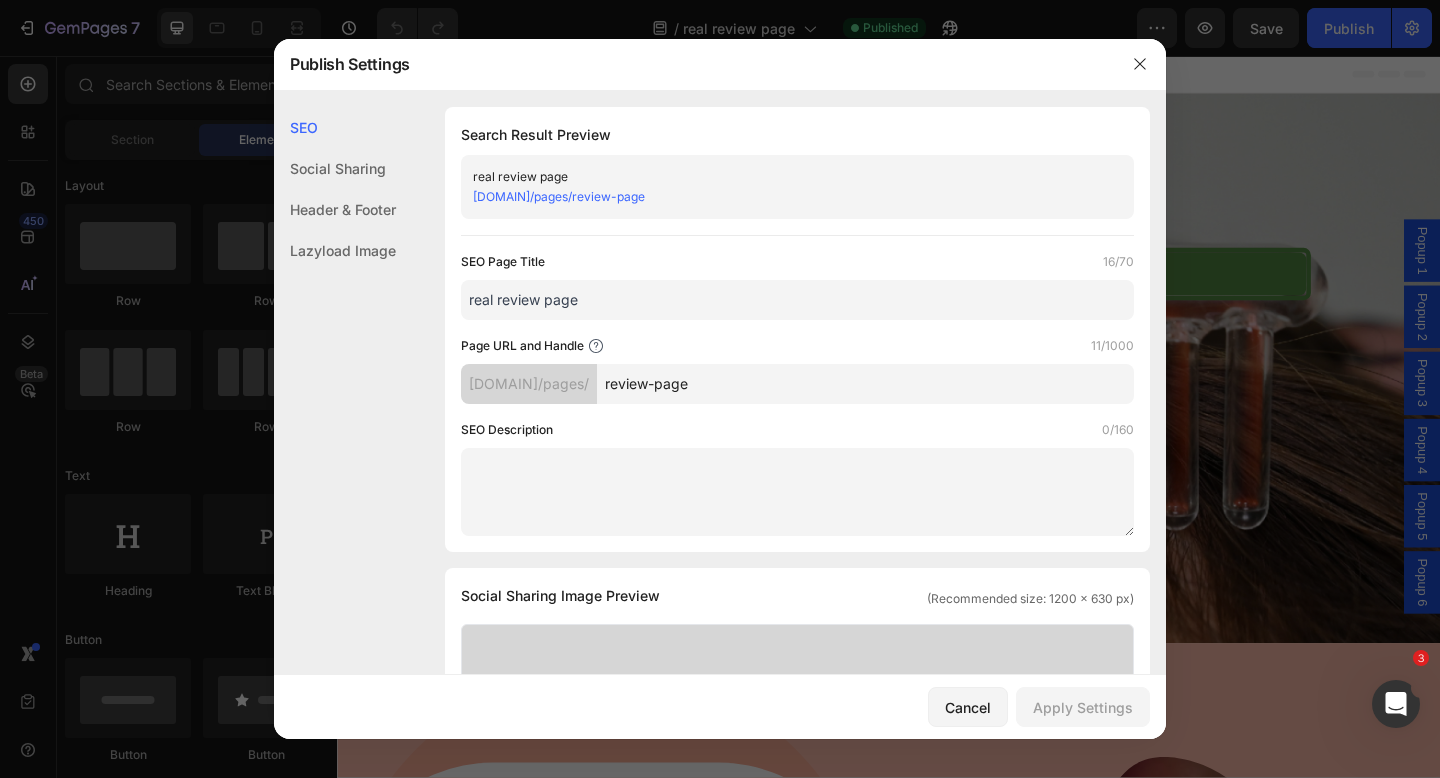 click on "ev87eq-rv.myshopify.com/pages/ review-page" at bounding box center [797, 384] 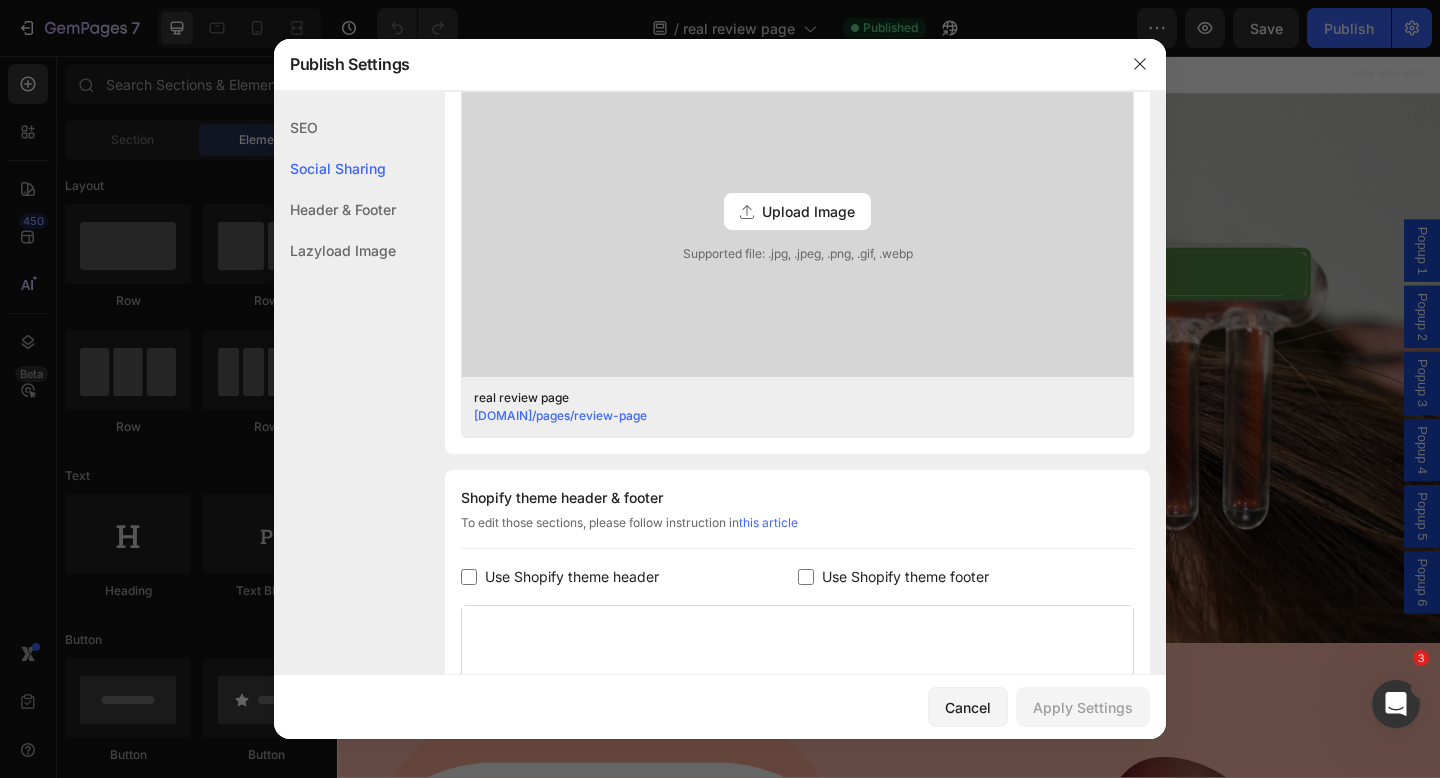 scroll, scrollTop: 581, scrollLeft: 0, axis: vertical 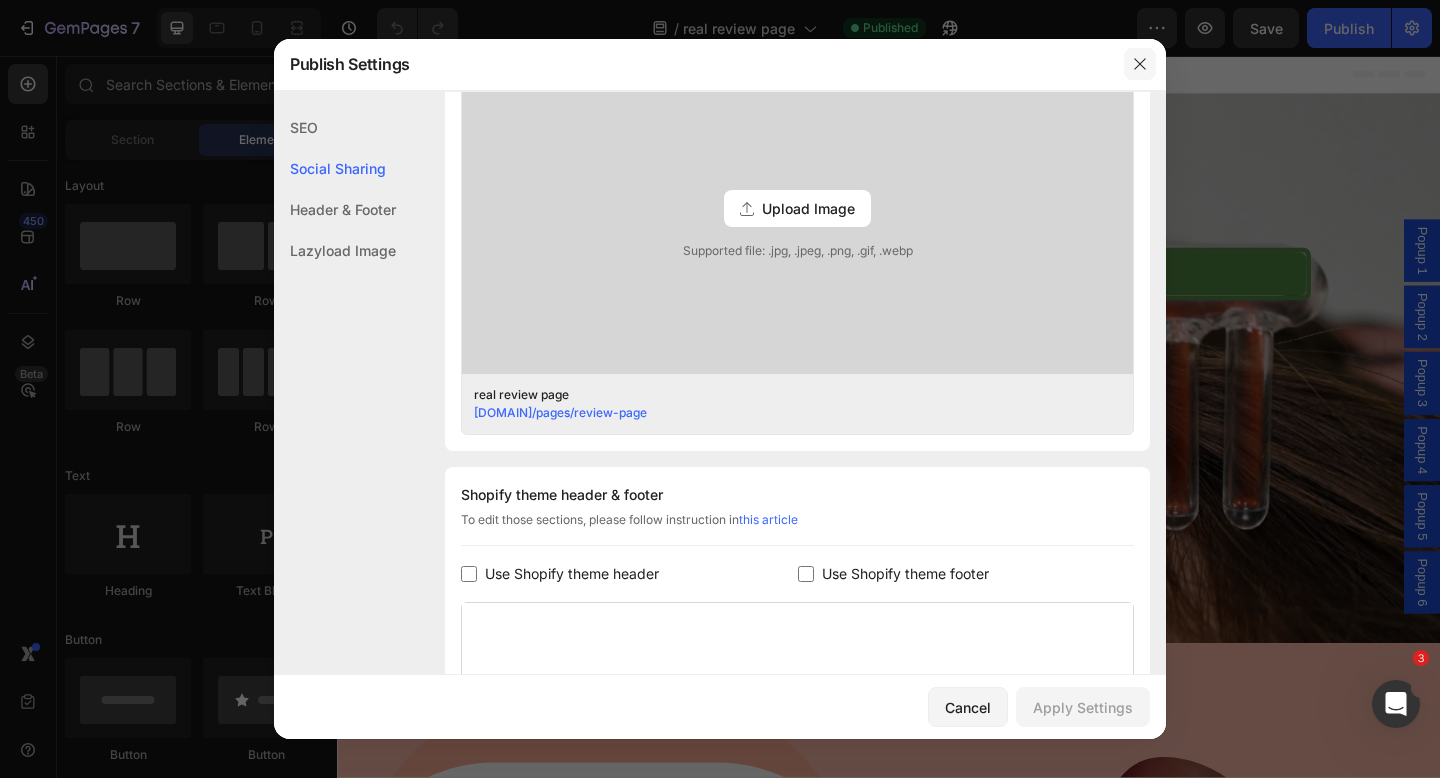 click 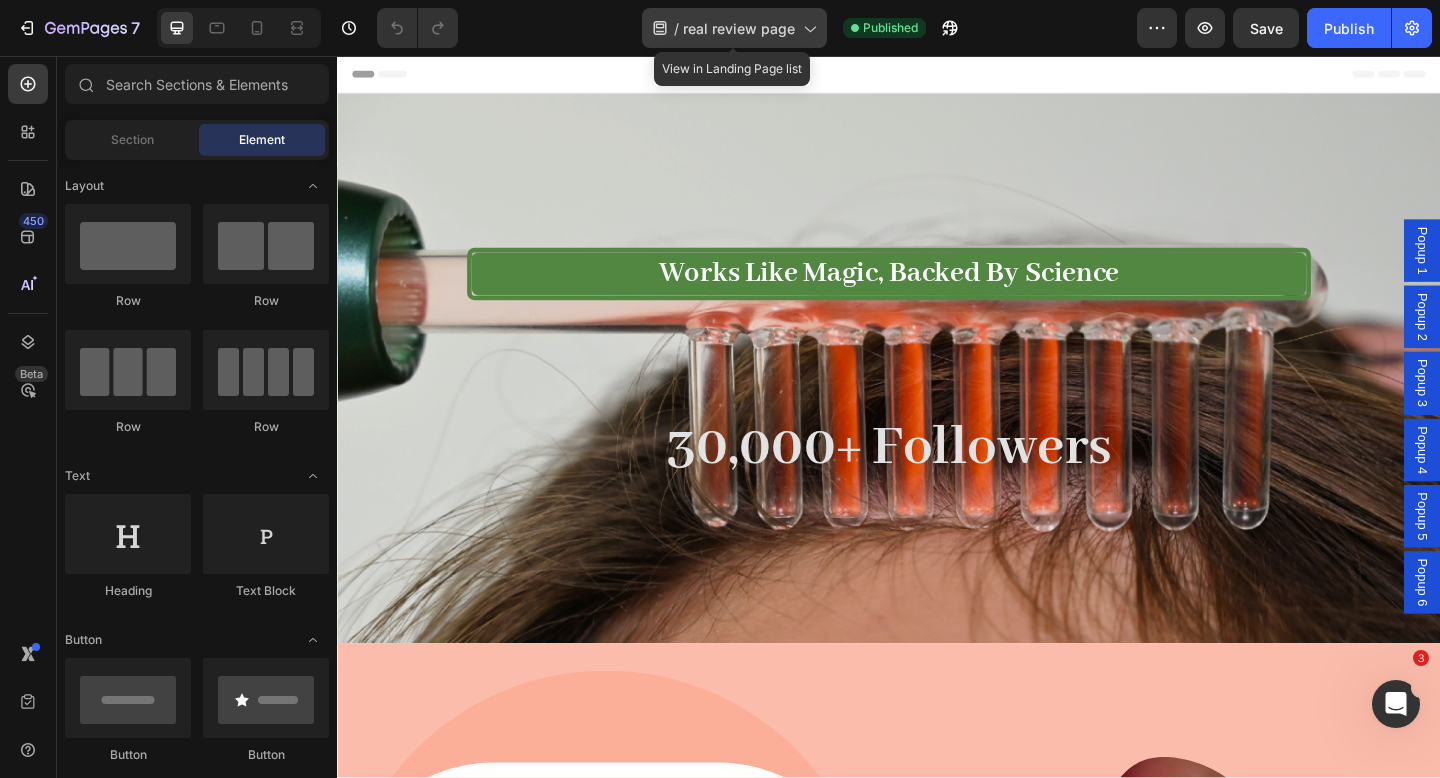 click on "real review page" at bounding box center [739, 28] 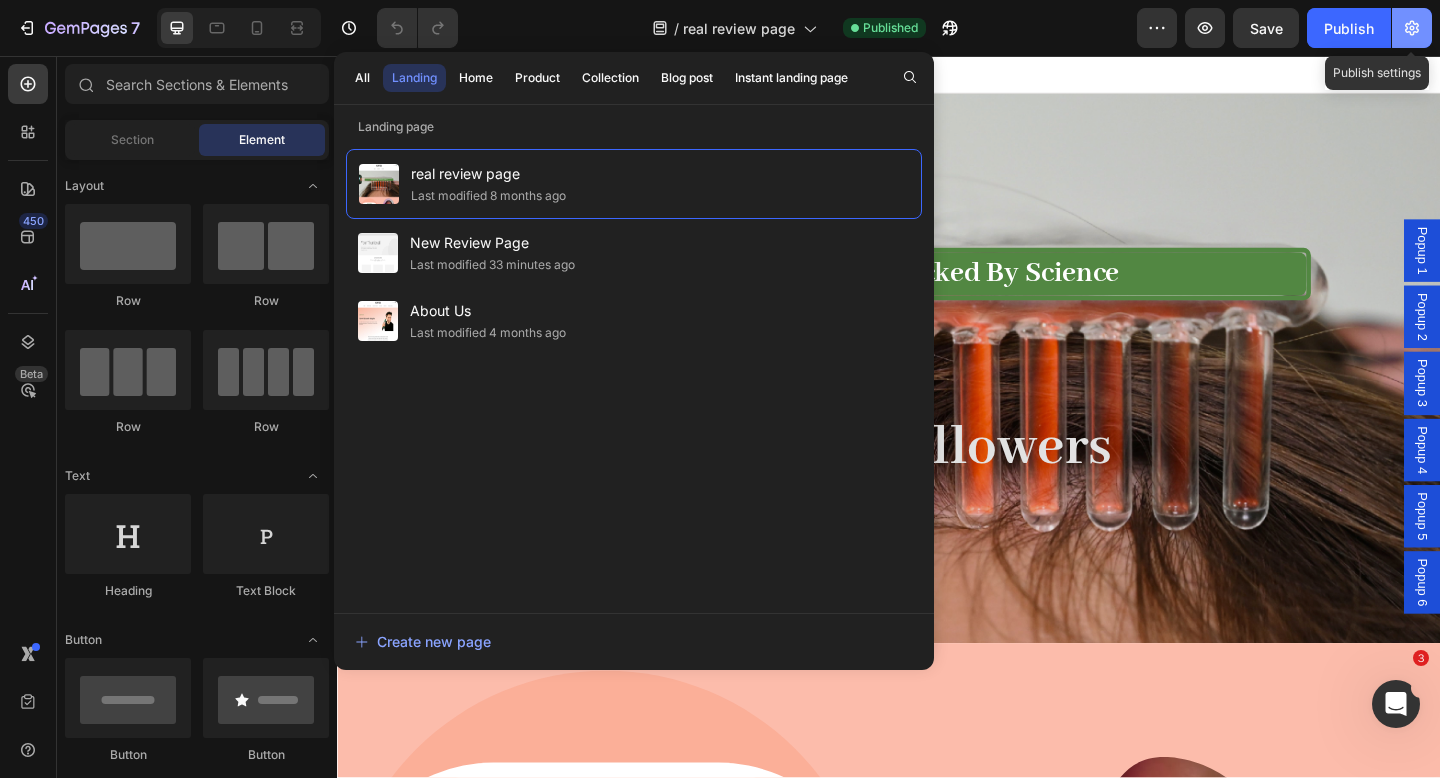 click 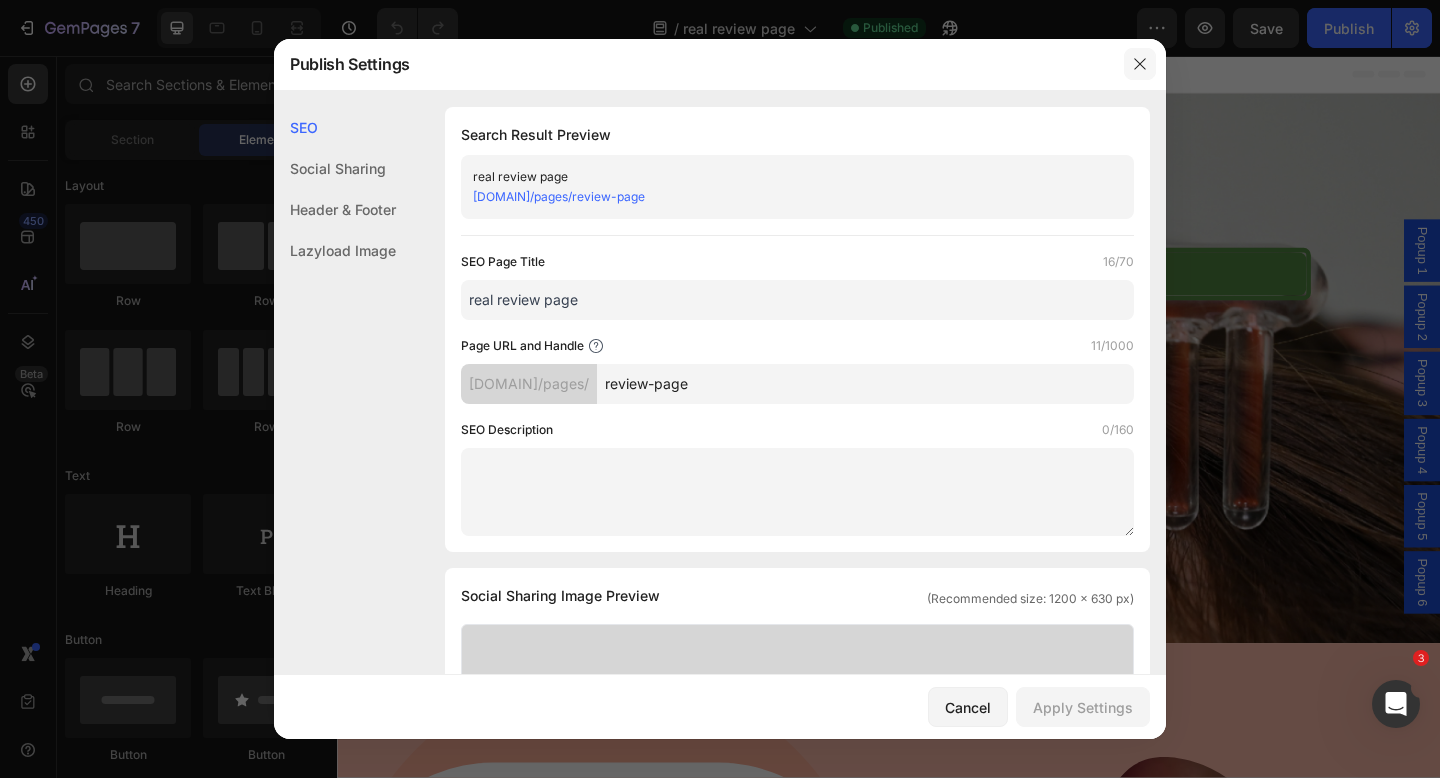 click at bounding box center [1140, 64] 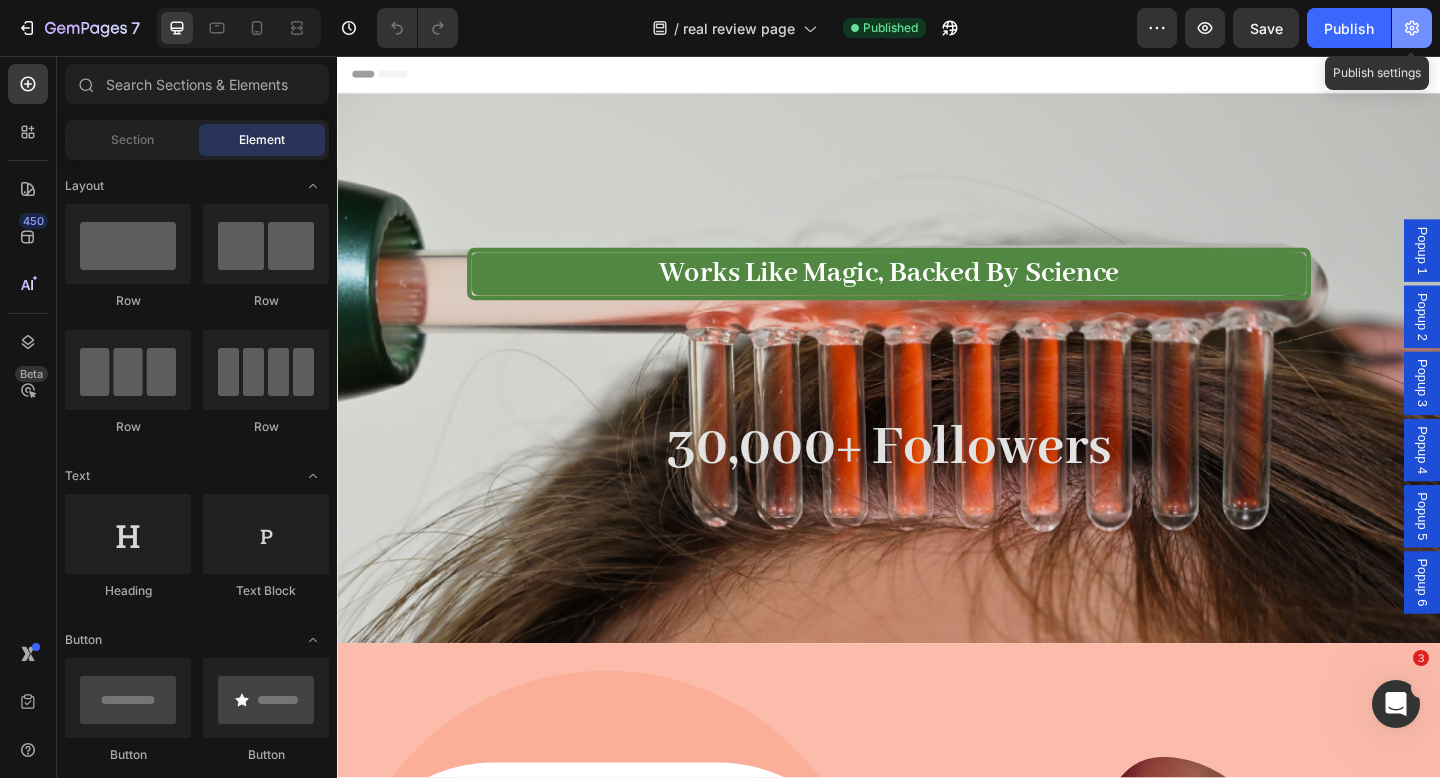click 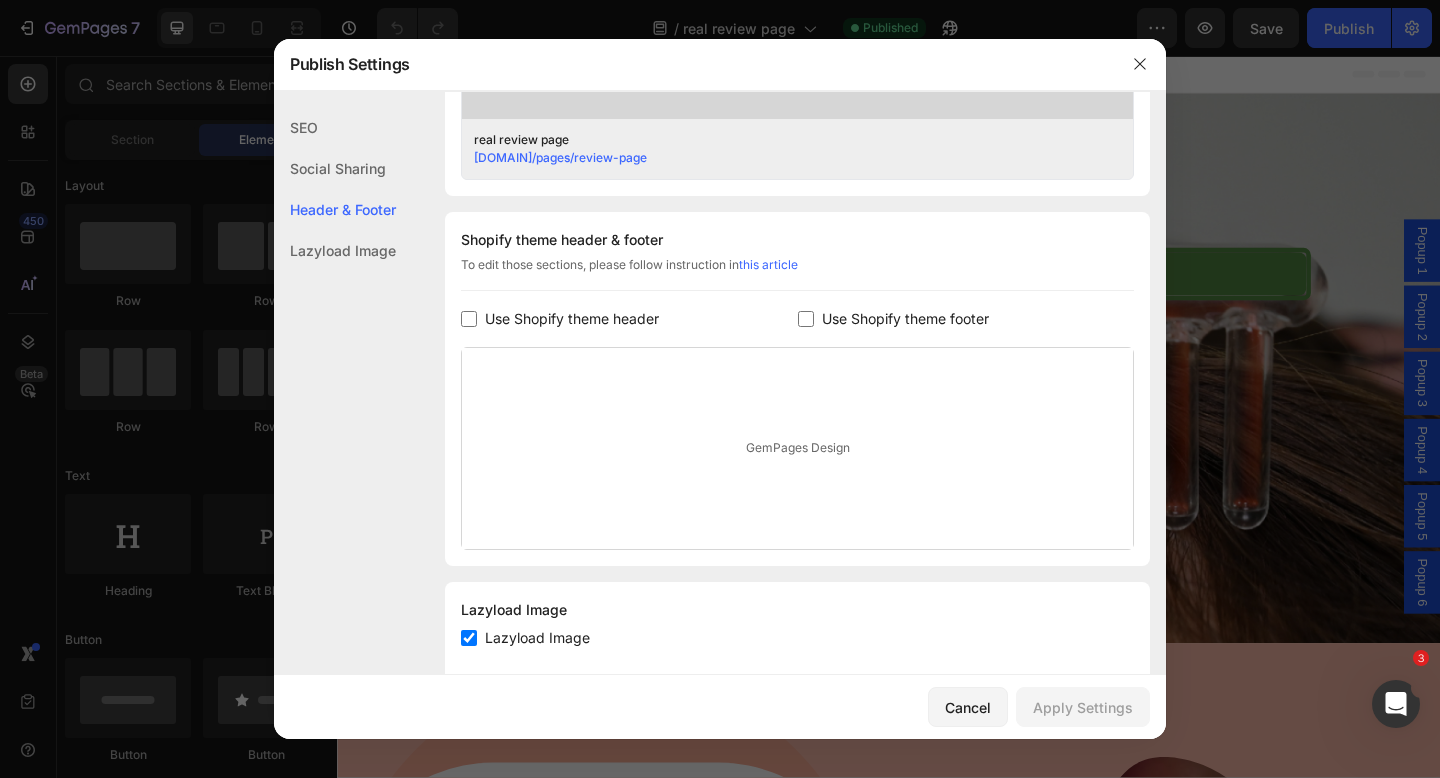 scroll, scrollTop: 875, scrollLeft: 0, axis: vertical 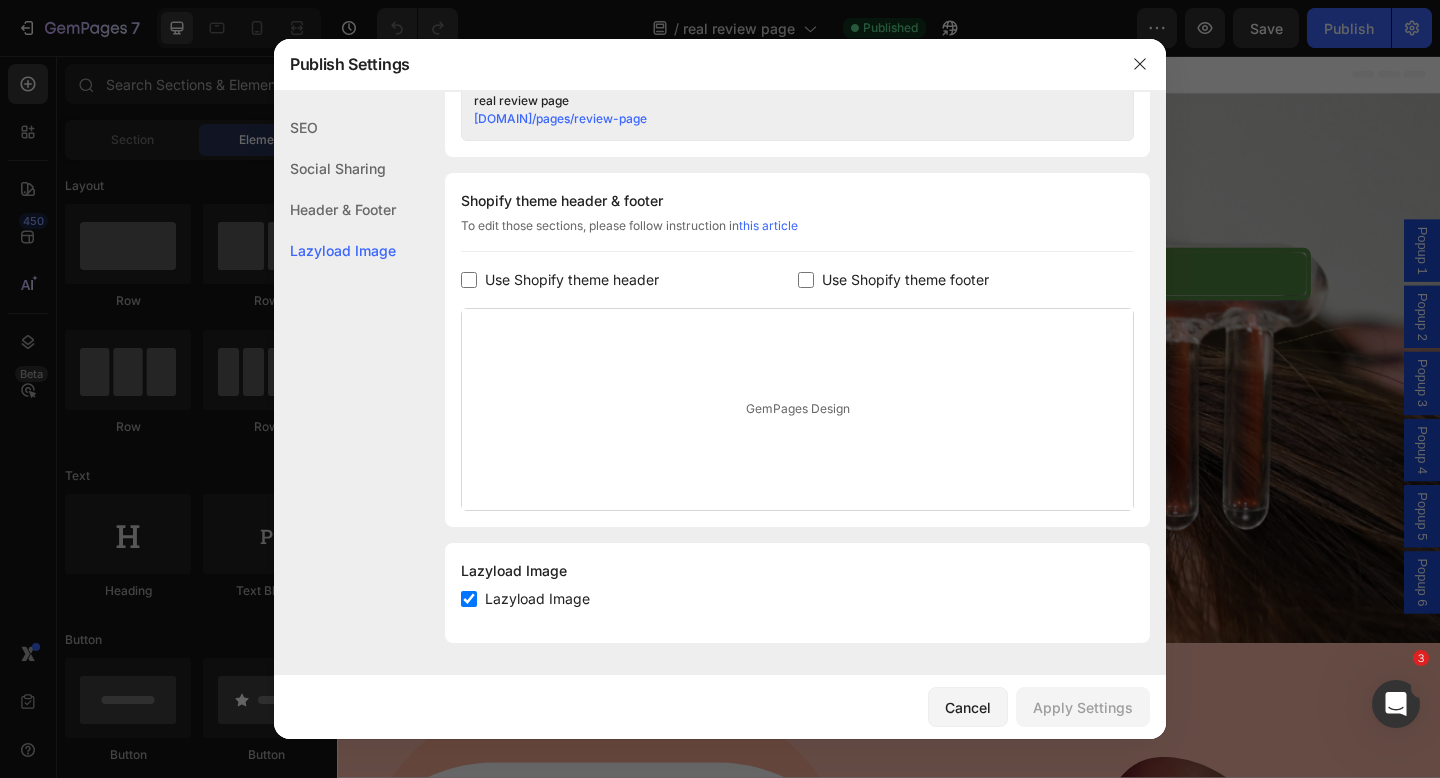 click at bounding box center (720, 389) 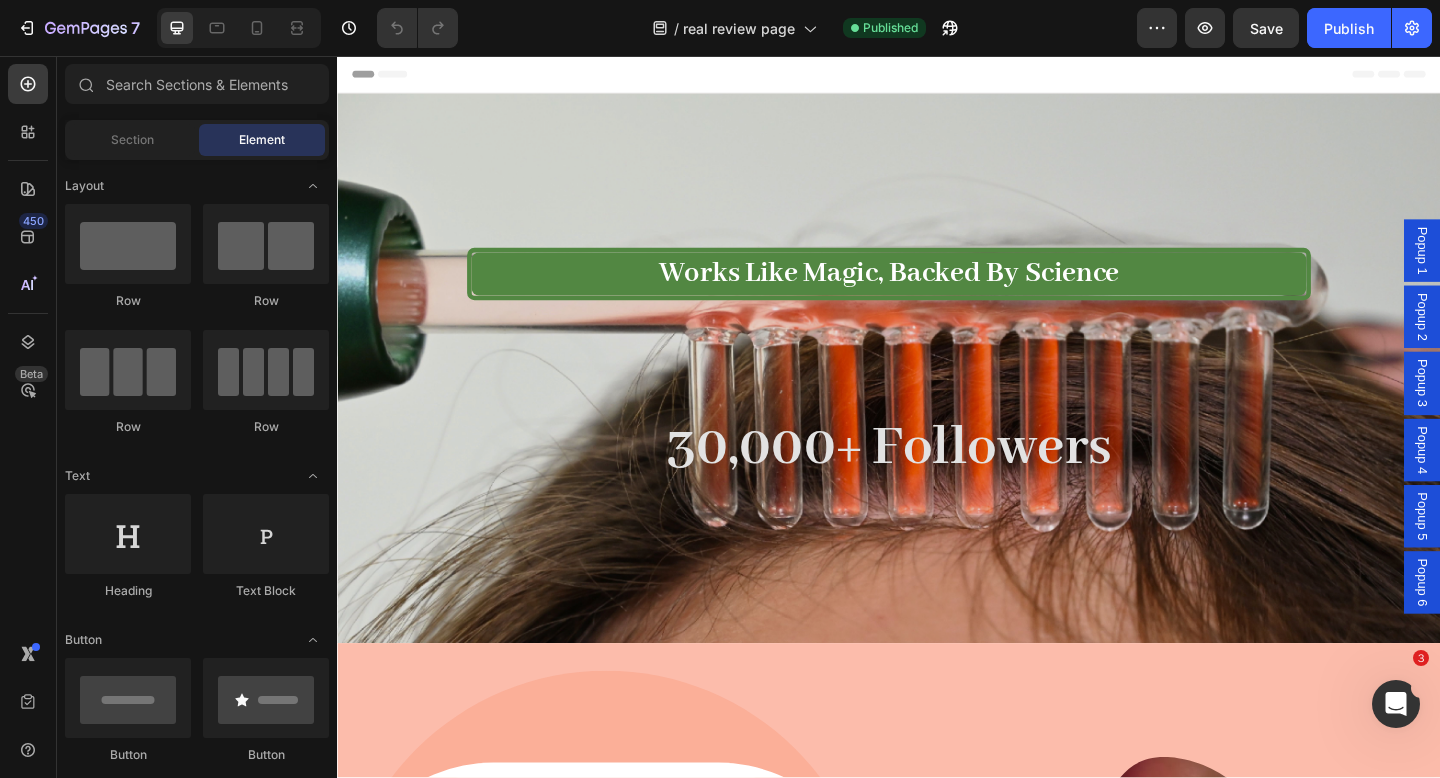 click on "7  Version history  /  real review page Published Preview  Save   Publish" 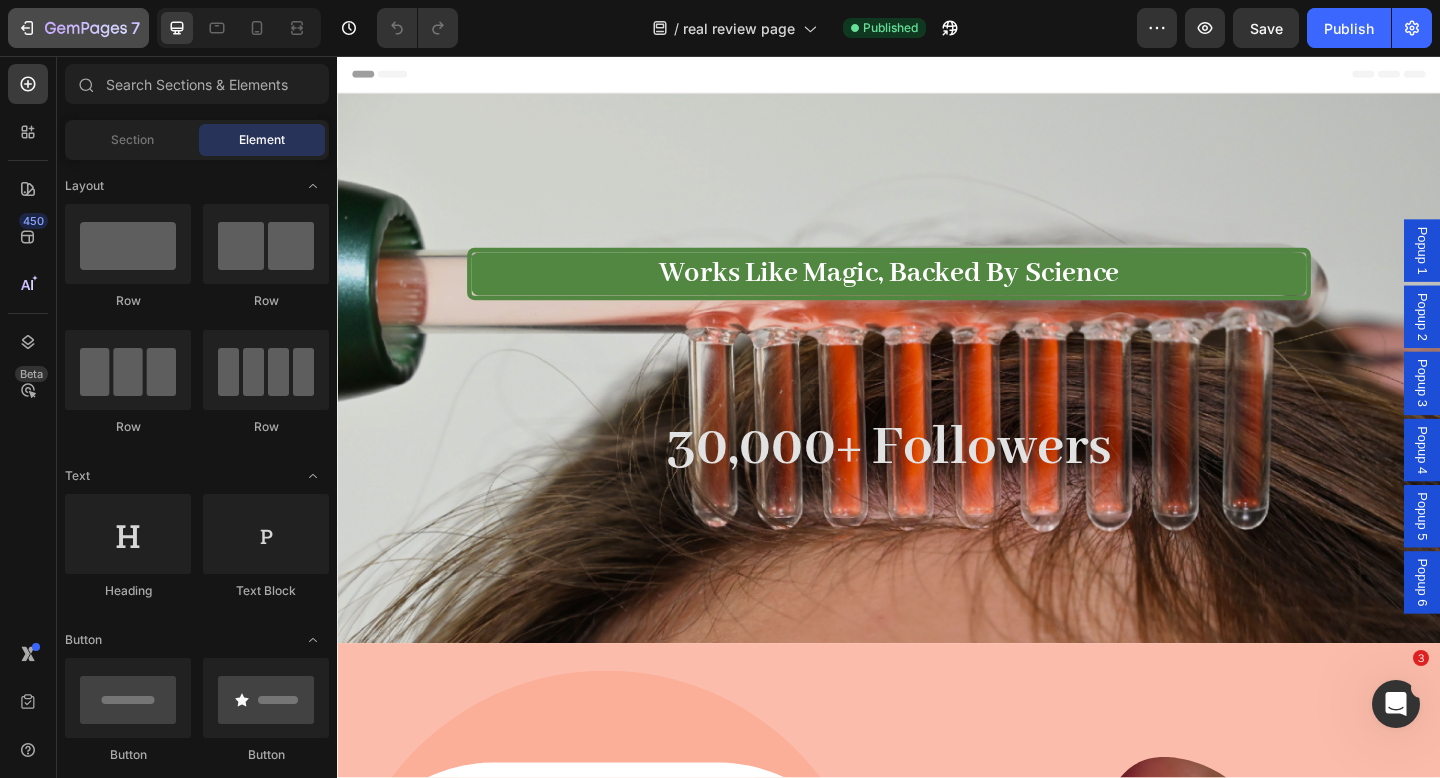 click 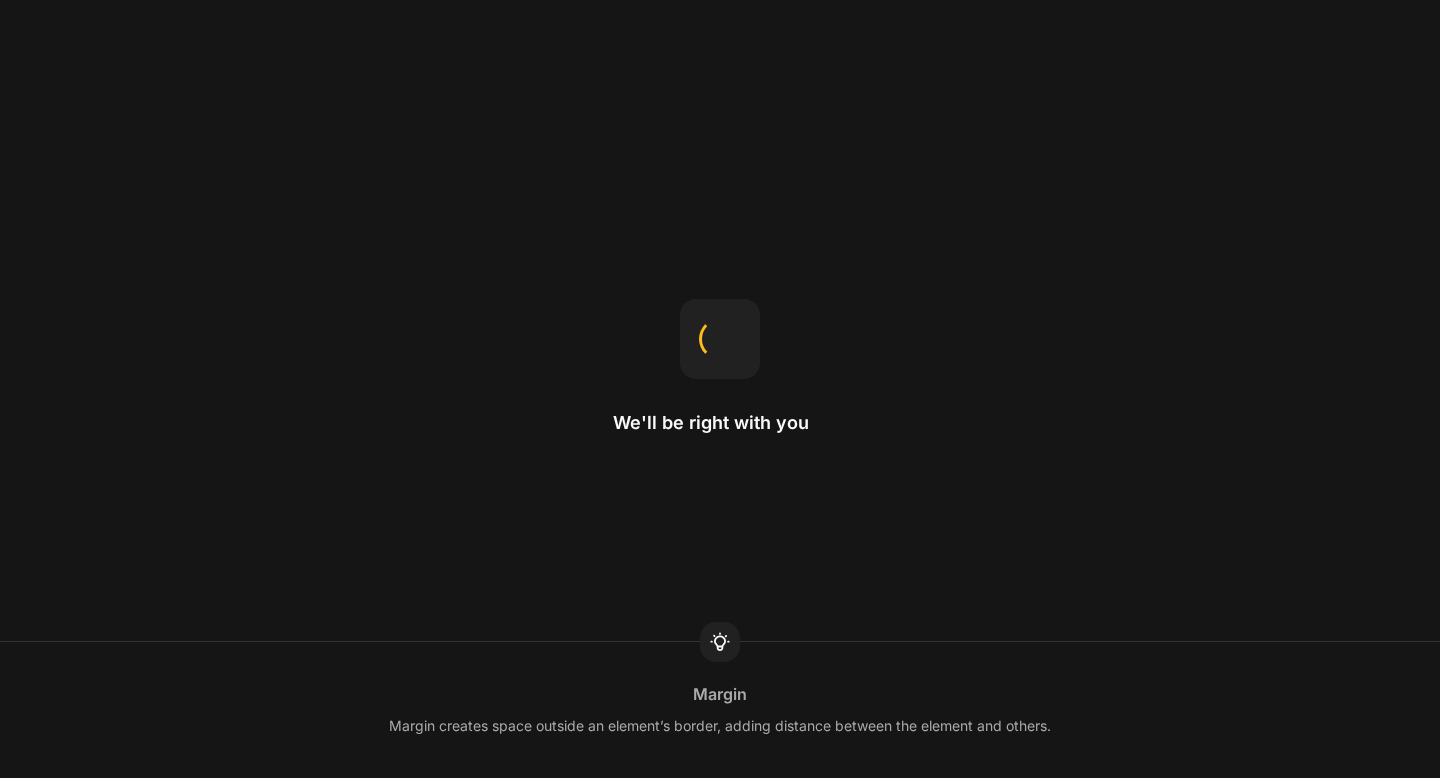 scroll, scrollTop: 0, scrollLeft: 0, axis: both 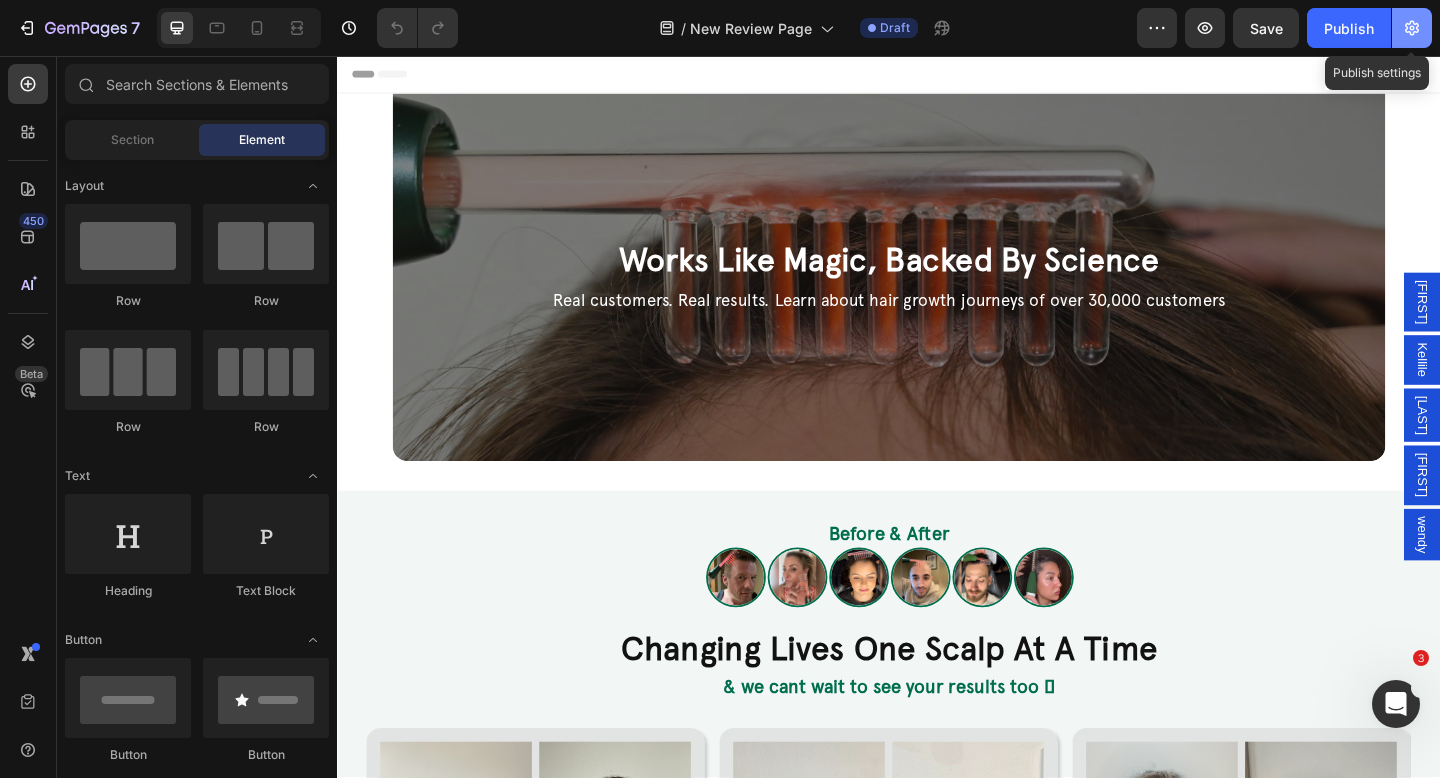 click 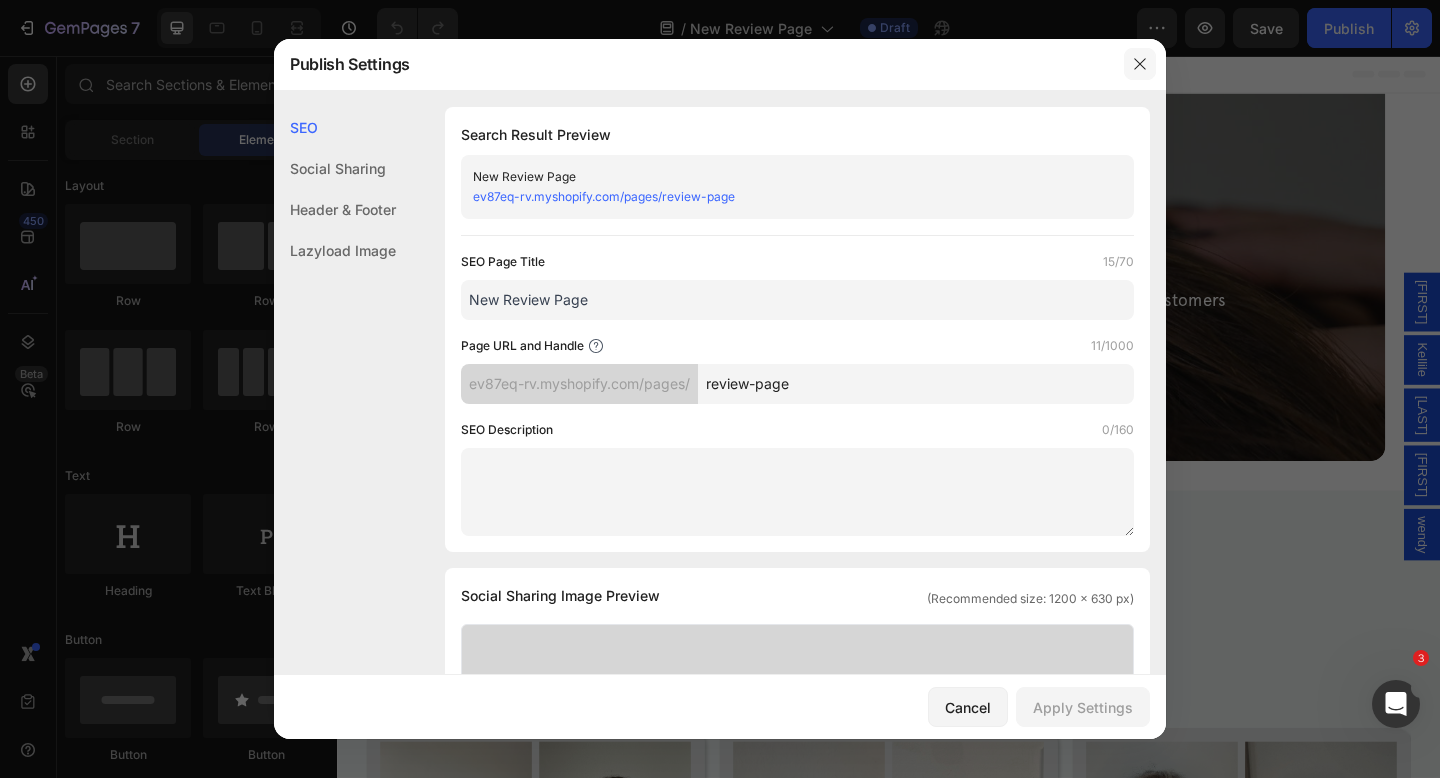 click at bounding box center (1140, 64) 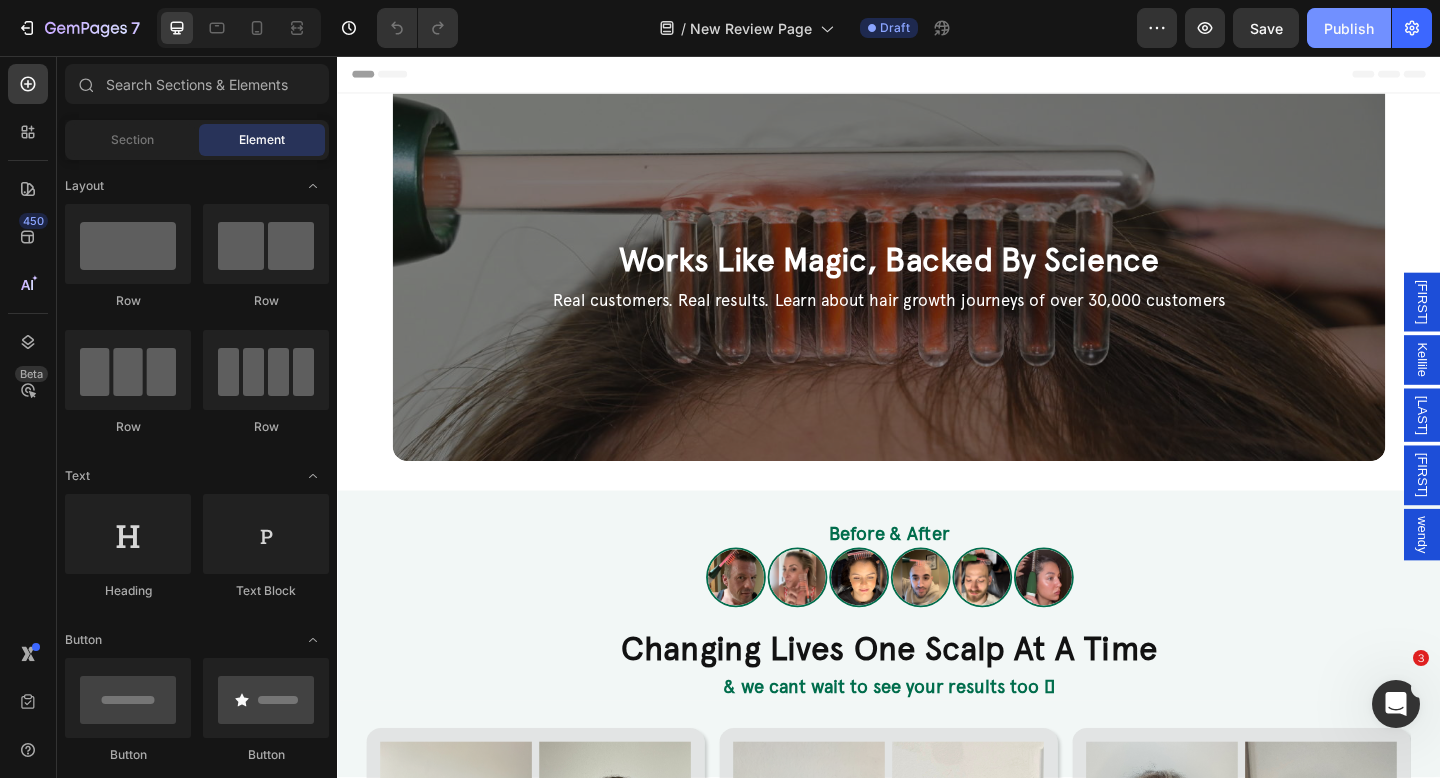 click on "Publish" at bounding box center (1349, 28) 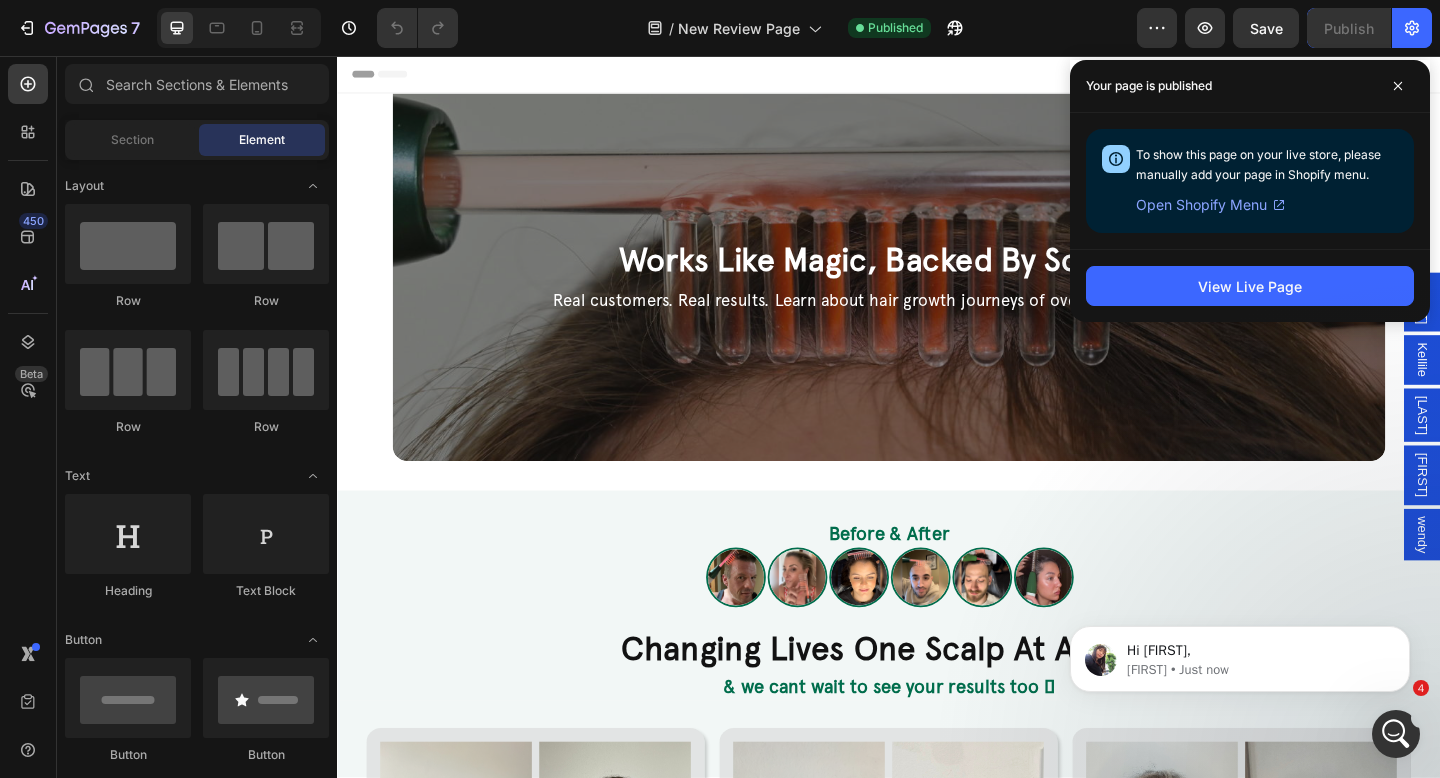 scroll, scrollTop: 0, scrollLeft: 0, axis: both 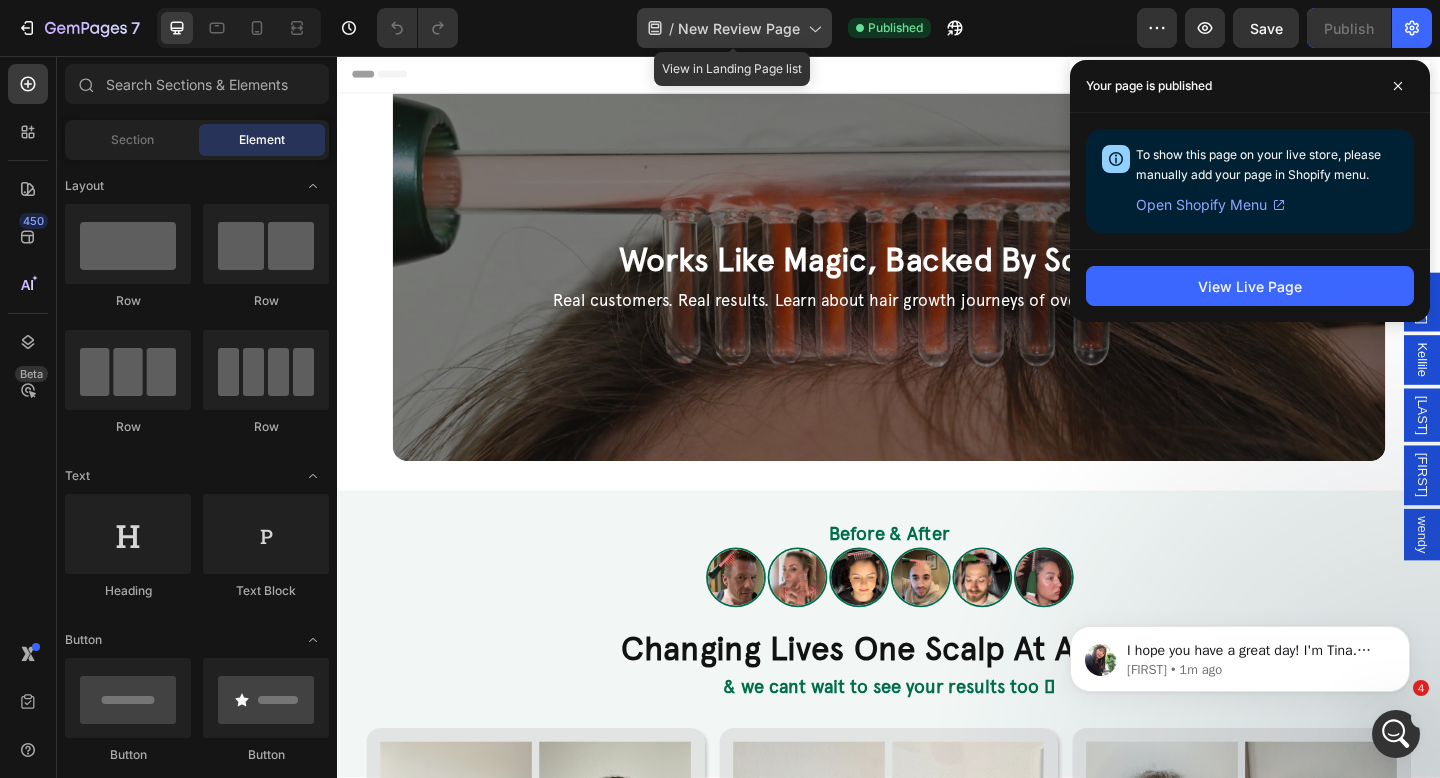 click on "New Review Page" at bounding box center [739, 28] 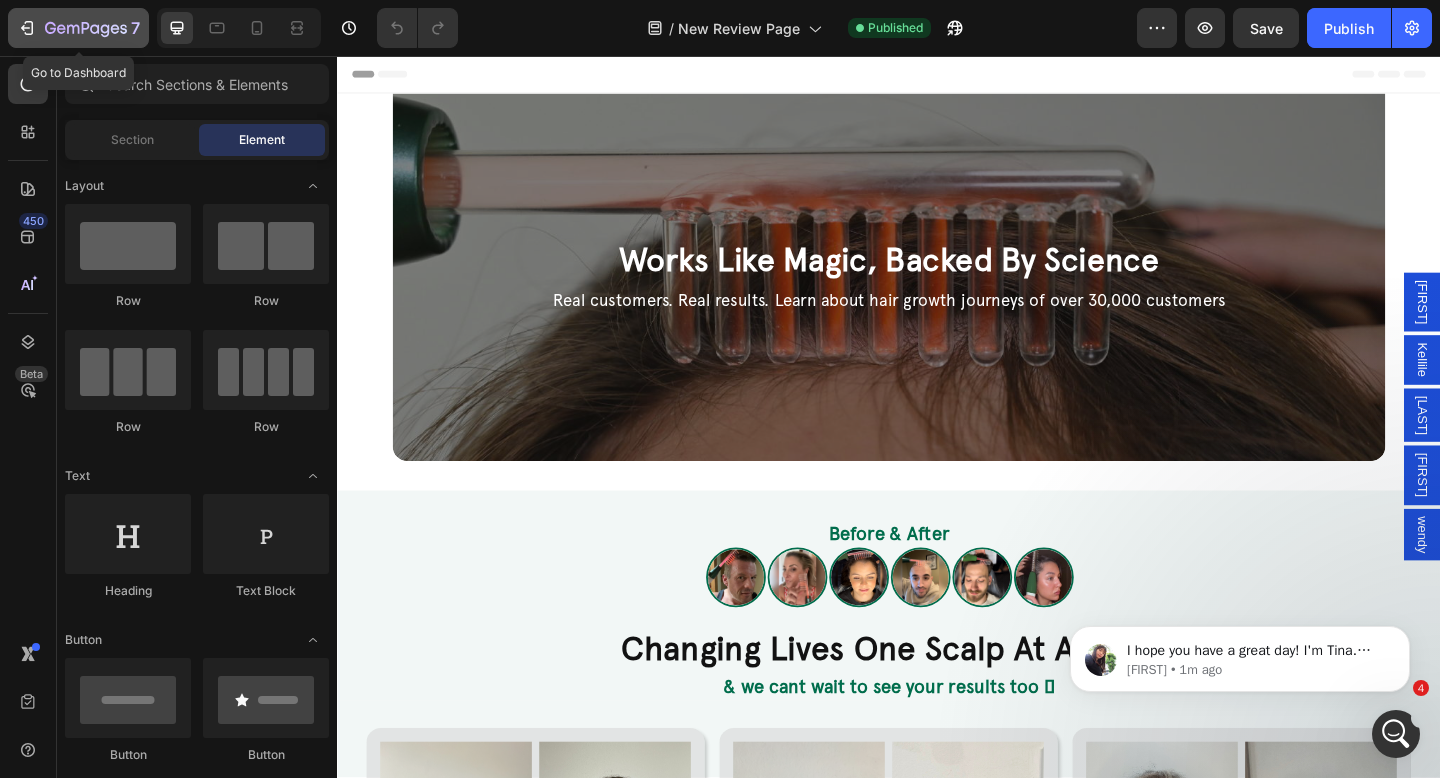 click 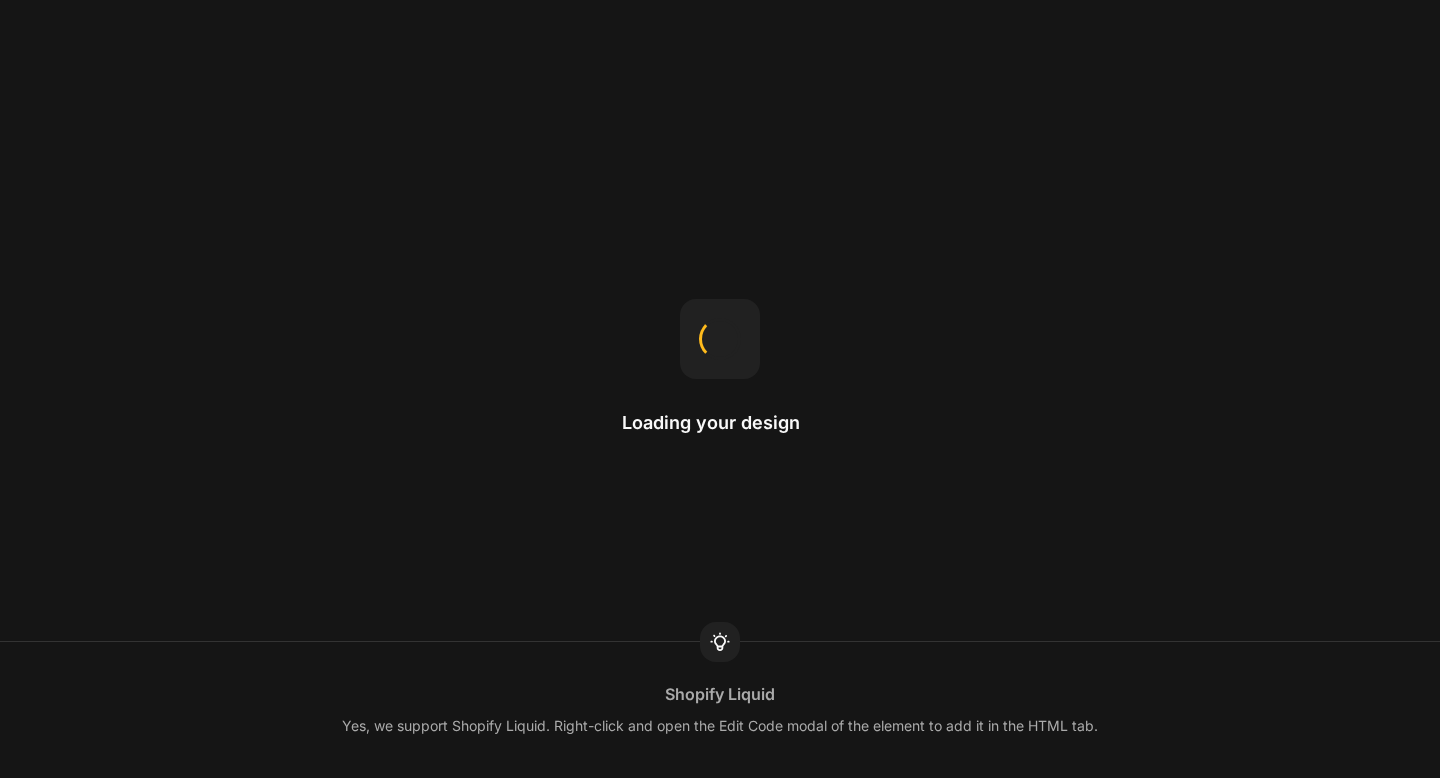 scroll, scrollTop: 0, scrollLeft: 0, axis: both 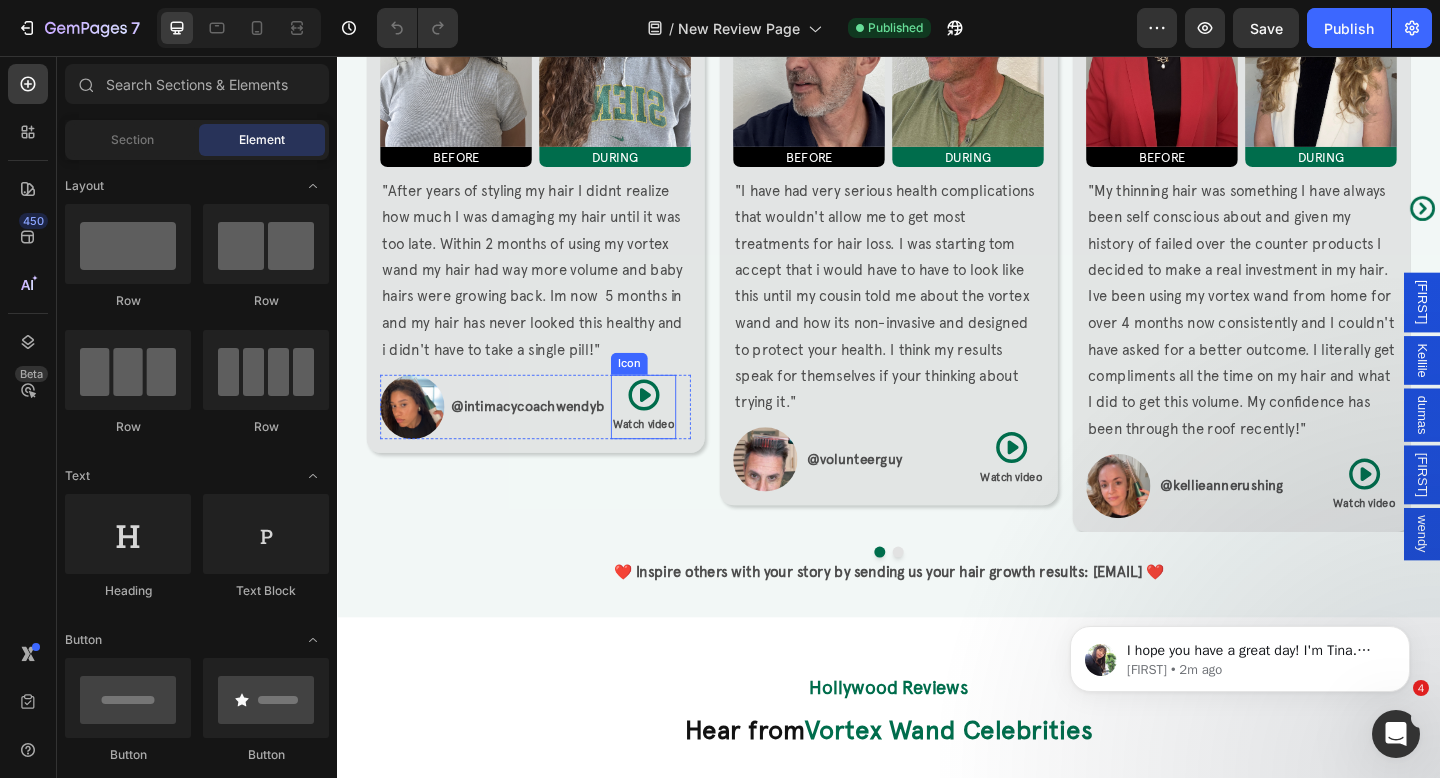 click 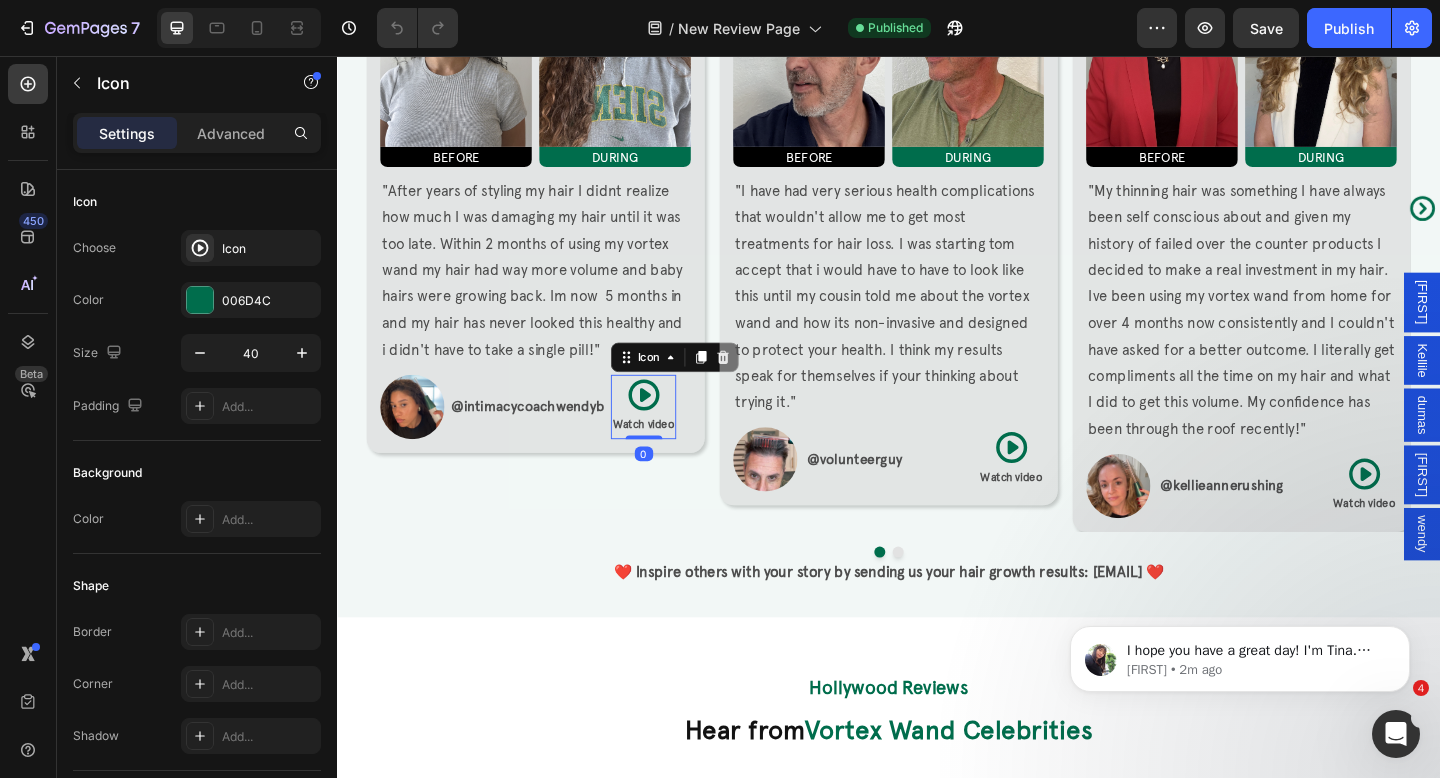 click on "[FIRST]" at bounding box center (1517, 324) 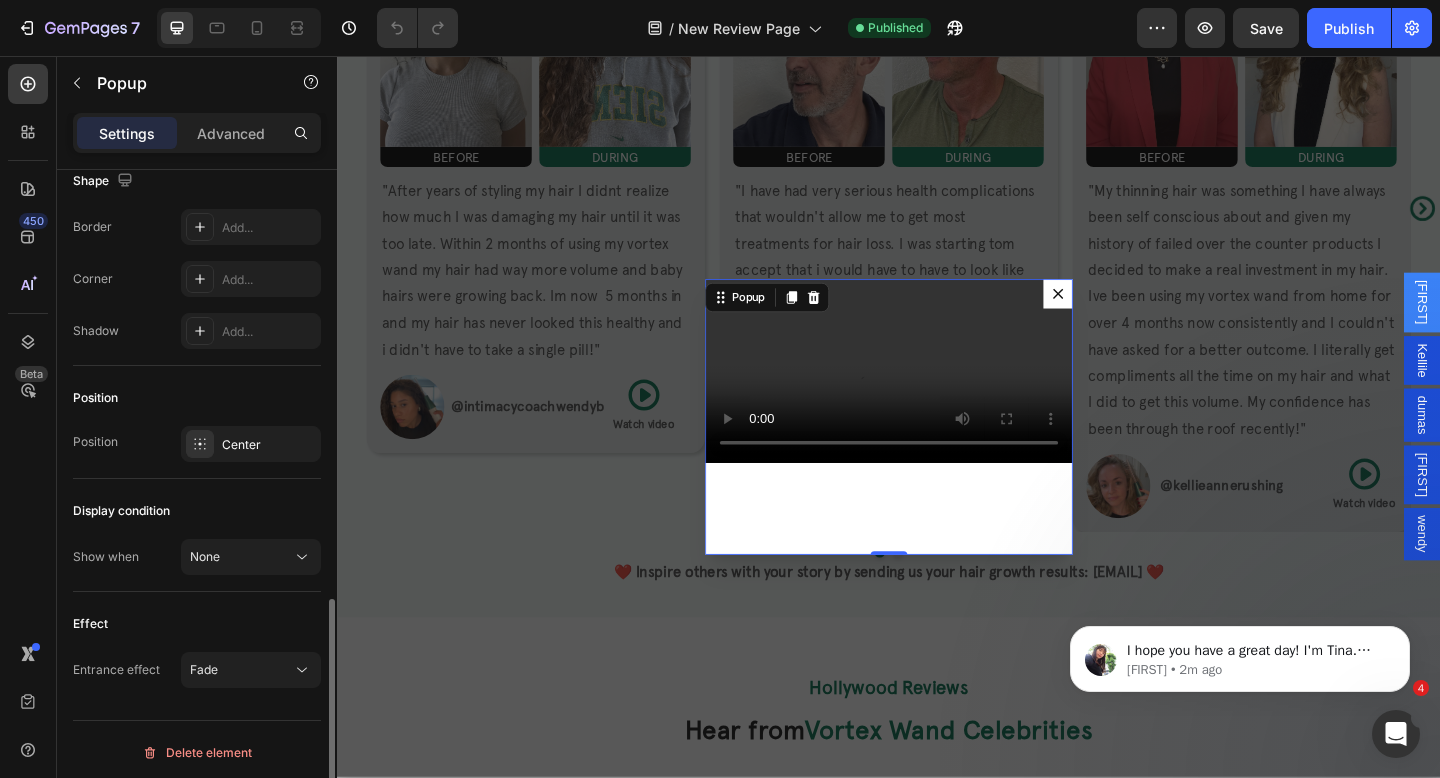scroll, scrollTop: 1228, scrollLeft: 0, axis: vertical 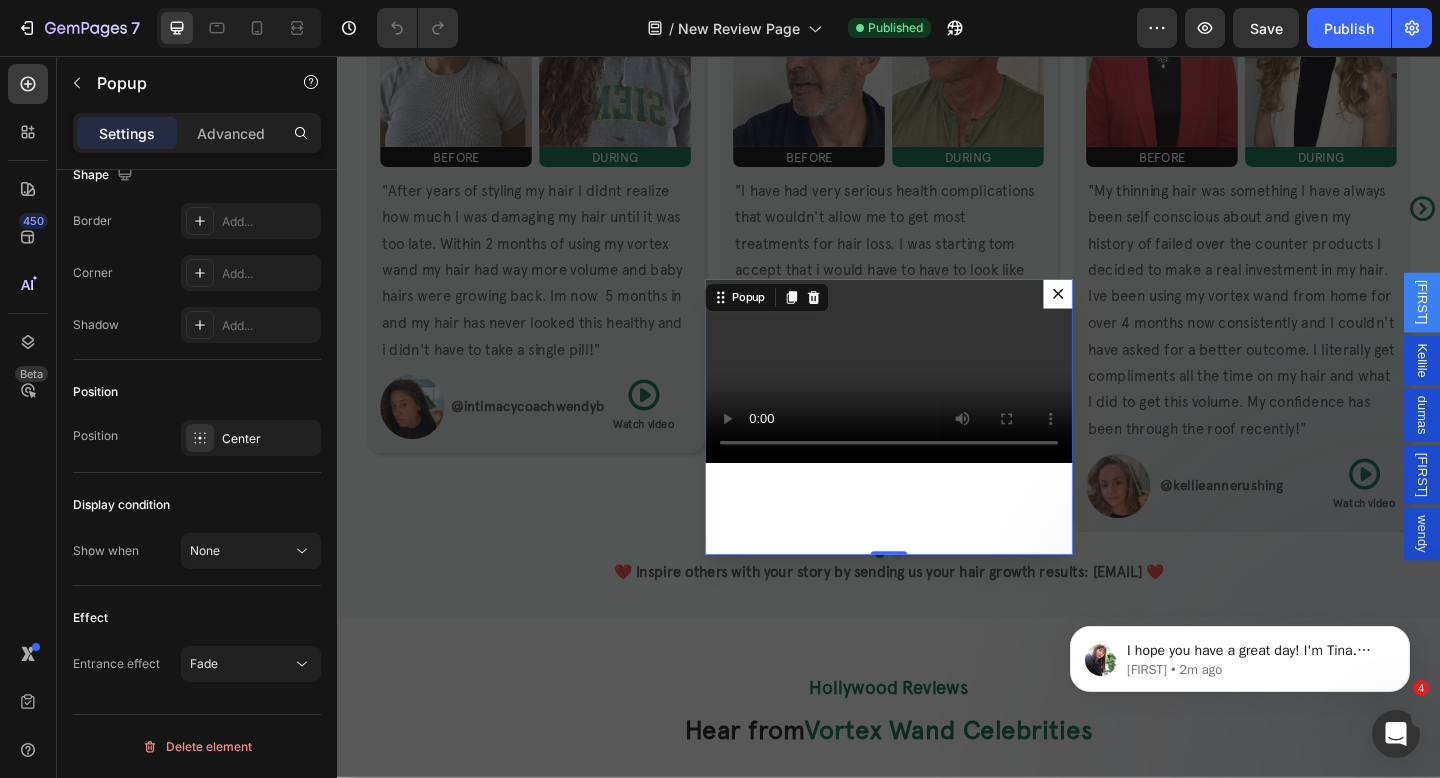 click 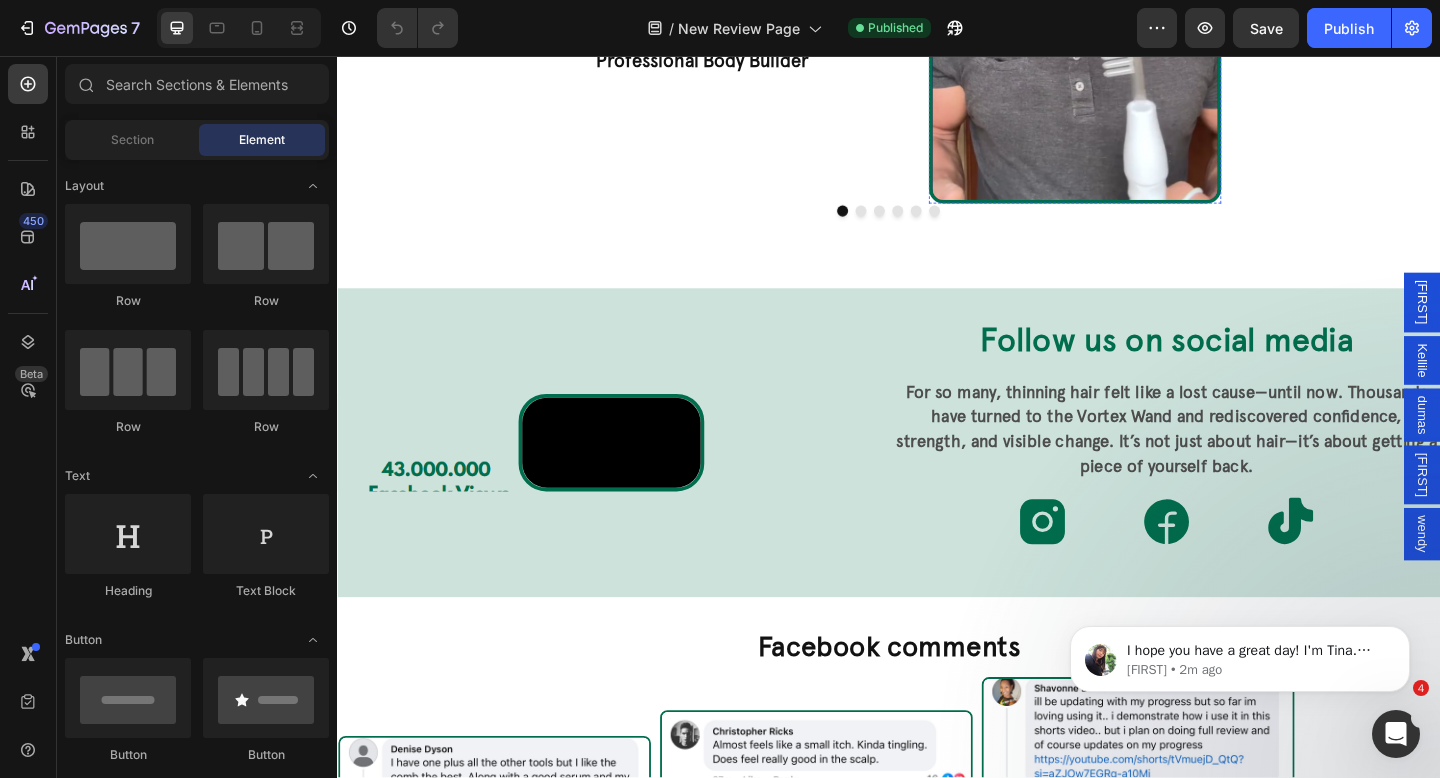 scroll, scrollTop: 3060, scrollLeft: 0, axis: vertical 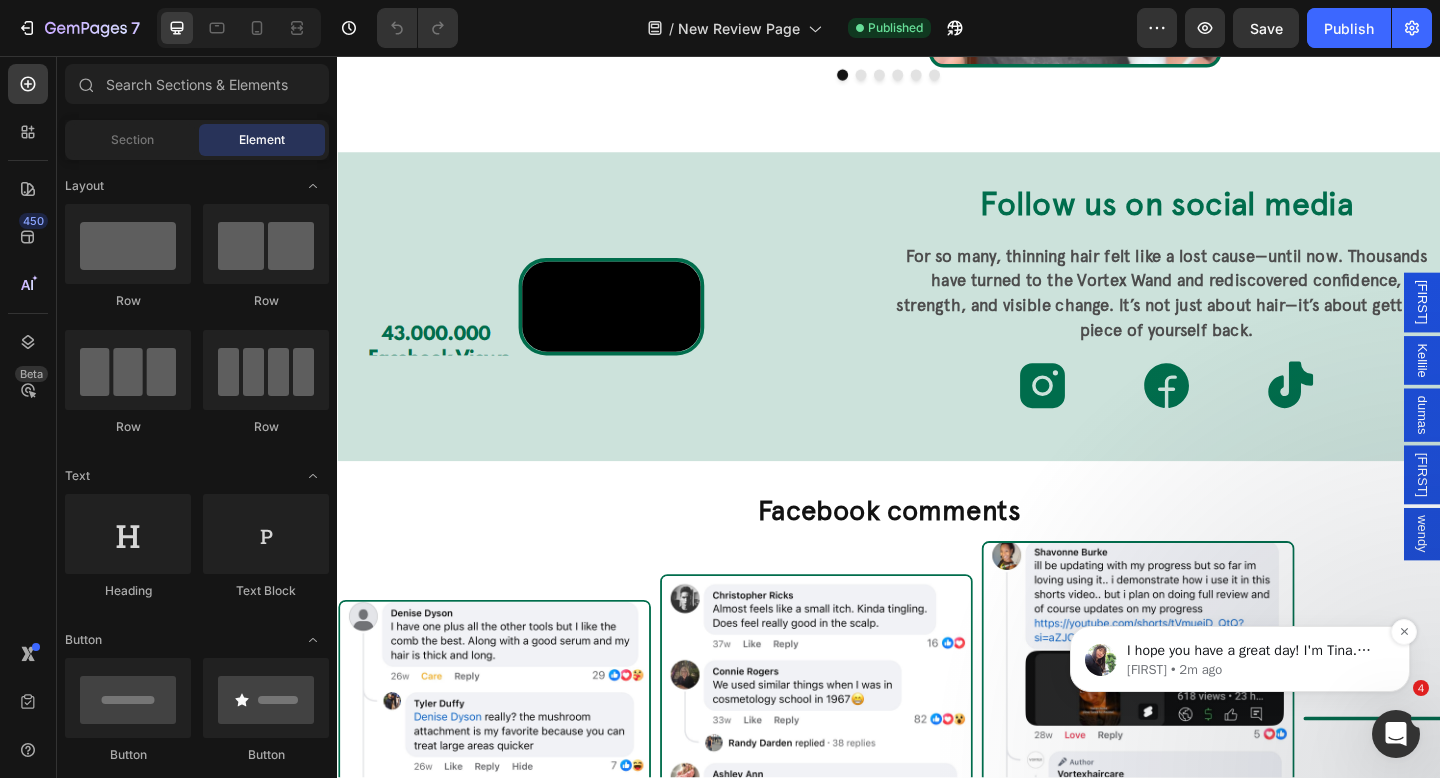 click on "I hope you have a great day! ﻿I'm Tina. Please allow me to join this chat to provide ongoing support." at bounding box center (1256, 651) 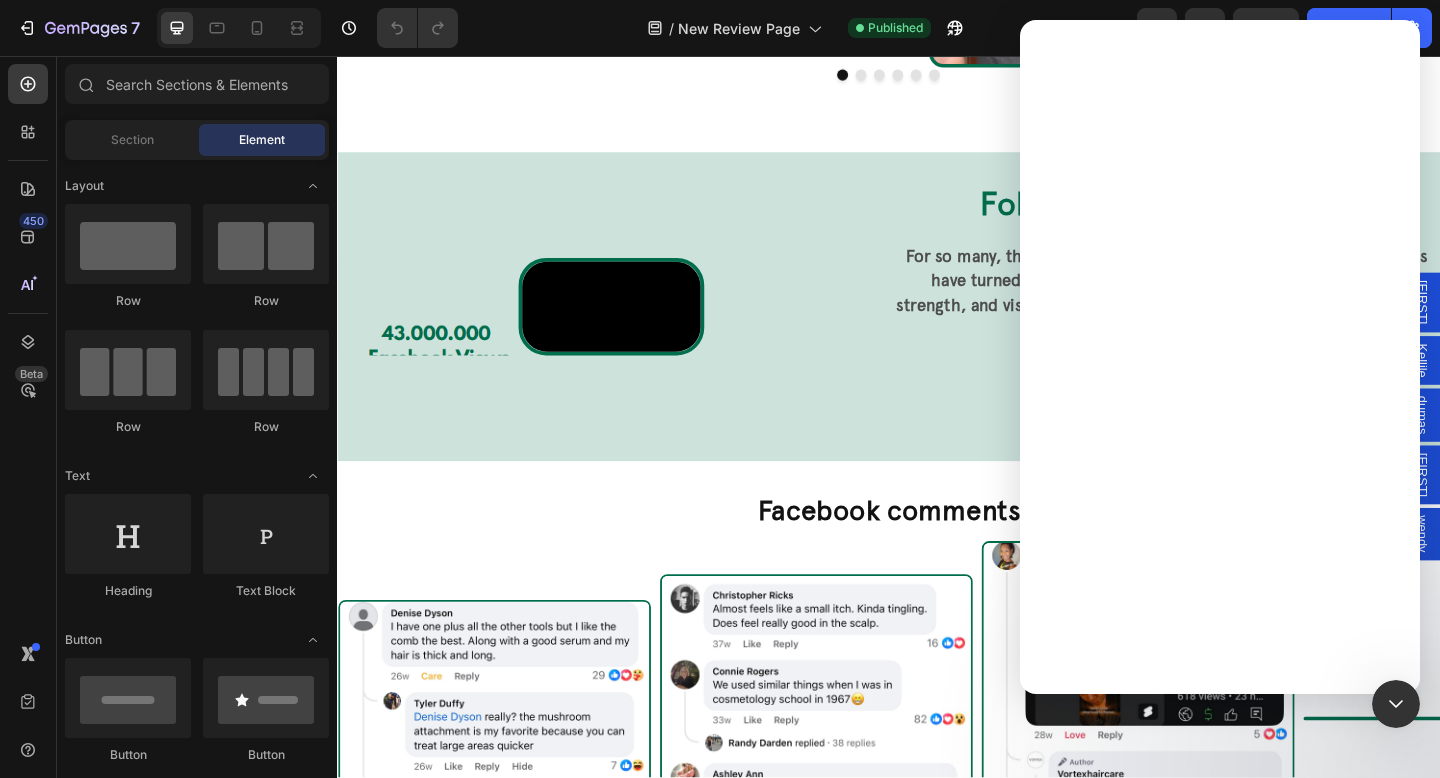 scroll, scrollTop: 0, scrollLeft: 0, axis: both 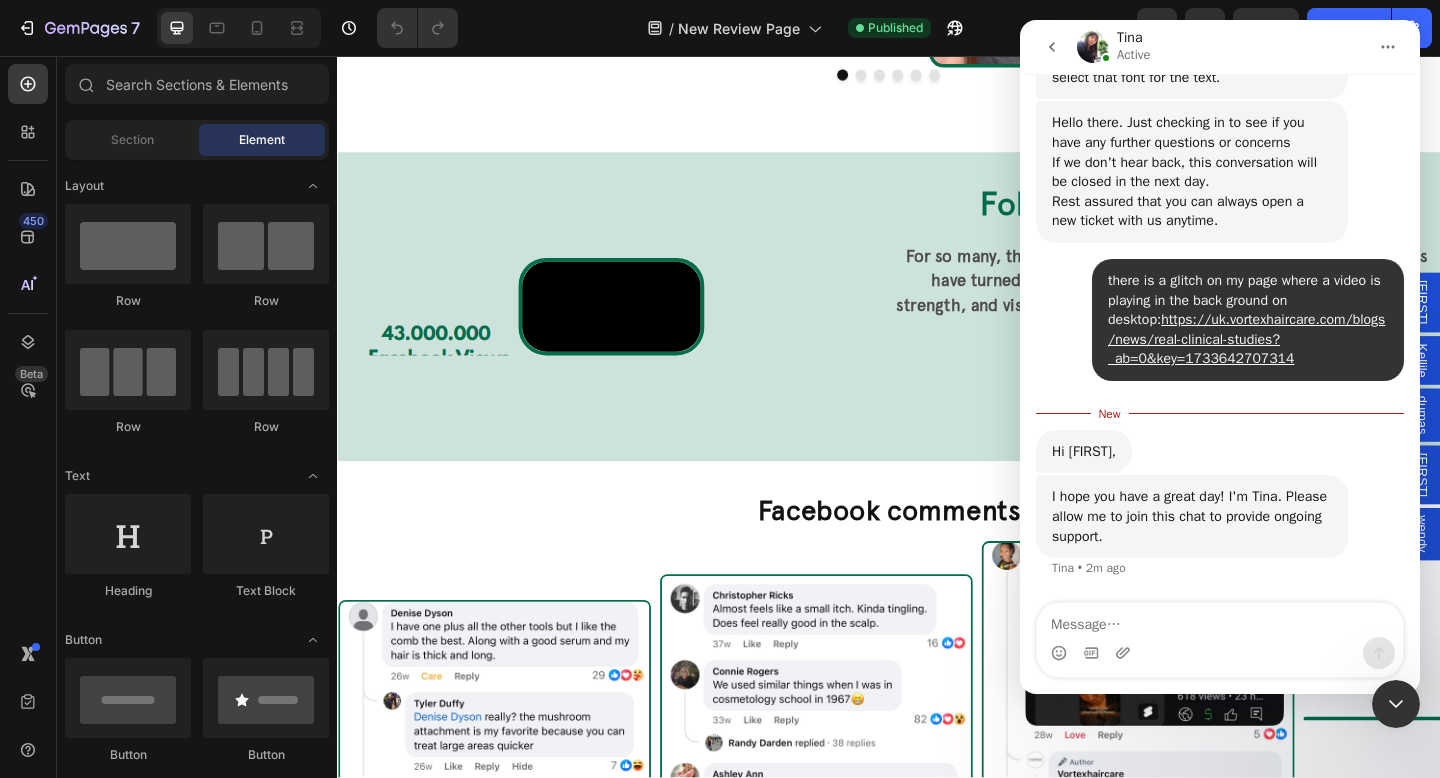 click at bounding box center [1220, 620] 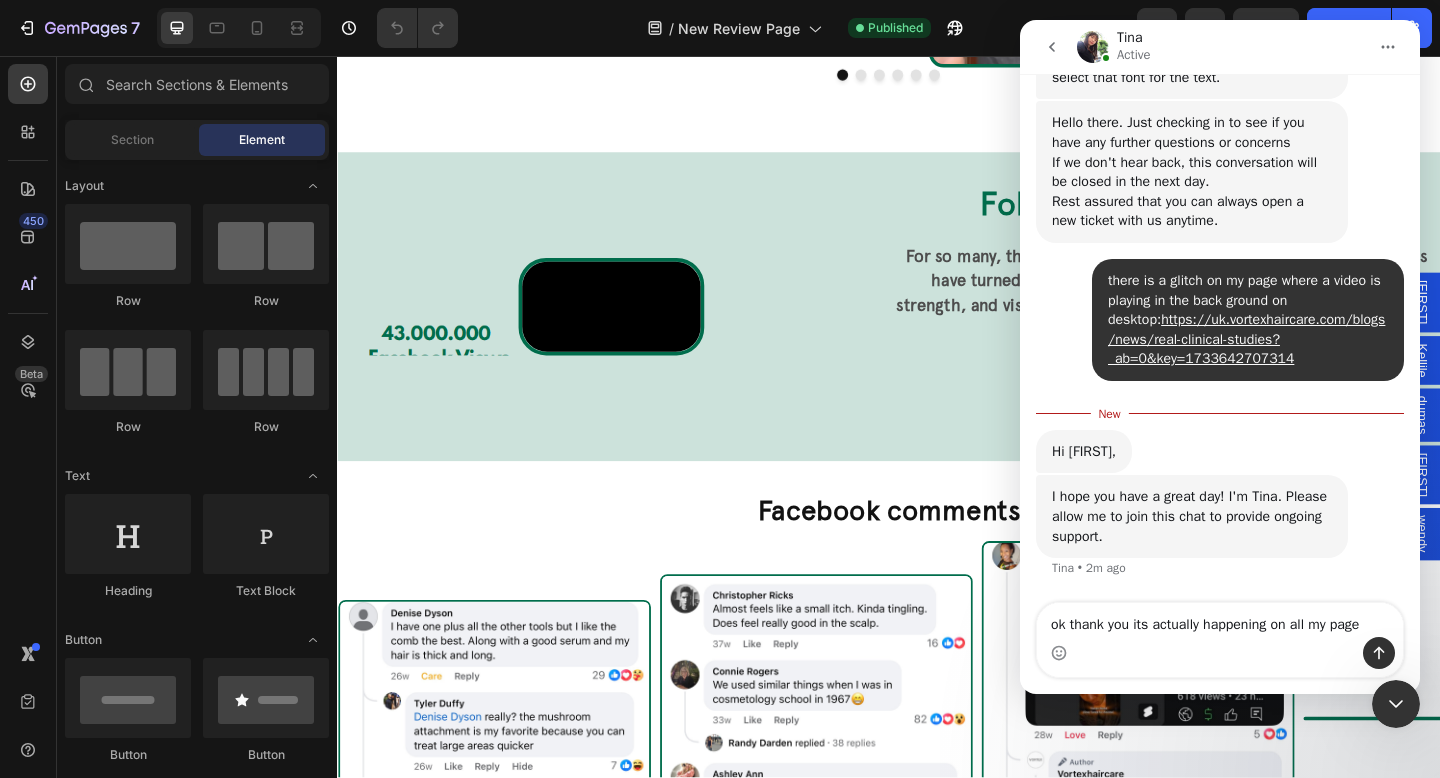 type on "ok thank you its actually happening on all my pages" 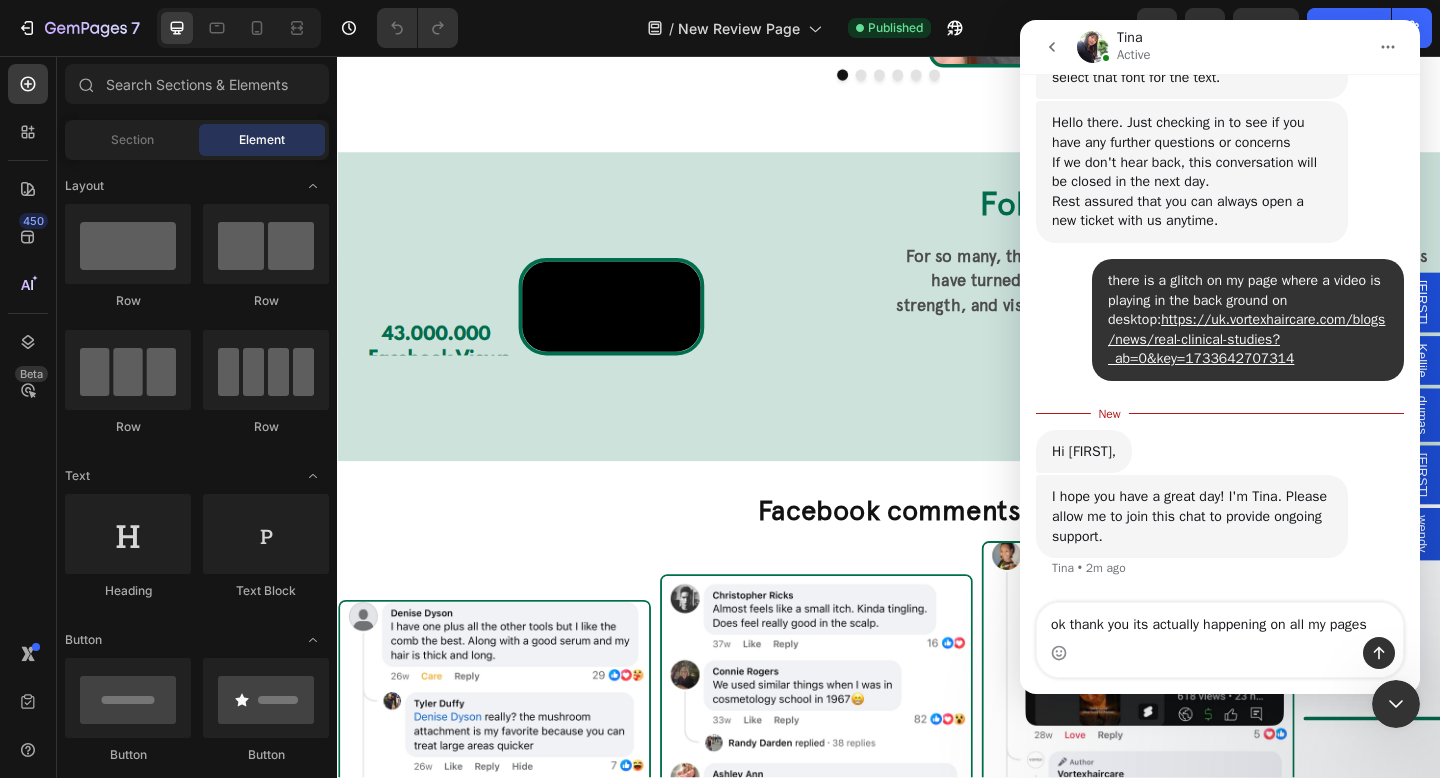 type 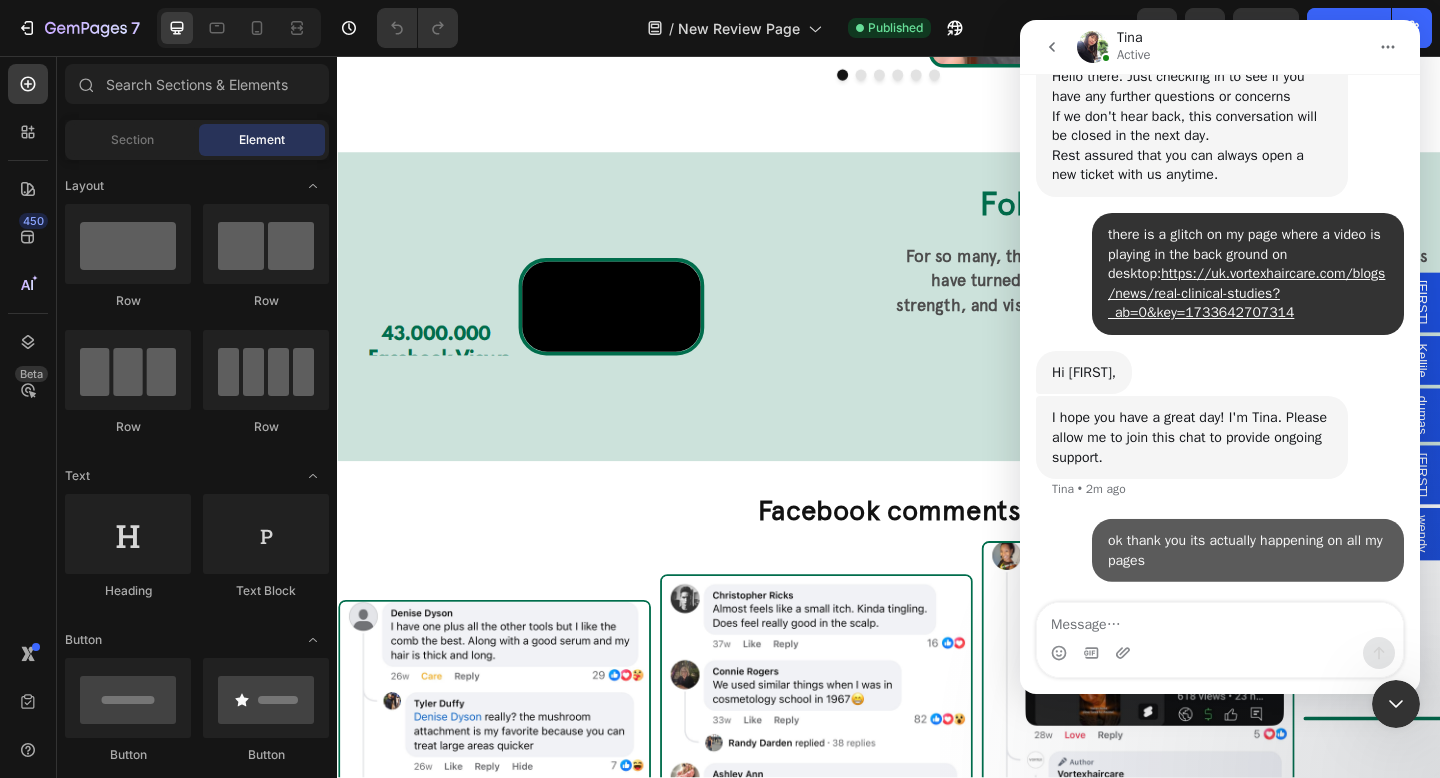 scroll, scrollTop: 9347, scrollLeft: 0, axis: vertical 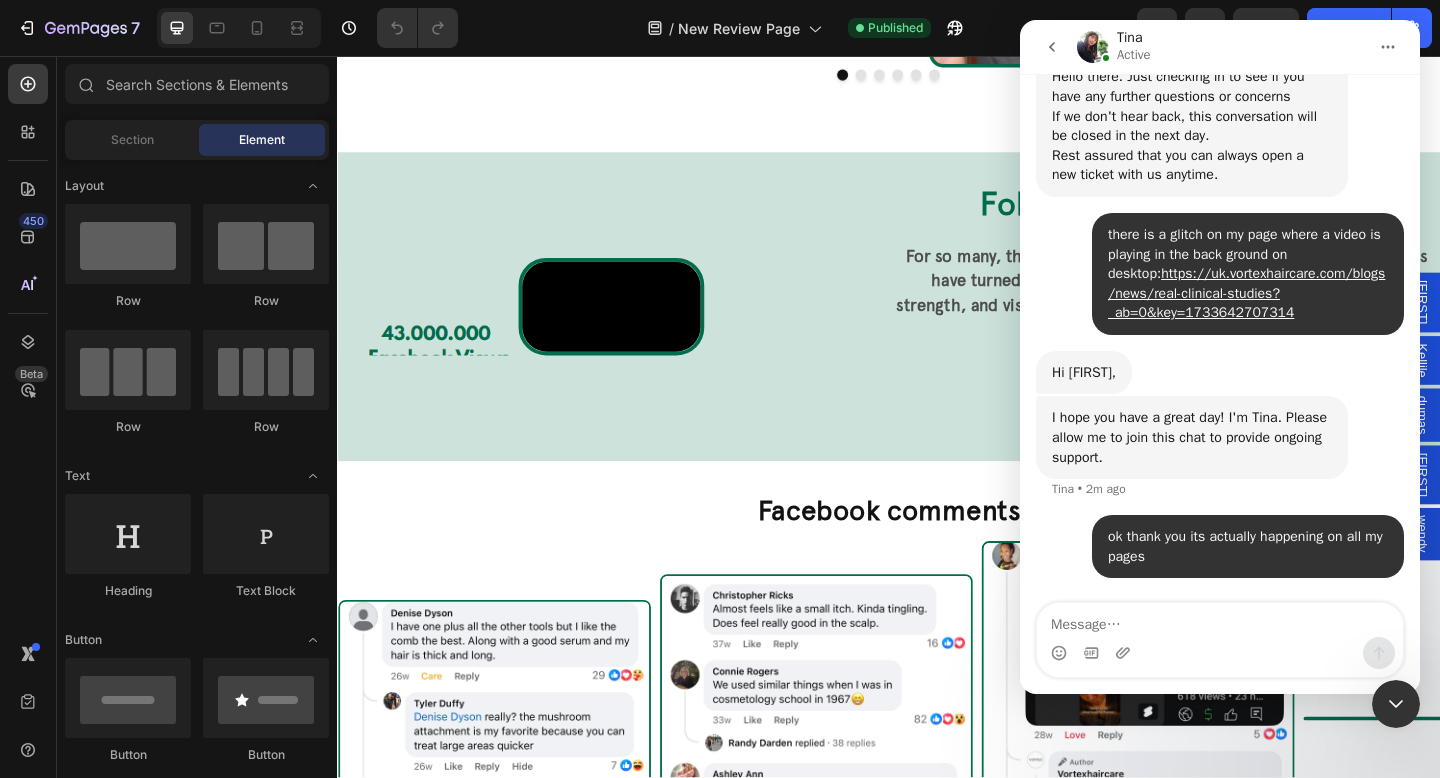 click at bounding box center (1396, 704) 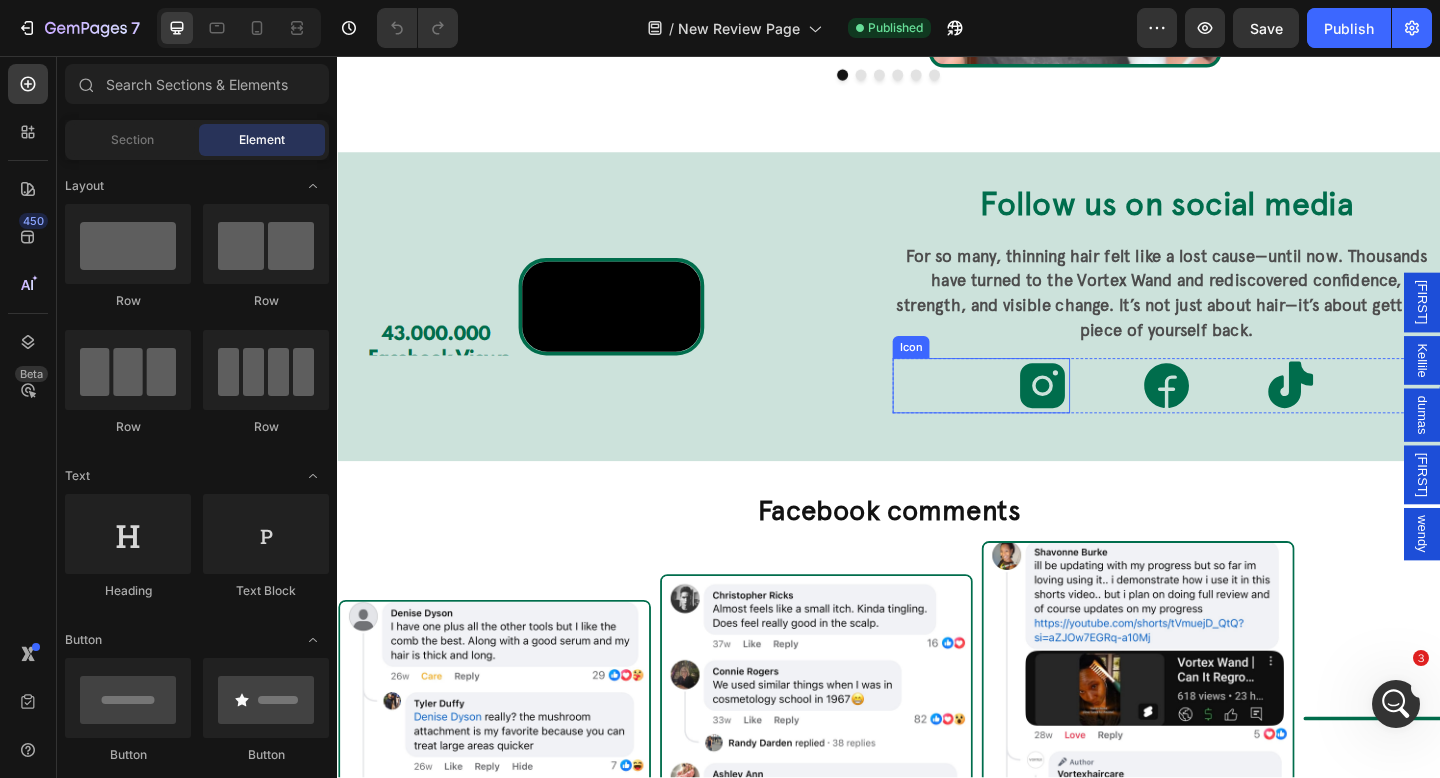 scroll, scrollTop: 0, scrollLeft: 0, axis: both 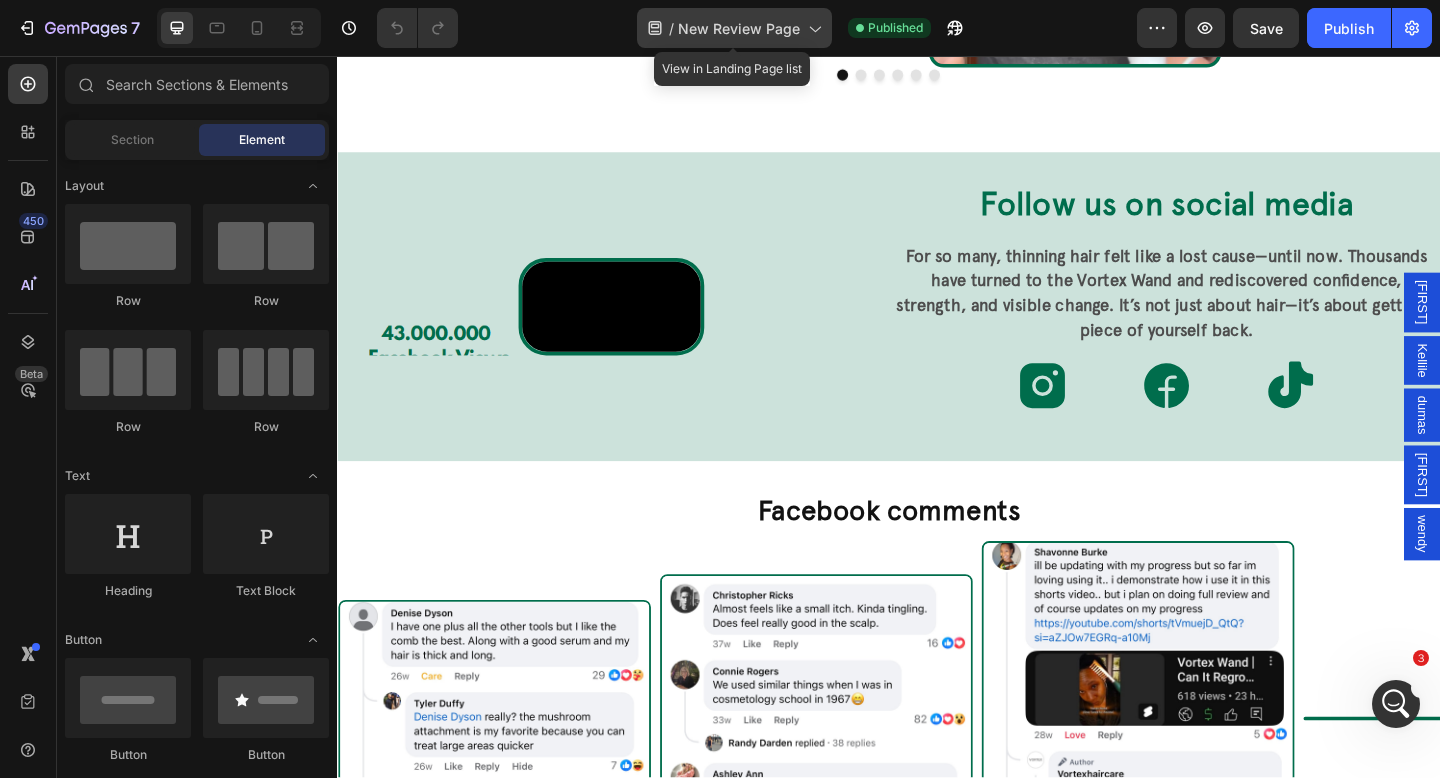 click on "New Review Page" at bounding box center [739, 28] 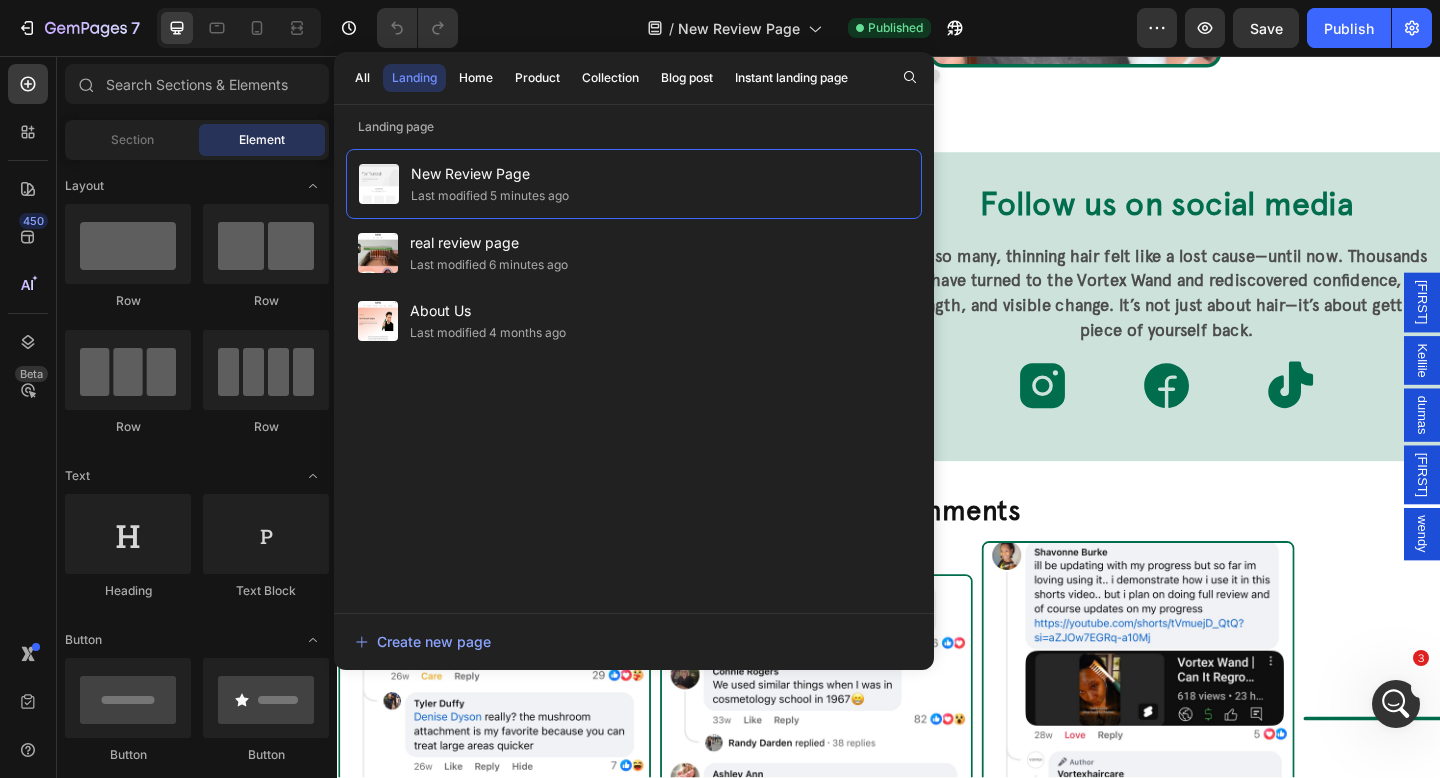 click at bounding box center [1396, 704] 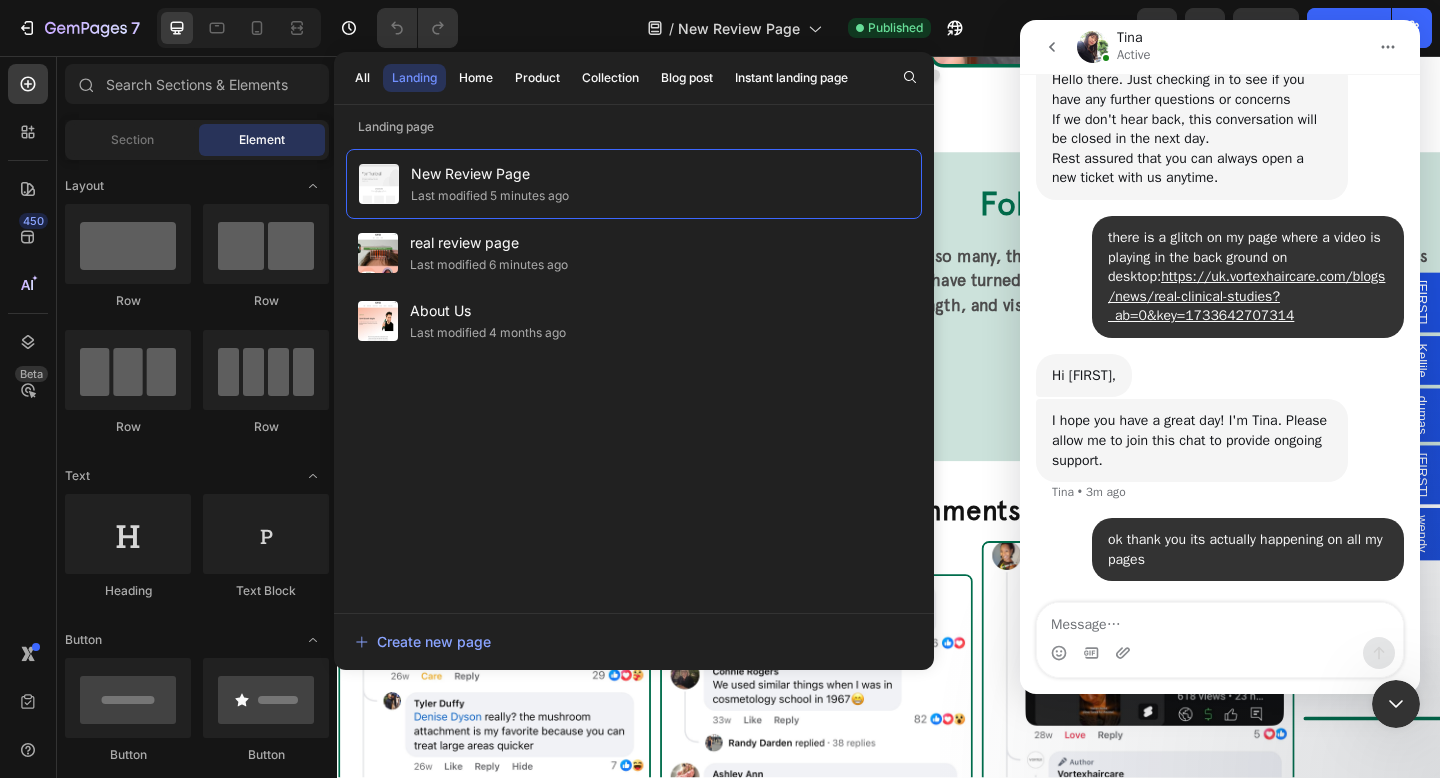 scroll, scrollTop: 9347, scrollLeft: 0, axis: vertical 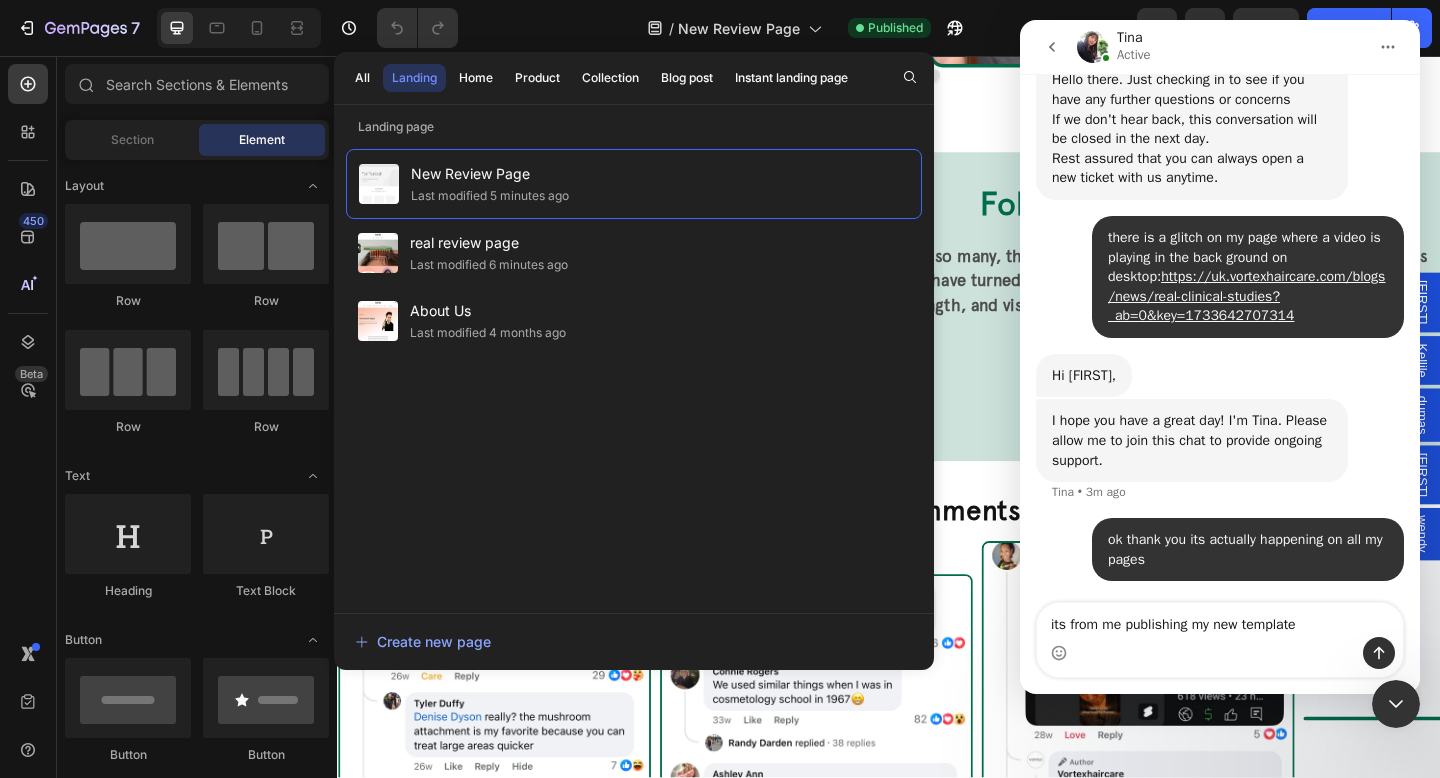 drag, startPoint x: 1097, startPoint y: 624, endPoint x: 1068, endPoint y: 624, distance: 29 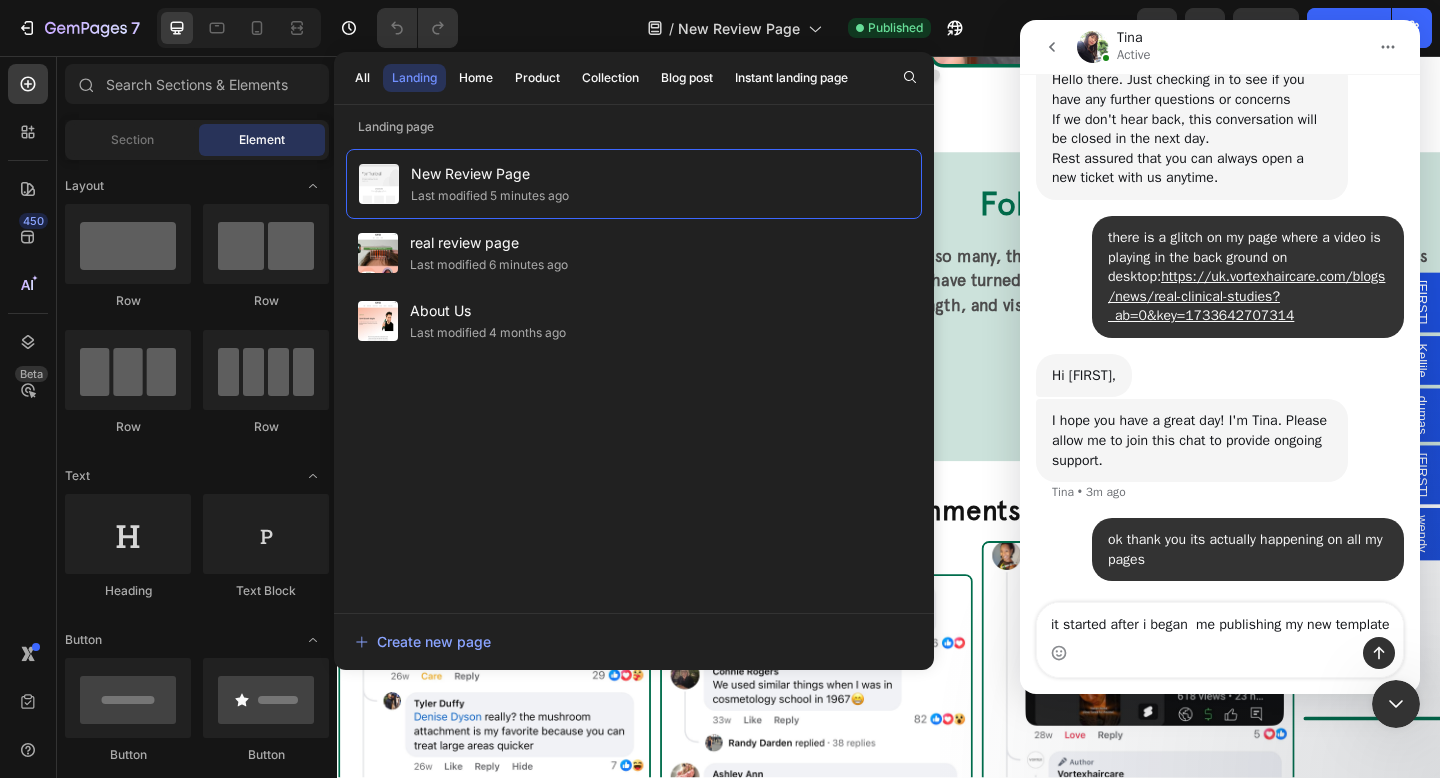 scroll, scrollTop: 9367, scrollLeft: 0, axis: vertical 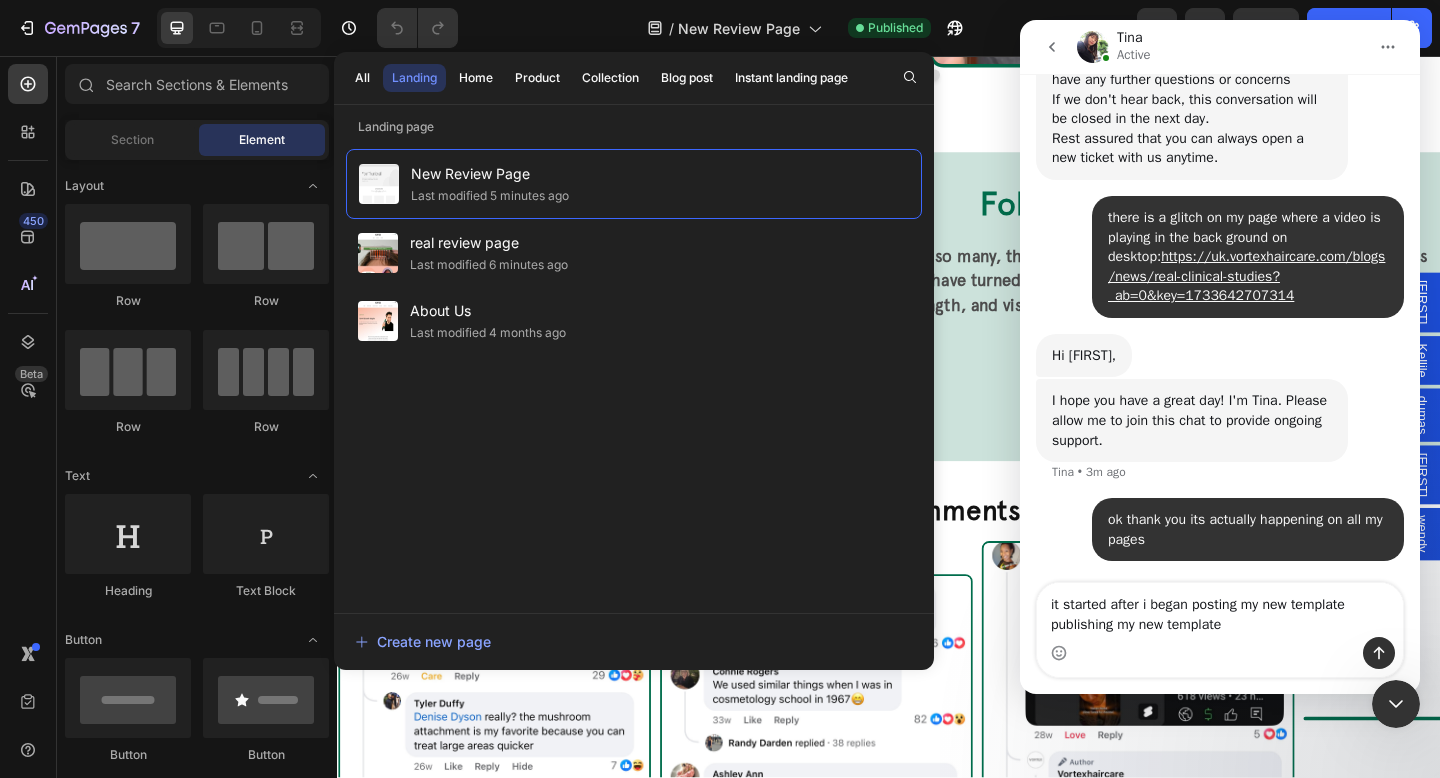type on "it started after i began posting my new templates publishing my new template" 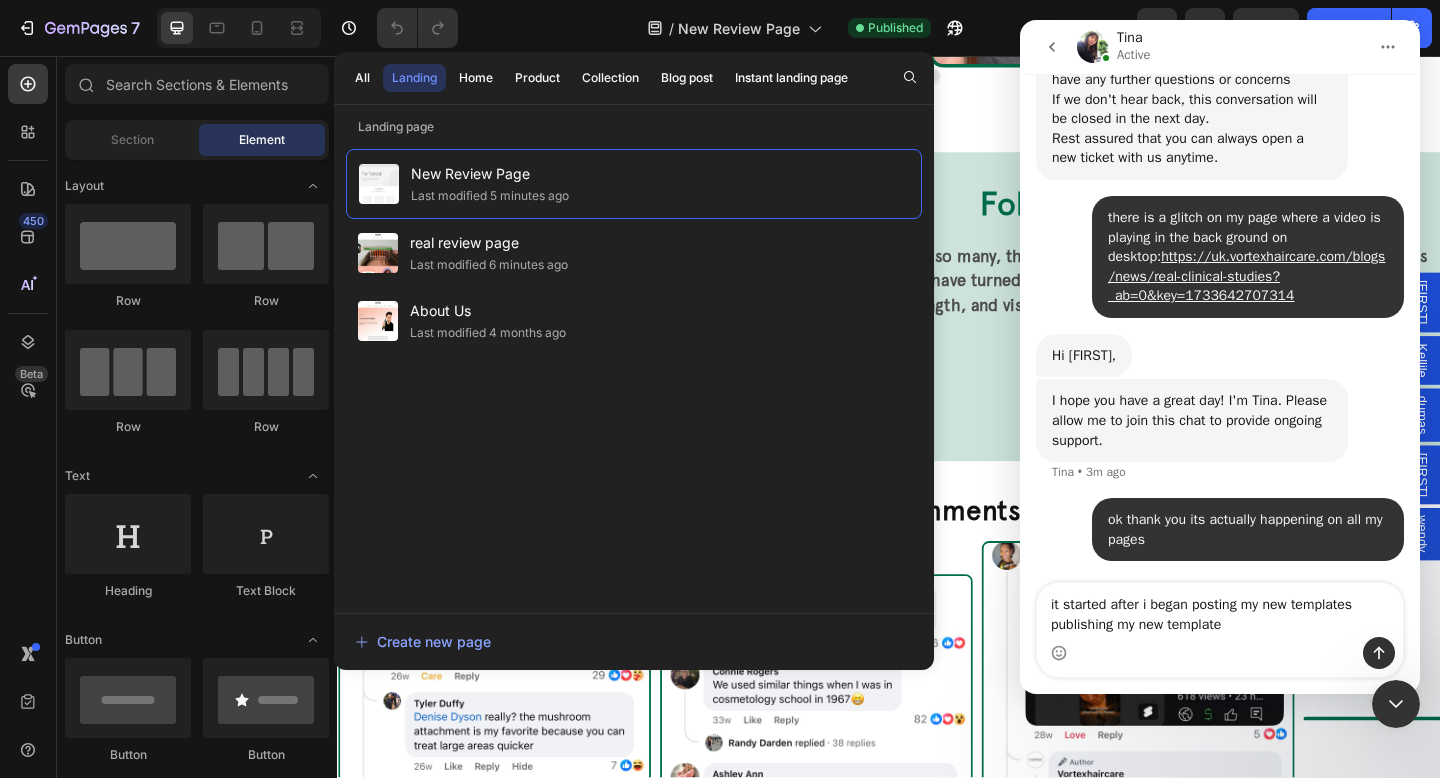type 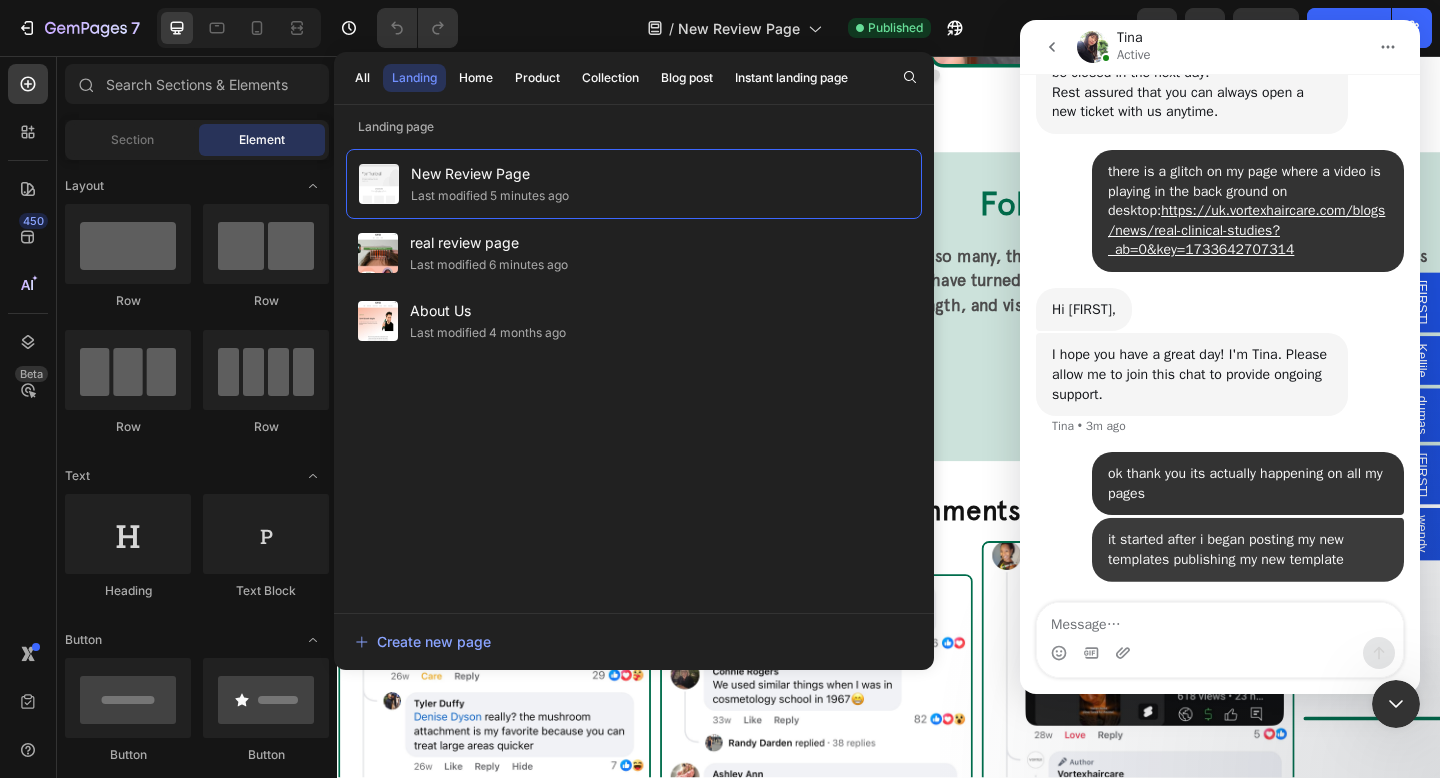 scroll, scrollTop: 9413, scrollLeft: 0, axis: vertical 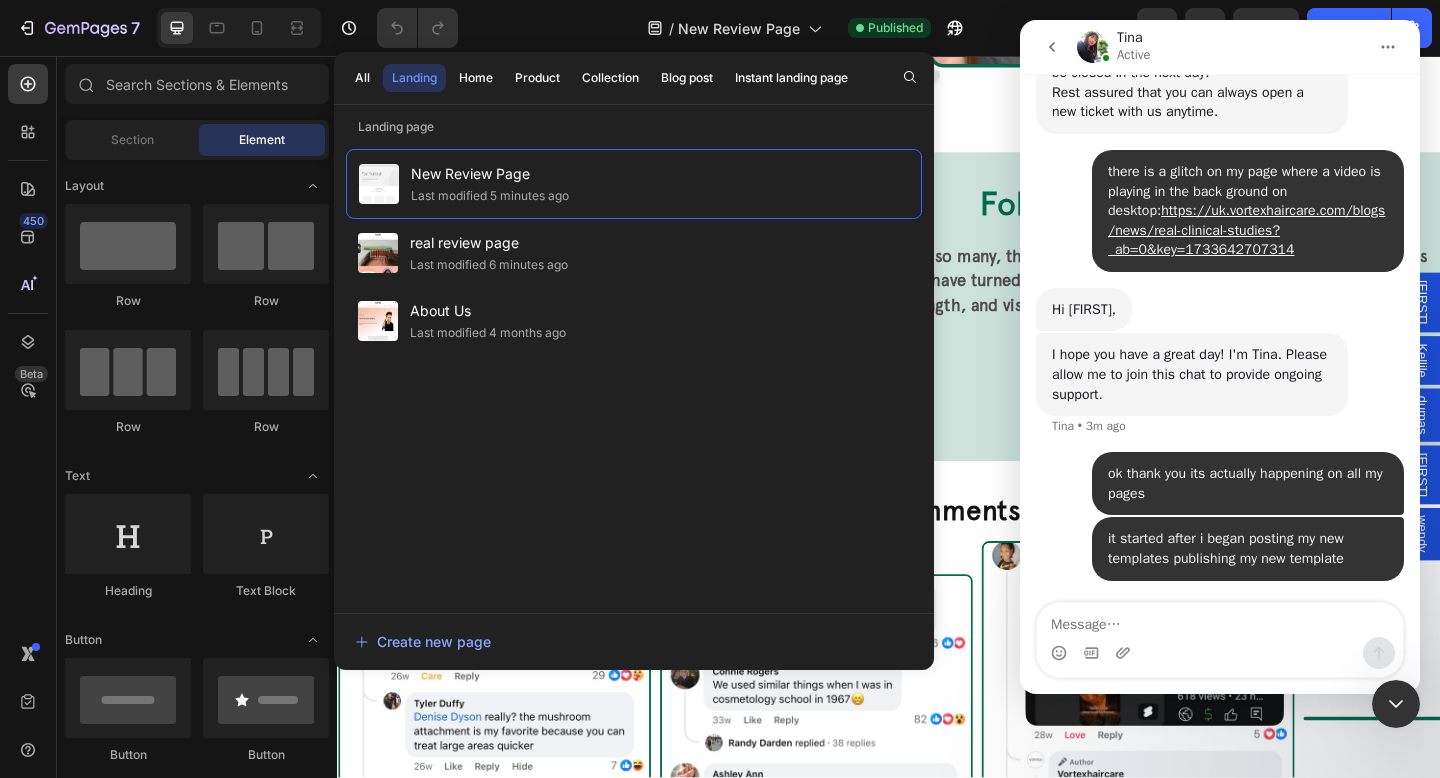 click 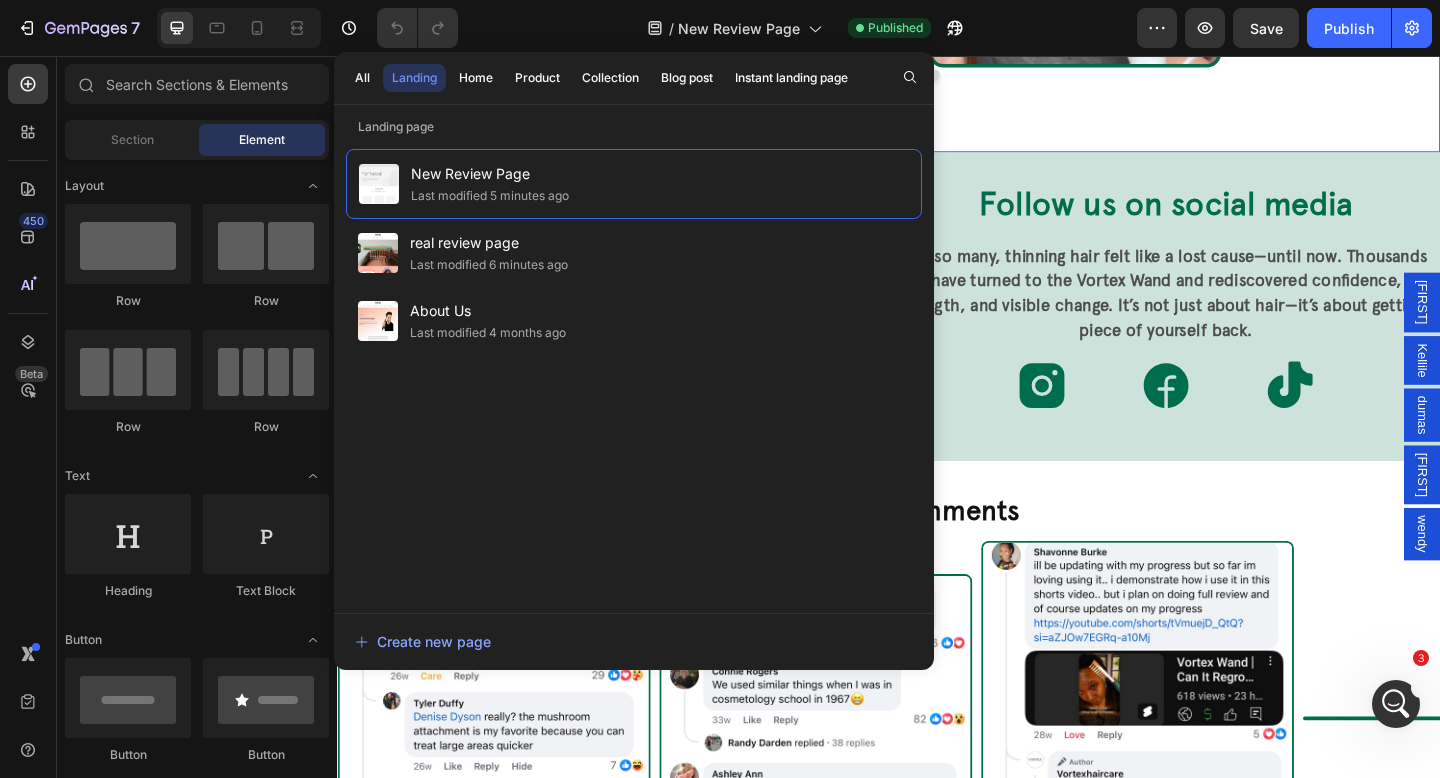 click on "Video Row "It’s easy to use and effective, In just a few weeks, my hair's thicker, my bald spots are filling in. It's not just about hair growth; it's about getting my confidence back."  Text Block Image @thechadvermillion Heading Row Professional Body Builder Heading Row Video Row "When Chemo took my hair I  was convinced I had lost my hair forever... This is the most confident I have felt in years. Keep changing lives Vortex!" Text Block Image @peterson.marla Heading Row Breast Cancer Survivor  Heading Row Video Row "This is a NEED for menopause hair loss... I'm seeing baby hairs in less than 2 months!" Text Block Image @tara_thestylesignature Heading Row Row Video Row "After giving birth, I was losing so much hair, it was scary. This wand changed everything. My hairline is fuller, stronger, and I finally feel like me again. Every new mama needs this!" Text Block Image @alittlebikini Heading Row Post Partum Hairloss Heading Row Video Row Text Block Image @kristinapernfors Heading Row" at bounding box center (937, -182) 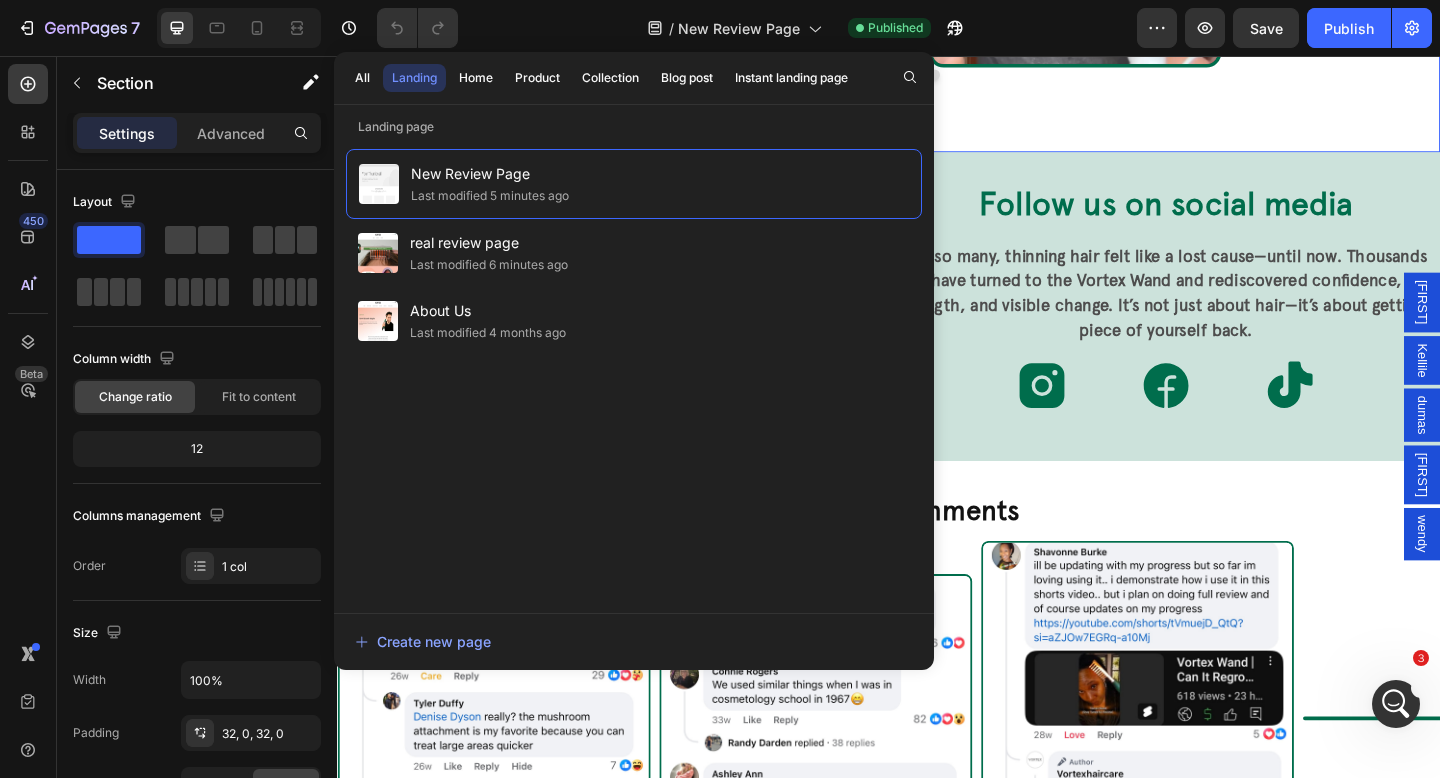 click on "Video Row "It’s easy to use and effective, In just a few weeks, my hair's thicker, my bald spots are filling in. It's not just about hair growth; it's about getting my confidence back."  Text Block Image @thechadvermillion Heading Row Professional Body Builder Heading Row Video Row "When Chemo took my hair I  was convinced I had lost my hair forever... This is the most confident I have felt in years. Keep changing lives Vortex!" Text Block Image @peterson.marla Heading Row Breast Cancer Survivor  Heading Row Video Row "This is a NEED for menopause hair loss... I'm seeing baby hairs in less than 2 months!" Text Block Image @tara_thestylesignature Heading Row Row Video Row "After giving birth, I was losing so much hair, it was scary. This wand changed everything. My hairline is fuller, stronger, and I finally feel like me again. Every new mama needs this!" Text Block Image @alittlebikini Heading Row Post Partum Hairloss Heading Row Video Row Text Block Image @kristinapernfors Heading Row" at bounding box center (937, -182) 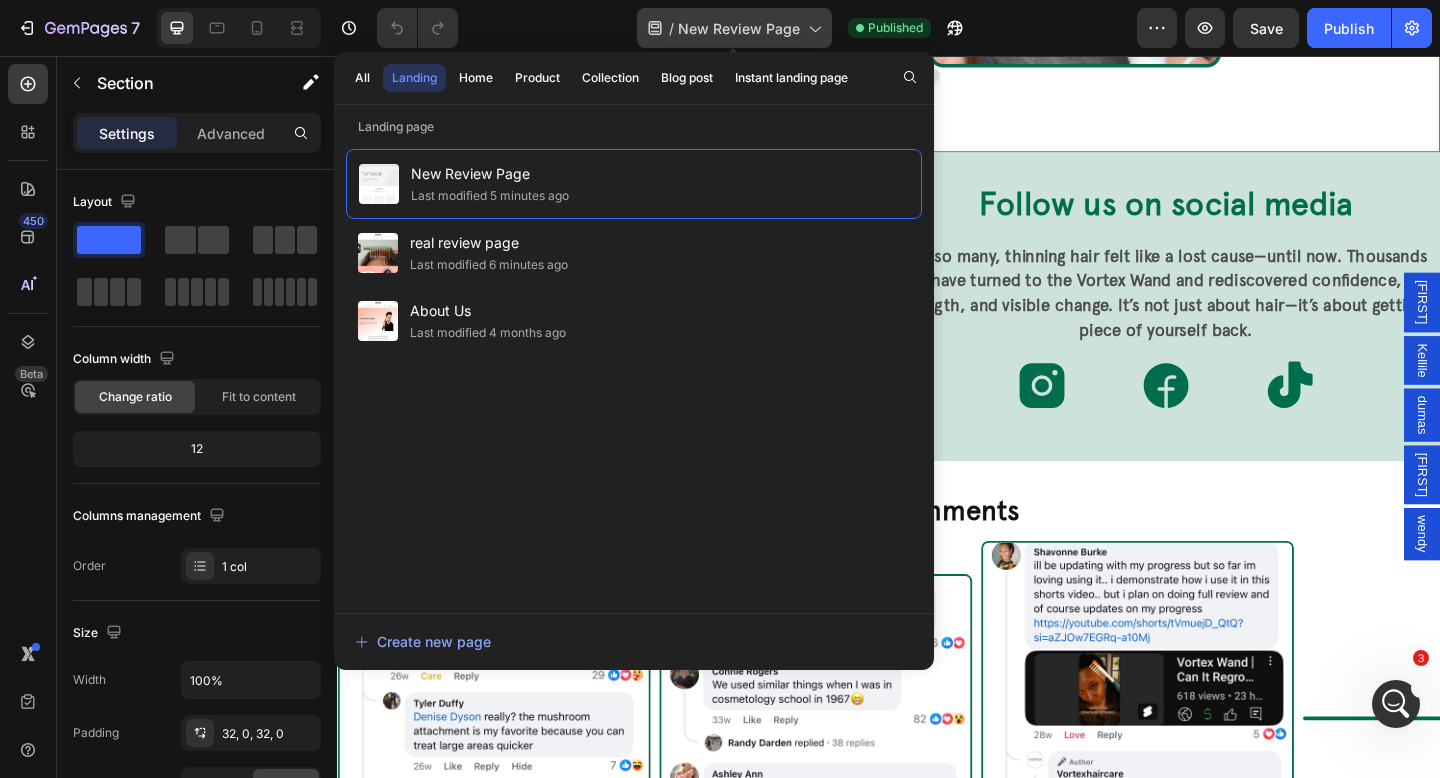 click on "New Review Page" at bounding box center [739, 28] 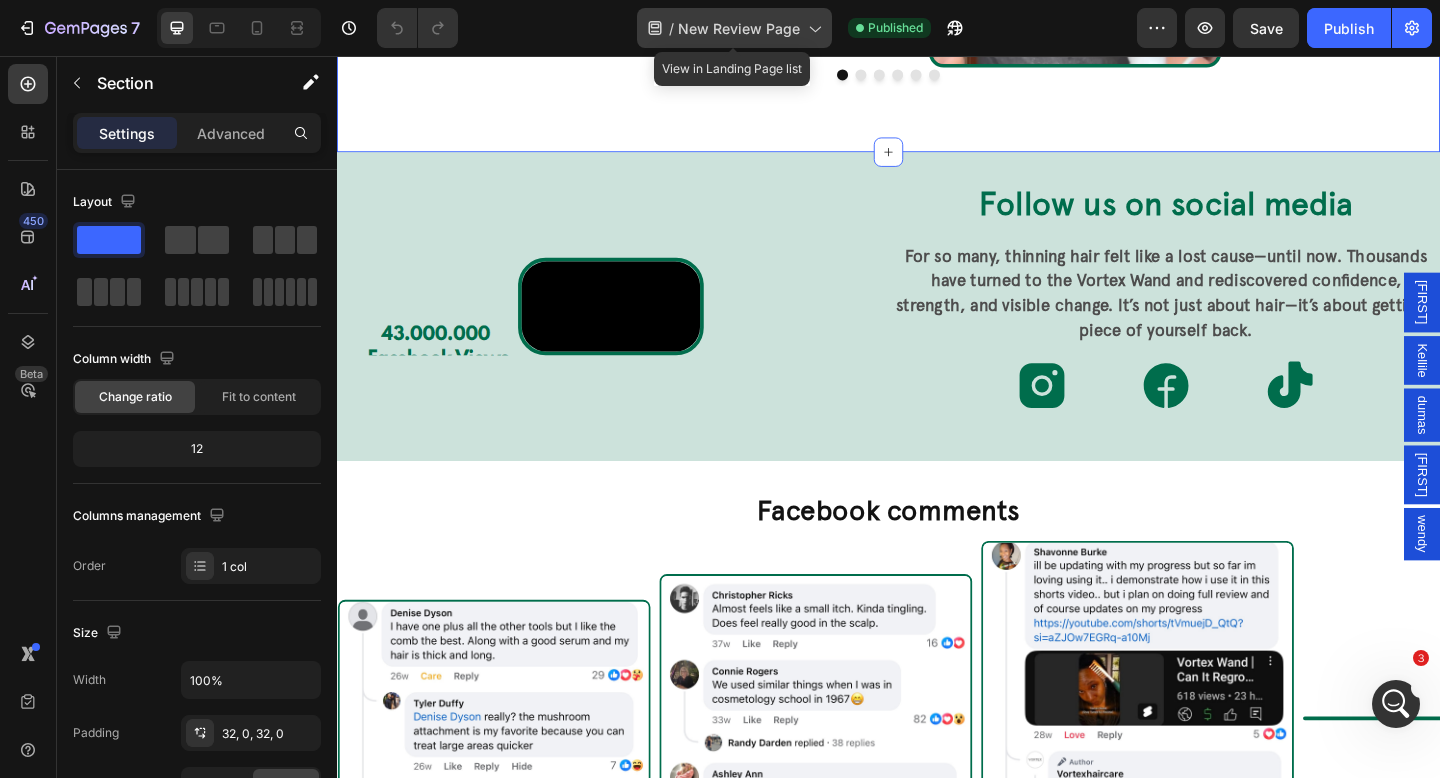 click on "New Review Page" at bounding box center (739, 28) 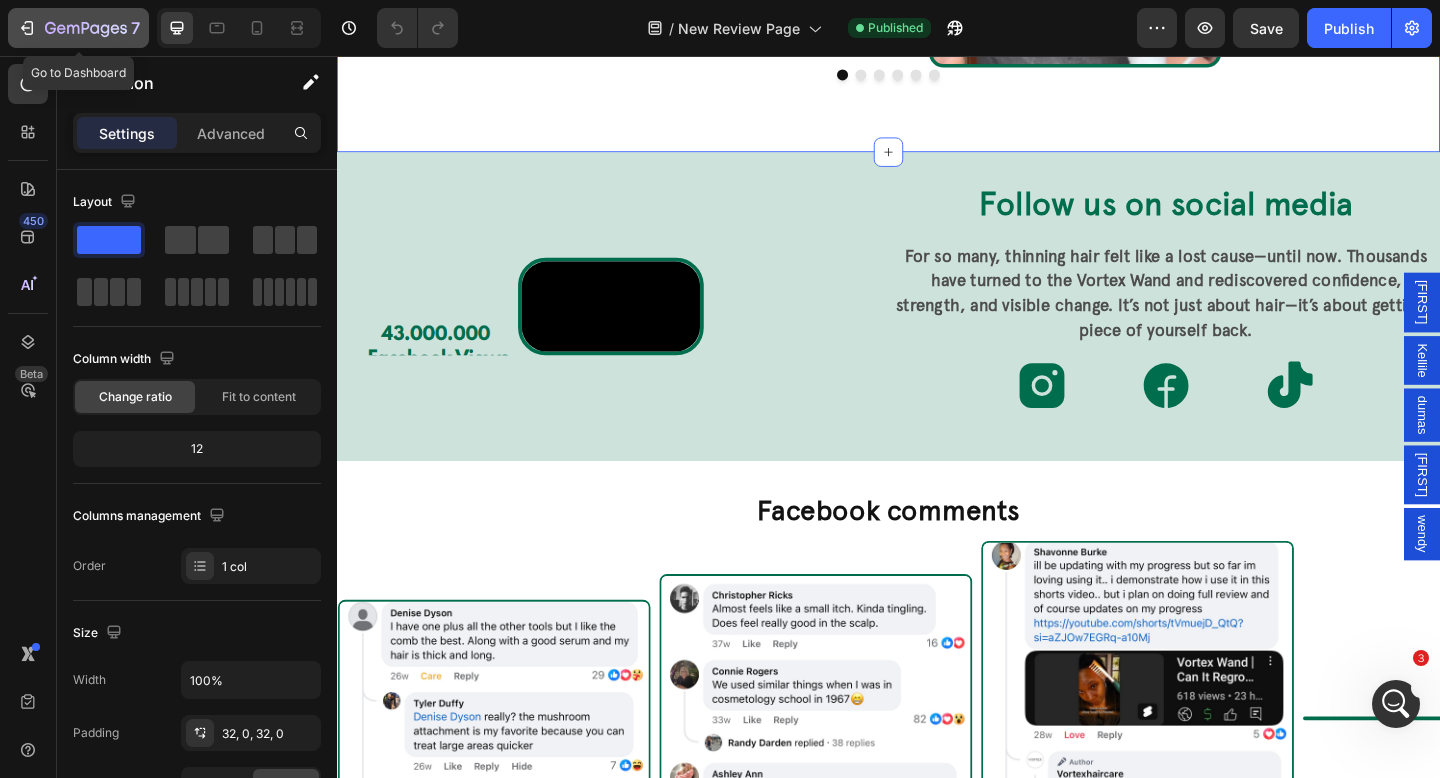 click on "7" 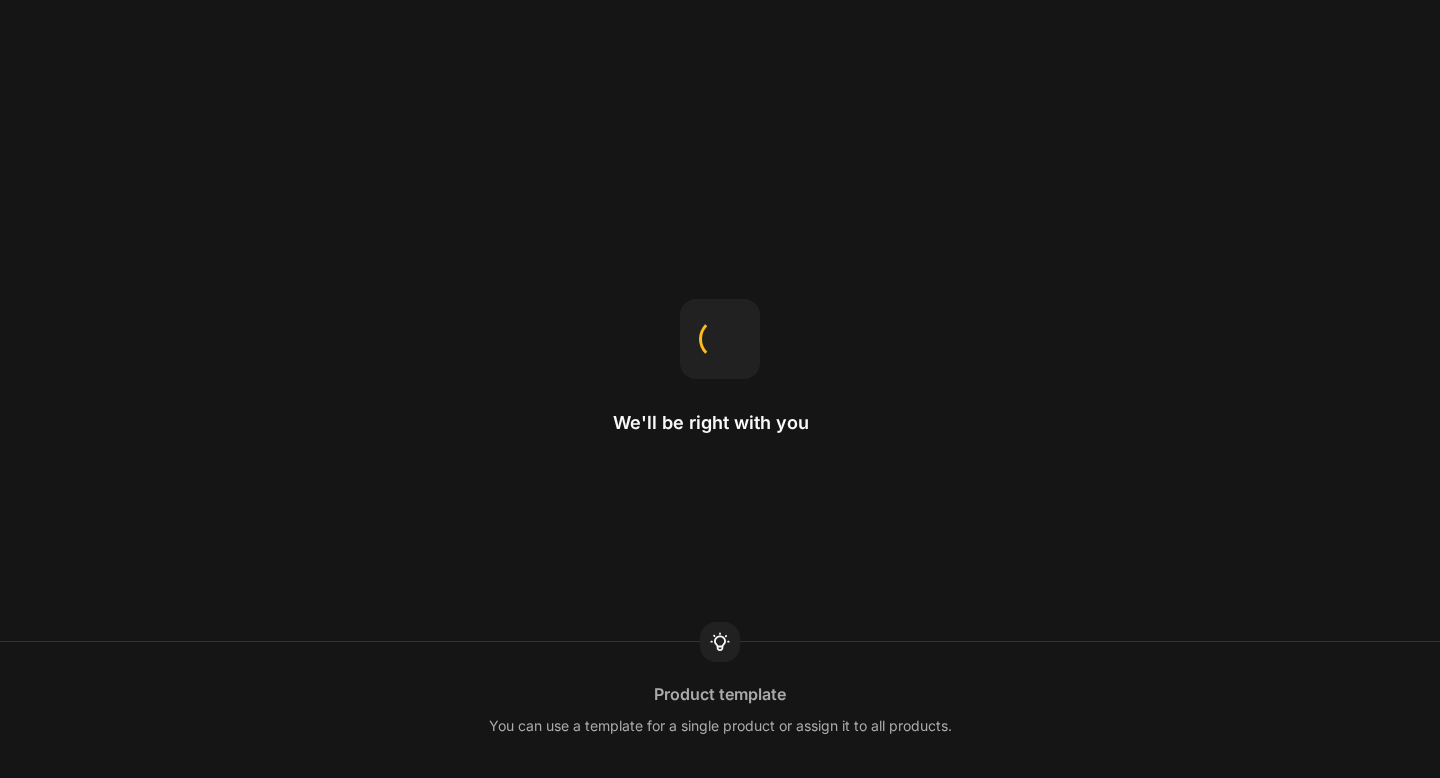 scroll, scrollTop: 0, scrollLeft: 0, axis: both 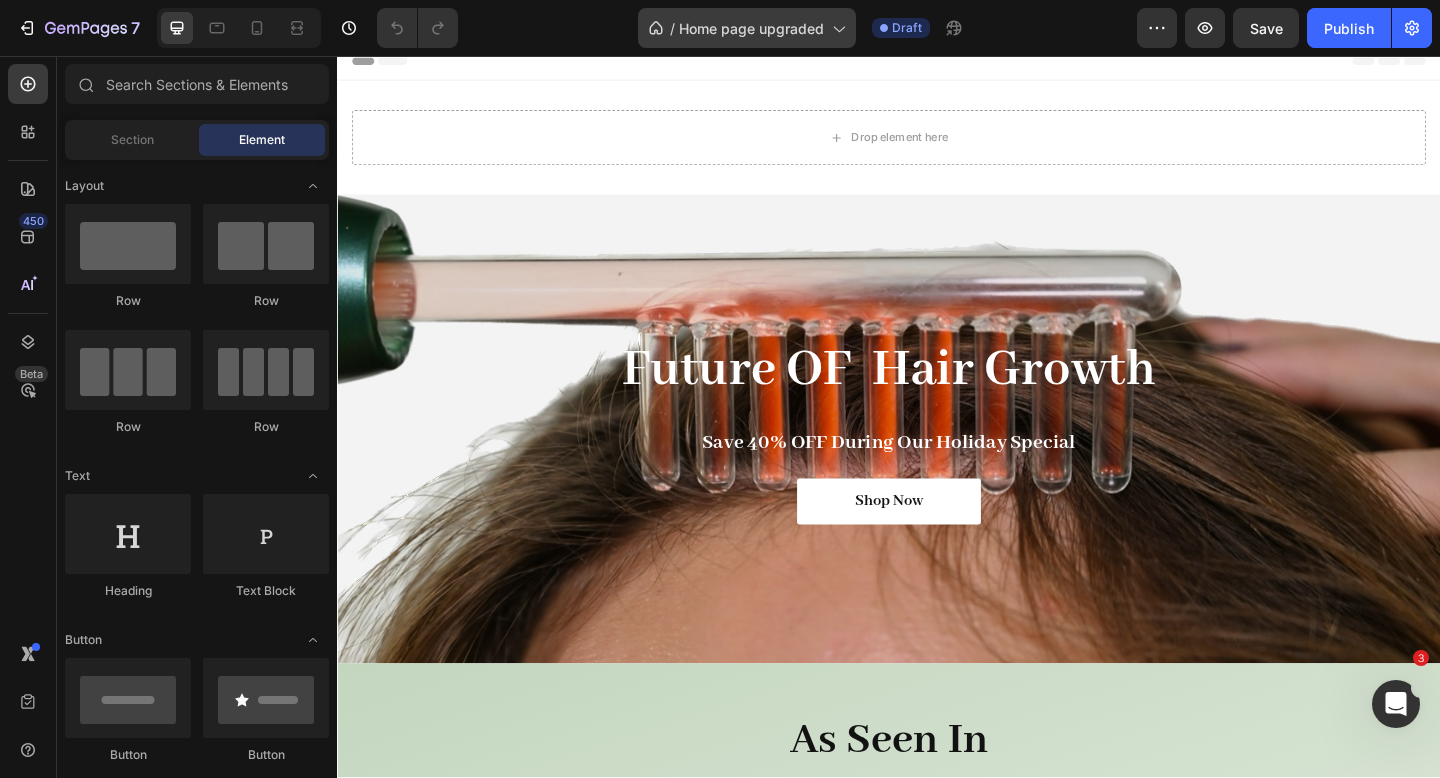 click on "Home page upgraded" at bounding box center [751, 28] 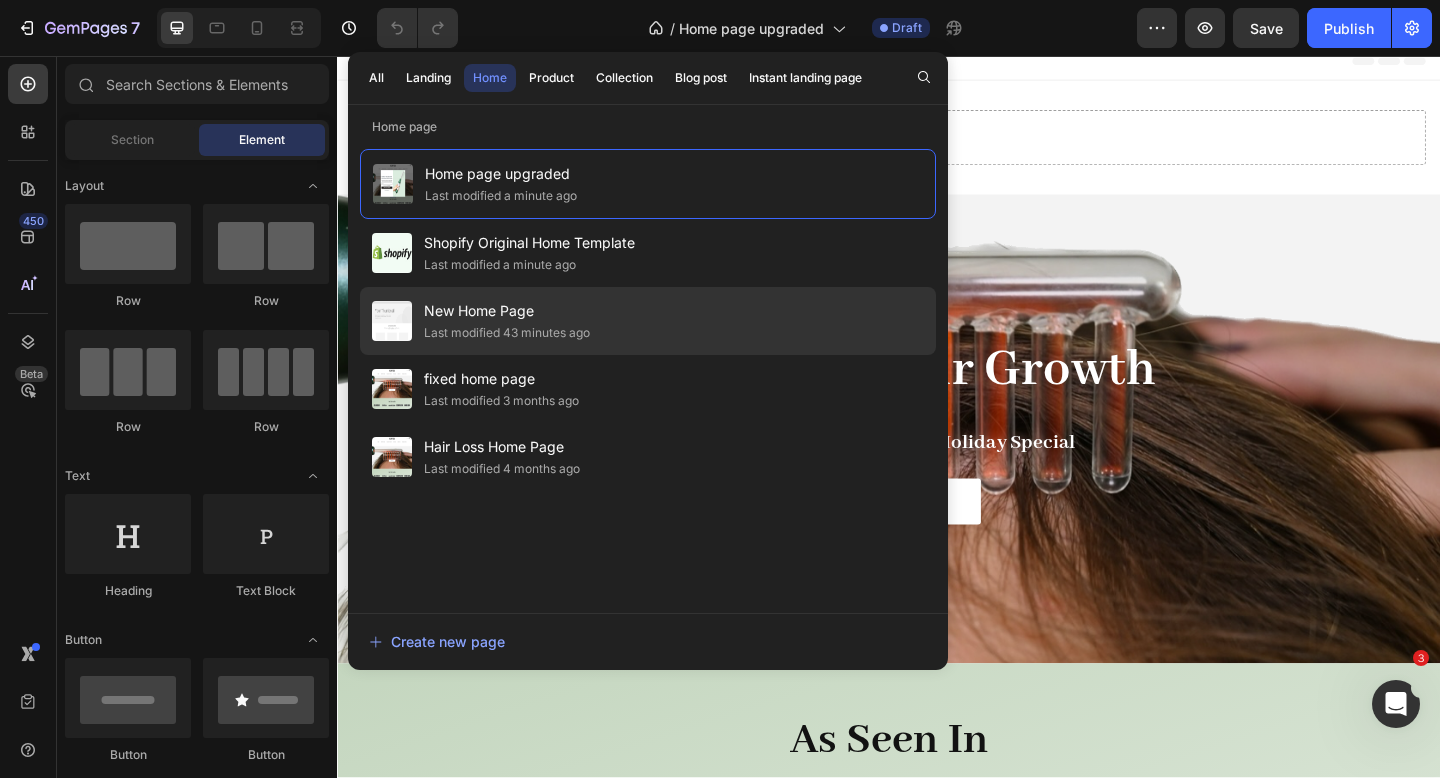 click on "New Home Page Last modified 43 minutes ago" 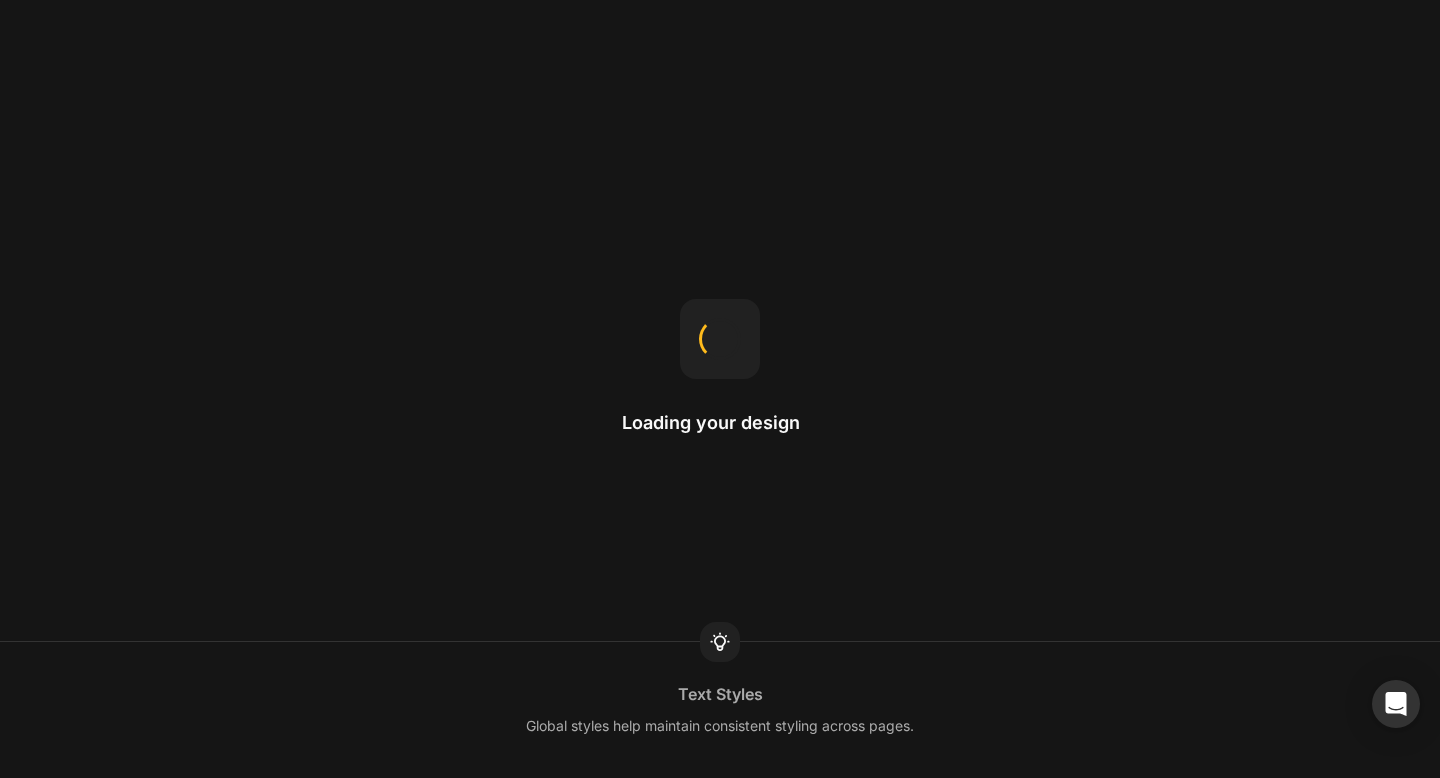scroll, scrollTop: 0, scrollLeft: 0, axis: both 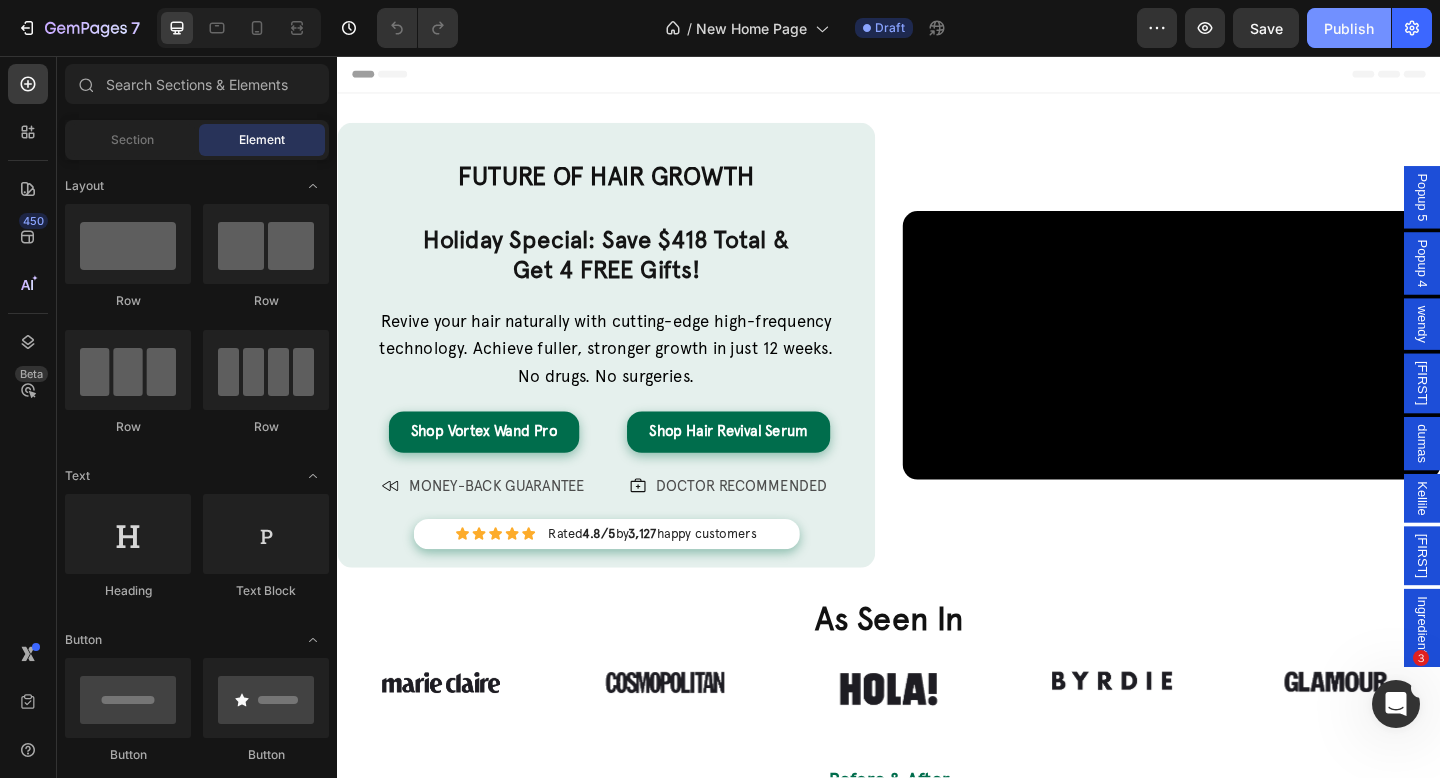 click on "Publish" at bounding box center [1349, 28] 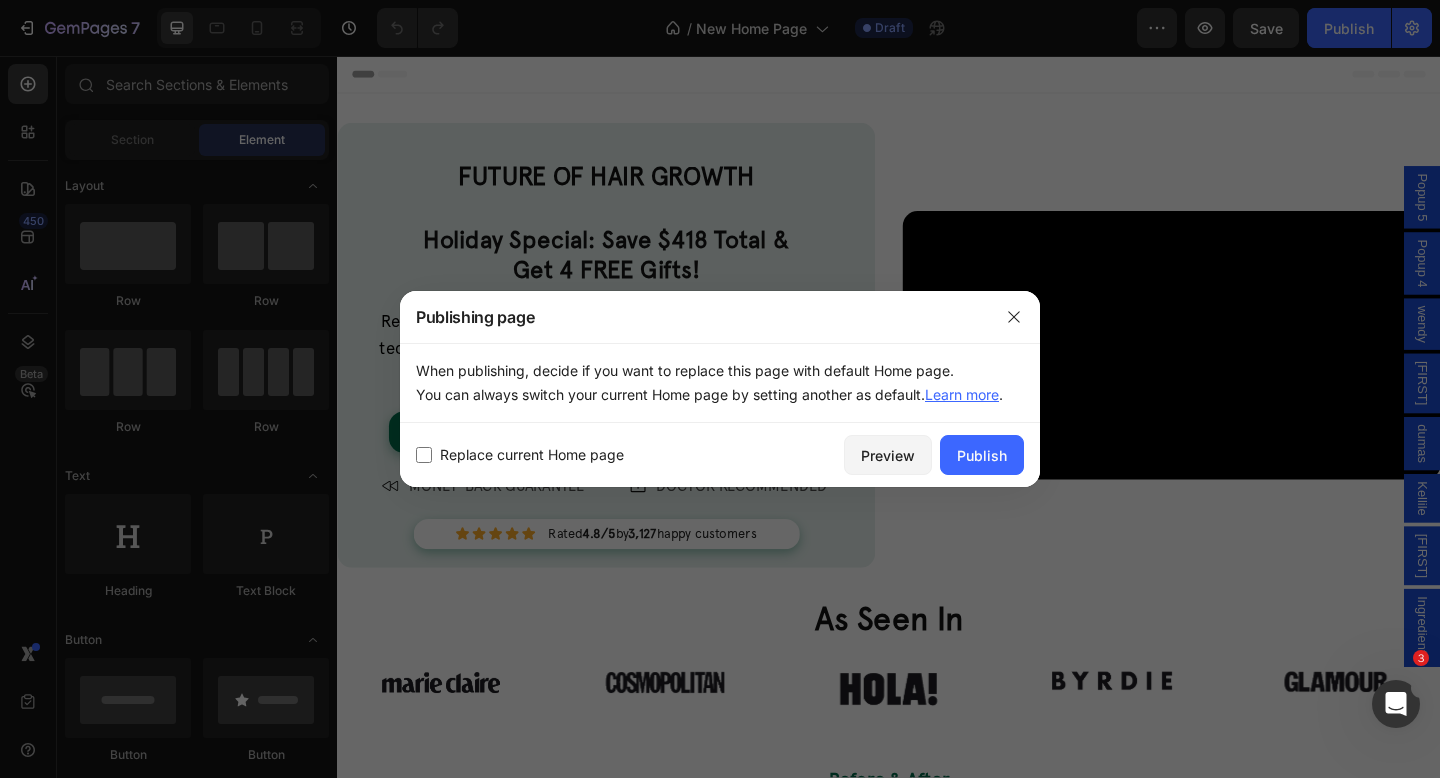 click on "Replace current Home page" at bounding box center (532, 455) 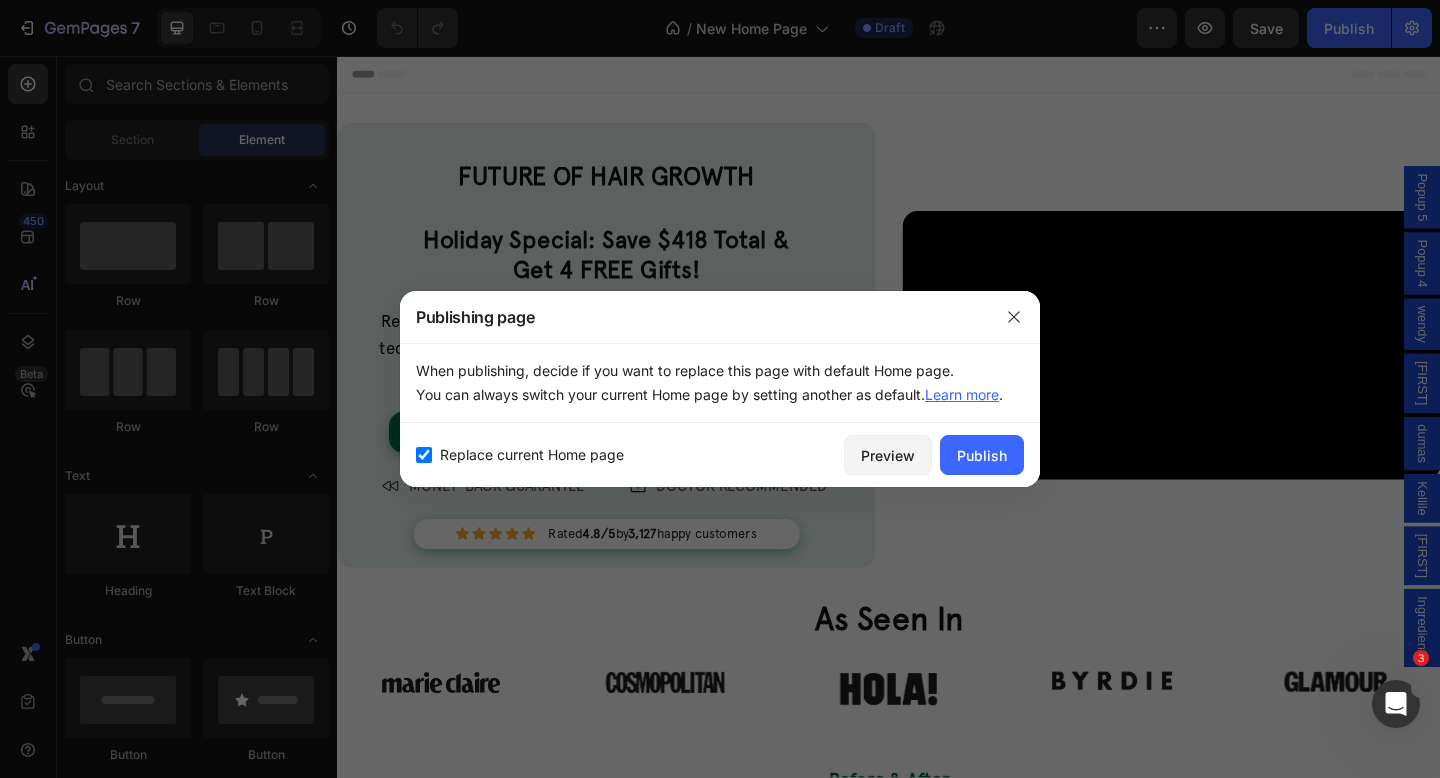 checkbox on "true" 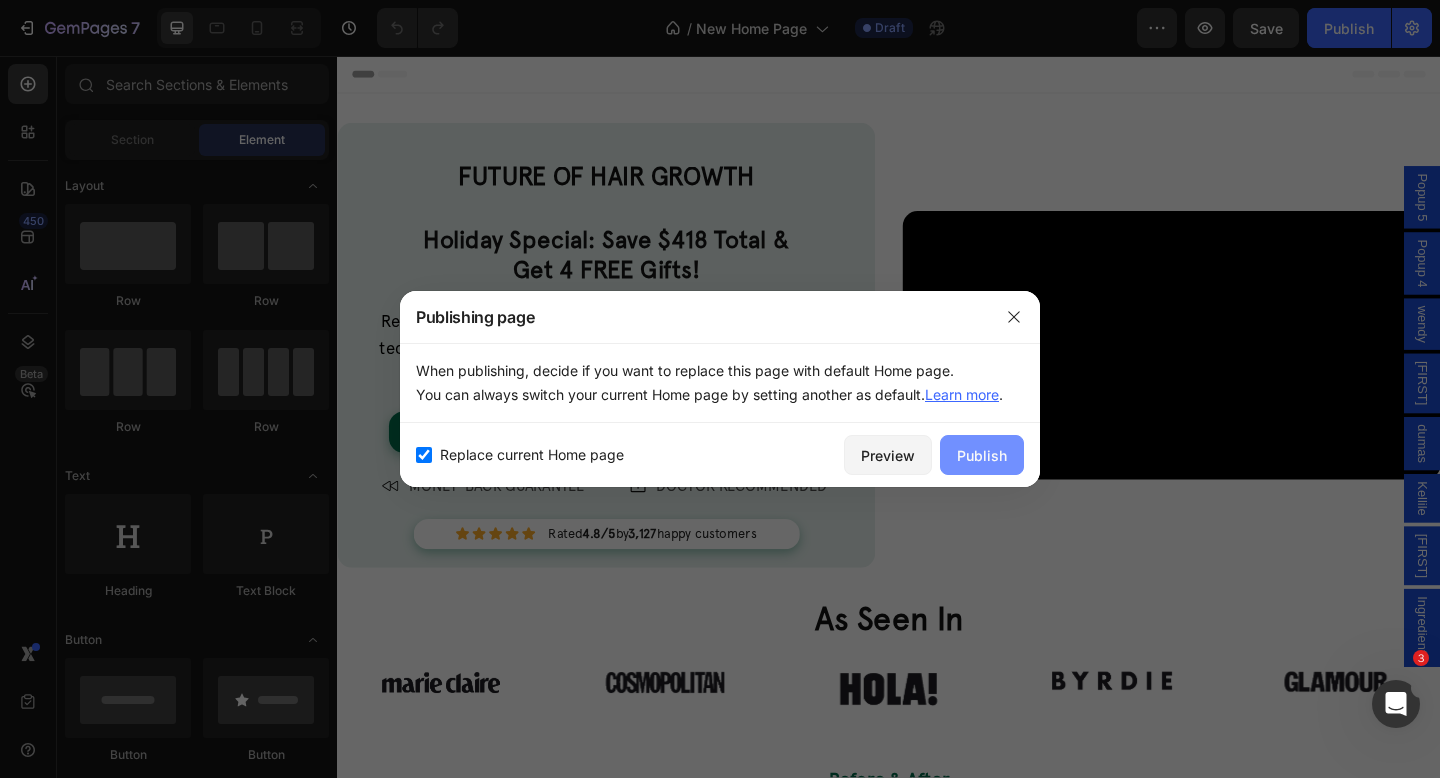 click on "Publish" at bounding box center (982, 455) 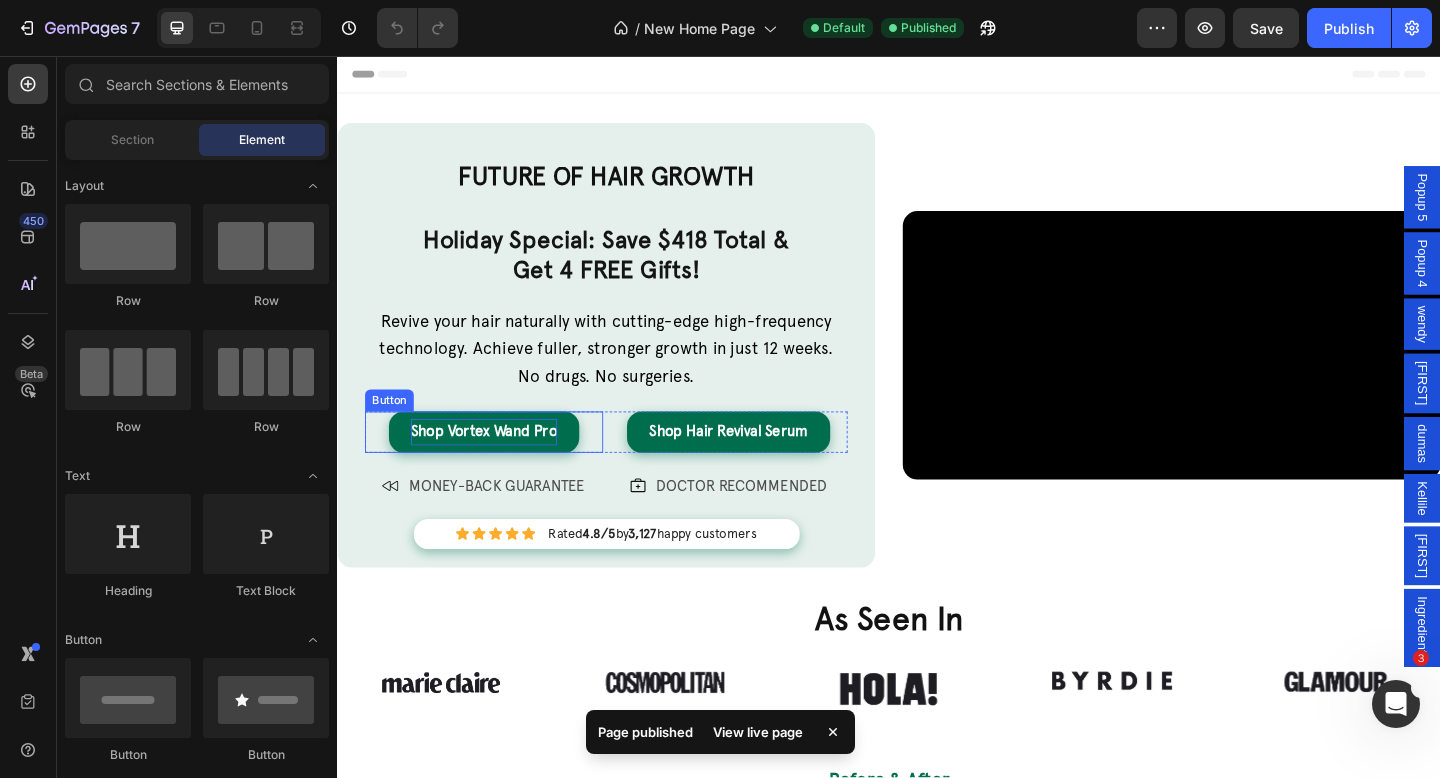 click on "Shop Vortex Wand Pro" at bounding box center (496, 465) 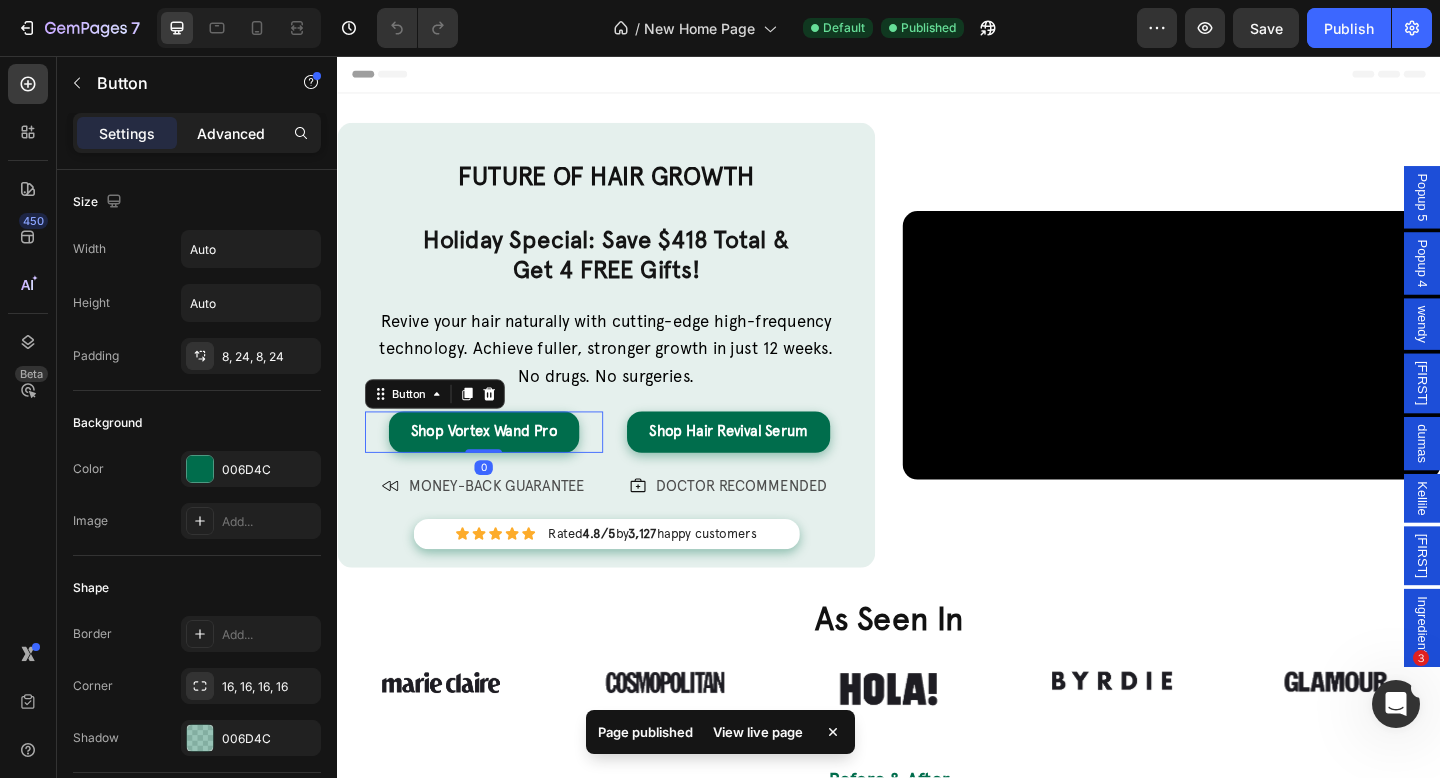 click on "Advanced" 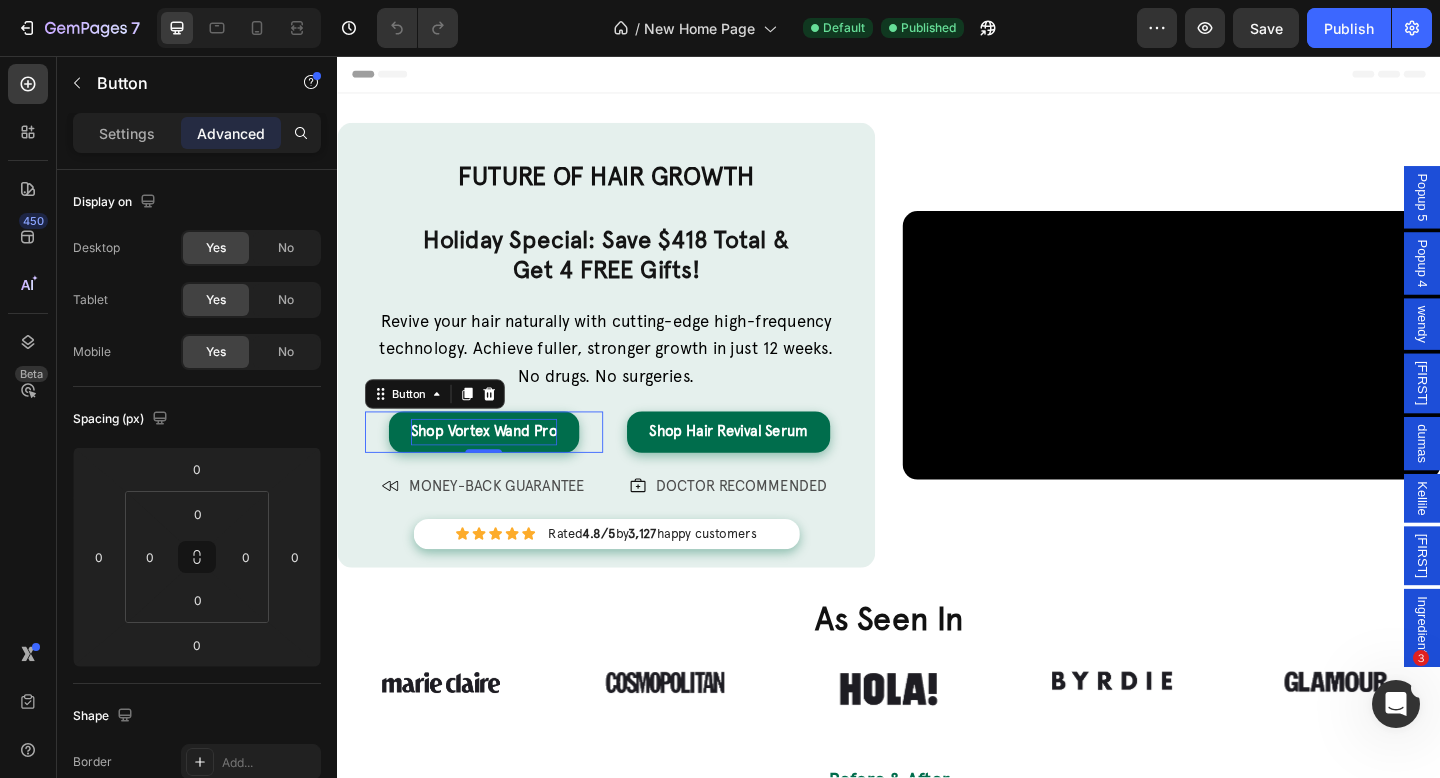 click on "Shop Vortex Wand Pro" at bounding box center [496, 465] 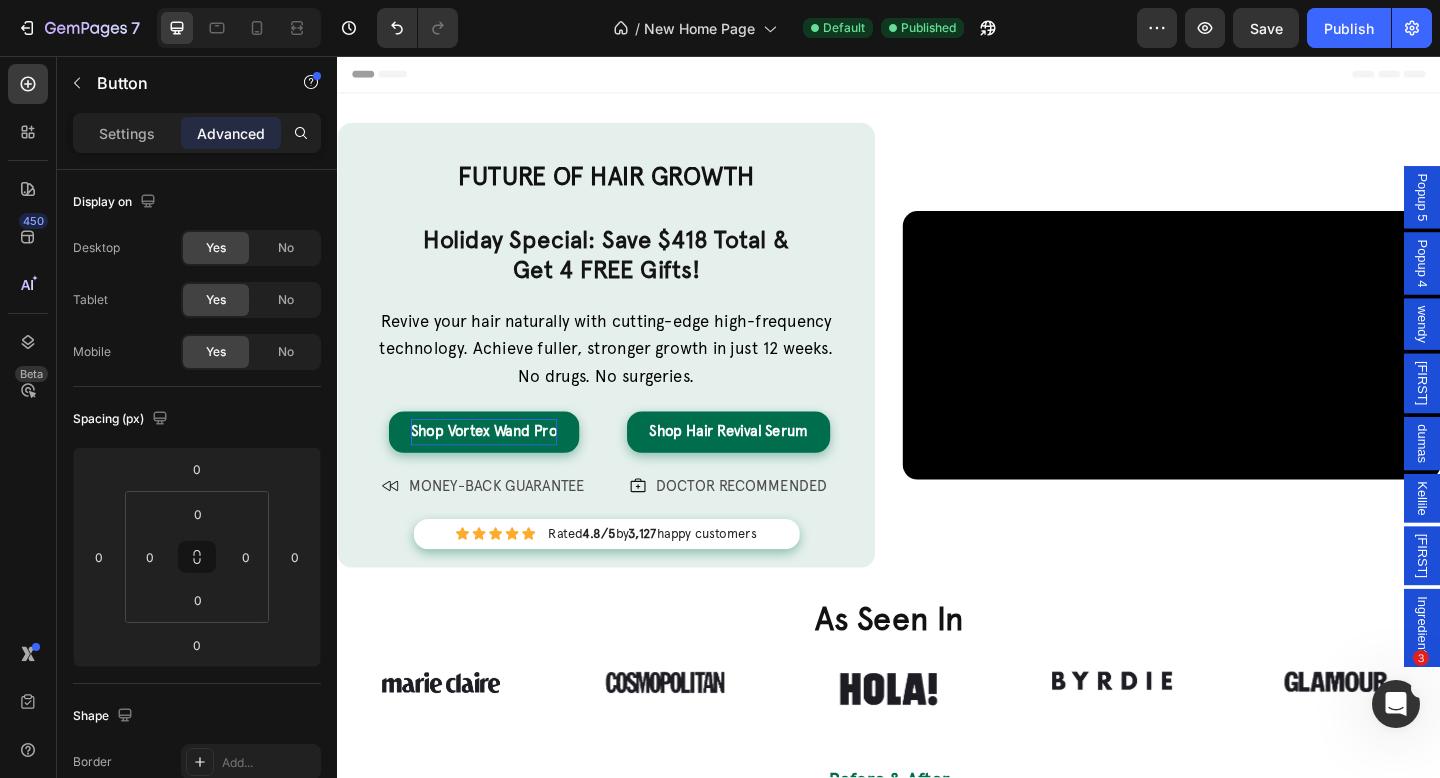 click on "Shop Vortex Wand Pro Button   0" at bounding box center [496, 465] 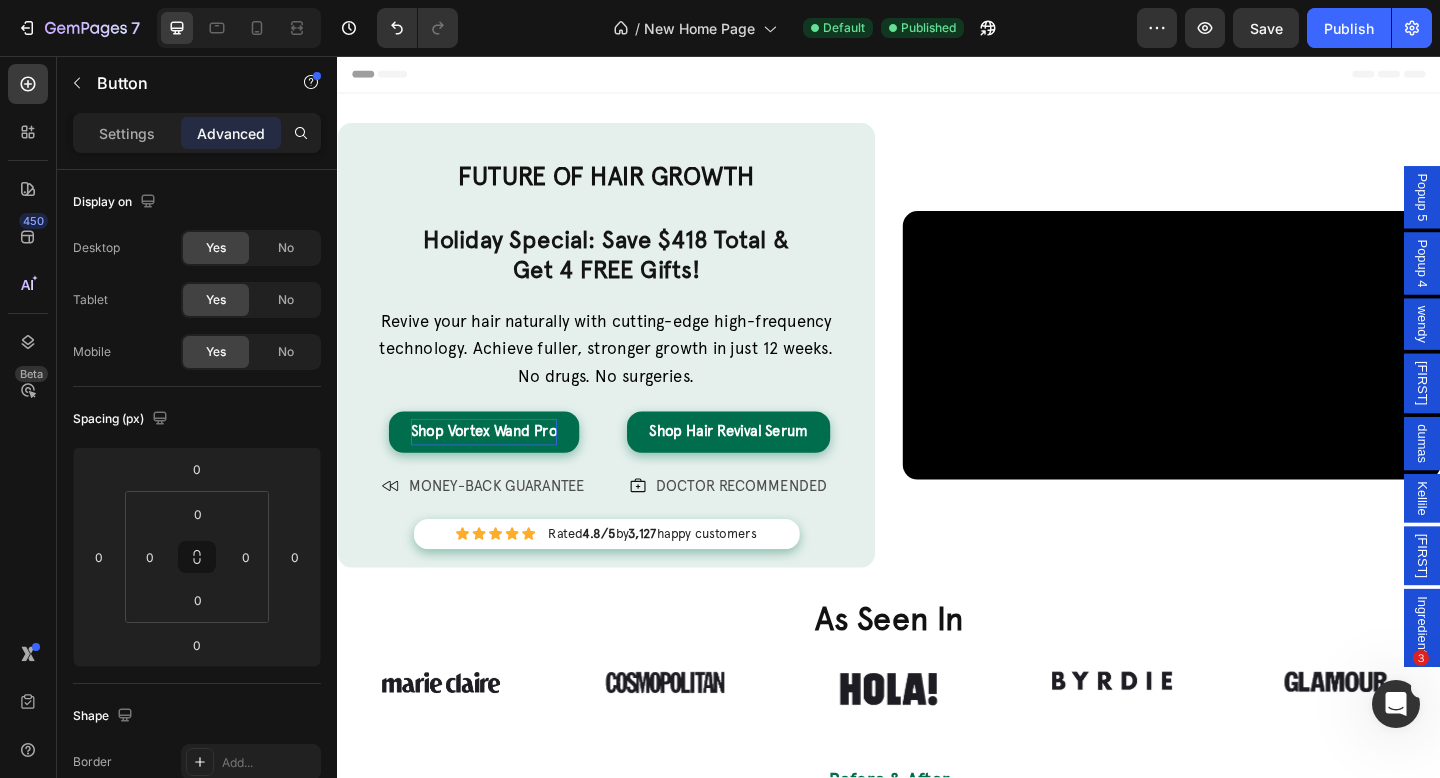 click on "Shop Vortex Wand Pro" at bounding box center [496, 465] 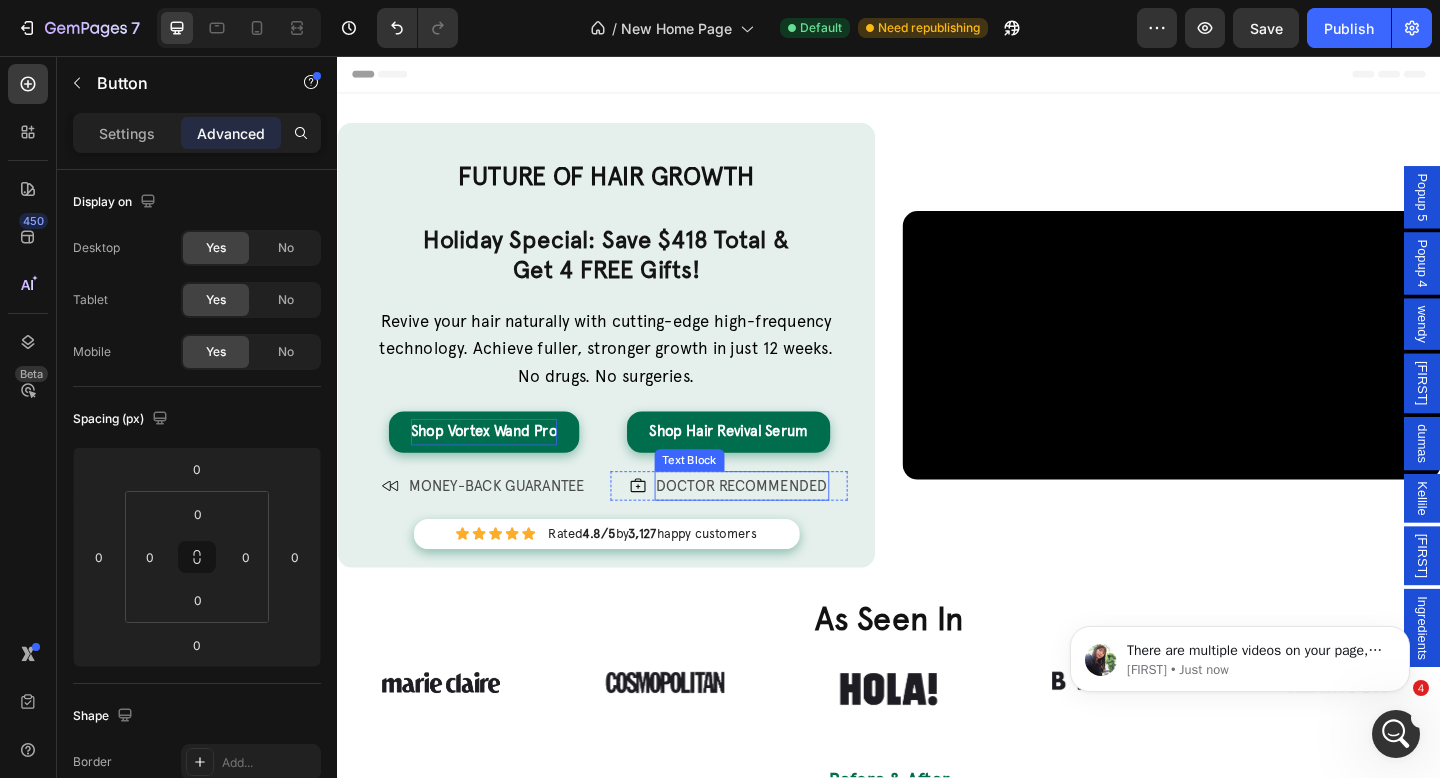 scroll, scrollTop: 0, scrollLeft: 0, axis: both 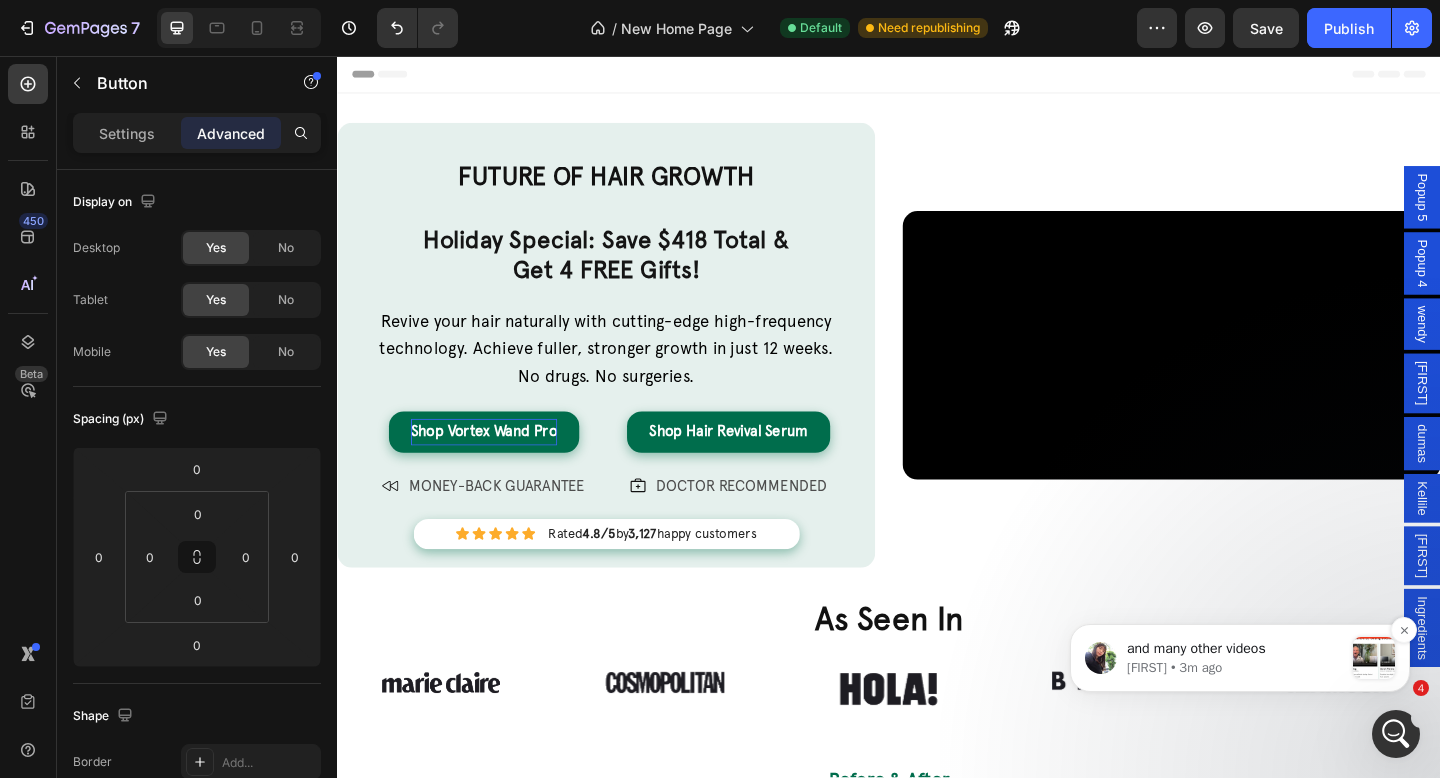 click on "Tina • 3m ago" at bounding box center (1235, 668) 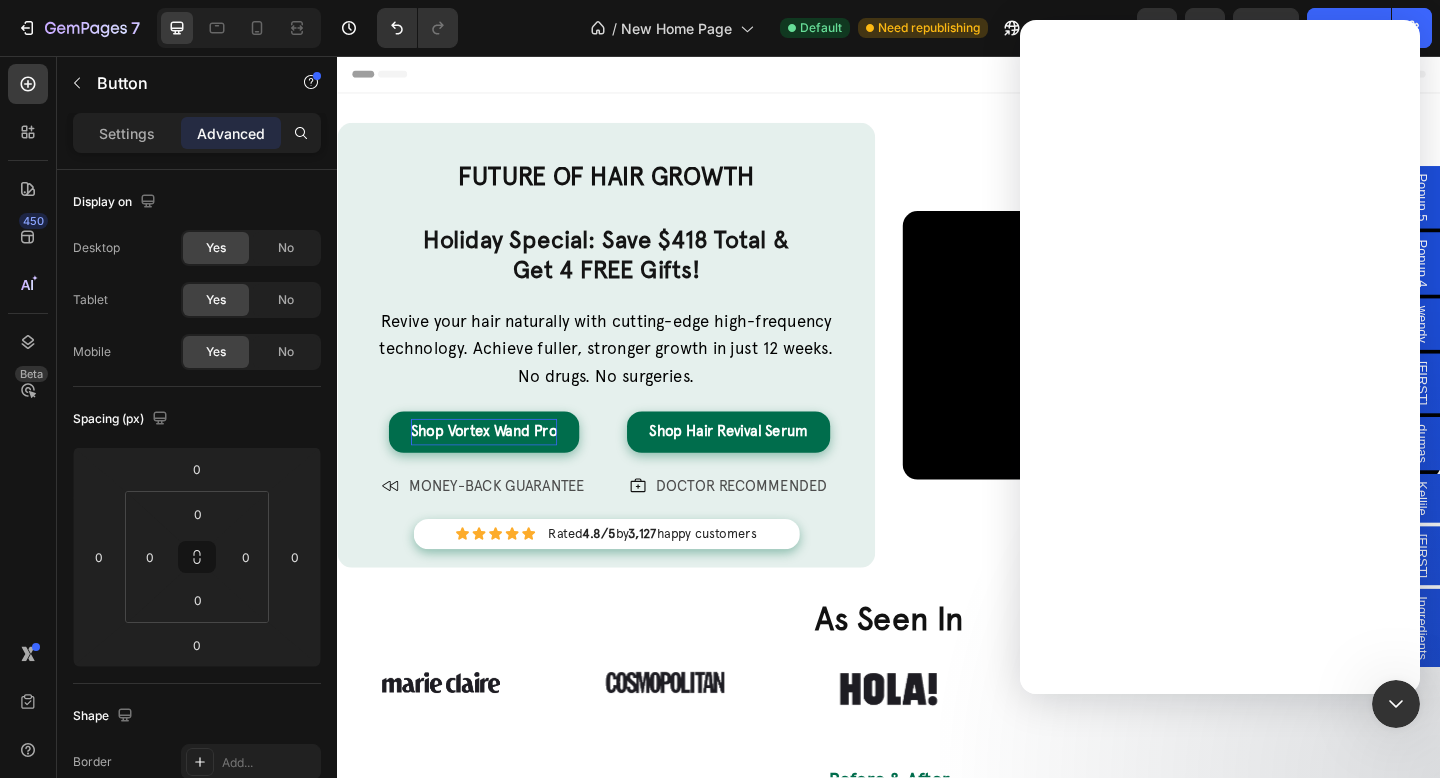scroll, scrollTop: 0, scrollLeft: 0, axis: both 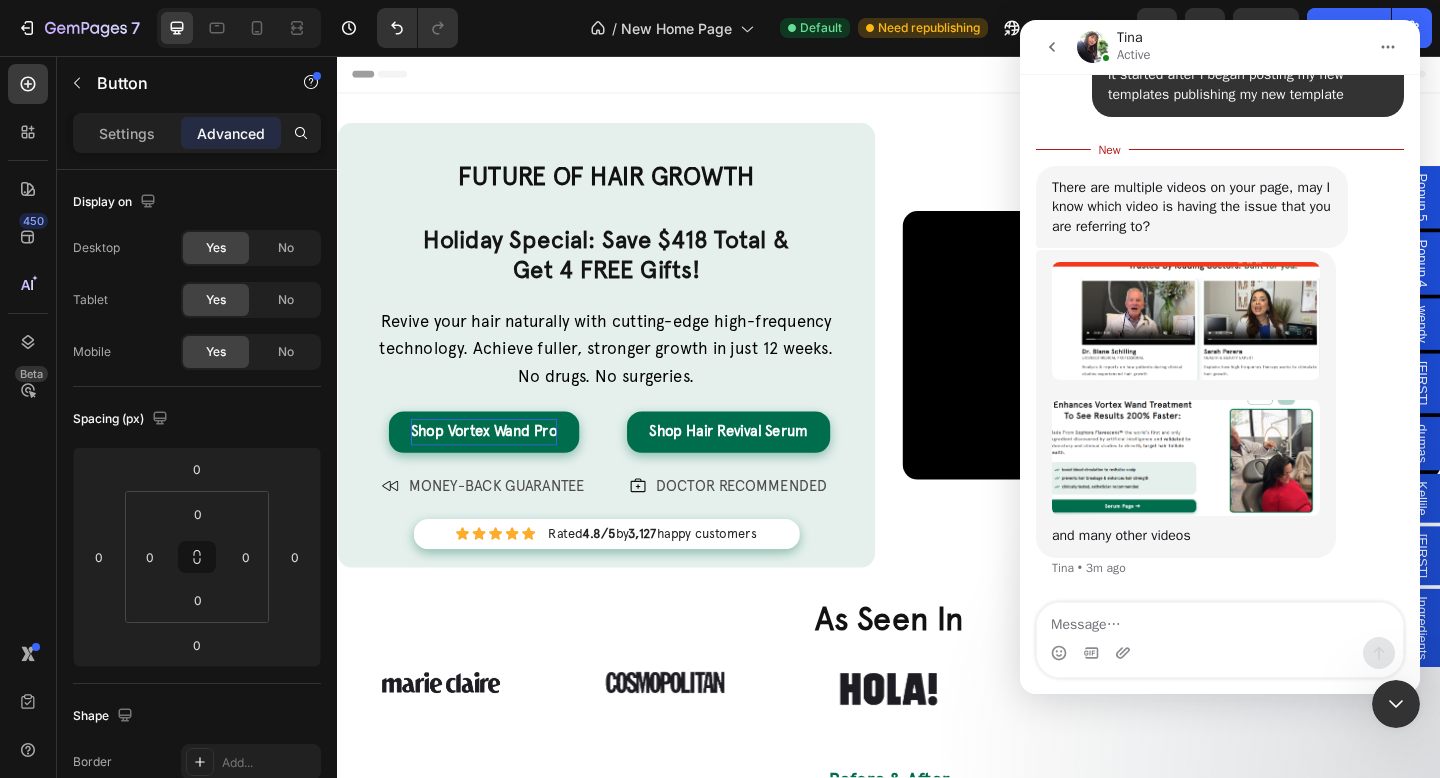 click at bounding box center [1220, 620] 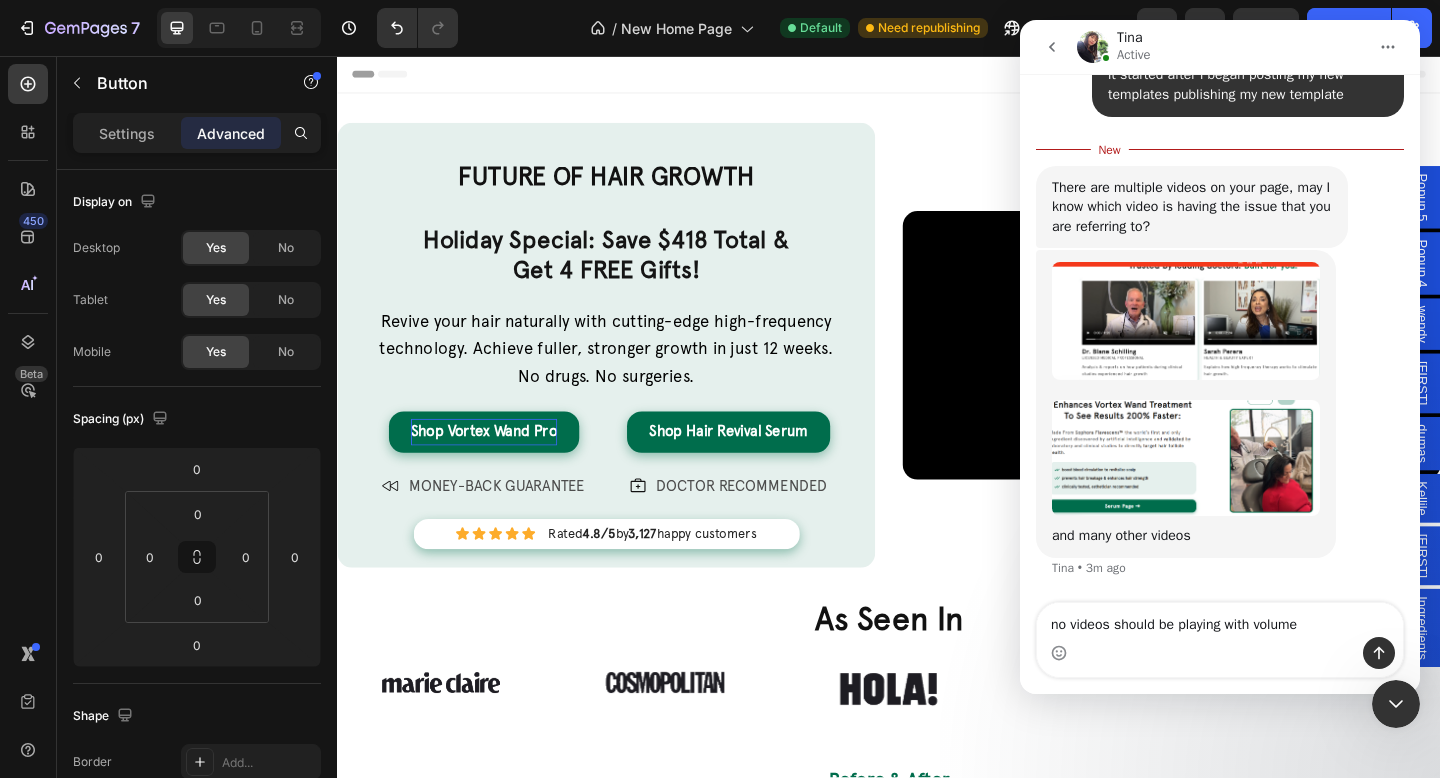 type on "no videos should be playing with volume" 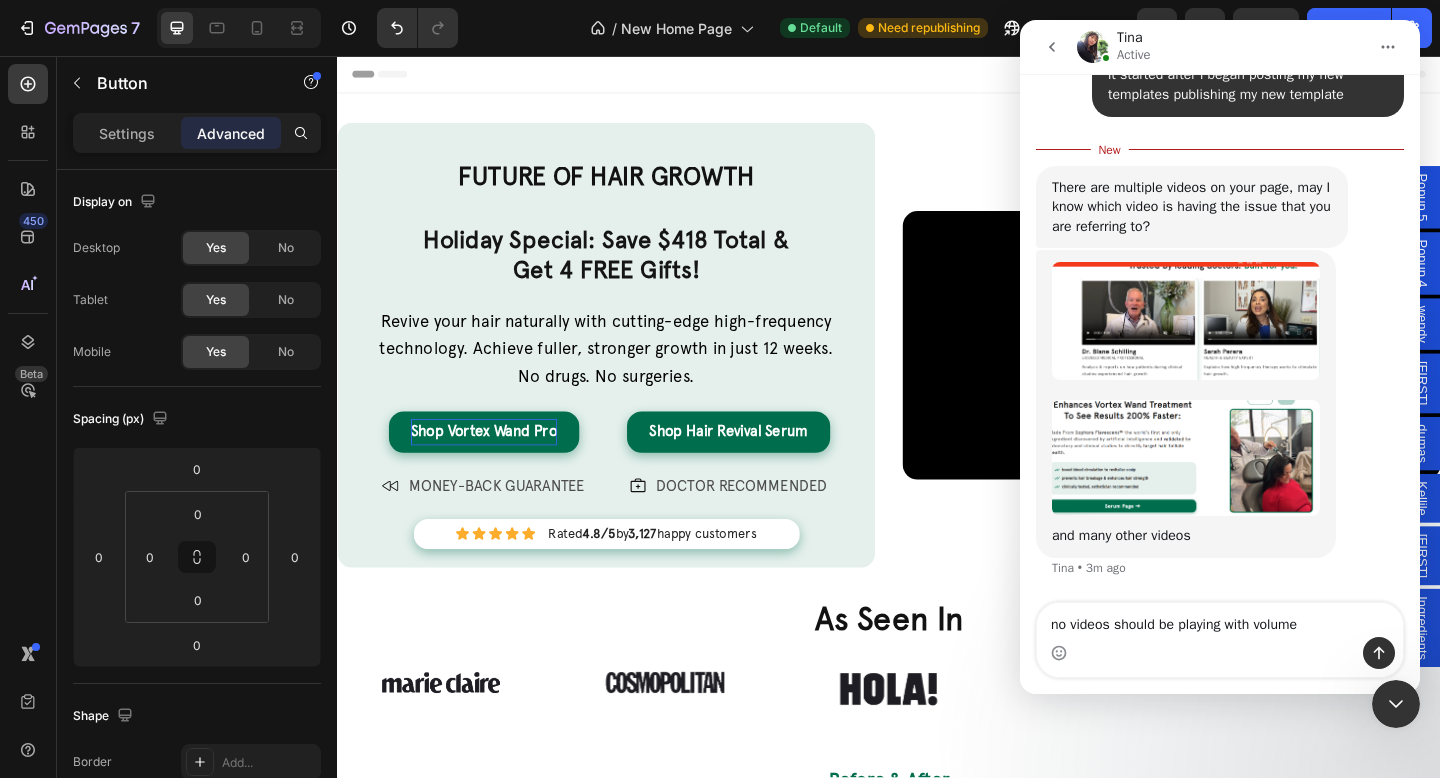 type 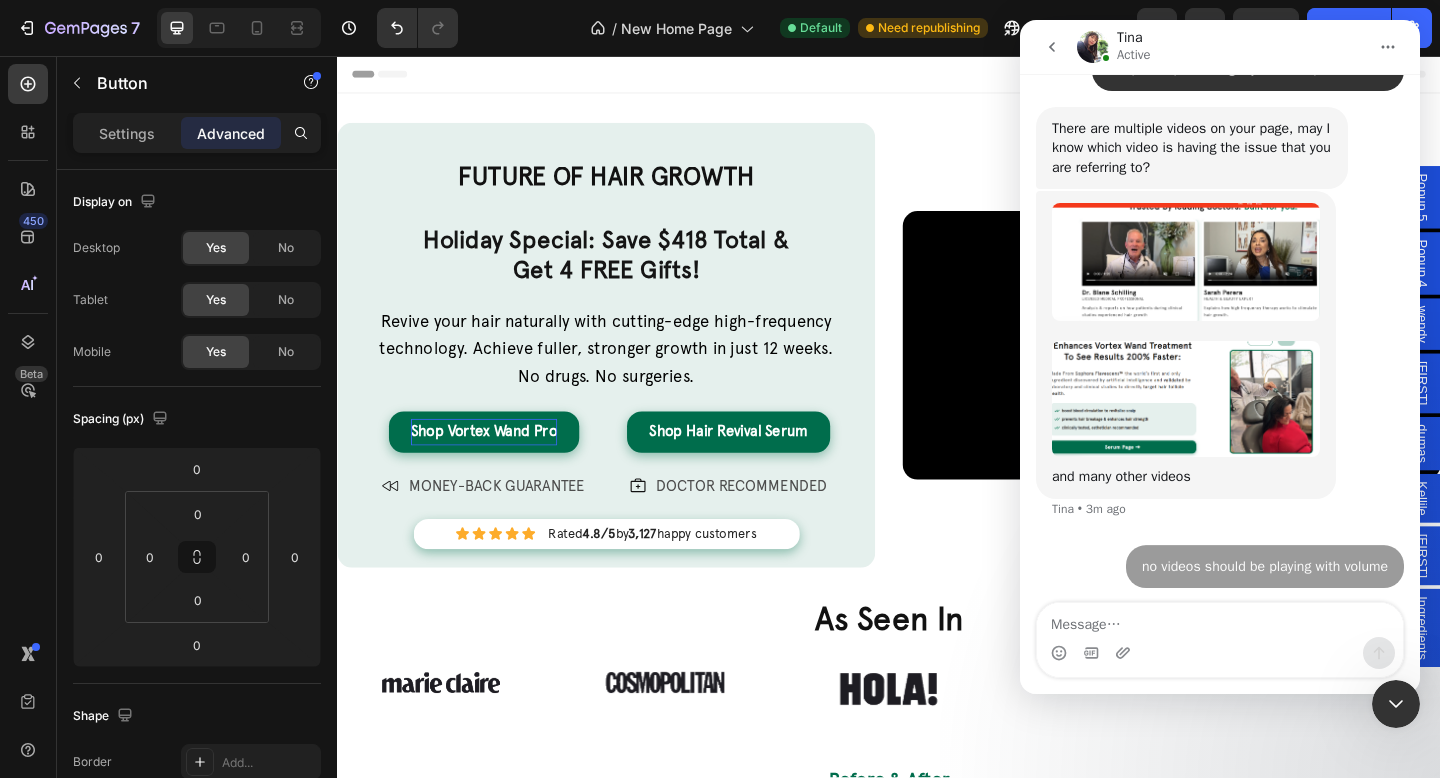 scroll, scrollTop: 9880, scrollLeft: 0, axis: vertical 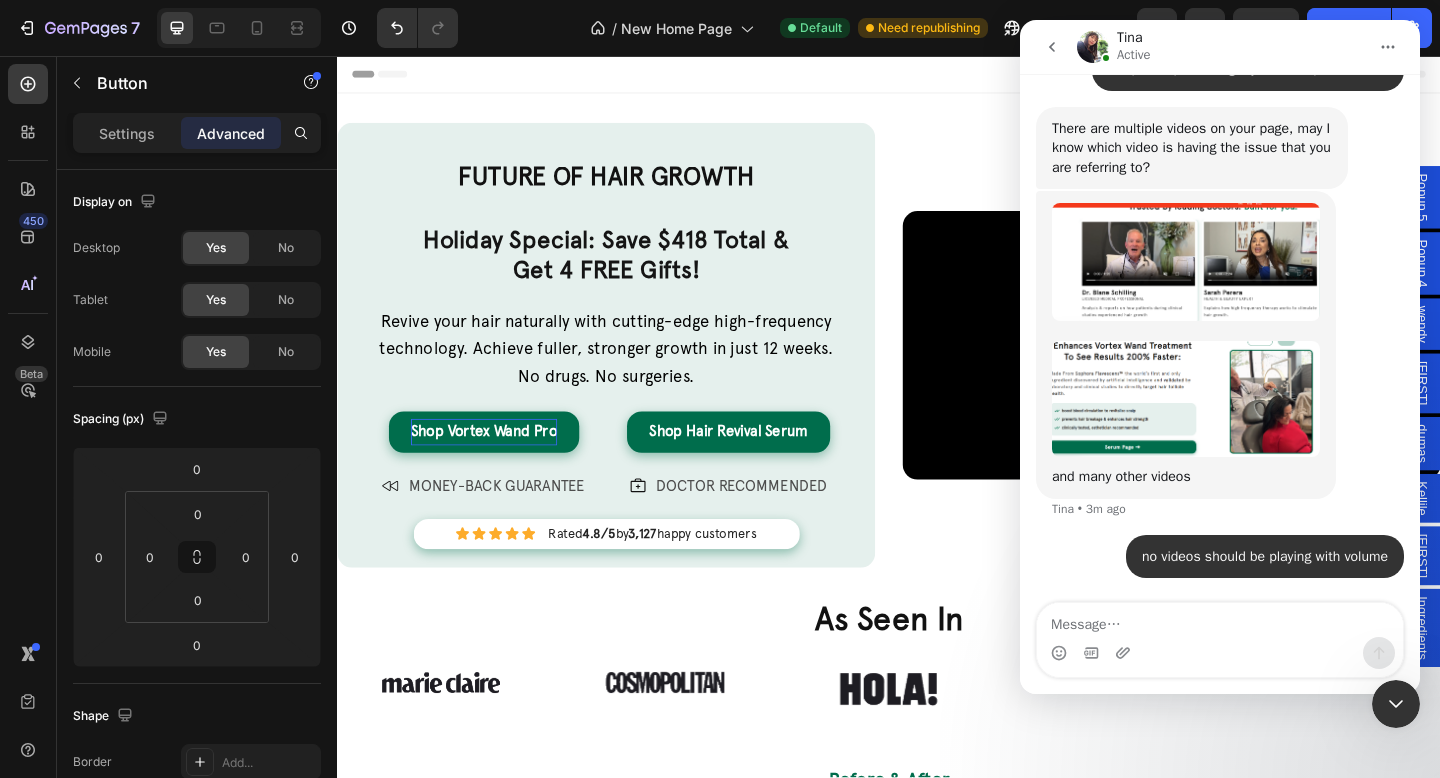 click 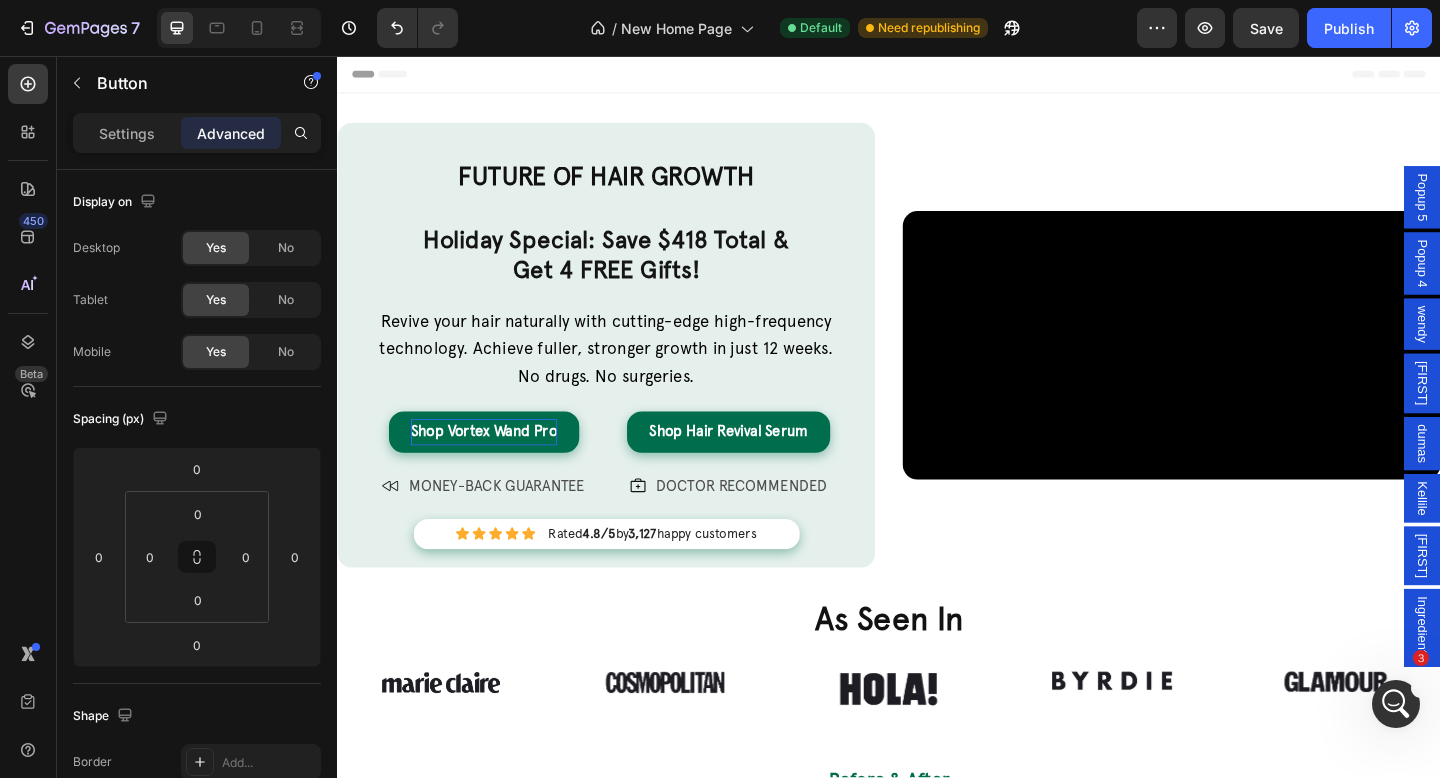 scroll, scrollTop: 0, scrollLeft: 0, axis: both 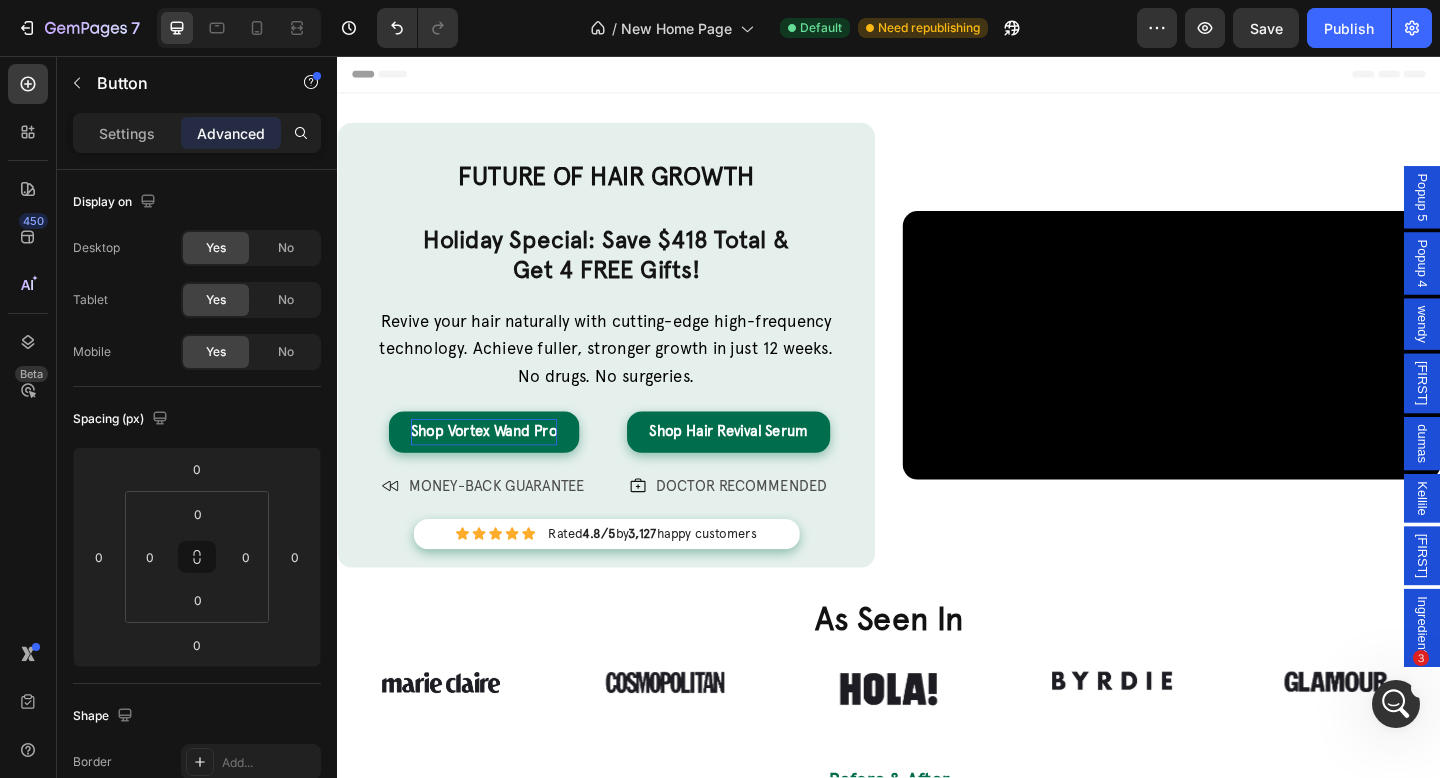 click on "Shop Vortex Wand Pro" at bounding box center [496, 465] 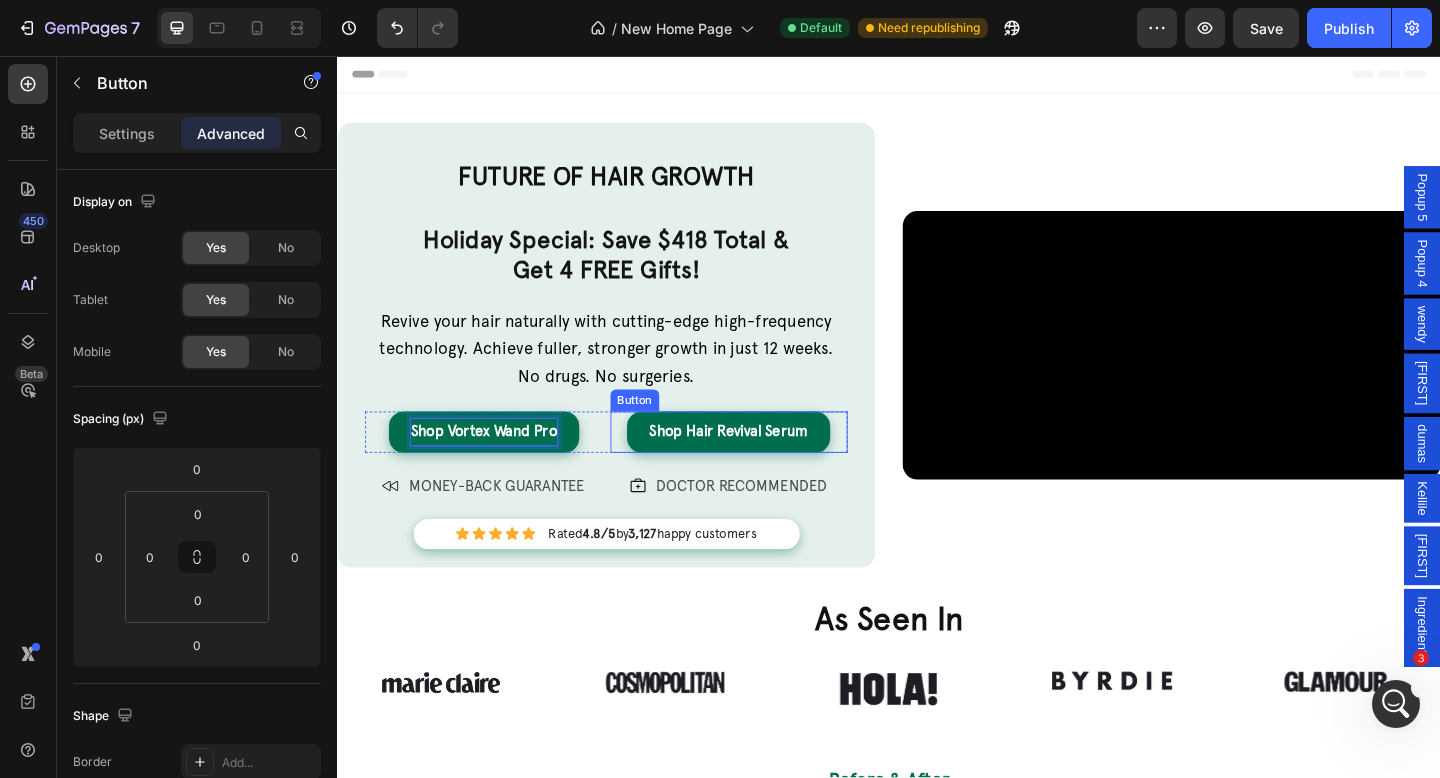 click on "Shop Hair Revival Serum   Button" at bounding box center [763, 465] 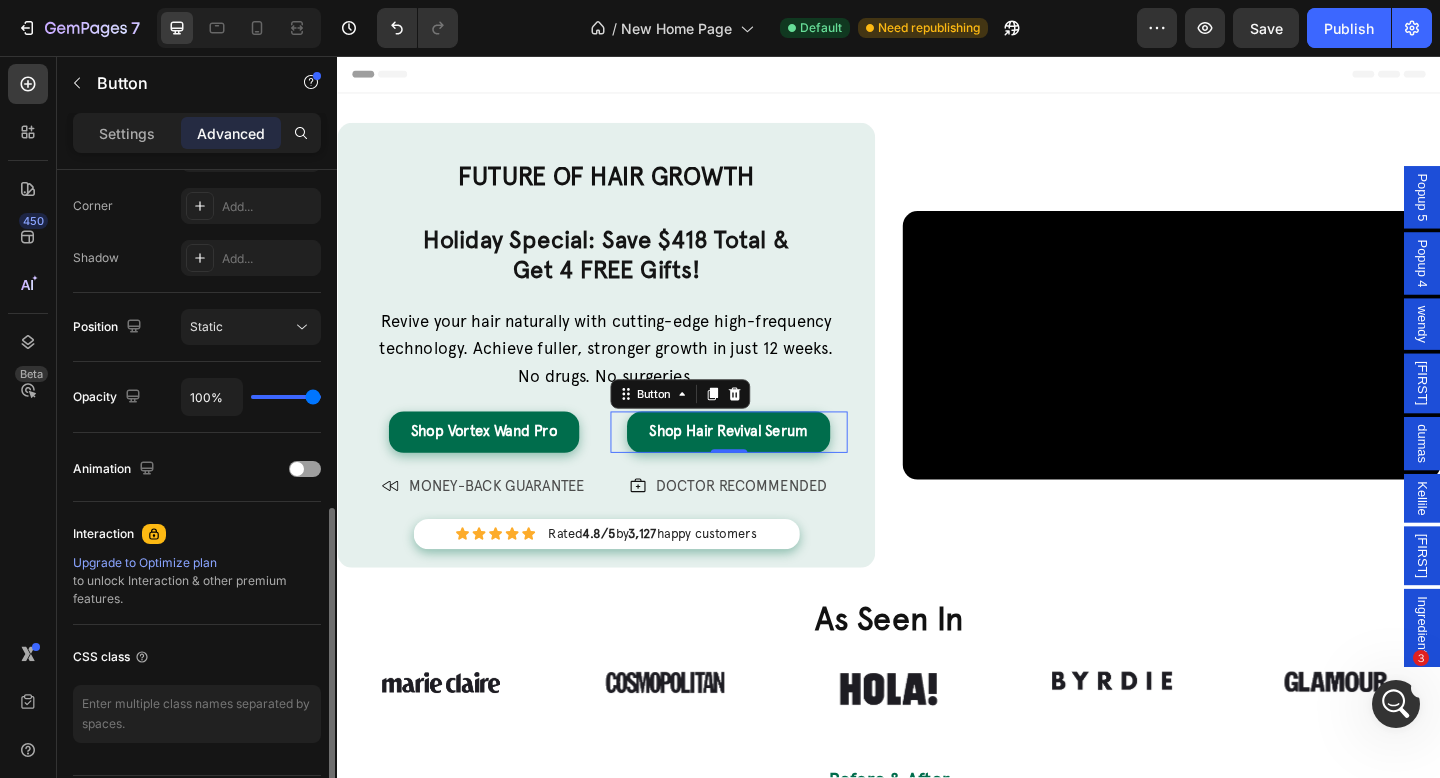 scroll, scrollTop: 669, scrollLeft: 0, axis: vertical 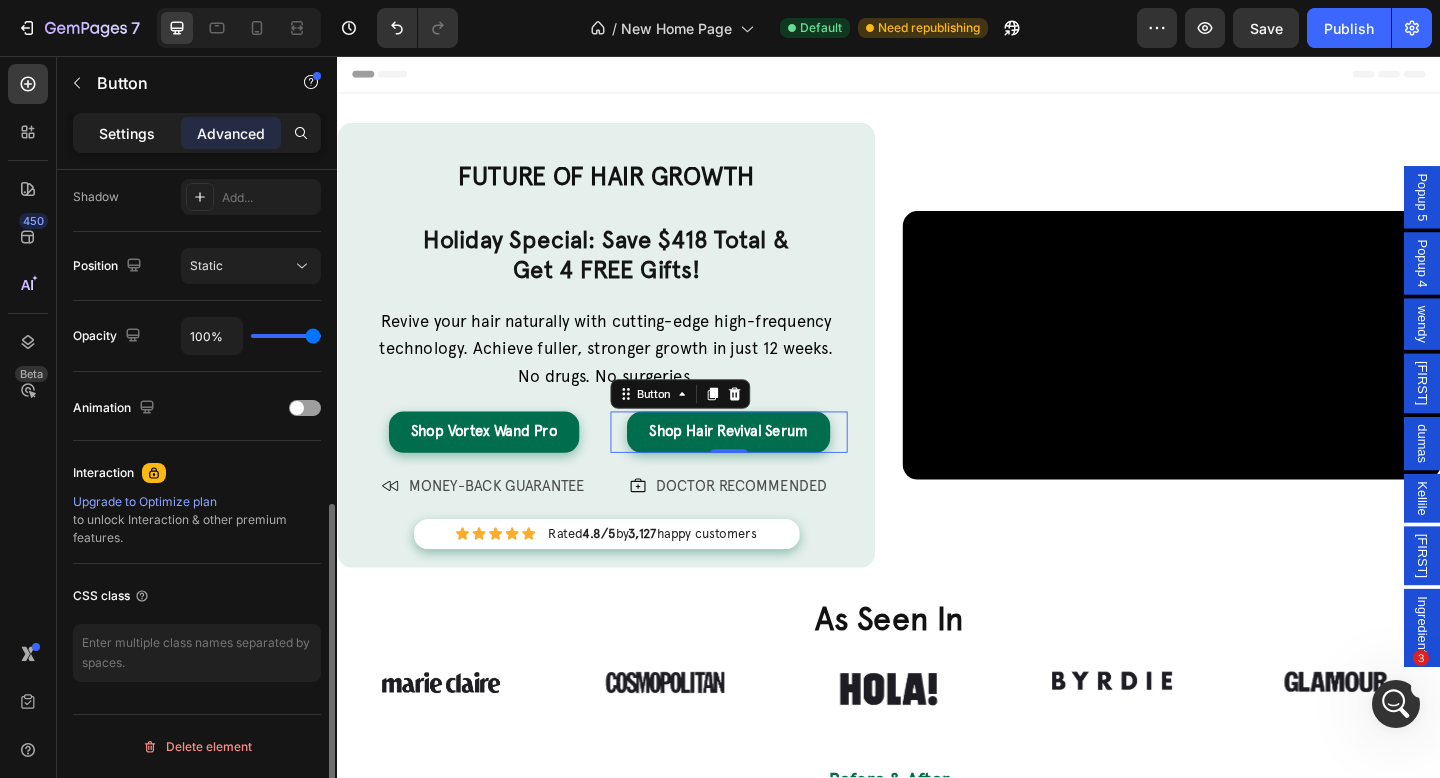 click on "Settings" at bounding box center (127, 133) 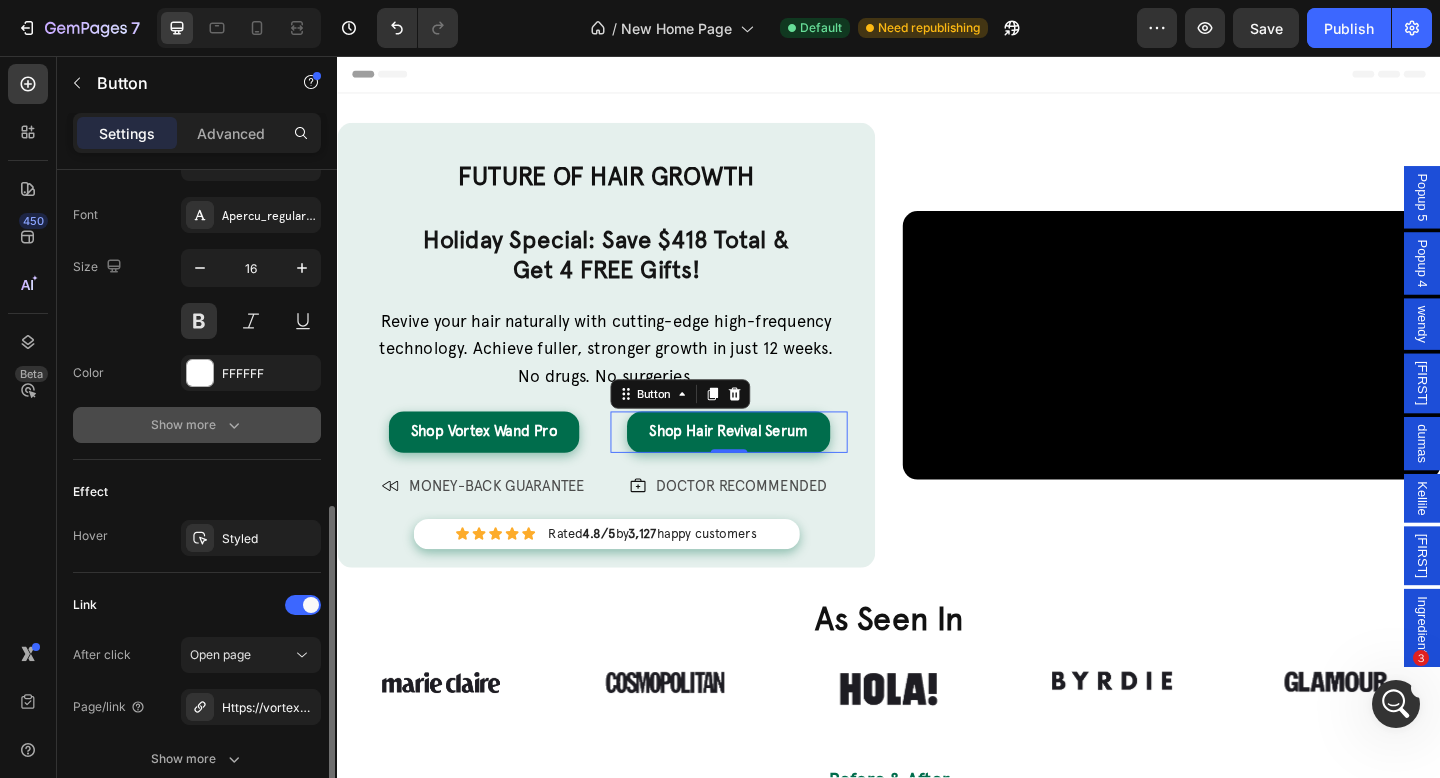 scroll, scrollTop: 780, scrollLeft: 0, axis: vertical 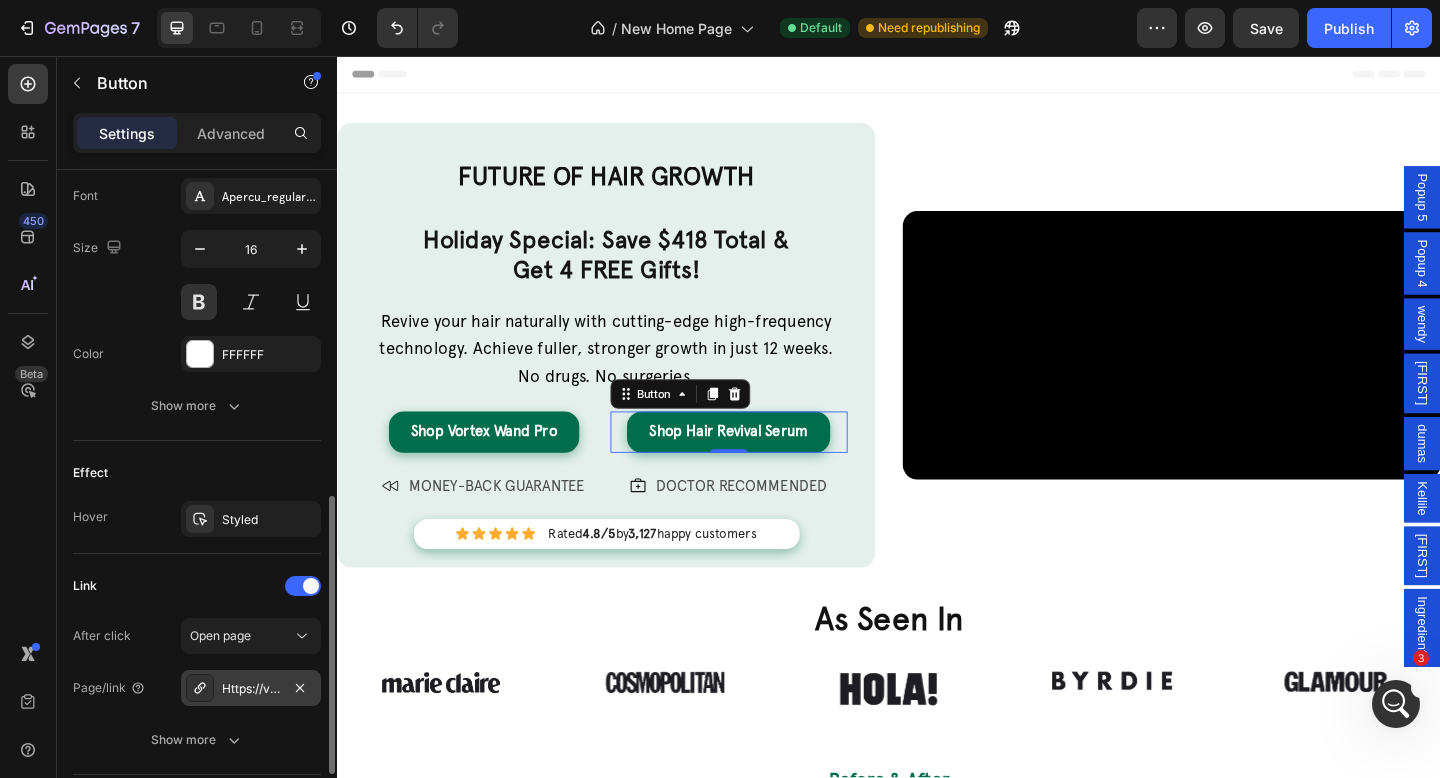 click on "Https://vortexhaircare.Com/vortex-luxury-hair-serum?Selling_plan=10475372865" at bounding box center (251, 689) 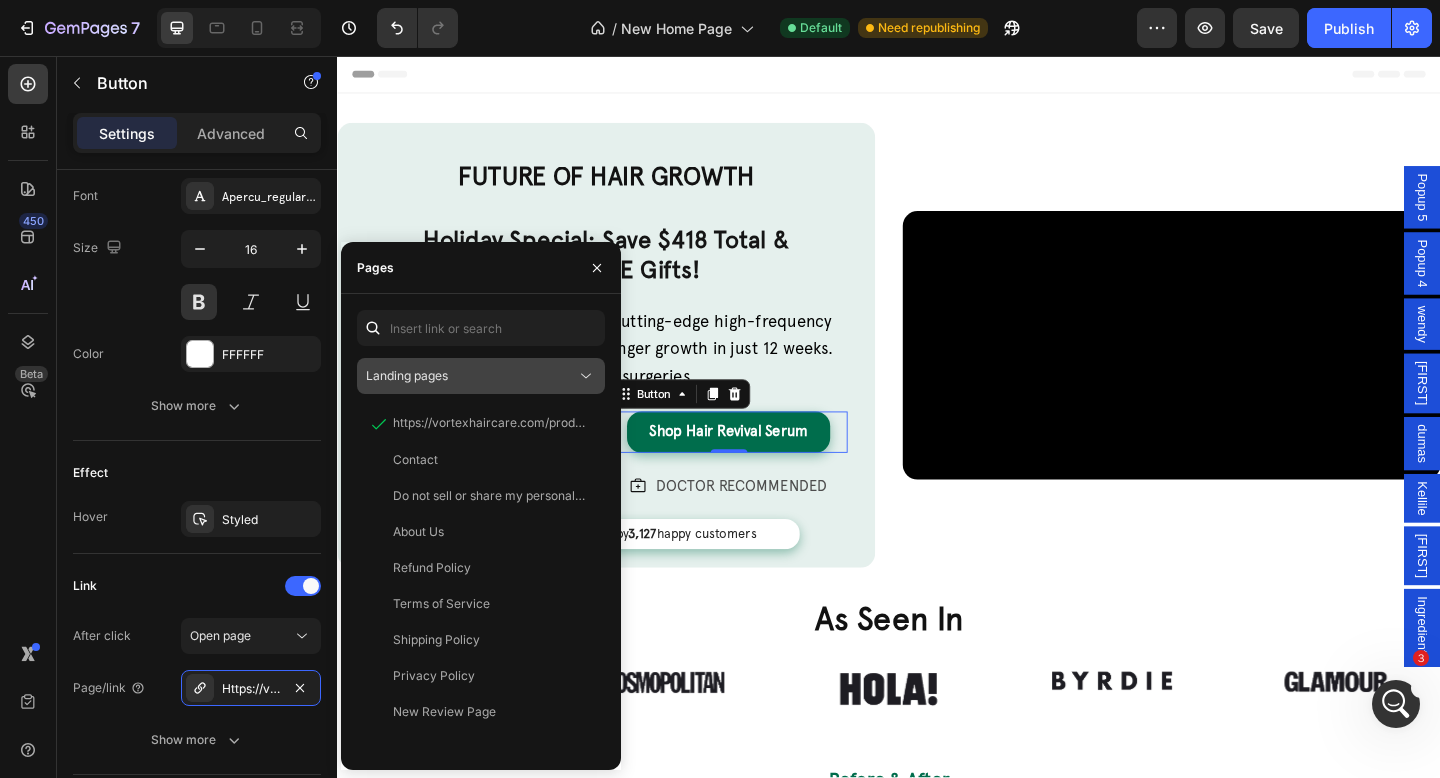 click on "Landing pages" at bounding box center [471, 376] 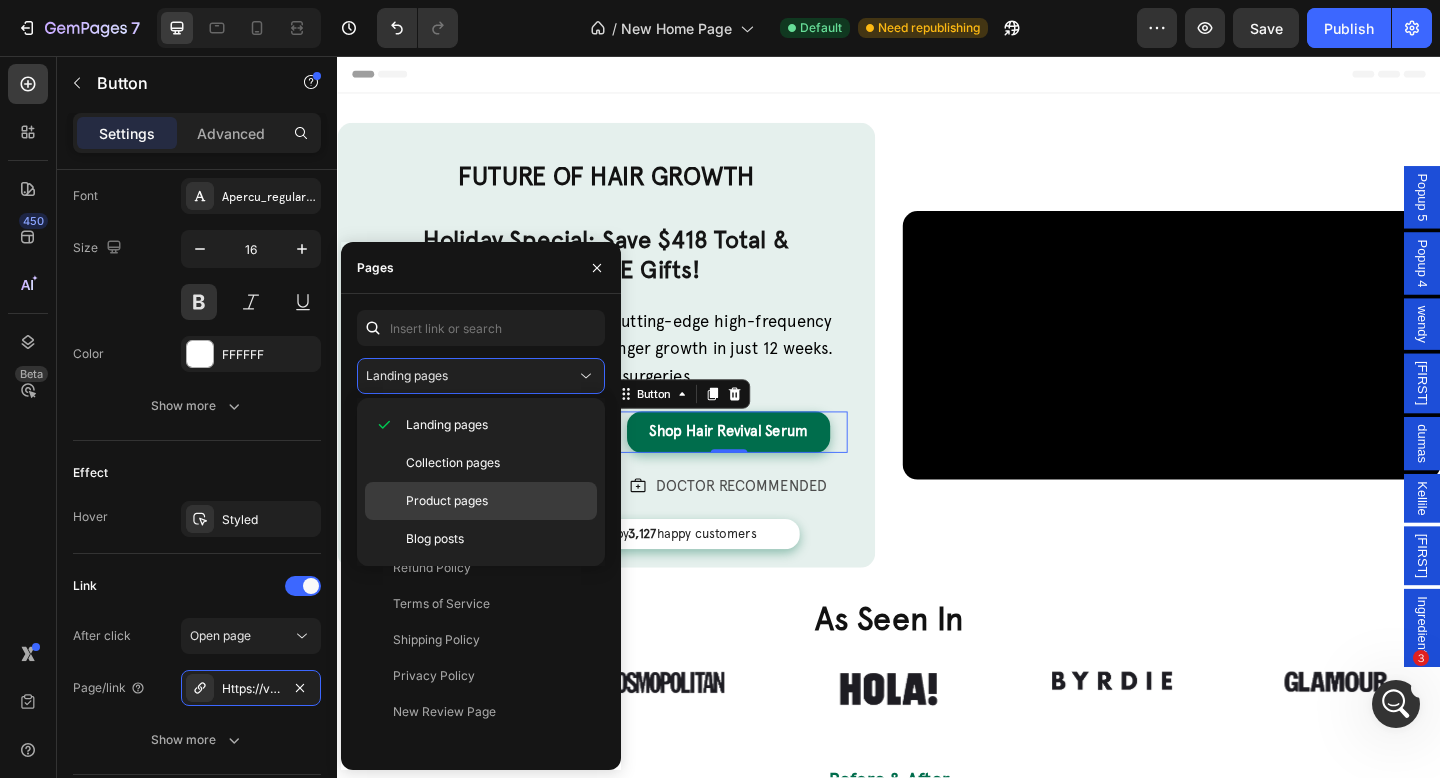 click on "Product pages" at bounding box center (447, 501) 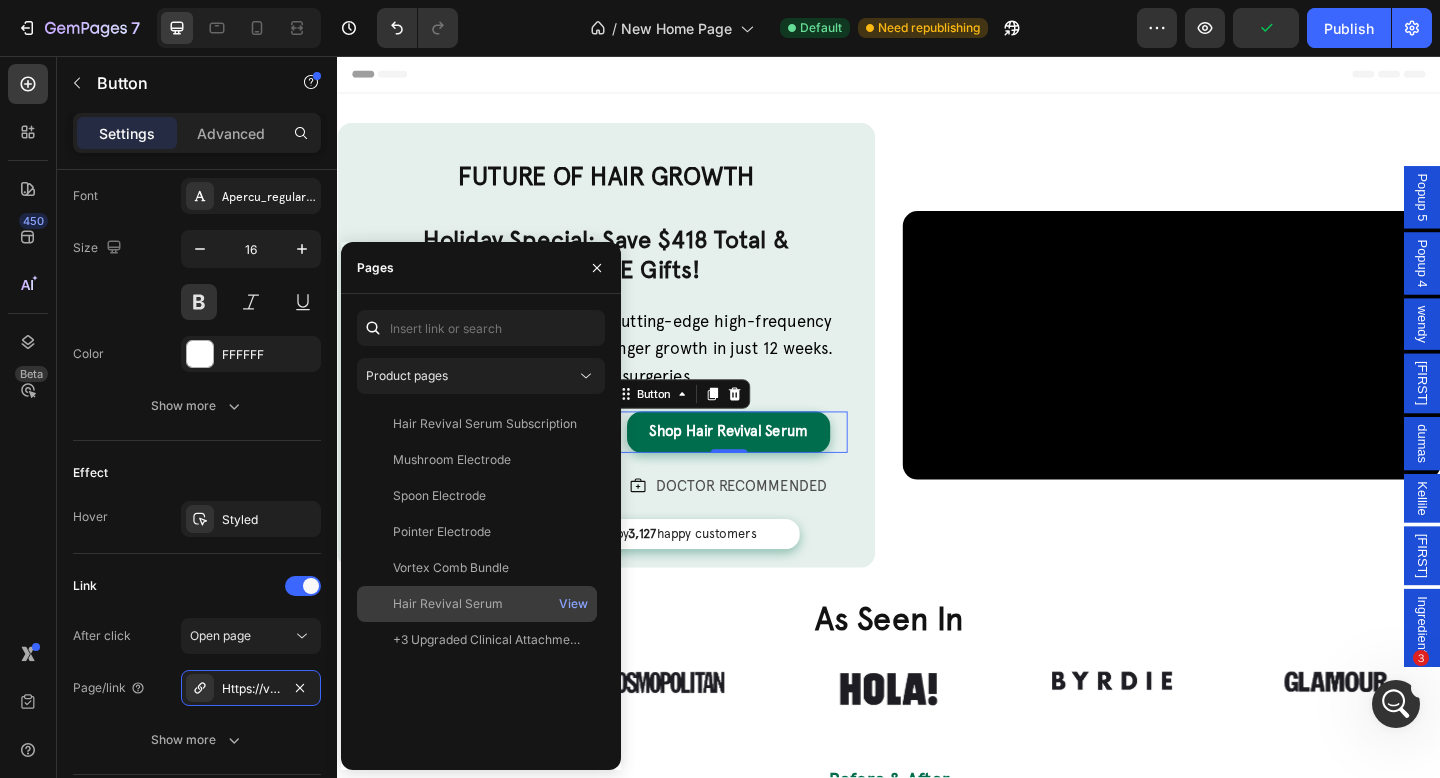 click on "Hair Revival Serum" 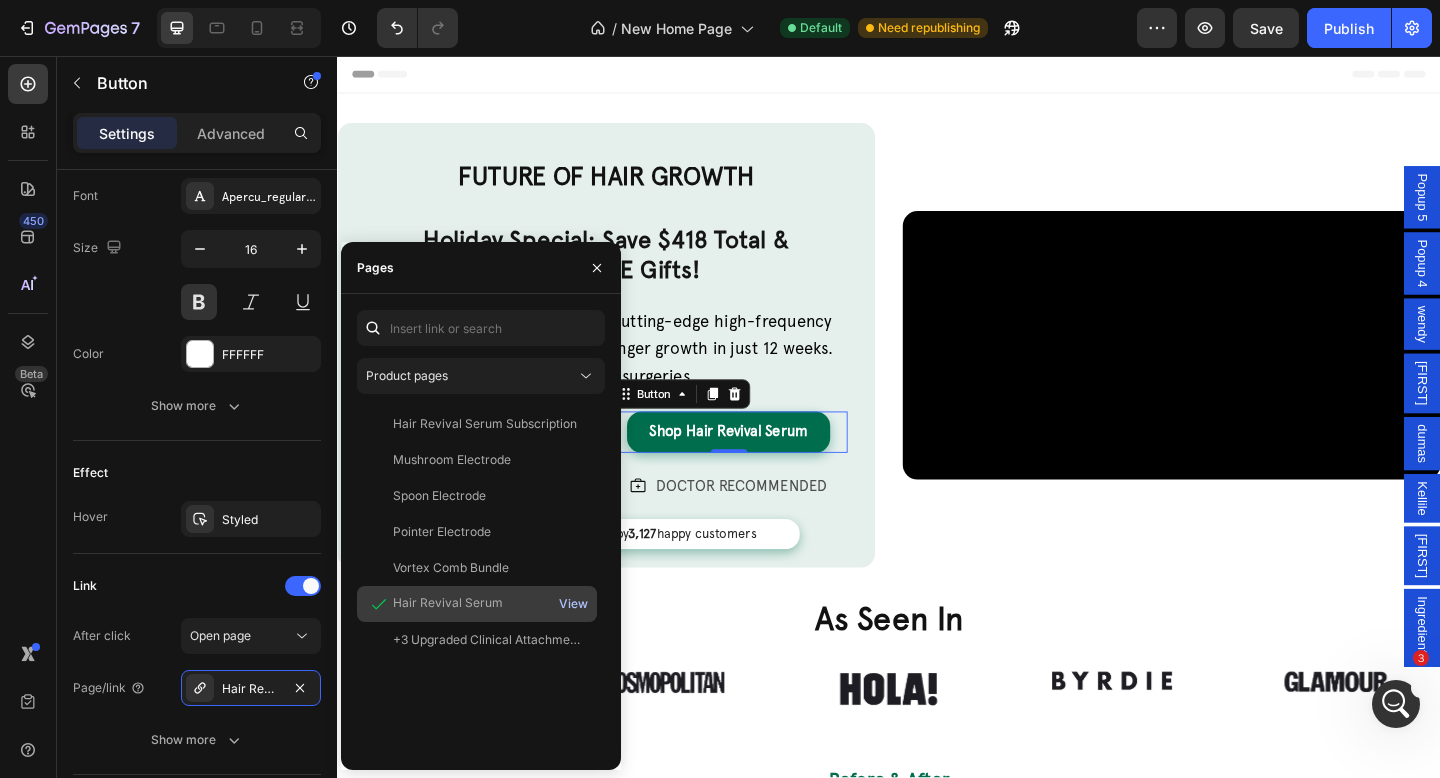 click on "View" at bounding box center [573, 604] 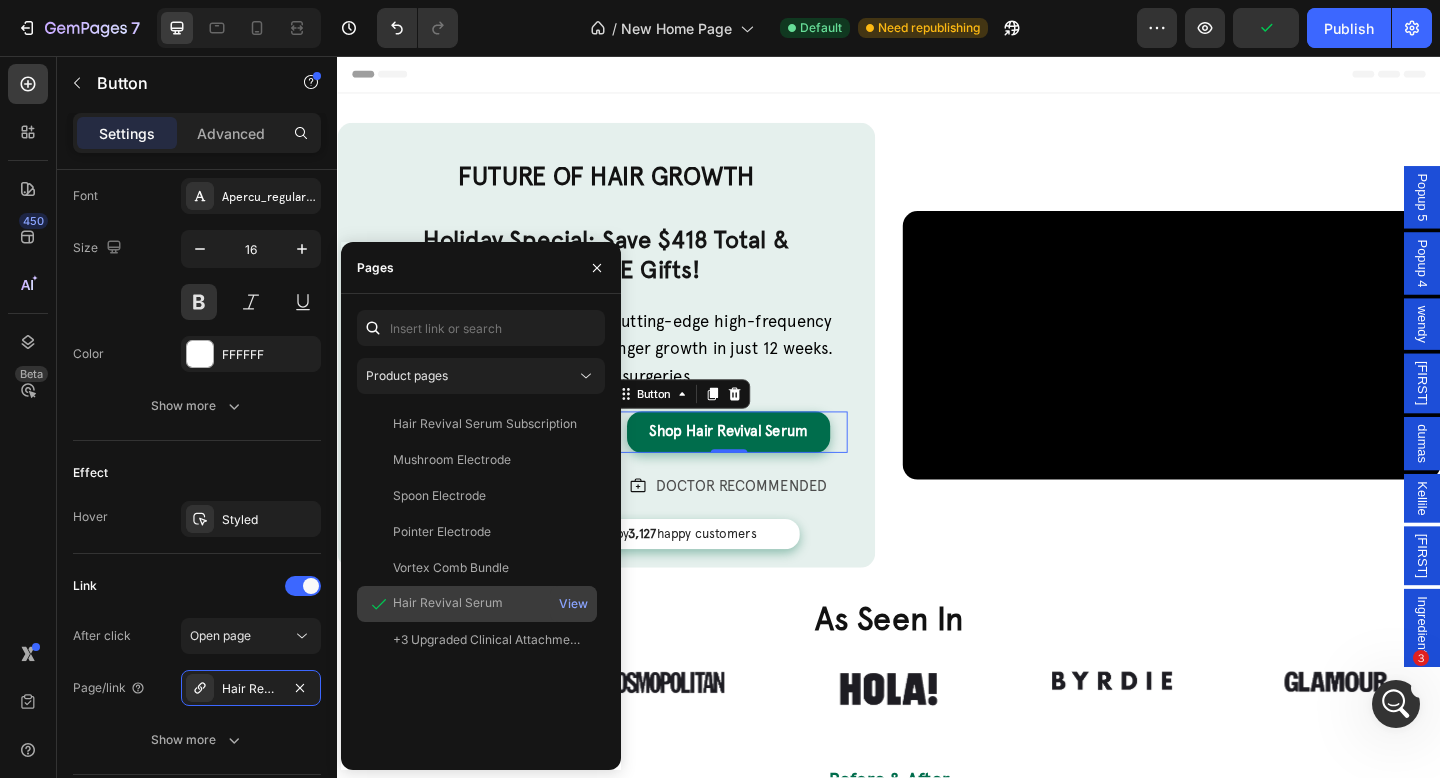 click on "Hair Revival Serum" at bounding box center (477, 604) 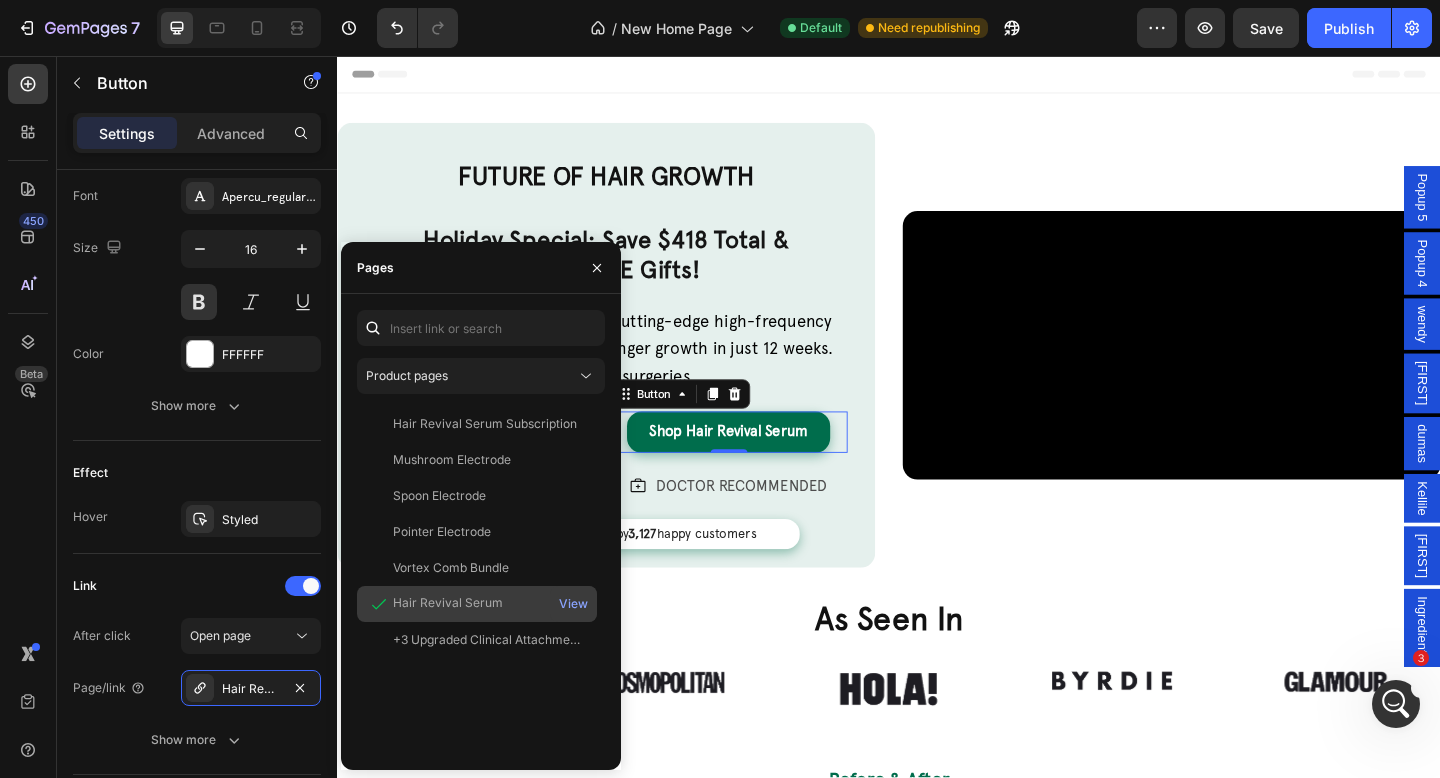 click on "Hair Revival Serum" 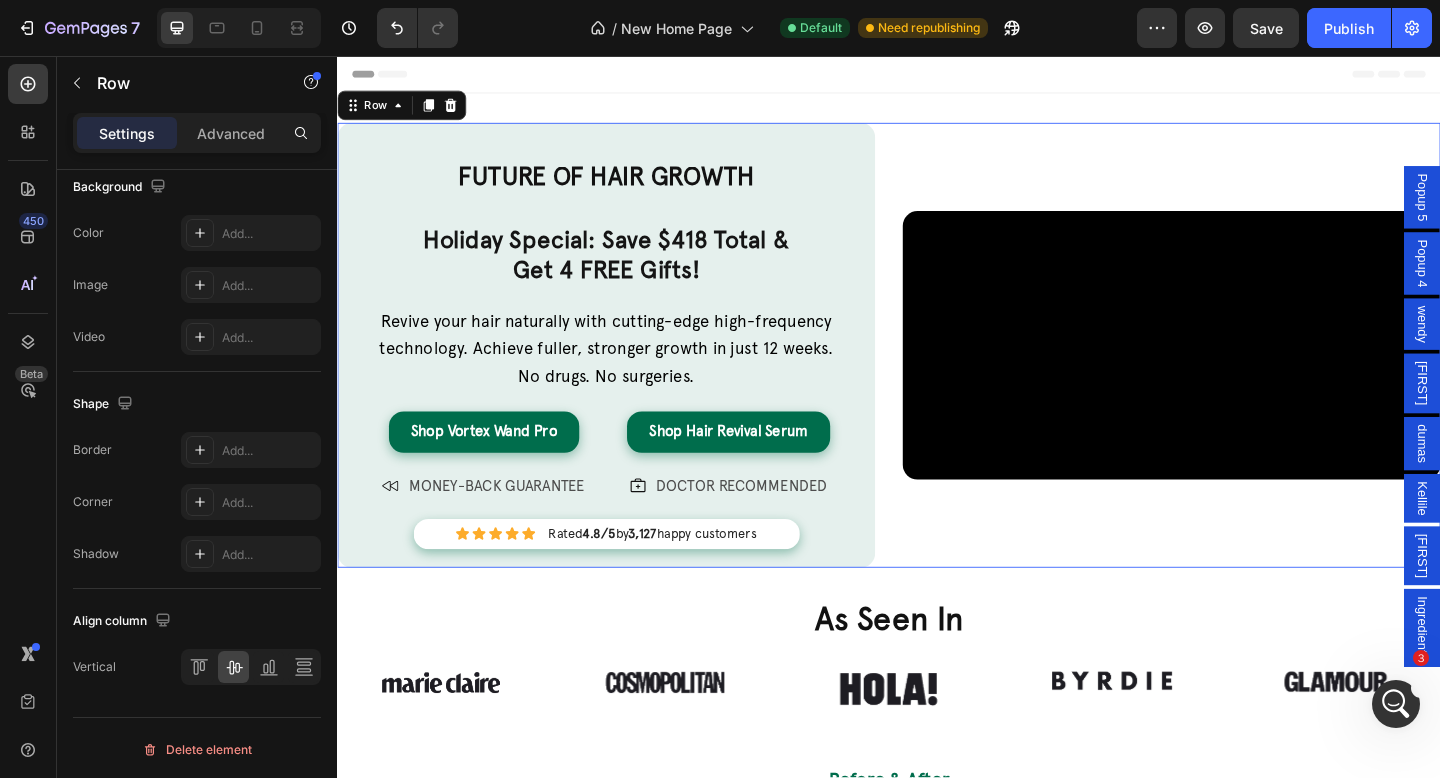click on "Future OF Hair Growth Heading Holiday Special: Save $418 Total & Get 4 FREE Gifts! Text Block Holiday Special: Save $418 Total &  Get 4 FREE Gifts! Text Block Revive your hair naturally with cutting-edge high-frequency technology. Achieve fuller, stronger growth in just 12 weeks.  No drugs. No surgeries. Text Block Revive your hair naturally with cutting-edge high-frequency technology. Achieve fuller, stronger growth in just 12 weeks.  No drugs. No surgeries. Text Block Shop Vortex Wand Pro Button Shop Hair Revival Serum   Button Row
Icon Money-Back Guarantee Text Block Row
Icon Doctor Recommended Text Block Row Row Icon Icon Icon Icon Icon Icon List Rated  4.8/5  by  3,127  happy customers Text Block Row Row" at bounding box center (629, 371) 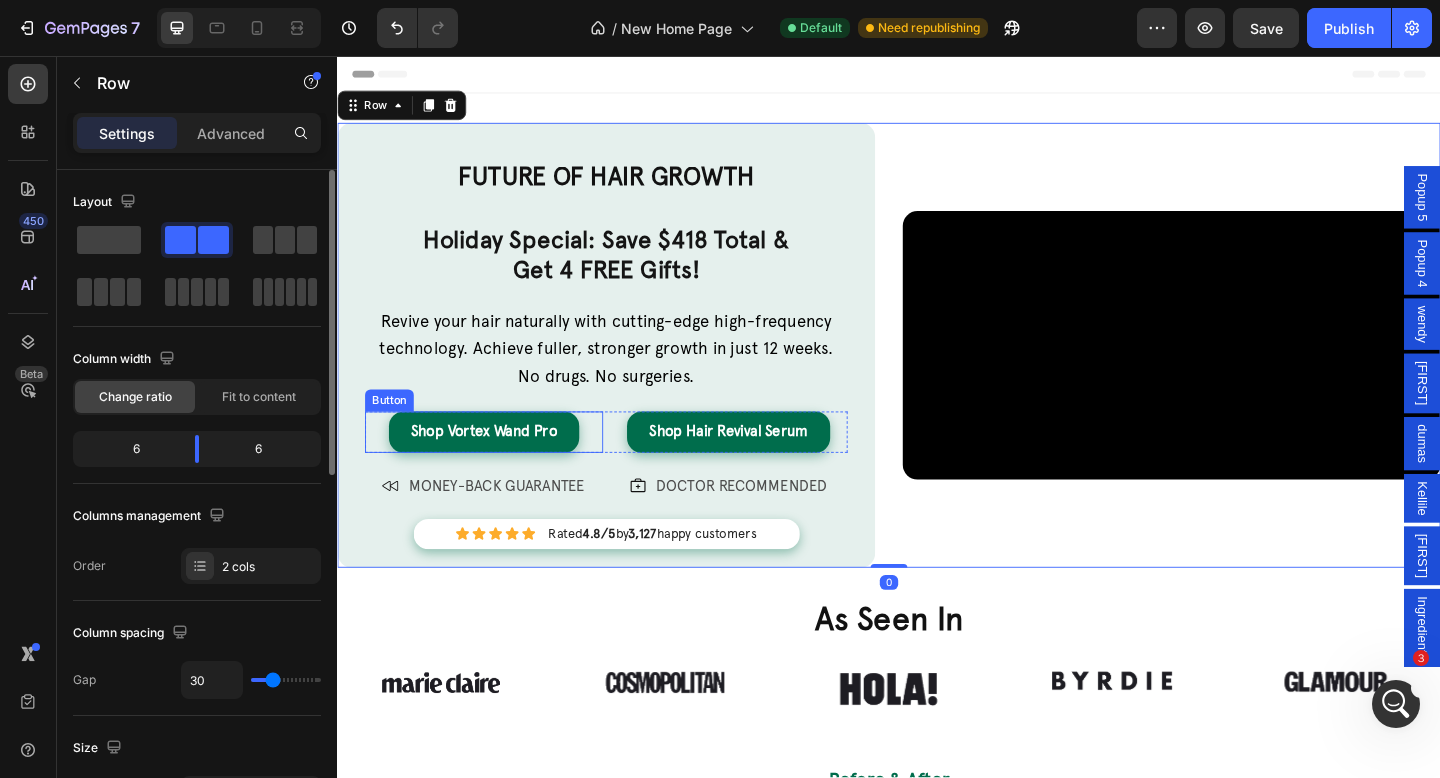 click on "Shop Vortex Wand Pro" at bounding box center (496, 465) 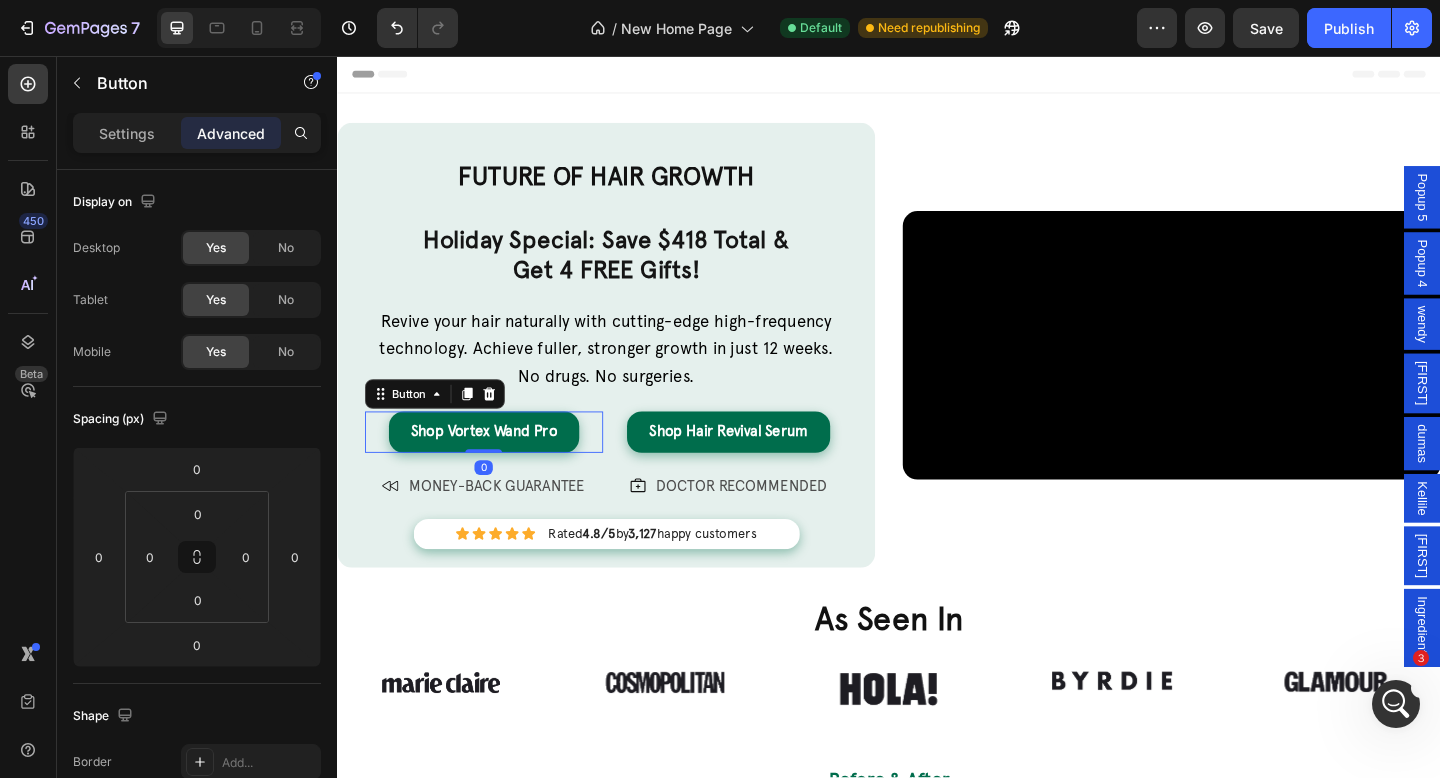 click on "Shop Vortex Wand Pro Button   0" at bounding box center (496, 465) 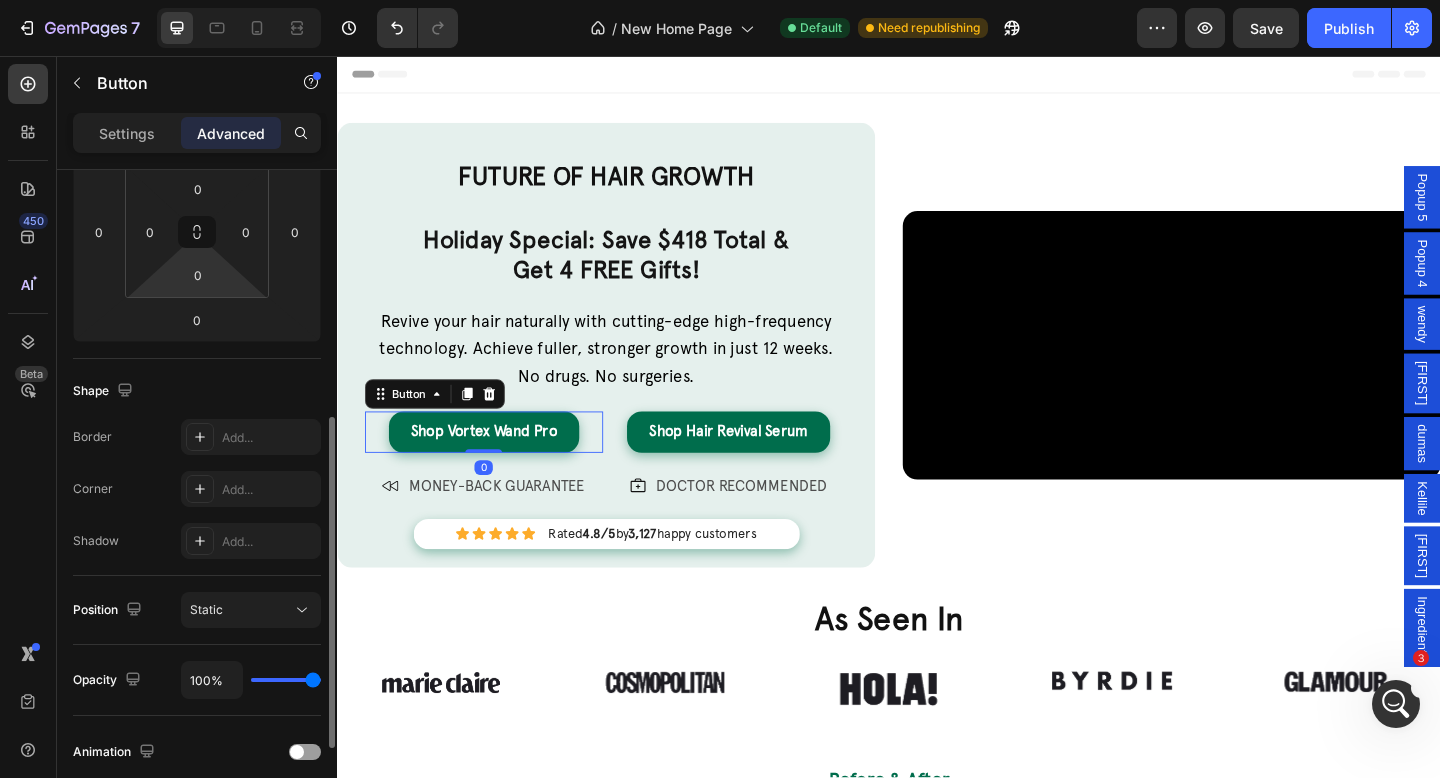 scroll, scrollTop: 382, scrollLeft: 0, axis: vertical 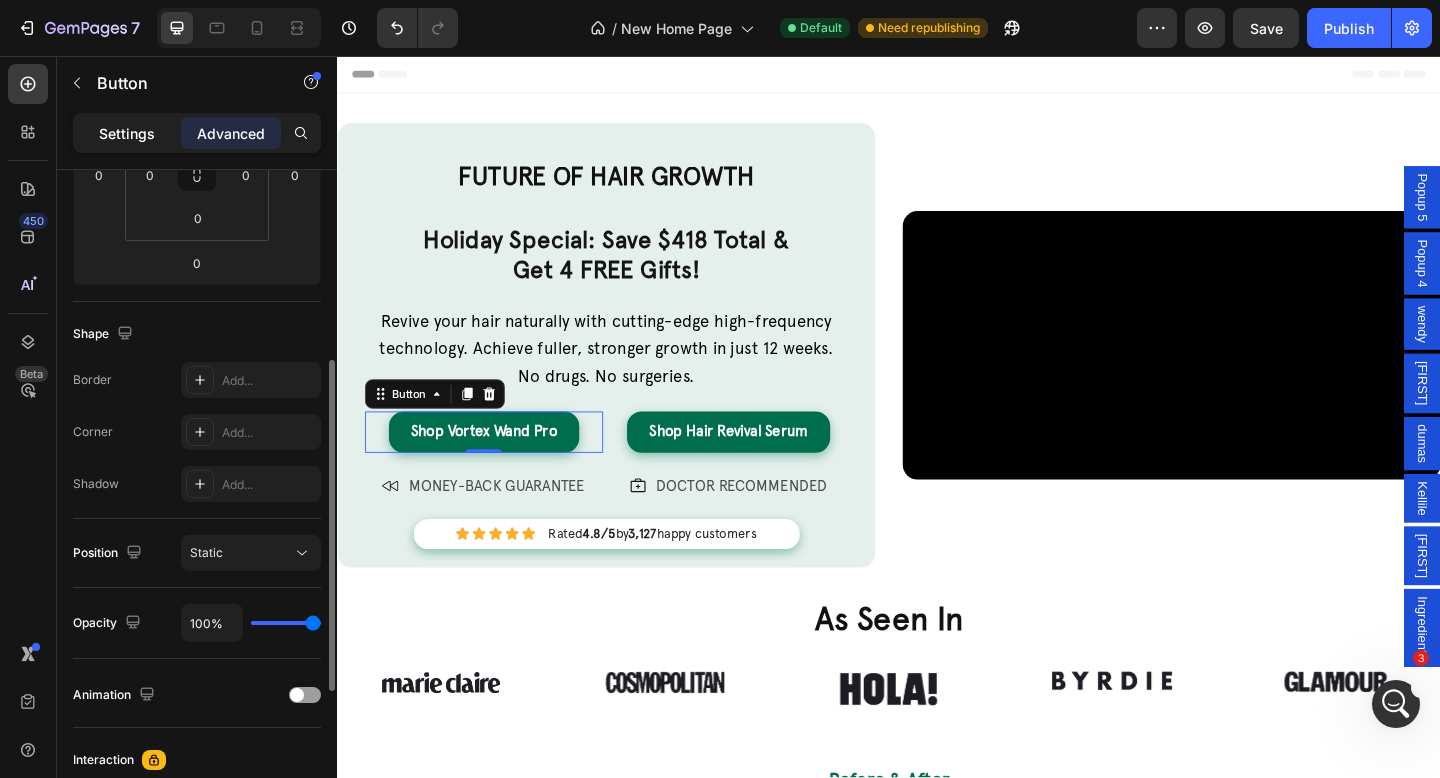 click on "Settings" at bounding box center (127, 133) 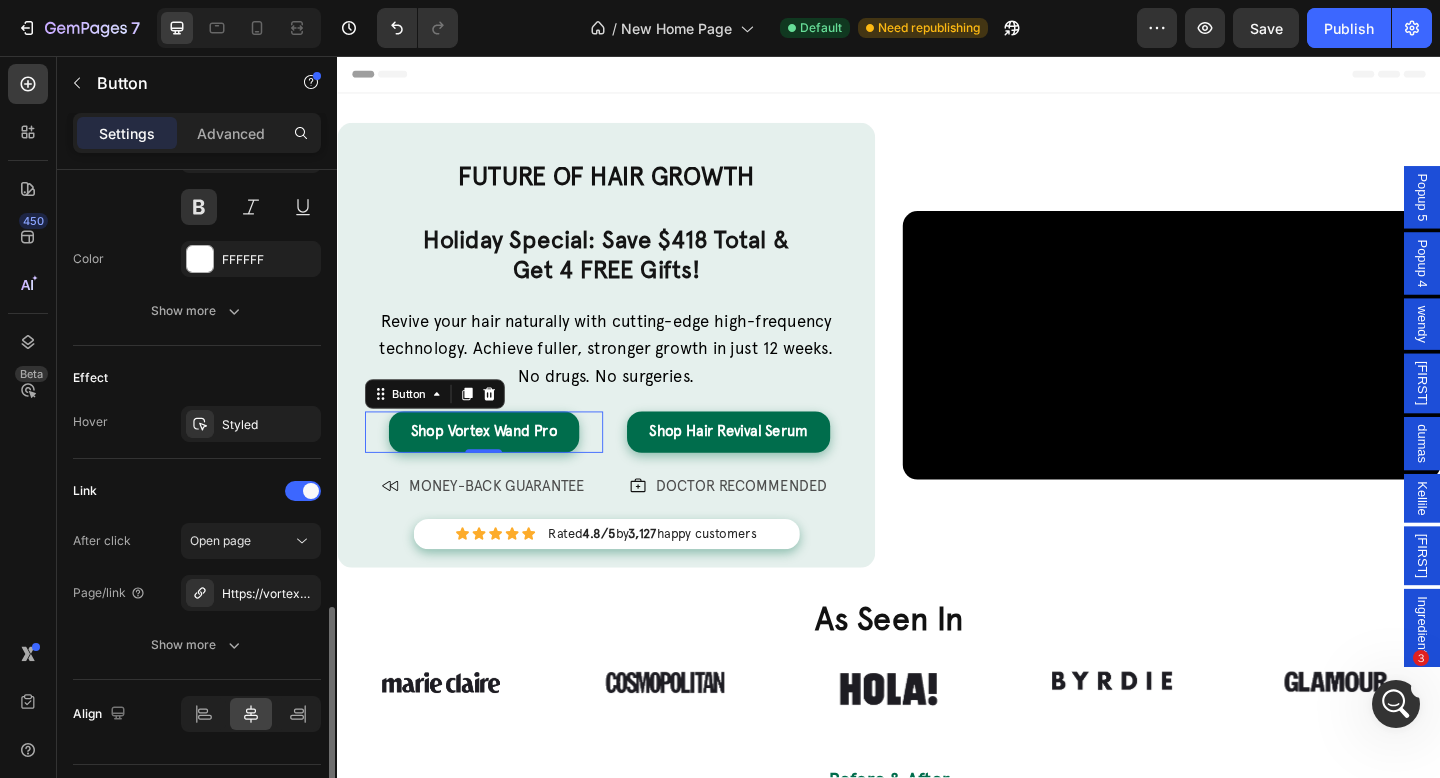 scroll, scrollTop: 925, scrollLeft: 0, axis: vertical 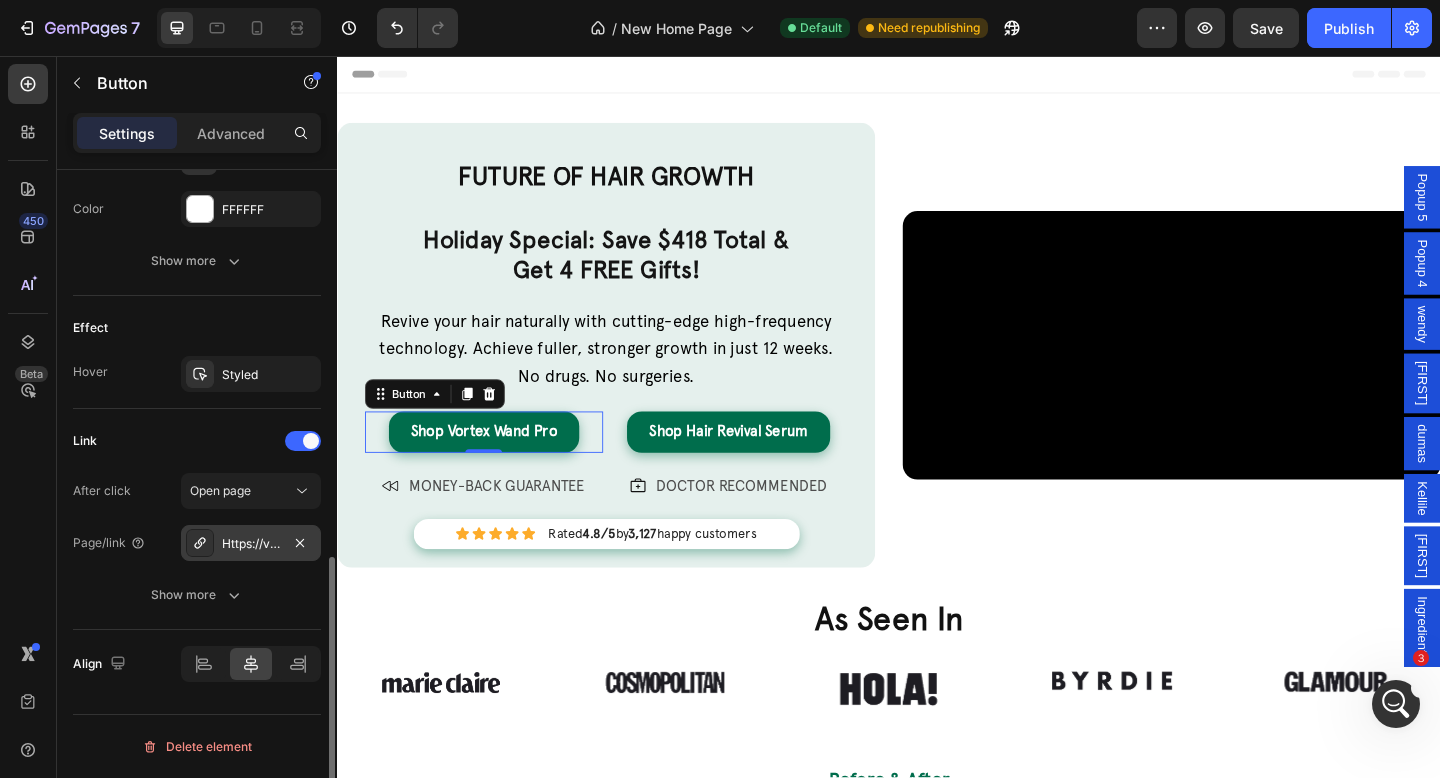 click on "Https://vortexhaircare.Com/new-wand" at bounding box center [251, 544] 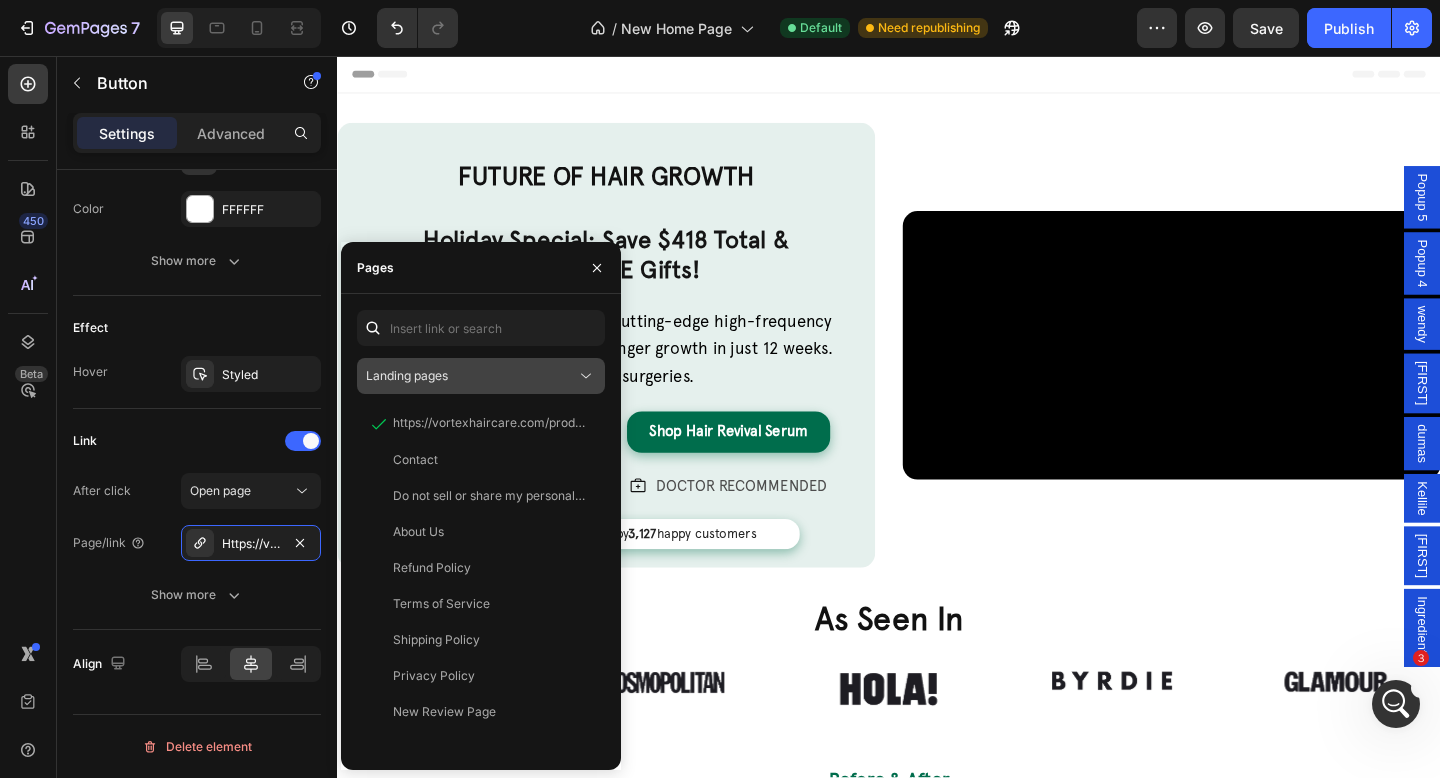 click on "Landing pages" at bounding box center [471, 376] 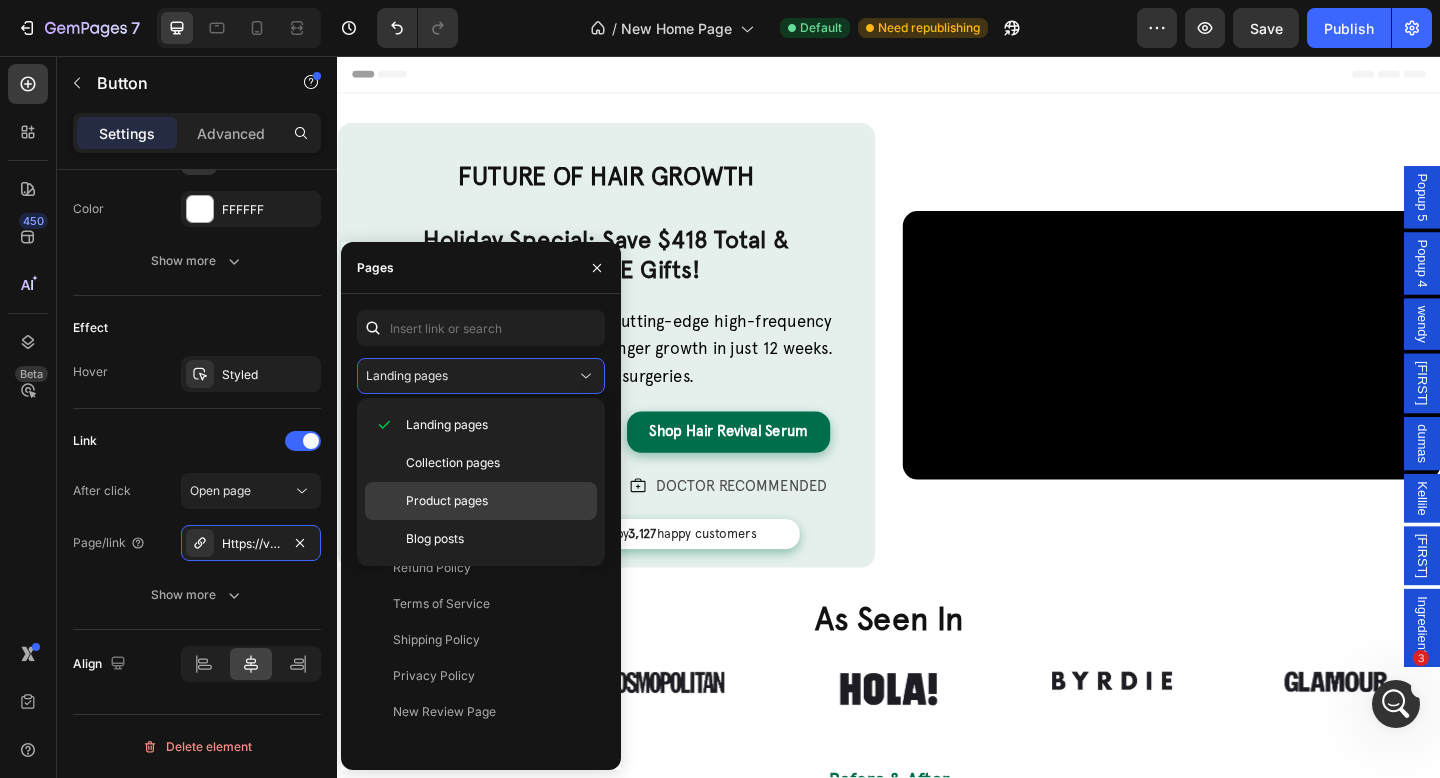 click on "Product pages" at bounding box center [447, 501] 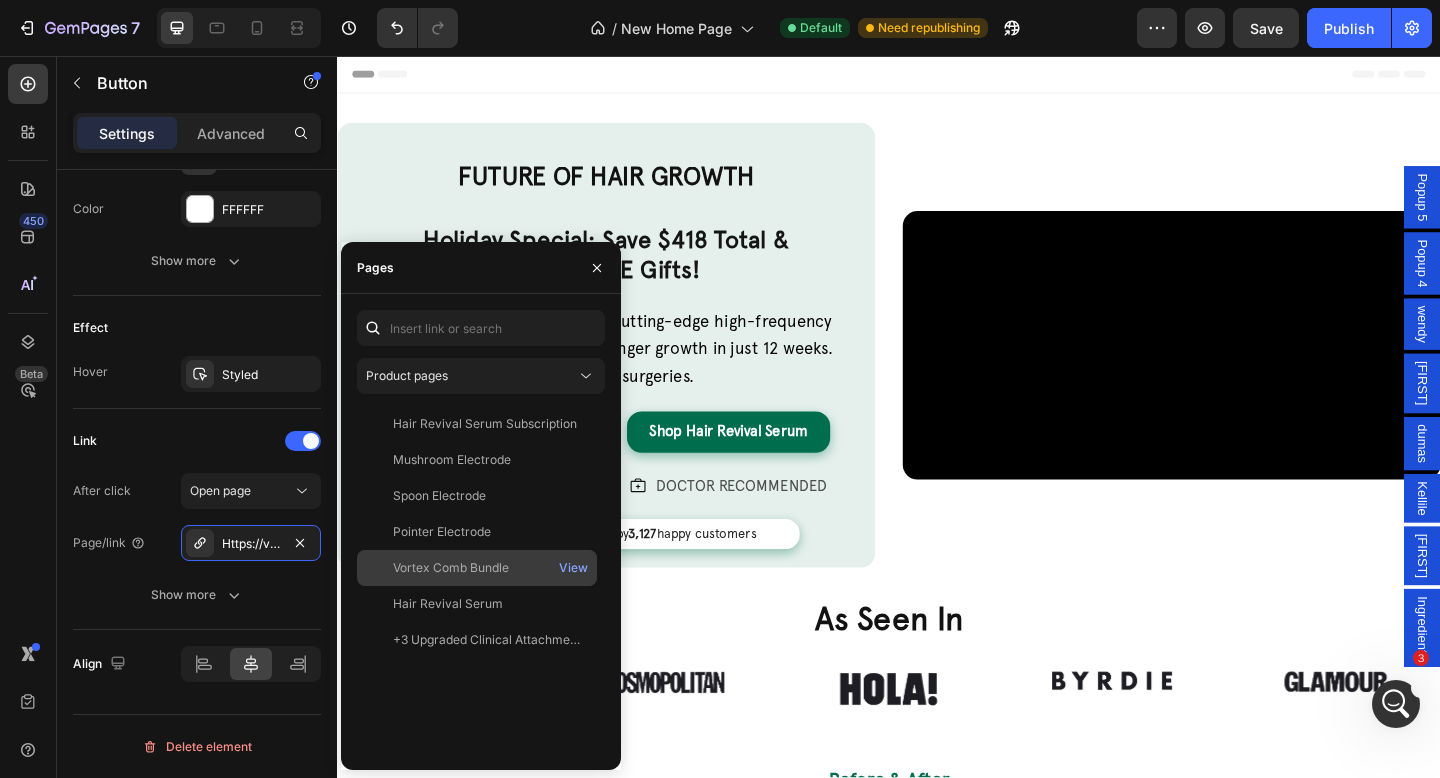 click on "Vortex Comb Bundle" 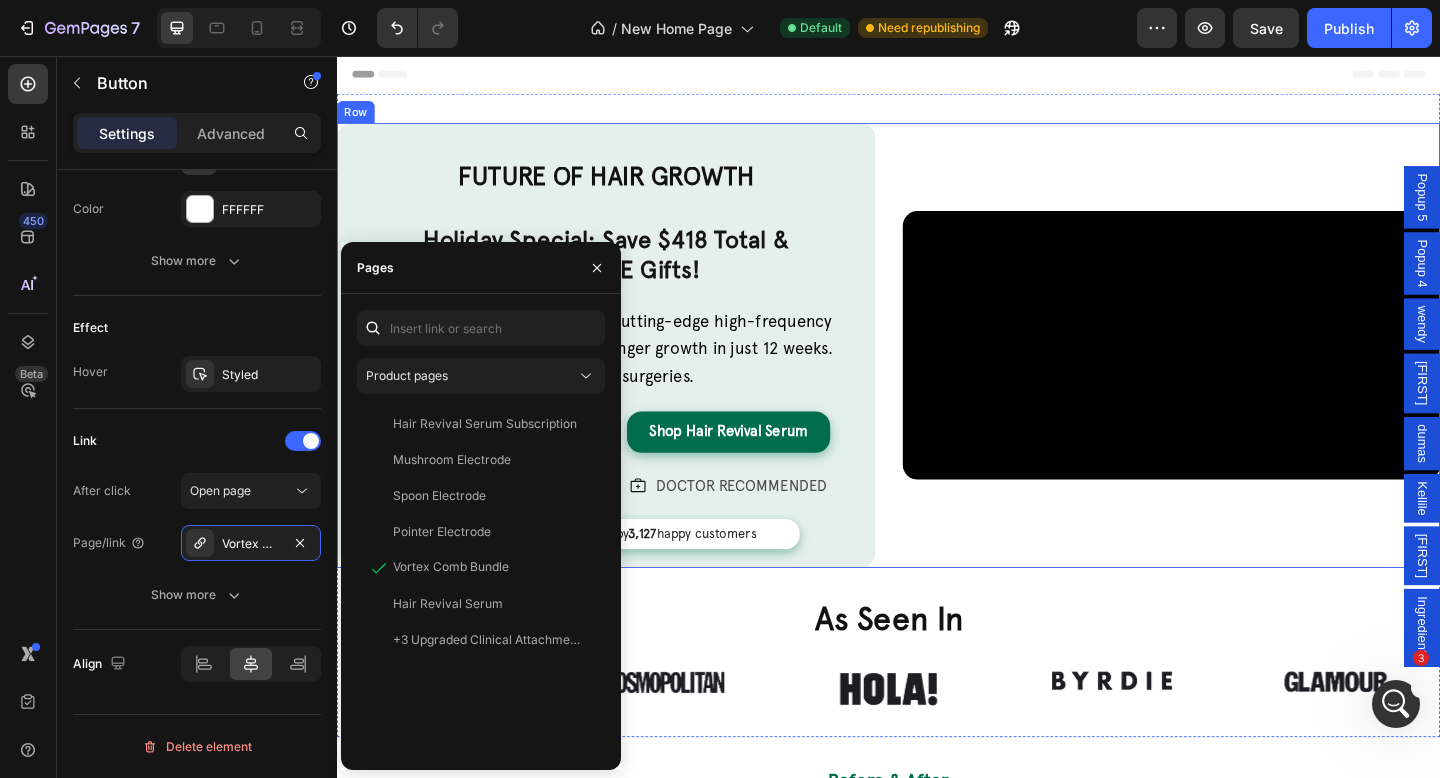 click on "Future OF Hair Growth Heading Holiday Special: Save $418 Total & Get 4 FREE Gifts! Text Block Holiday Special: Save $418 Total &  Get 4 FREE Gifts! Text Block Revive your hair naturally with cutting-edge high-frequency technology. Achieve fuller, stronger growth in just 12 weeks.  No drugs. No surgeries. Text Block Revive your hair naturally with cutting-edge high-frequency technology. Achieve fuller, stronger growth in just 12 weeks.  No drugs. No surgeries. Text Block Shop Vortex Wand Pro Button   0 Shop Hair Revival Serum   Button Row
Icon Money-Back Guarantee Text Block Row
Icon Doctor Recommended Text Block Row Row Icon Icon Icon Icon Icon Icon List Rated  4.8/5  by  3,127  happy customers Text Block Row Row" at bounding box center (629, 371) 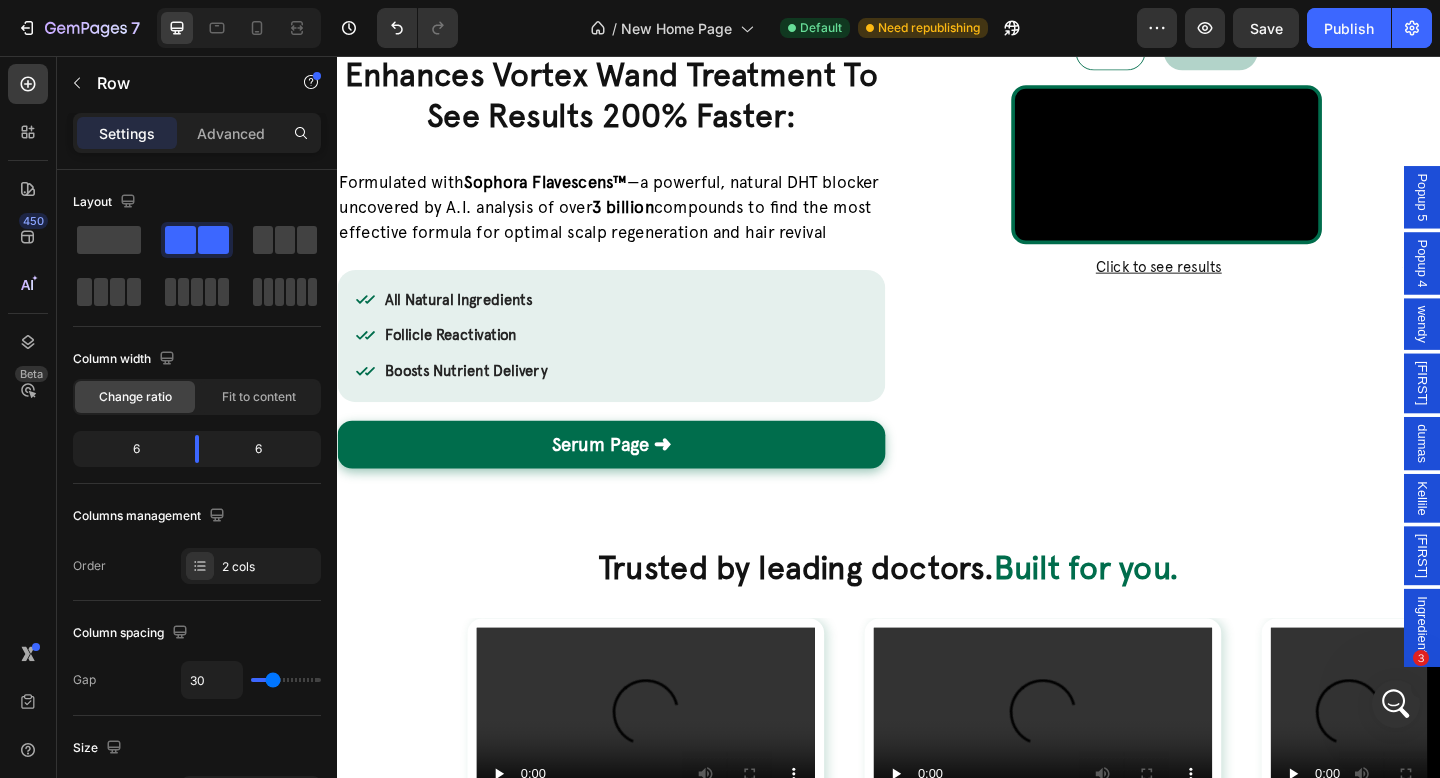 scroll, scrollTop: 4380, scrollLeft: 0, axis: vertical 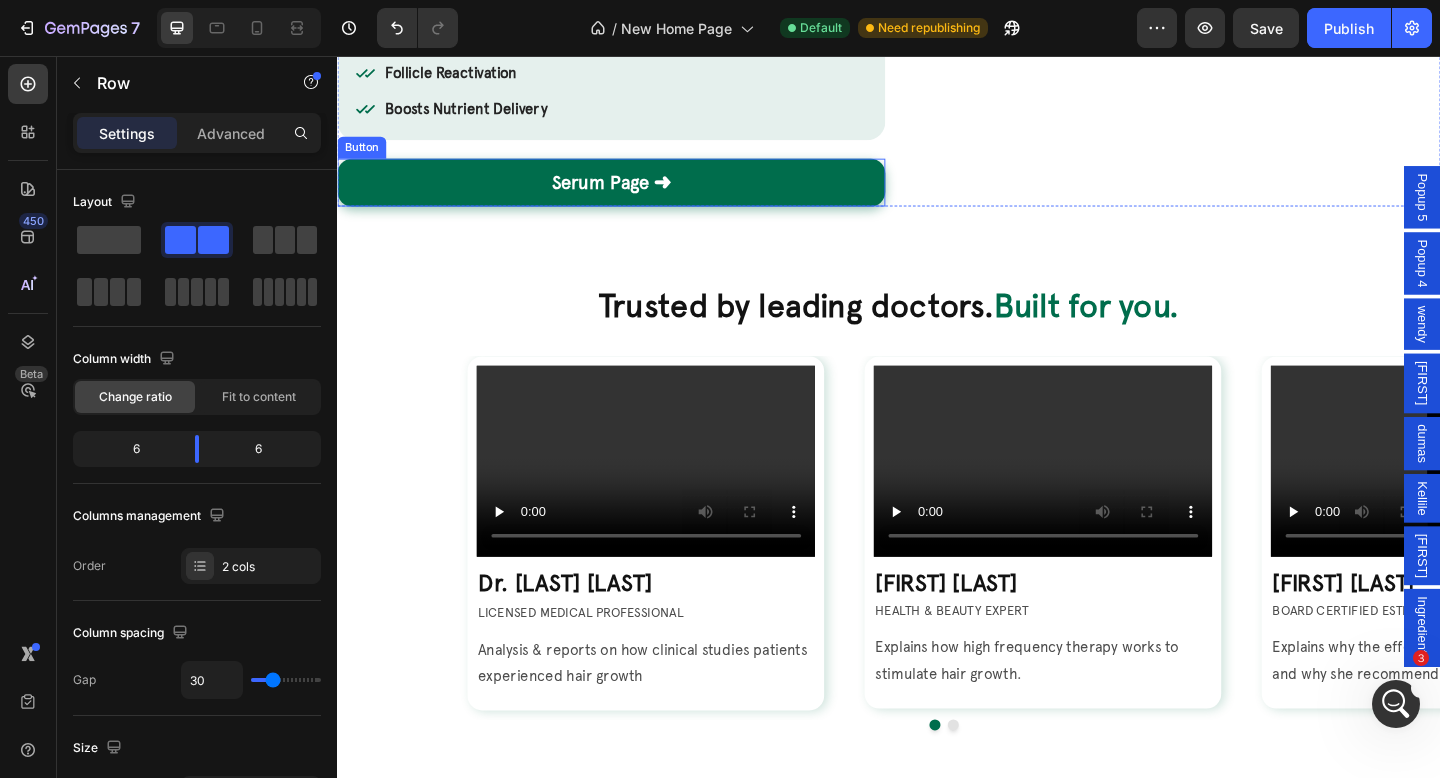 click on "Serum Page ➜" at bounding box center [635, 194] 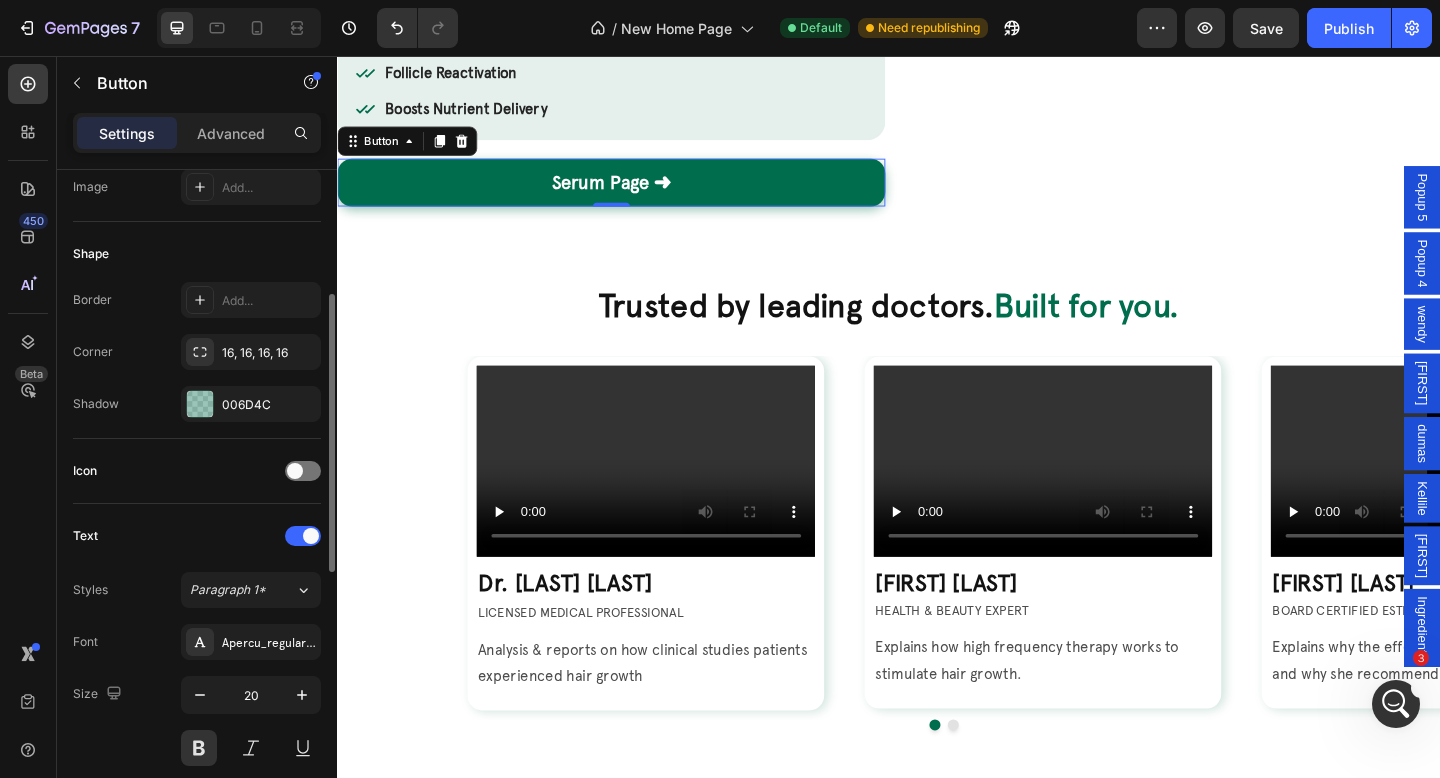 scroll, scrollTop: 359, scrollLeft: 0, axis: vertical 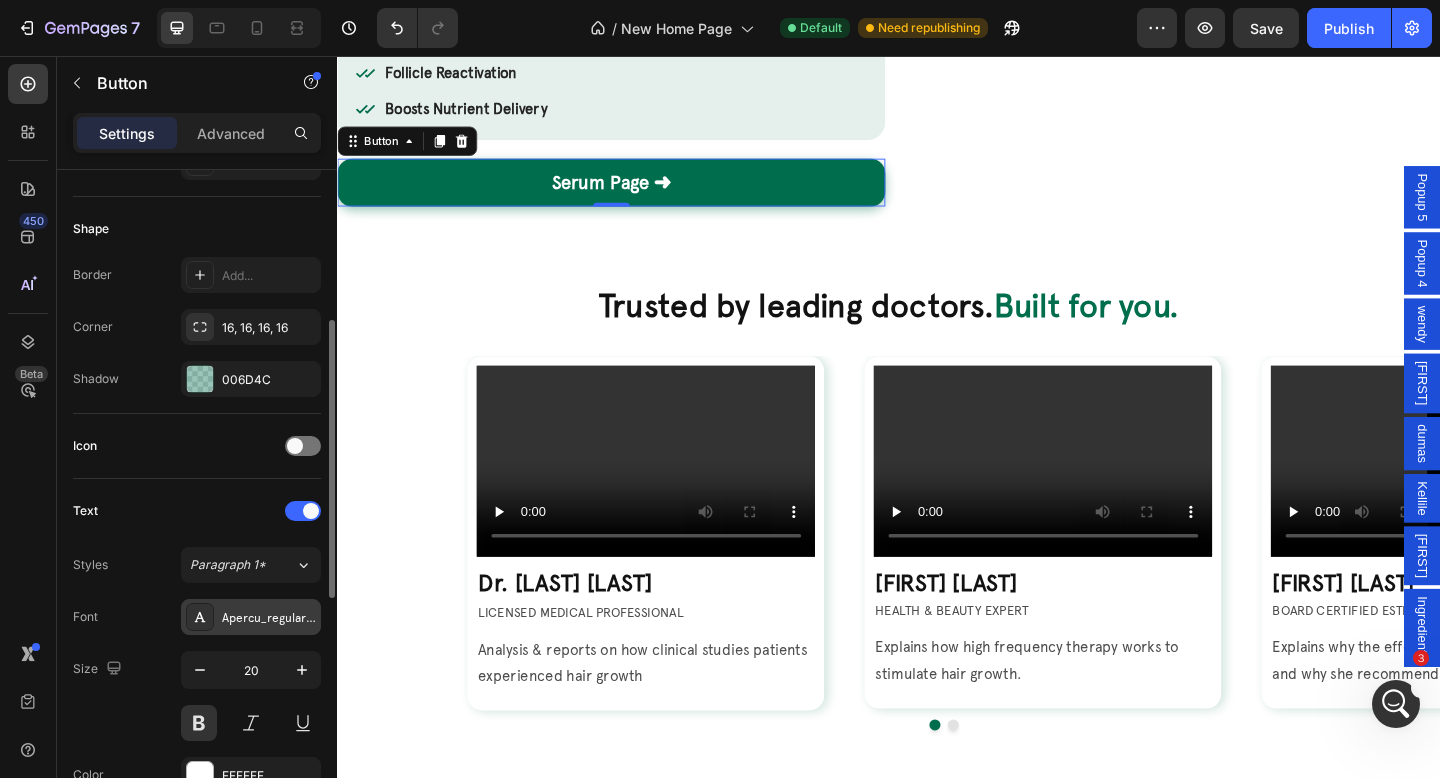 click on "Apercu_regular_pro" at bounding box center [269, 618] 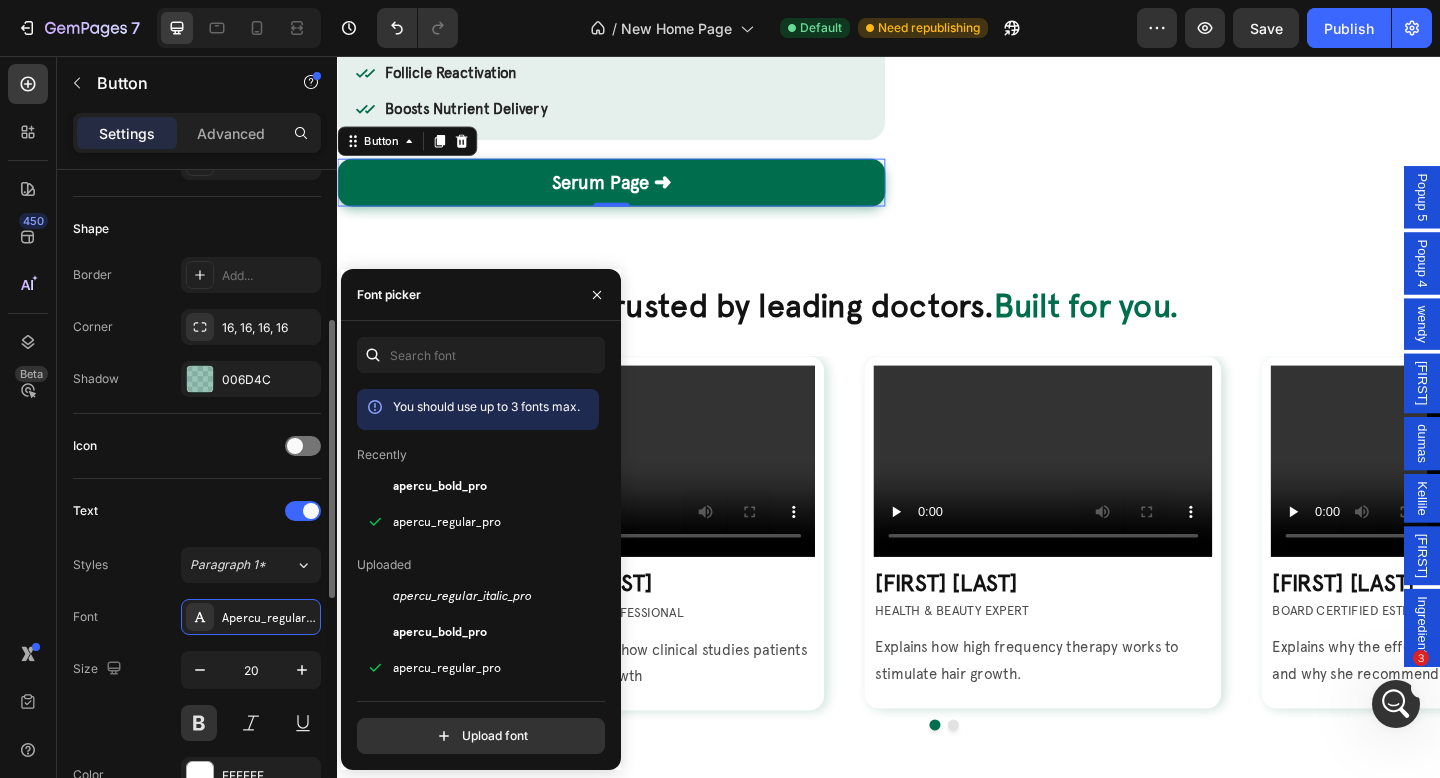 click on "Text" at bounding box center [197, 511] 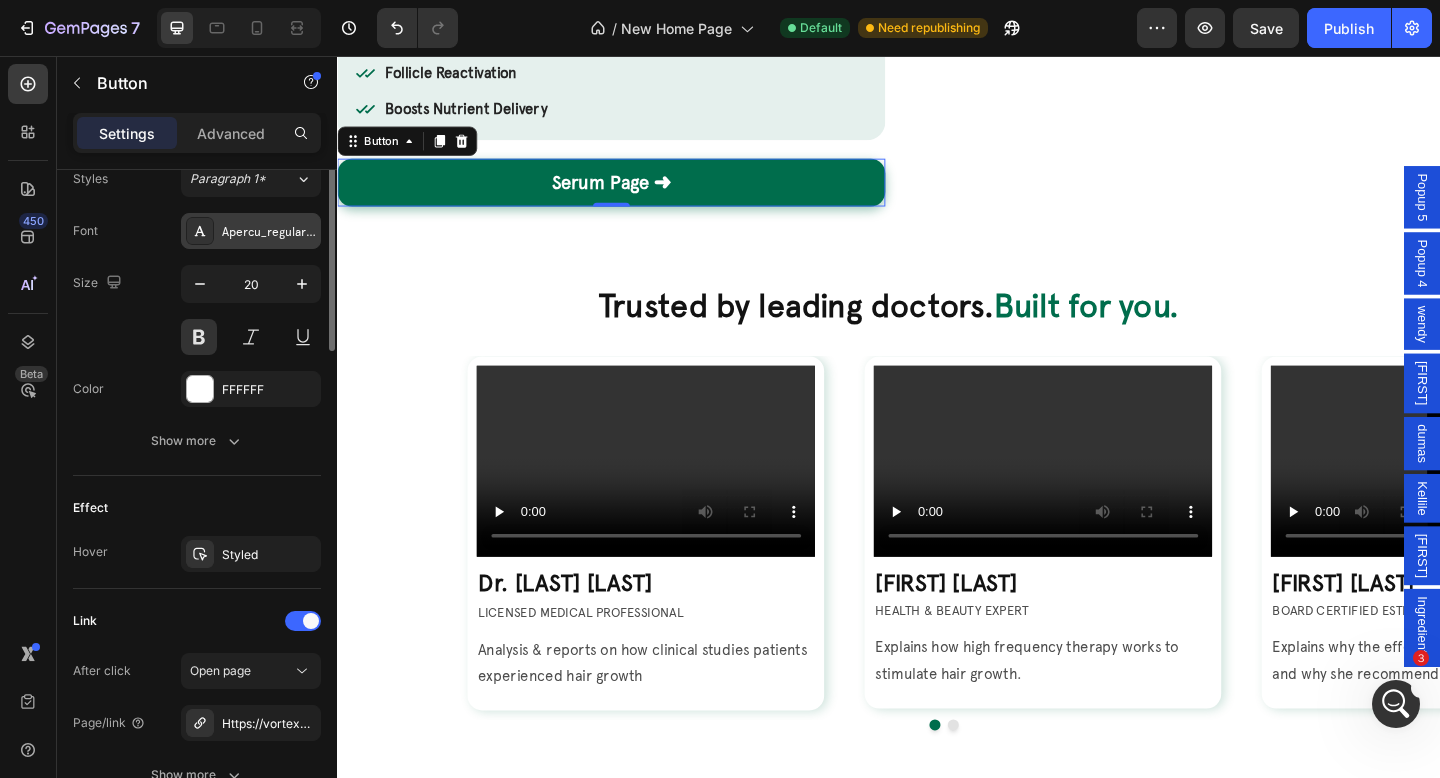 scroll, scrollTop: 837, scrollLeft: 0, axis: vertical 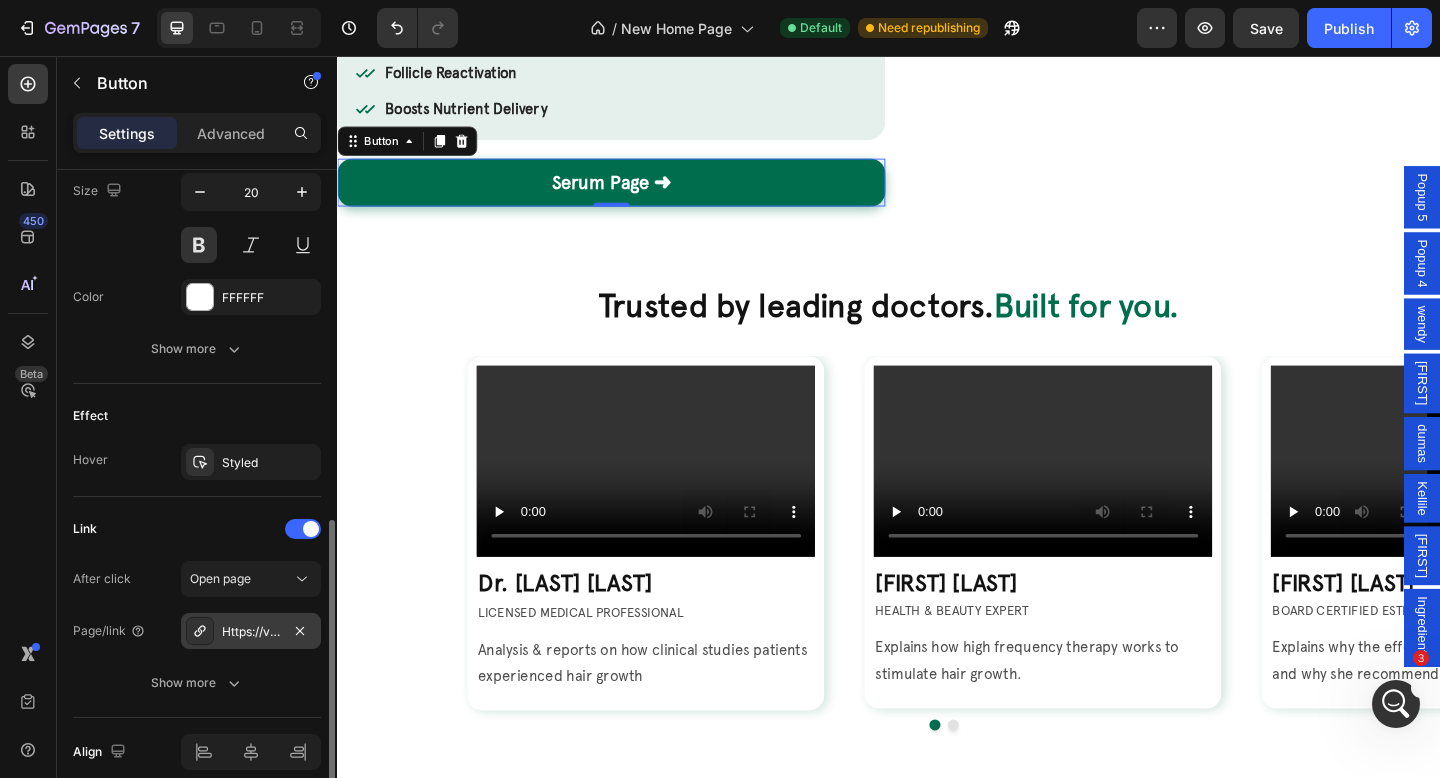 click on "Https://vortexhaircare.Com/vortex-luxury-hair-serum?Selling_plan=10475372865" at bounding box center [251, 632] 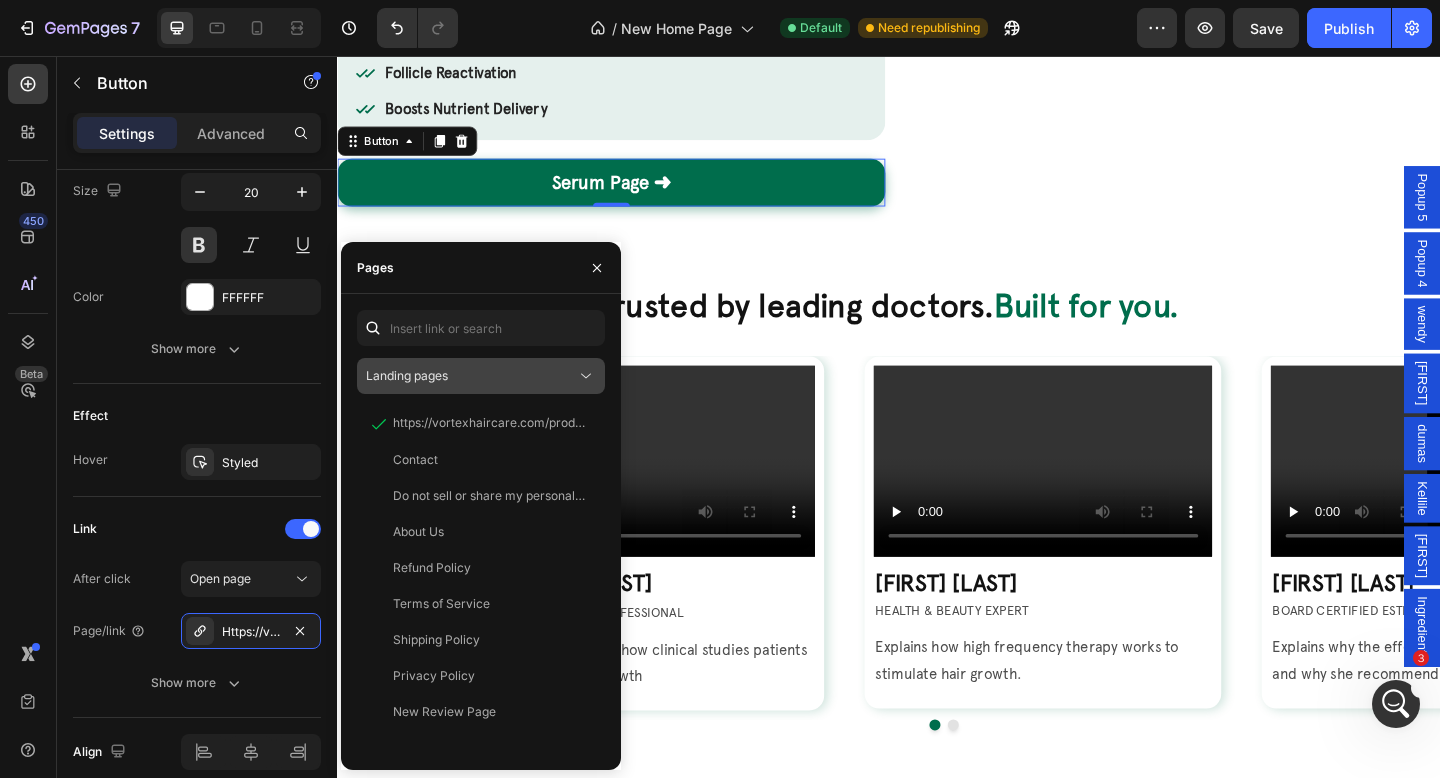 click on "Landing pages" 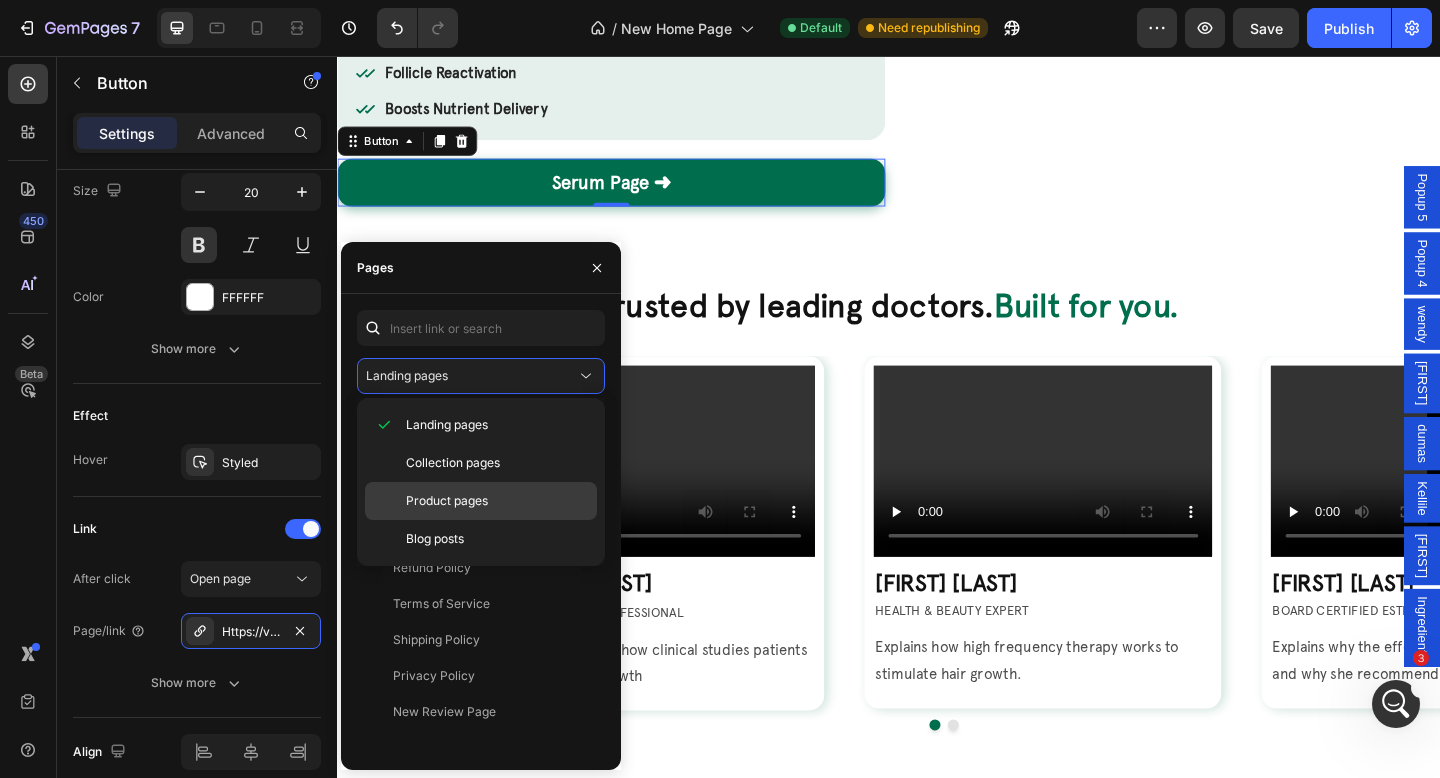 click on "Product pages" 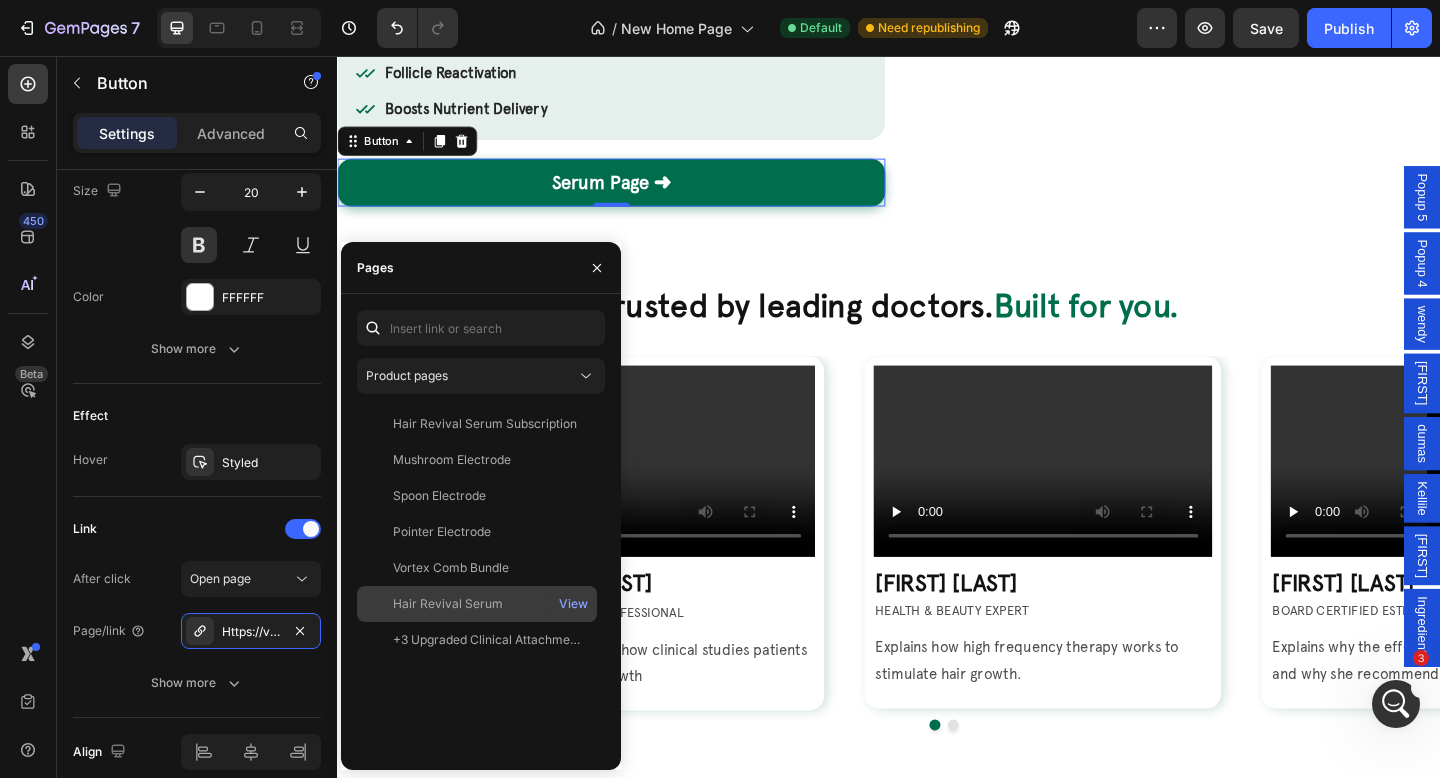 click on "Hair Revival Serum" 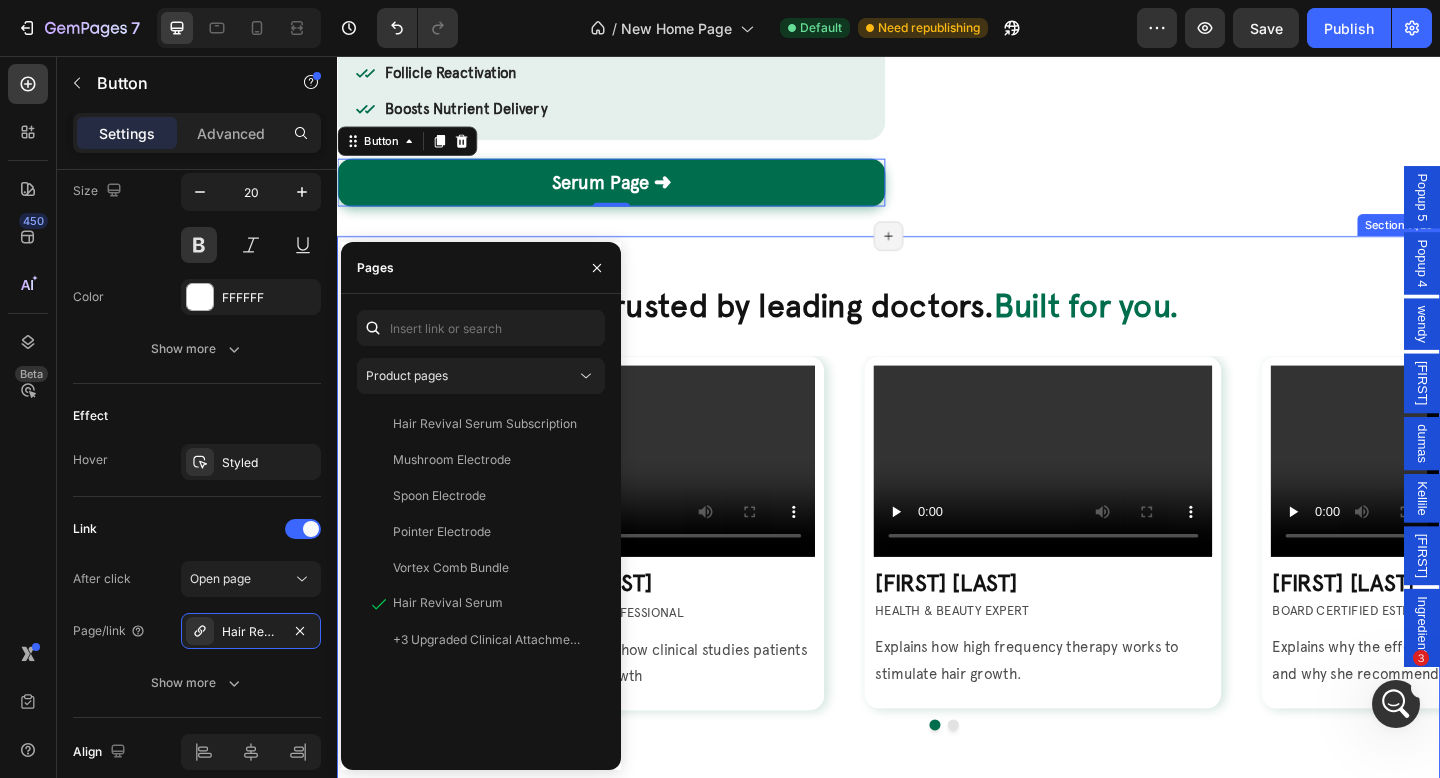 click on "Trusted by leading doctors.  Built for you. Heading
Video Dr. Blane Schilling Heading LICENSED MEDICAL PROFESSIONAL Text Block Analysis & reports on how clinical studies patients experienced hair growth Text Block Row Video Sarah Perera Heading HEALTH & BEAUTY EXPERT Text Block Explains how high frequency therapy works to stimulate hair growth. Text Block Row Video Emily Sorta Heading BOARD CERTIFIED ESTHETICIAN  Text Block Explains why the effective device on the market and why she recommends it to her patients  Text Block Row
Carousel Image Clinical Studies Heading Trichologist Recommended Heading Image “What was only possible in a clinic a few years ago has become an effective and safe option for patients to undertake at the convenience and privacy of their own home.”   -Dr. Davin Evans, Board-Certified Trichologists Team Text Block Man's results Button Women's results Button Row Learn more Heading Row" at bounding box center [937, 815] 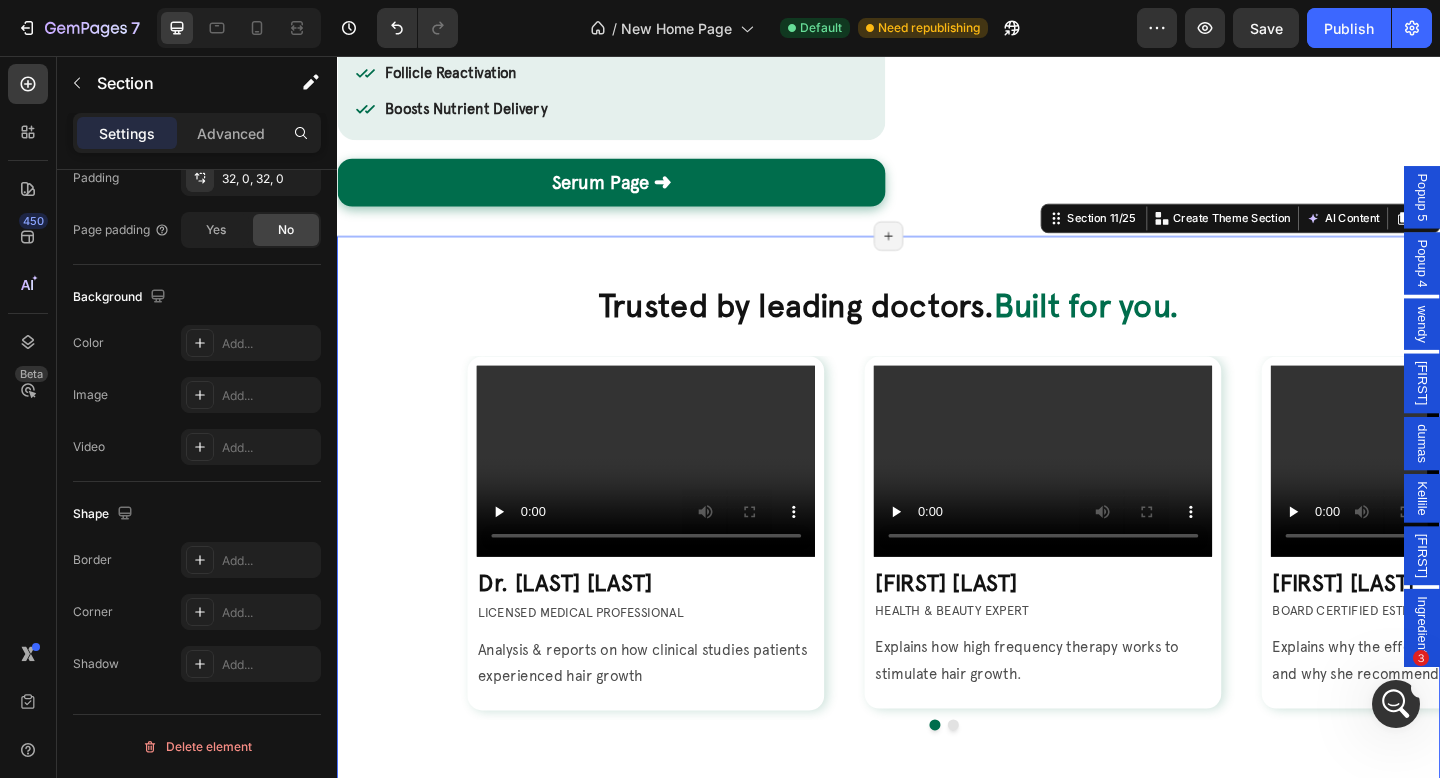 scroll, scrollTop: 0, scrollLeft: 0, axis: both 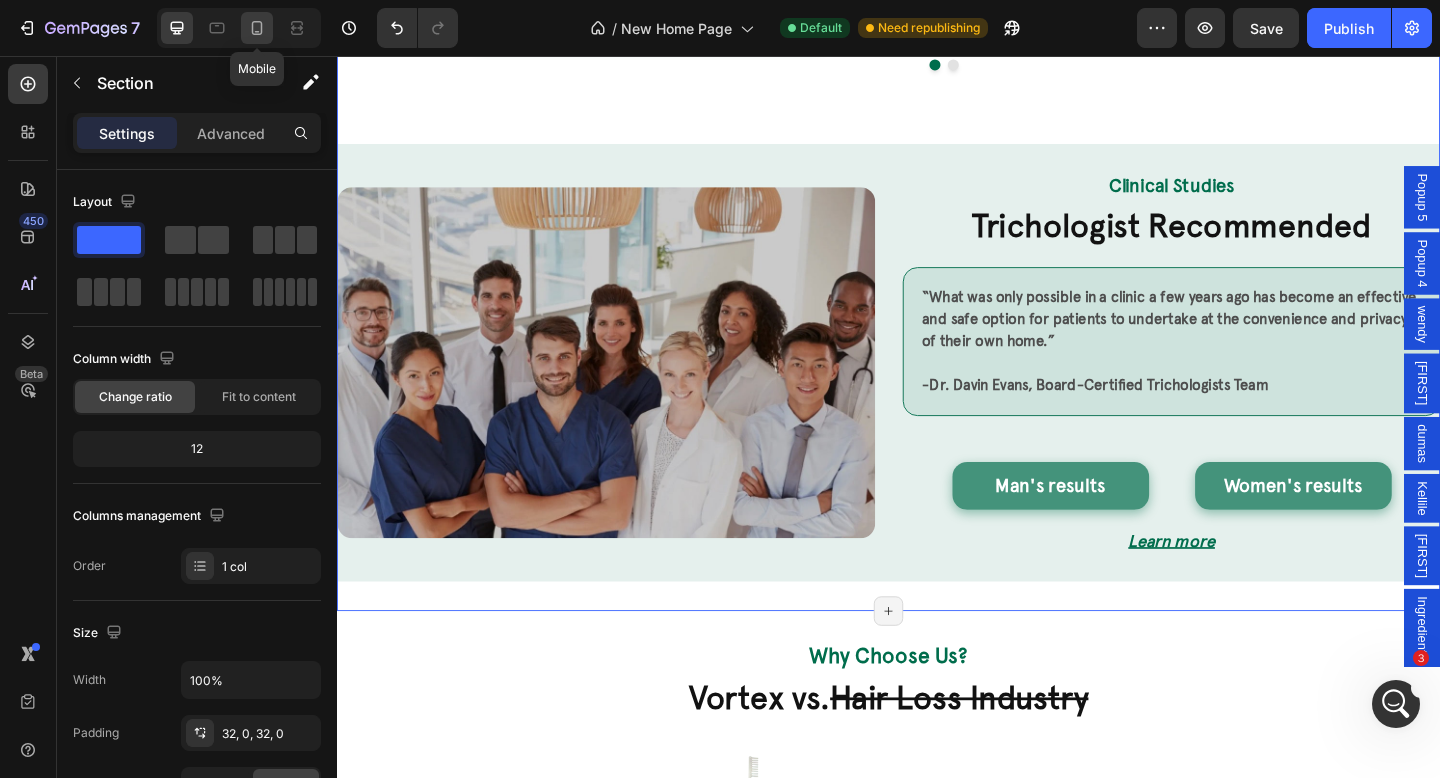 click 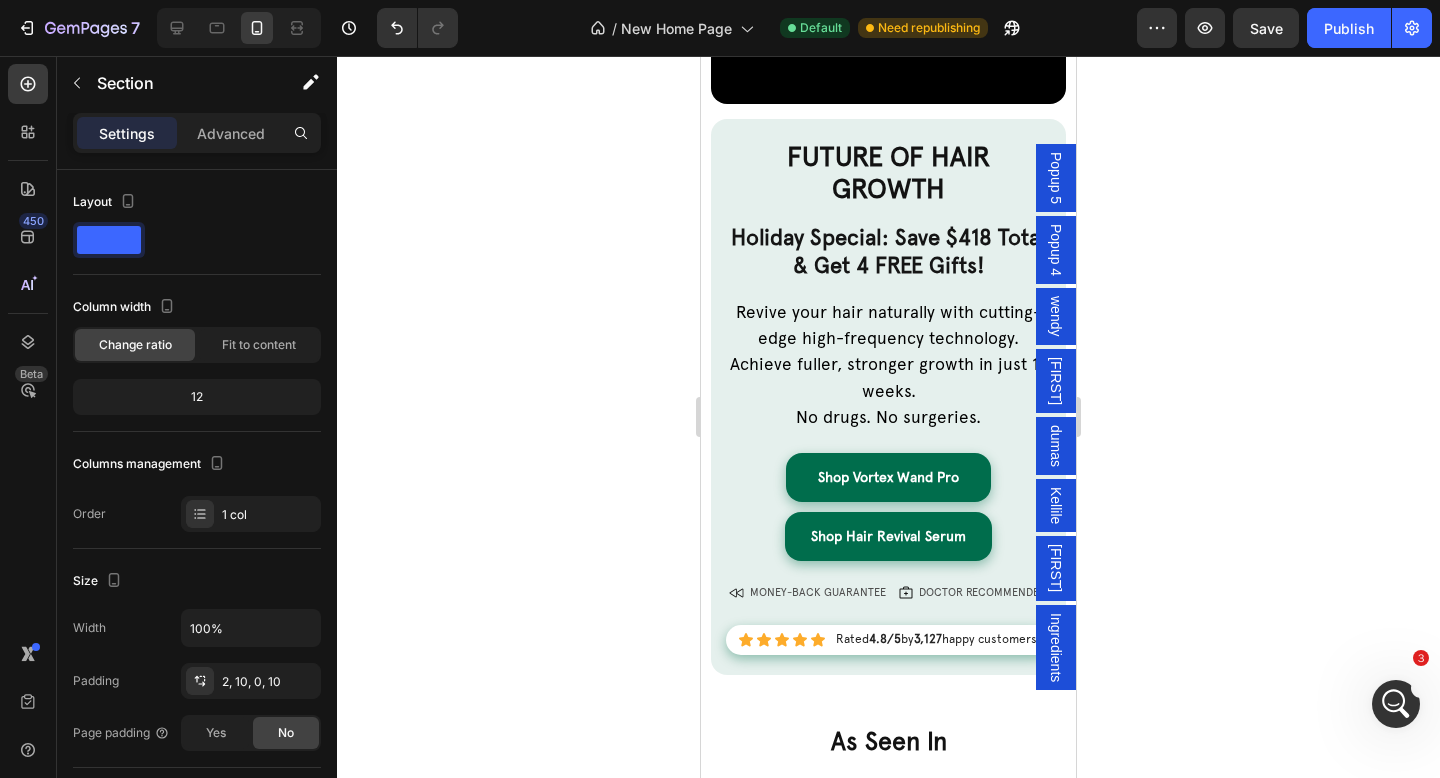scroll, scrollTop: 472, scrollLeft: 0, axis: vertical 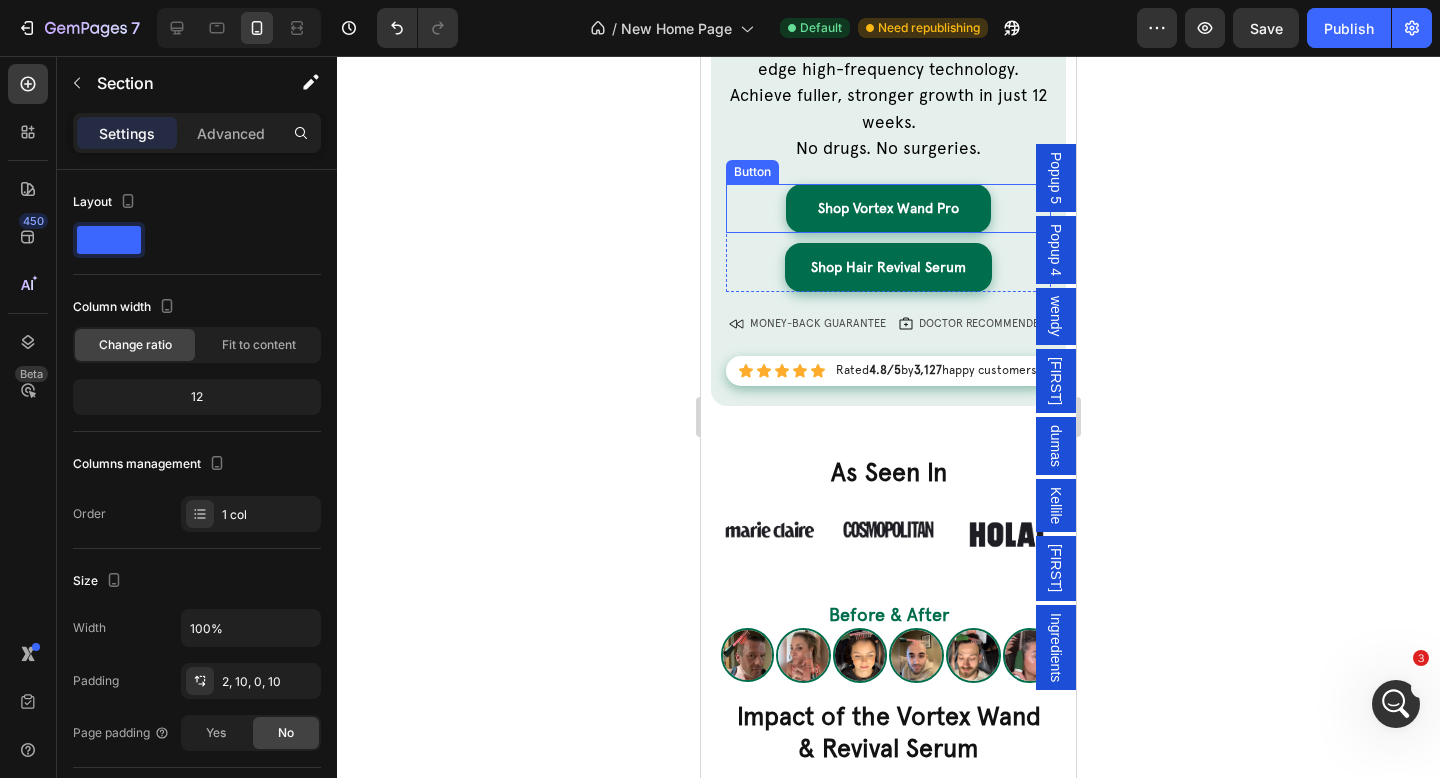 click on "Shop Vortex Wand Pro   Button" at bounding box center [888, 208] 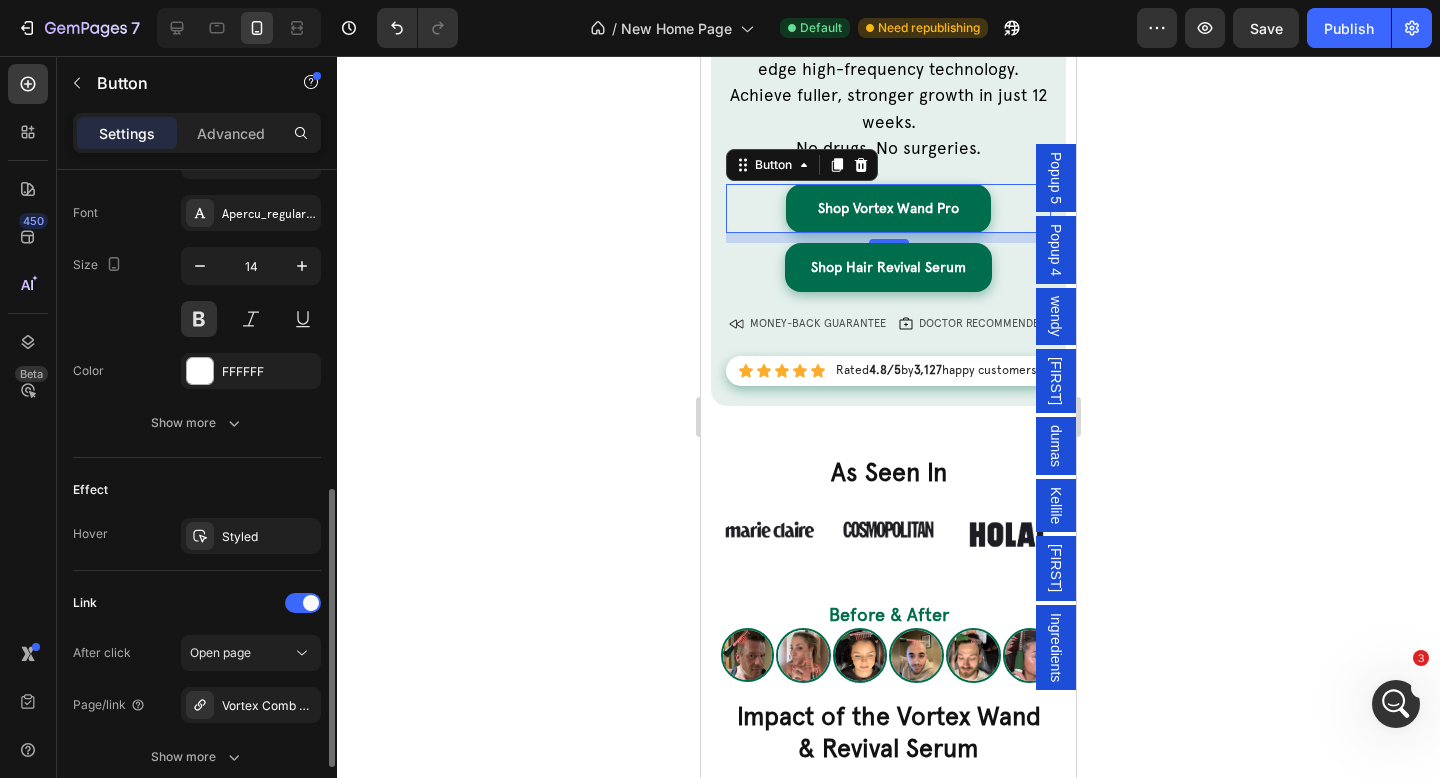 scroll, scrollTop: 828, scrollLeft: 0, axis: vertical 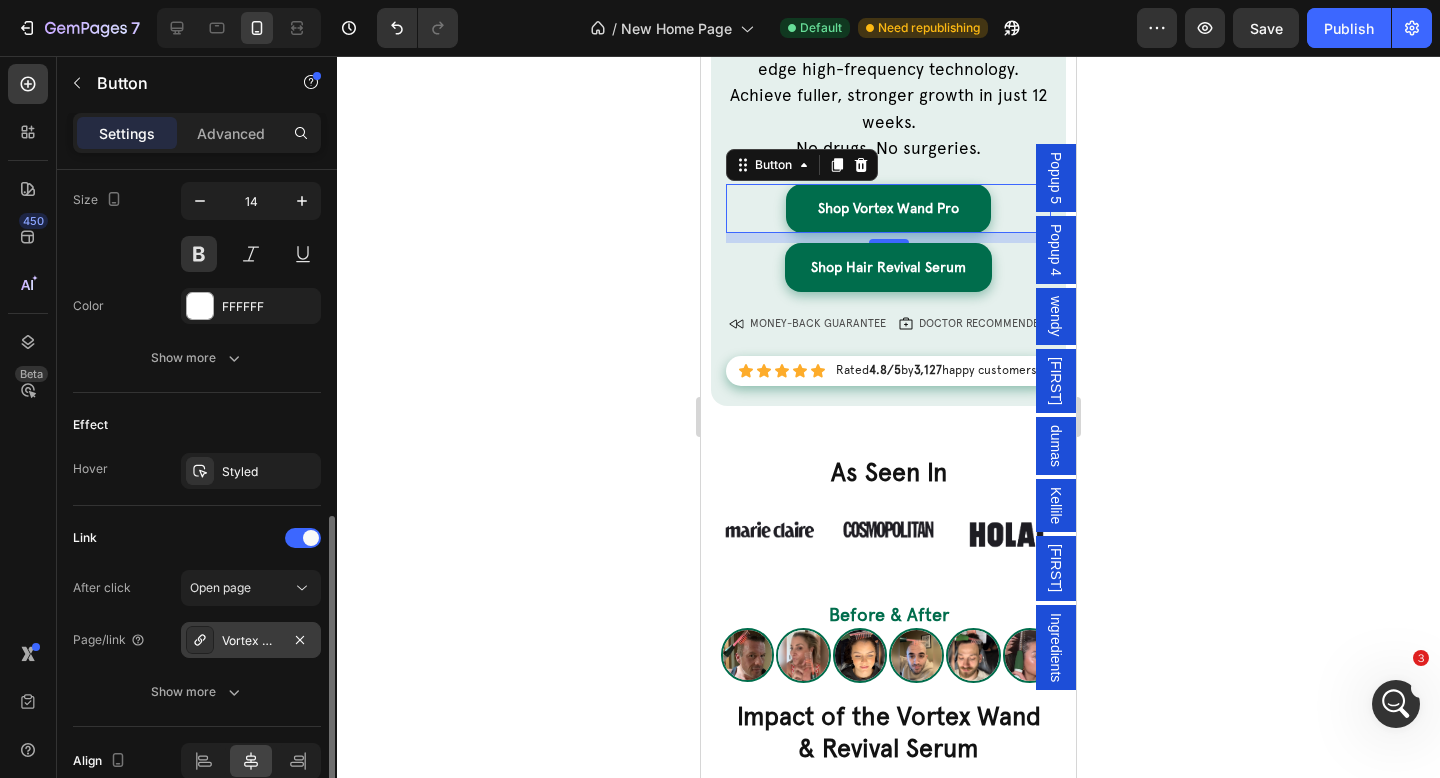 click on "Vortex Comb Bundle" at bounding box center [251, 641] 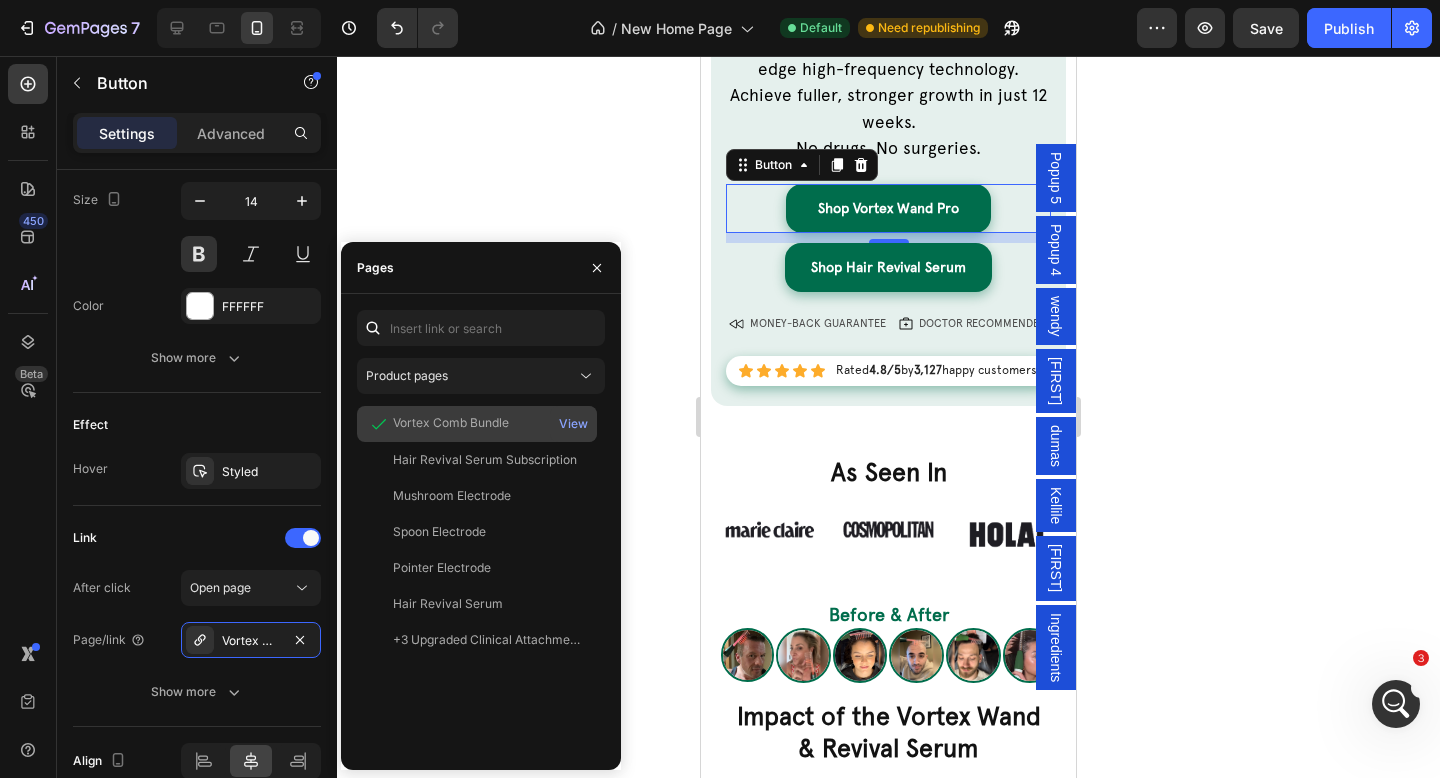 click on "Vortex Comb Bundle" 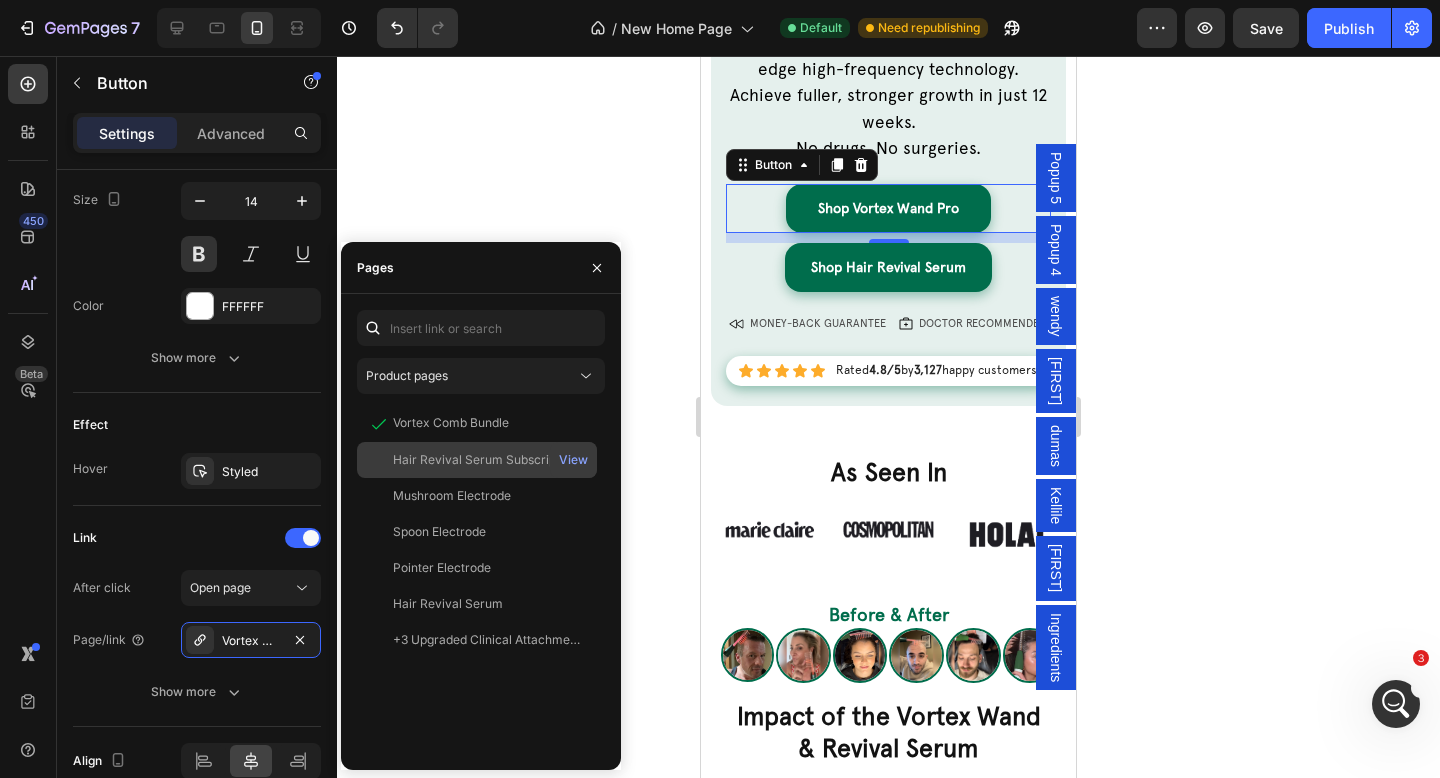 click on "Hair Revival Serum Subscription" 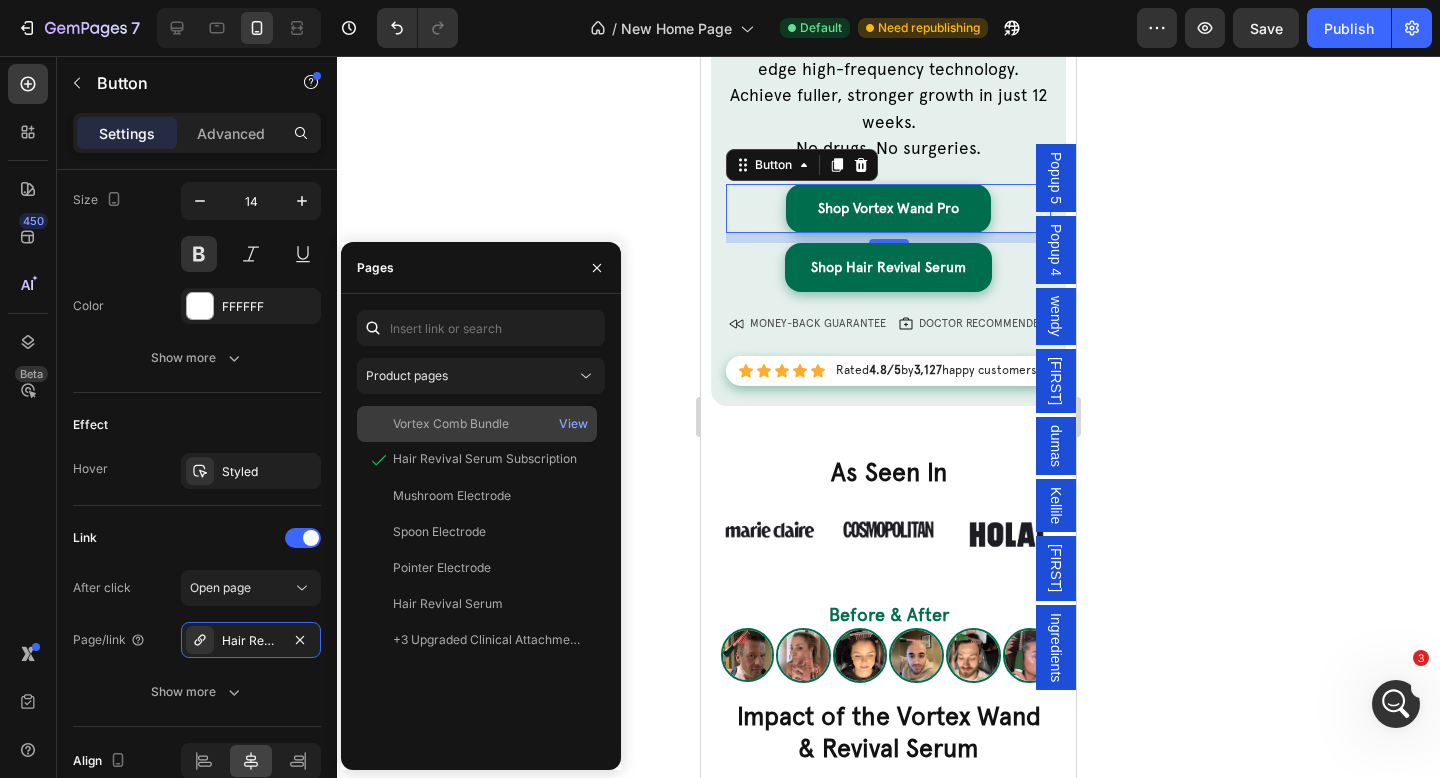 click on "Vortex Comb Bundle" 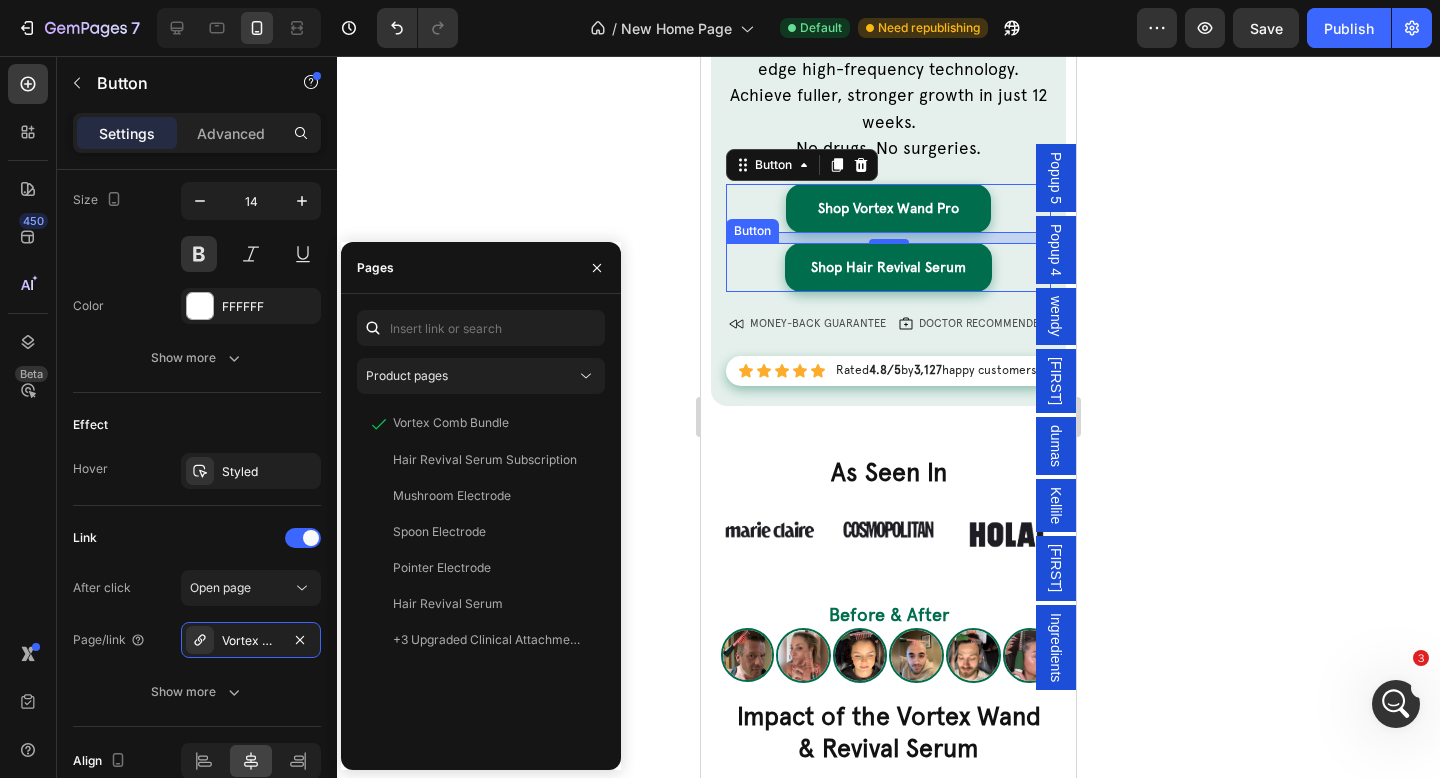 click on "Shop Hair Revival Serum   Button" at bounding box center (888, 267) 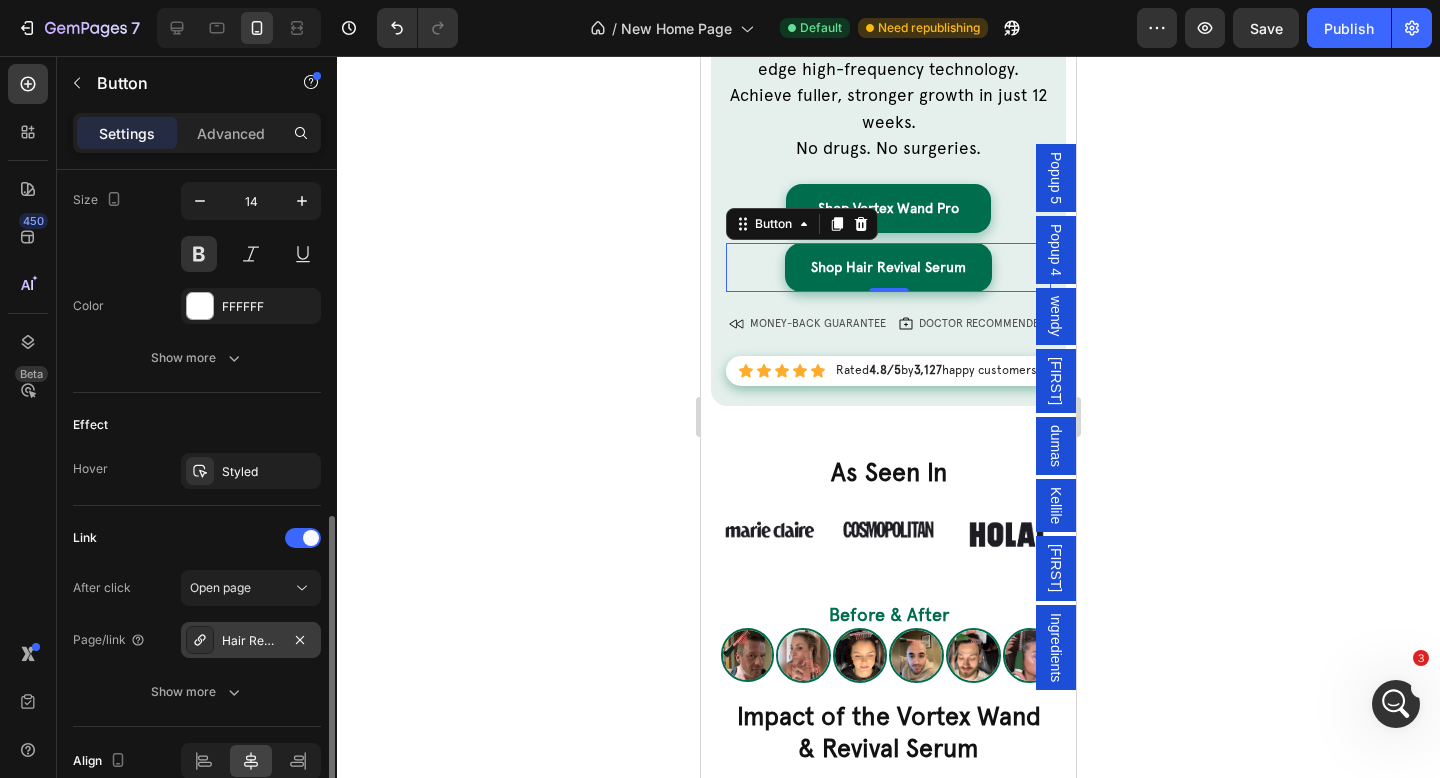 click on "Hair Revival Serum" at bounding box center [251, 641] 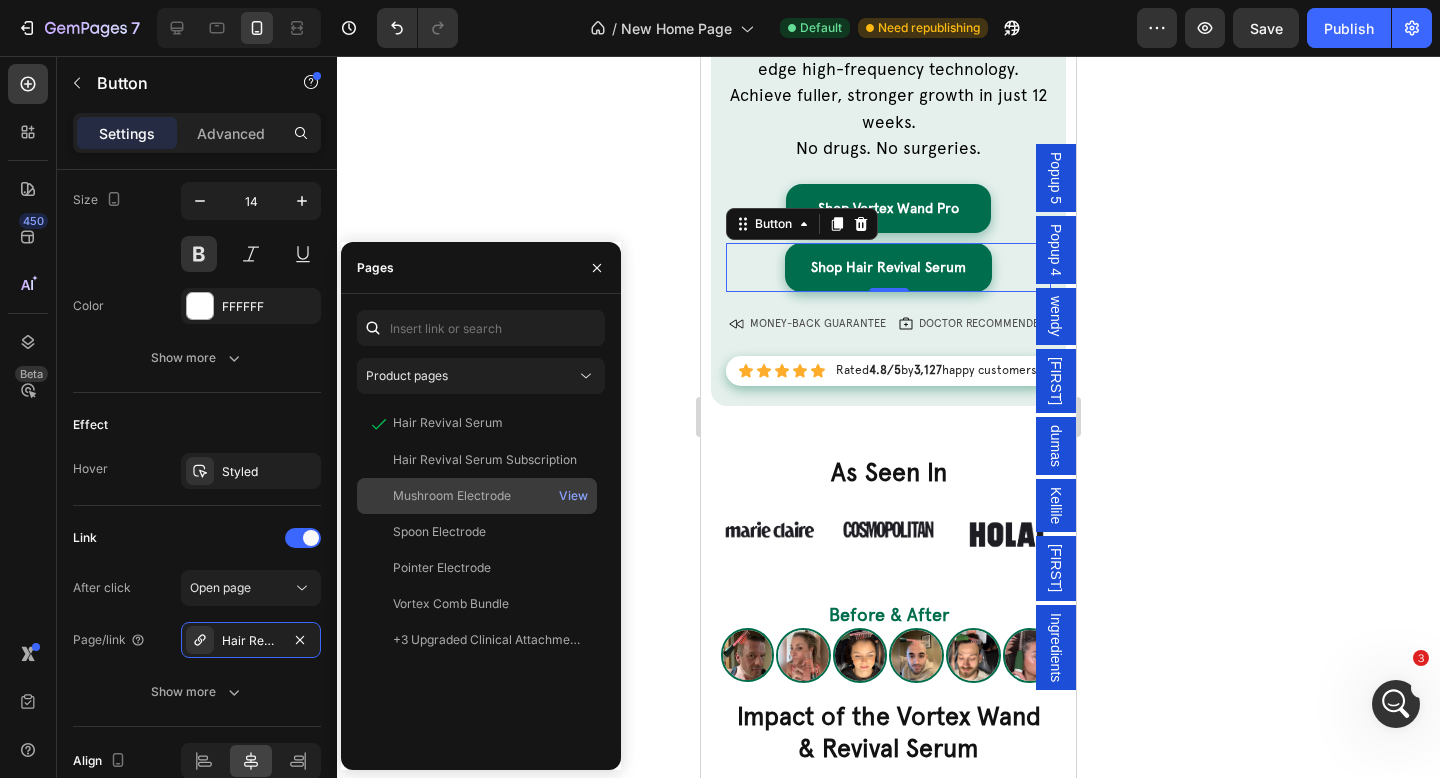 click on "Mushroom Electrode   View" 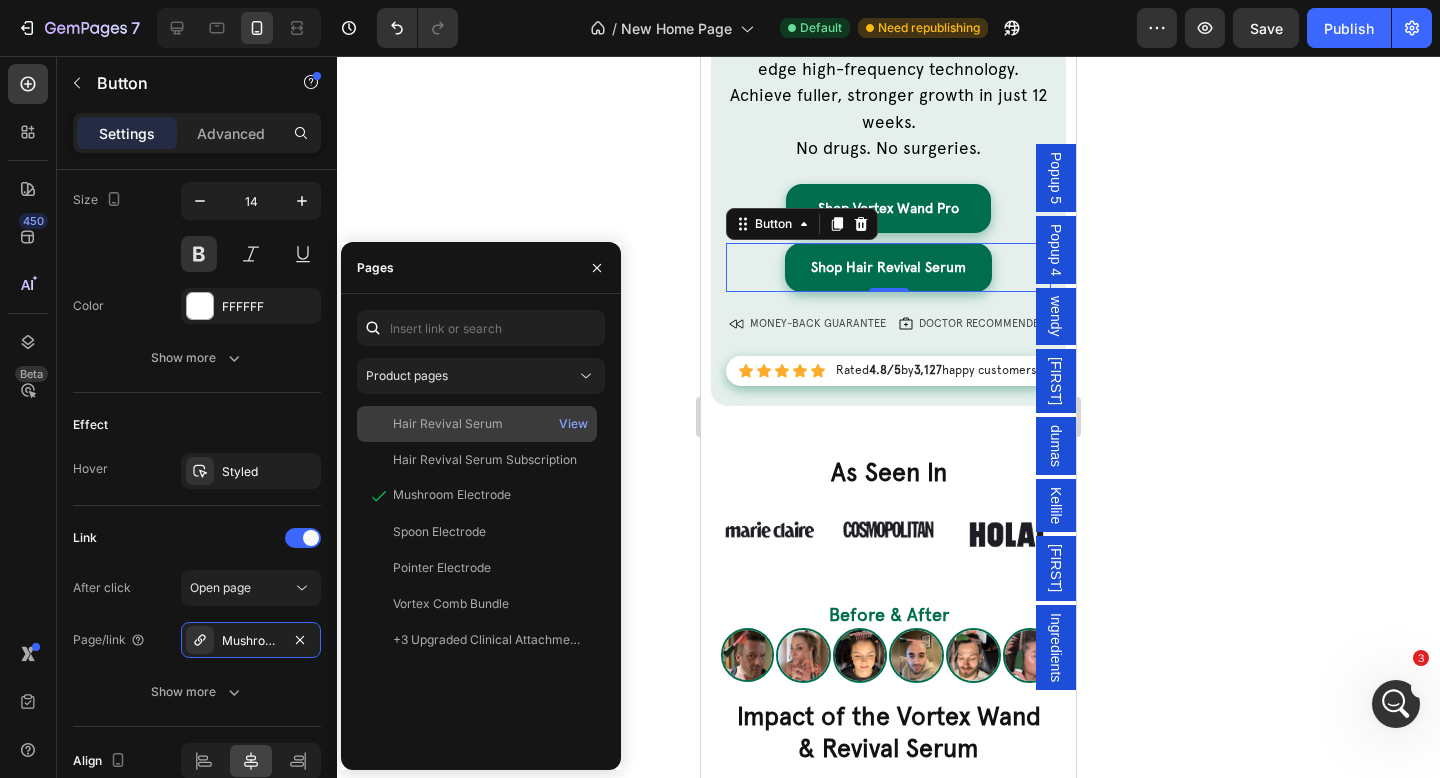 click on "Hair Revival Serum   View" 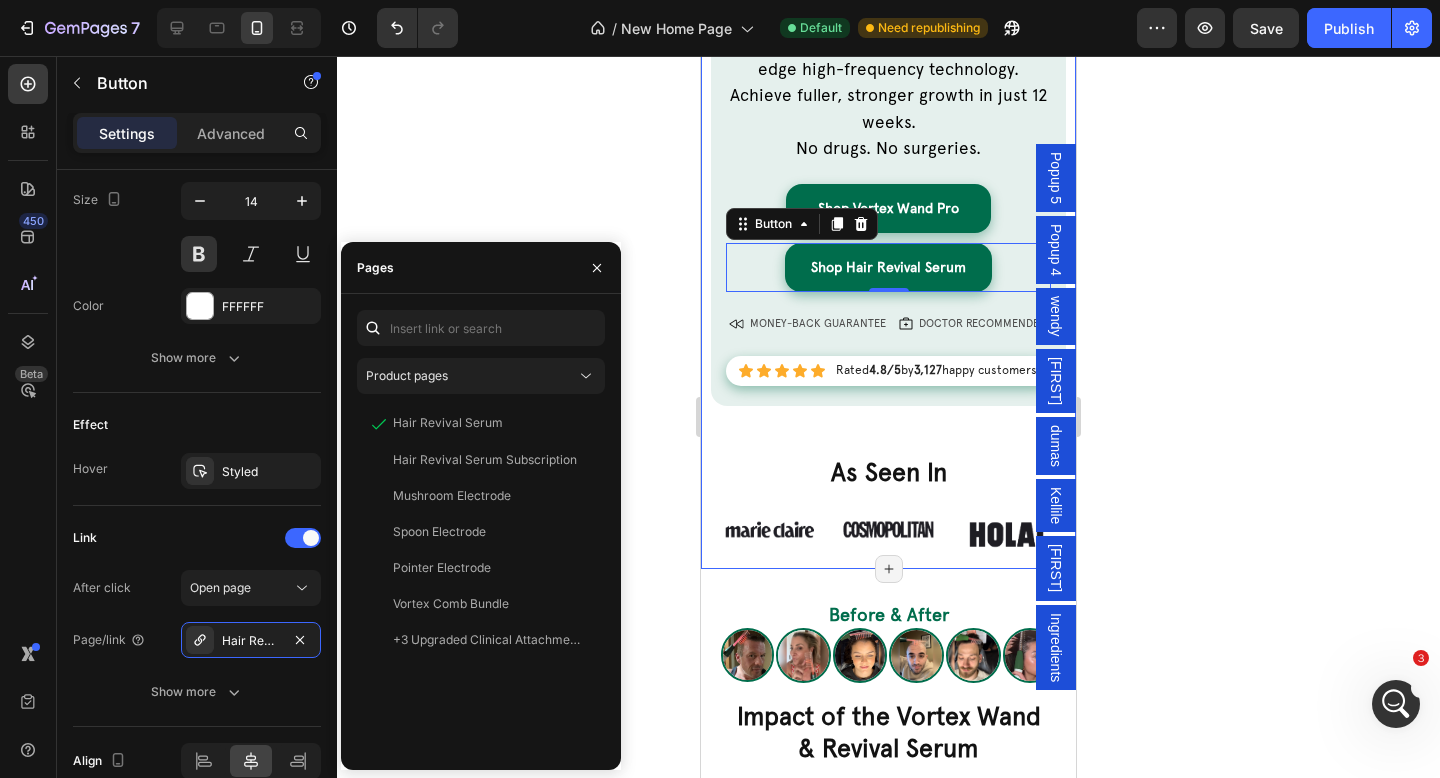 click on "Future OF Hair Growth Heading Holiday Special: Save $418 Total & Get 4 FREE Gifts! Text Block Holiday Special: Save $418 Total &  Get 4 FREE Gifts! Text Block Revive your hair naturally with cutting-edge high-frequency technology. Achieve fuller, stronger growth in just 12 weeks.  No drugs. No surgeries. Text Block Revive your hair naturally with cutting-edge high-frequency technology. Achieve fuller, stronger growth in just 12 weeks.  No drugs. No surgeries. Text Block Shop Vortex Wand Pro   Button Shop Hair Revival Serum   Button   0 Row
Icon Money-Back Guarantee Text Block Row
Icon Doctor Recommended Text Block Row Row Icon Icon Icon Icon Icon Icon List Rated  4.8/5  by  3,127  happy customers Text Block Row Row" at bounding box center (888, 128) 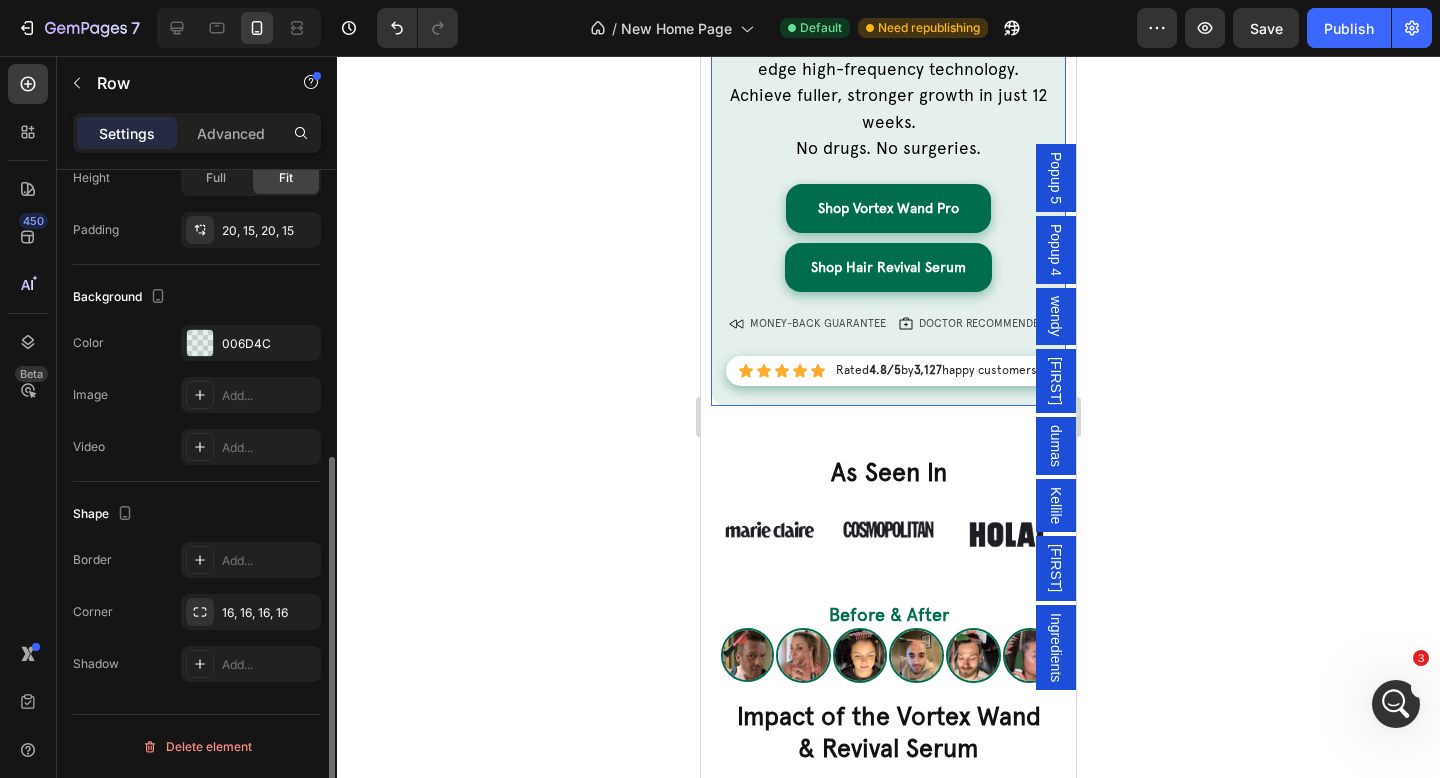 scroll, scrollTop: 0, scrollLeft: 0, axis: both 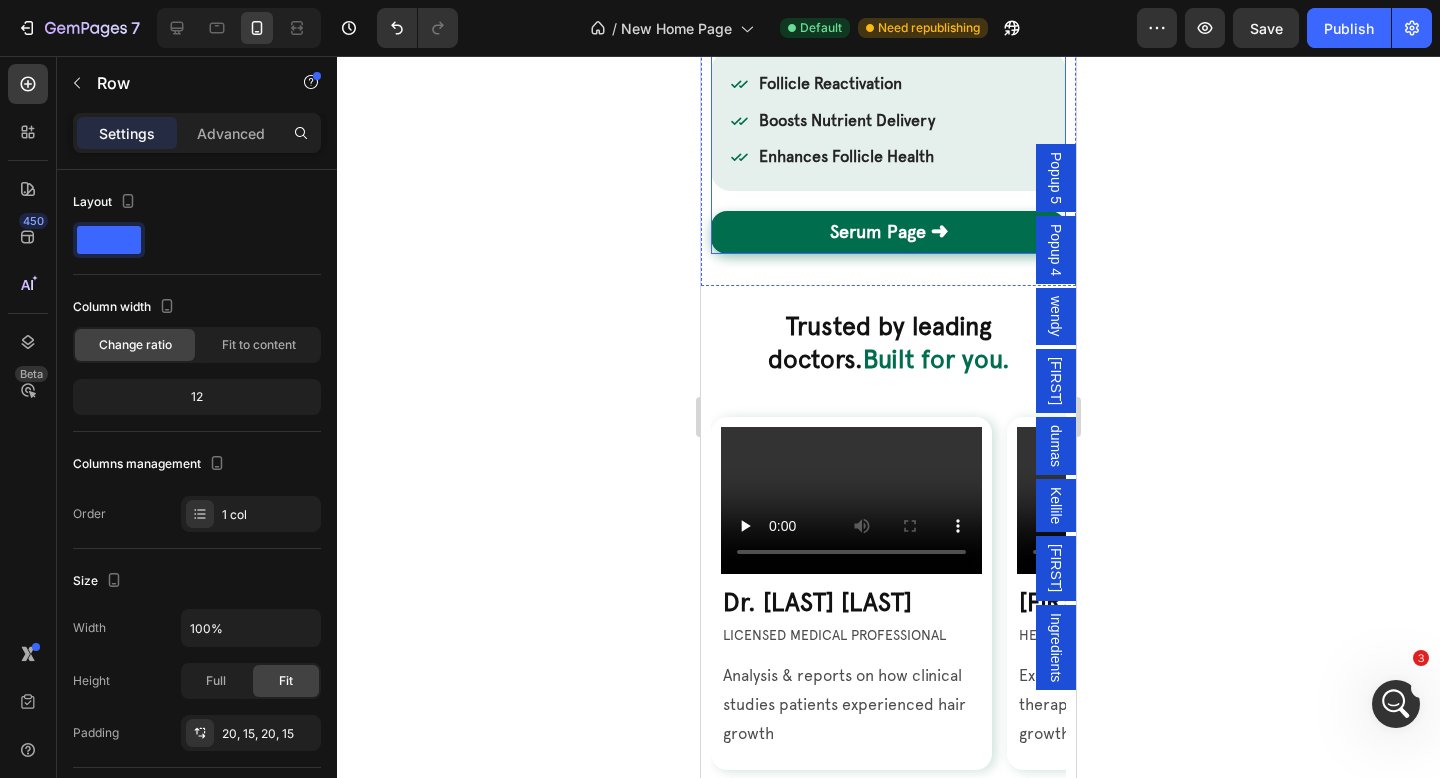 click on "Serum Page ➜" at bounding box center [888, 232] 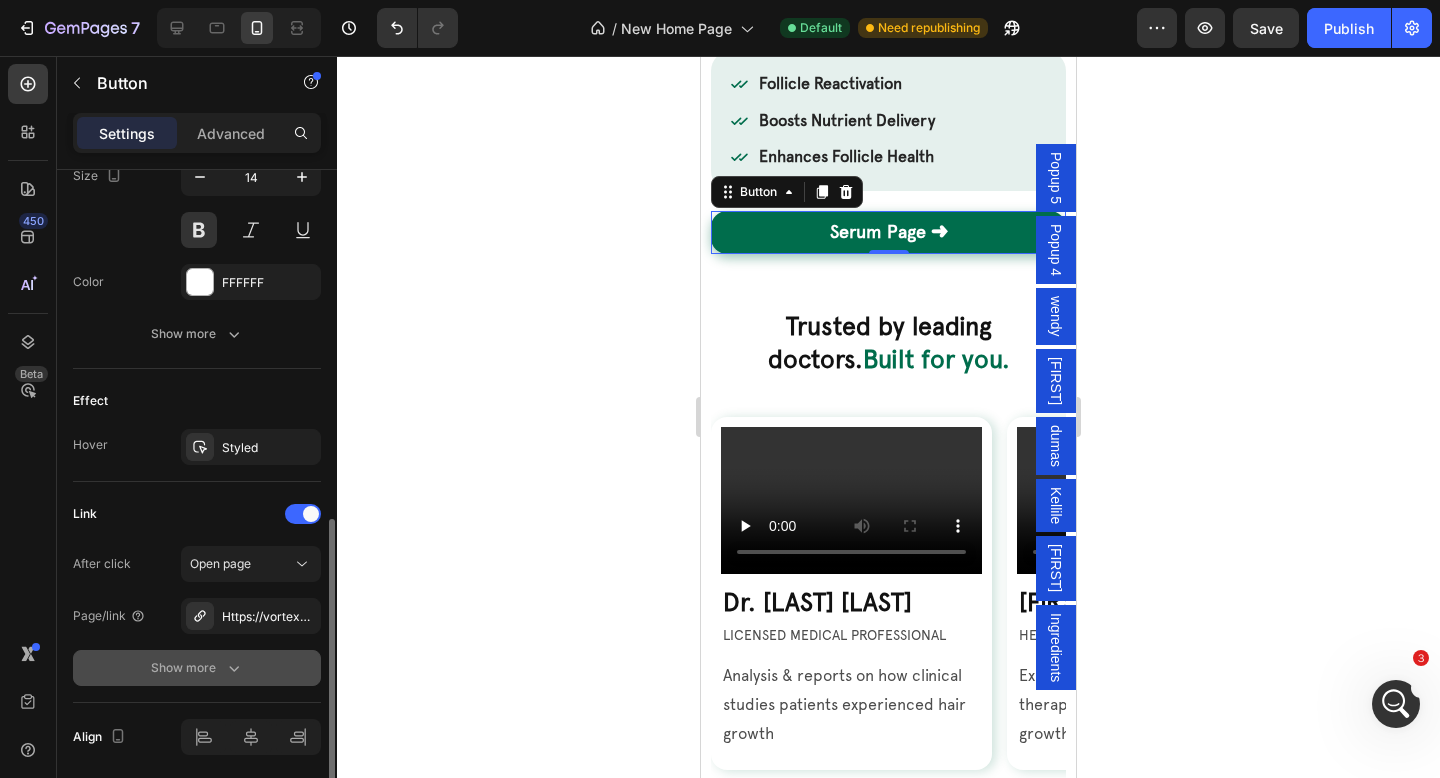 scroll, scrollTop: 856, scrollLeft: 0, axis: vertical 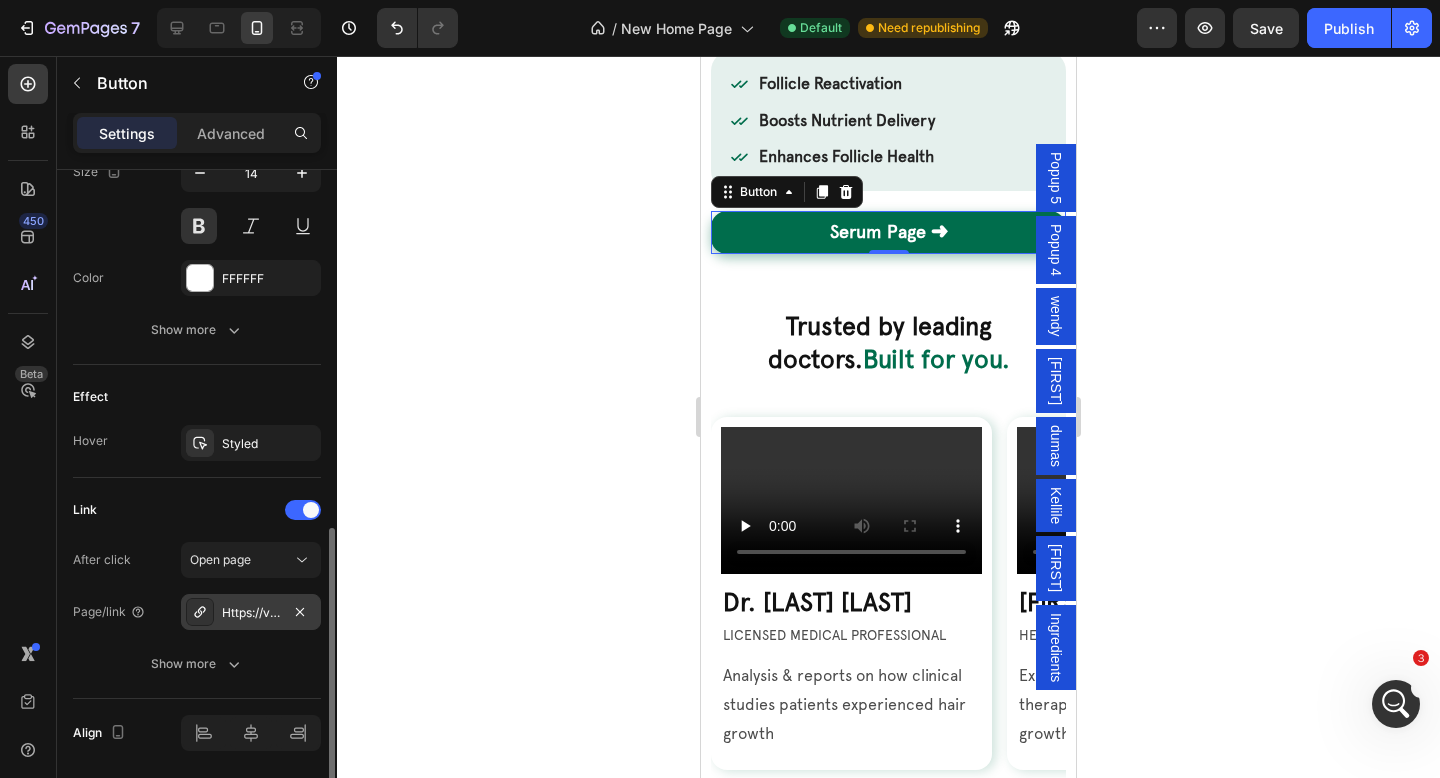 click on "Https://vortexhaircare.Com/vortex-luxury-hair-serum?Selling_plan=10475372865" at bounding box center [251, 613] 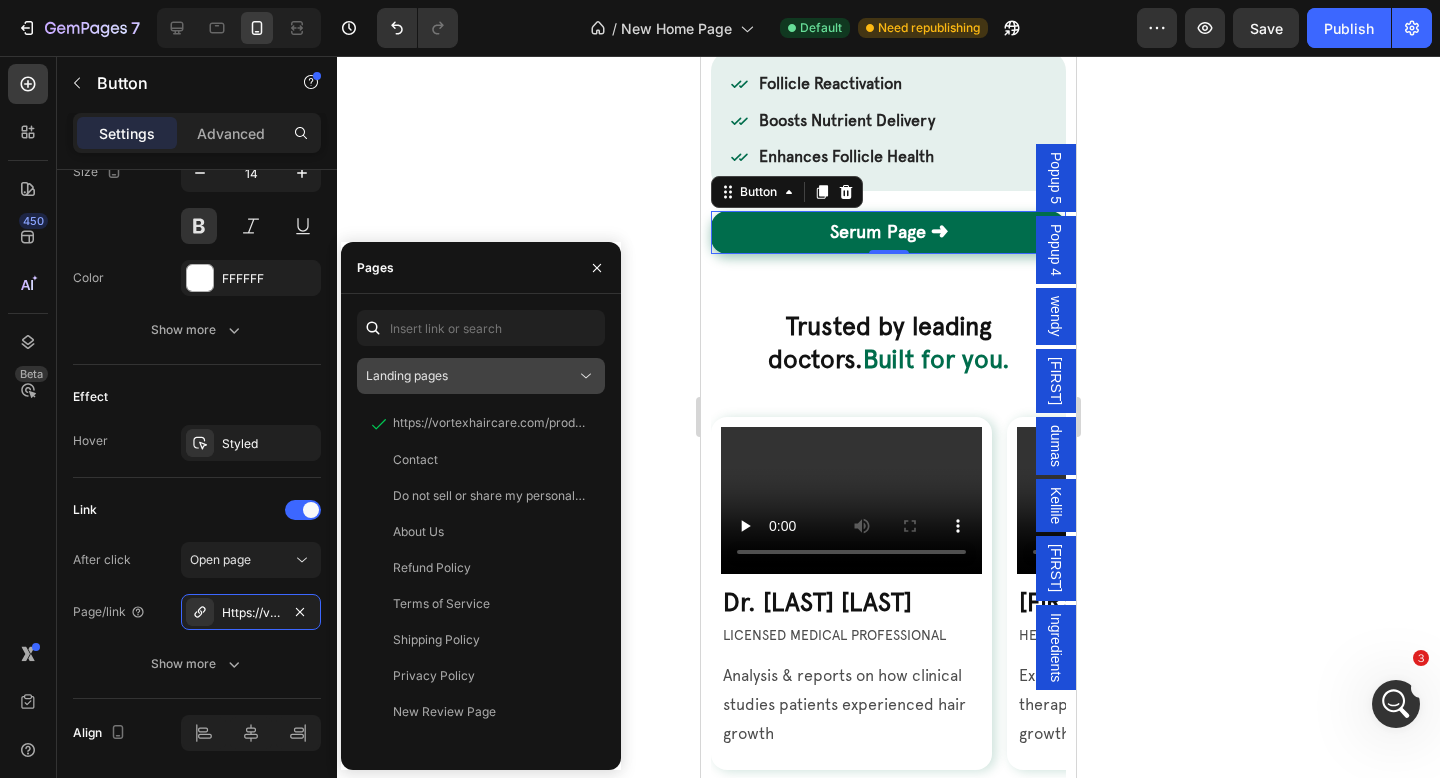 click on "Landing pages" at bounding box center [471, 376] 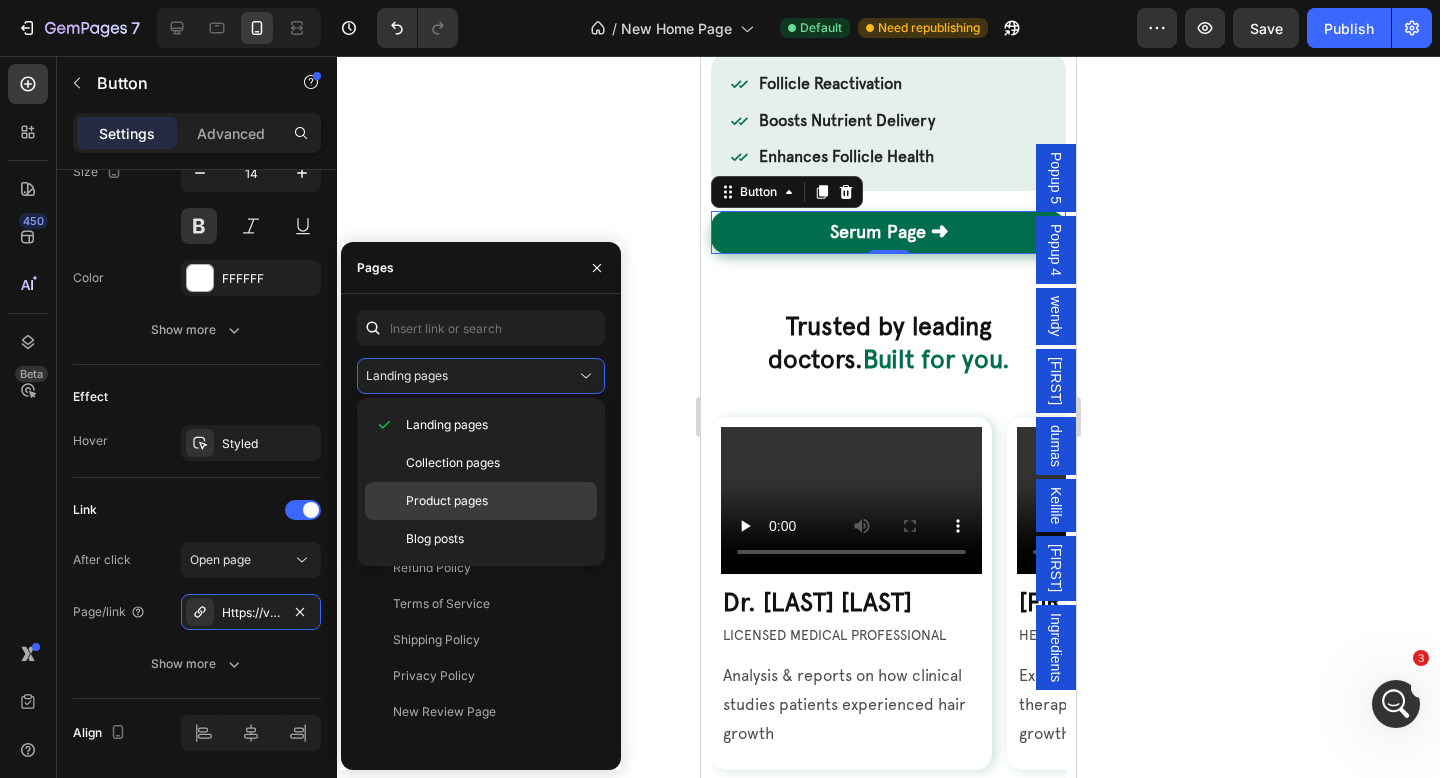click on "Product pages" at bounding box center (447, 501) 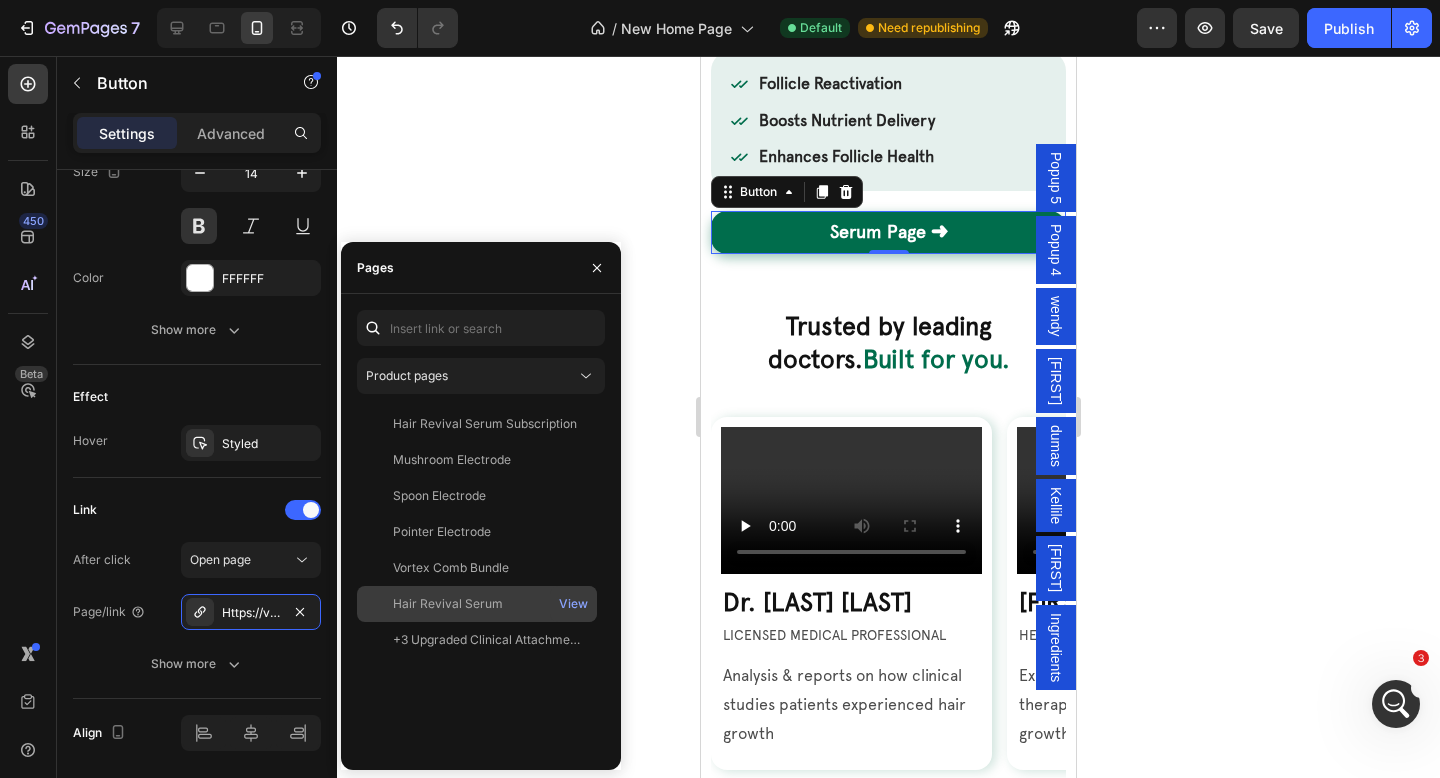 click on "Hair Revival Serum" at bounding box center [477, 604] 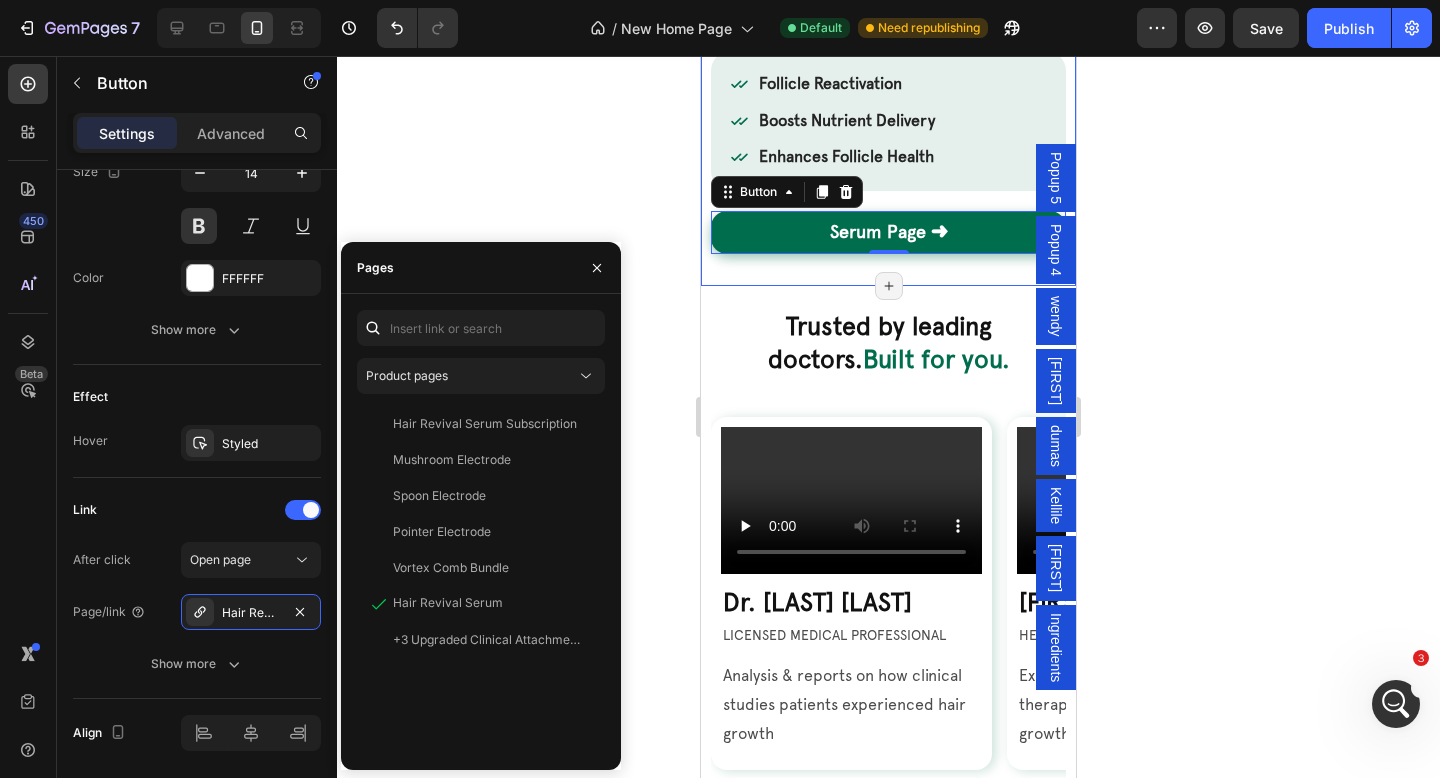click on "Man Woman Video Row
Click to see results Accordion Row Video Row Row
Click to see results Accordion Tab Vortex Revival Serum Heading Enhances Vortex Wand Treatment To See Results 200% Faster: Heading Formulated with  Sophora Flavescens™ —a powerful, natural DHT blocker uncovered by A.I. analysis of over  3 billion  compounds to find the most effective formula for optimal scalp regeneration and hair revival Text Block
All Natural Ingredients
Follicle Reactivation
Boosts Nutrient Delivery Item List Serum Page ➜ Button Row Image Hair Revival Serum Heading Enhances Vortex Wand Treatment To See Results 200% Faster: Heading Man Woman Video Row
Click to see results Accordion Row Video Row Row
Click to see results Accordion Tab Formulated with  Sophora Flavescens™ 3 billion Text Block" at bounding box center (888, -131) 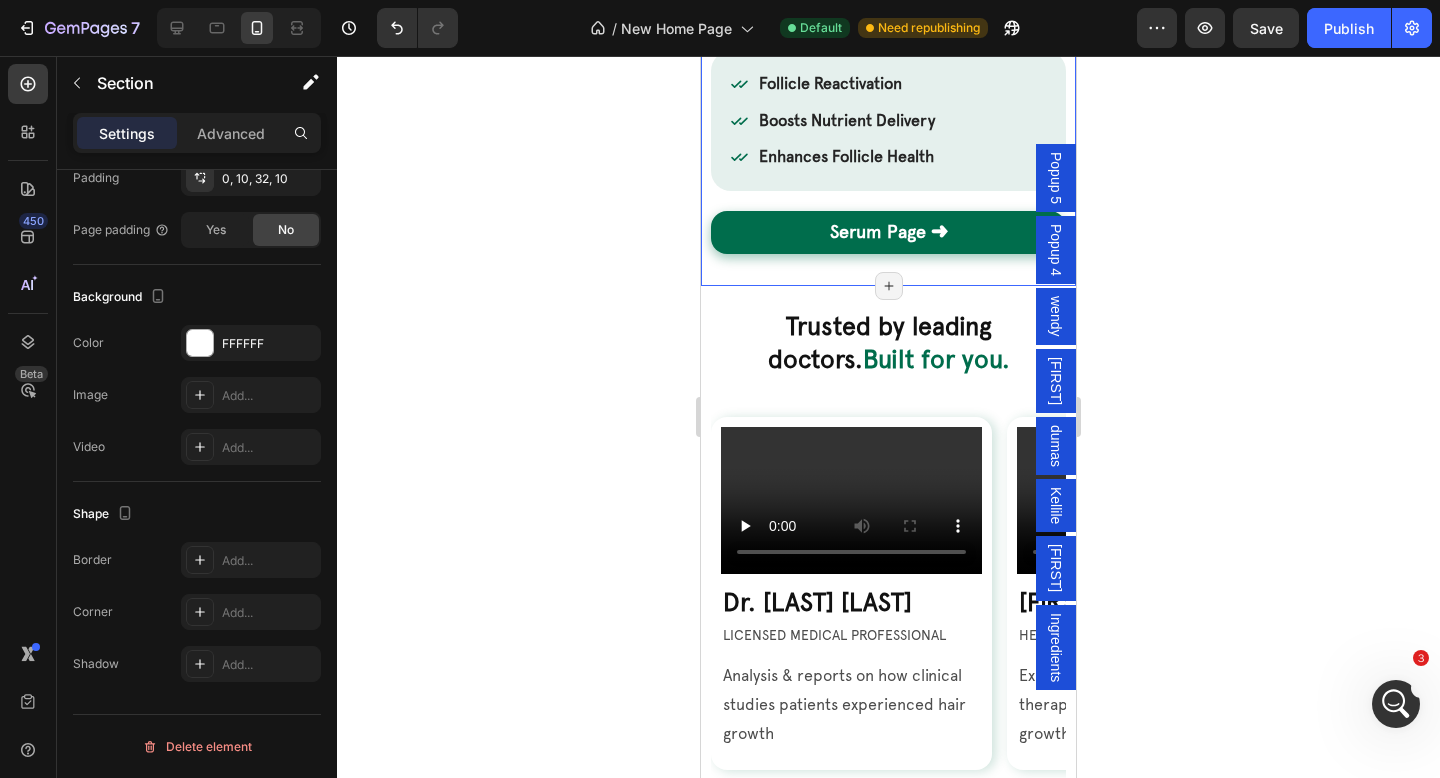 scroll, scrollTop: 0, scrollLeft: 0, axis: both 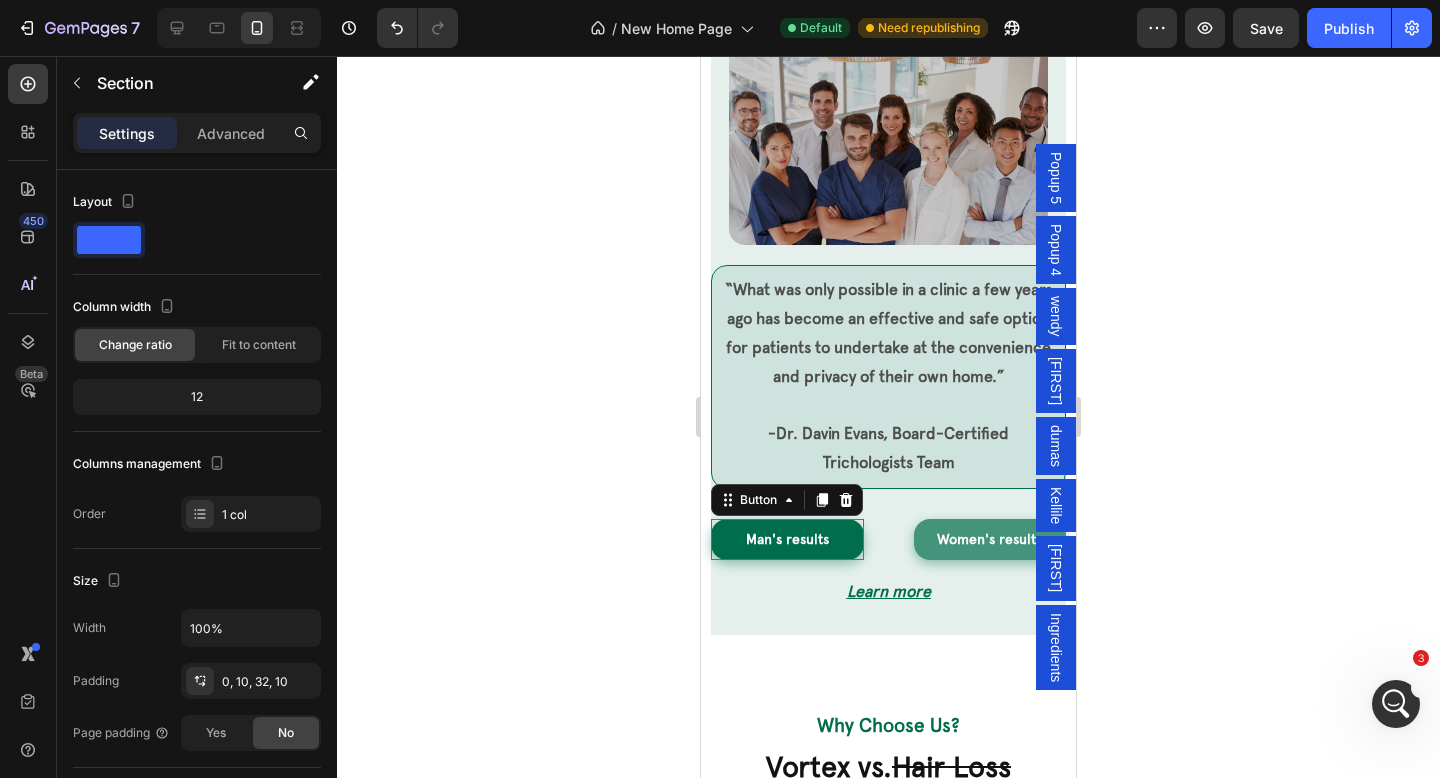 click on "Man's results" at bounding box center [787, 539] 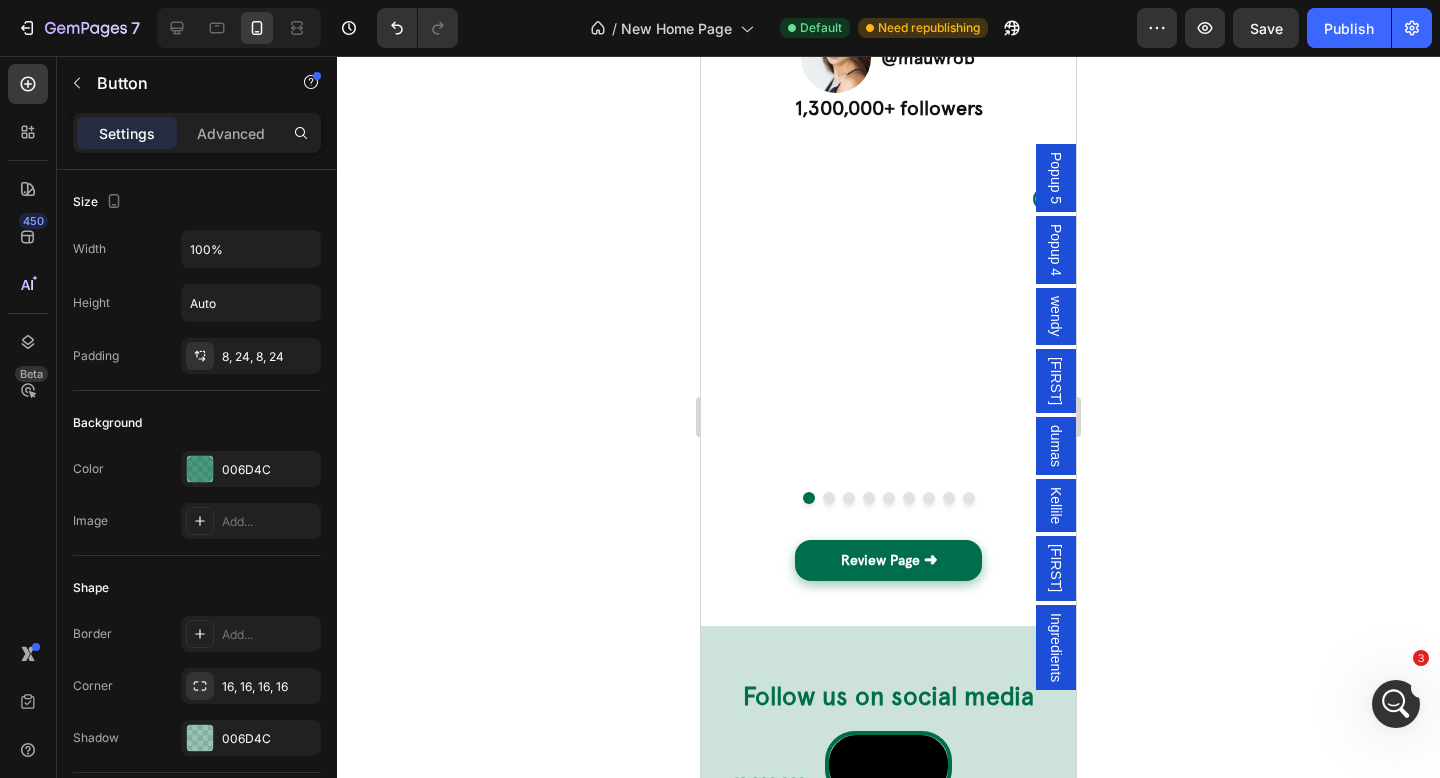 scroll, scrollTop: 7649, scrollLeft: 0, axis: vertical 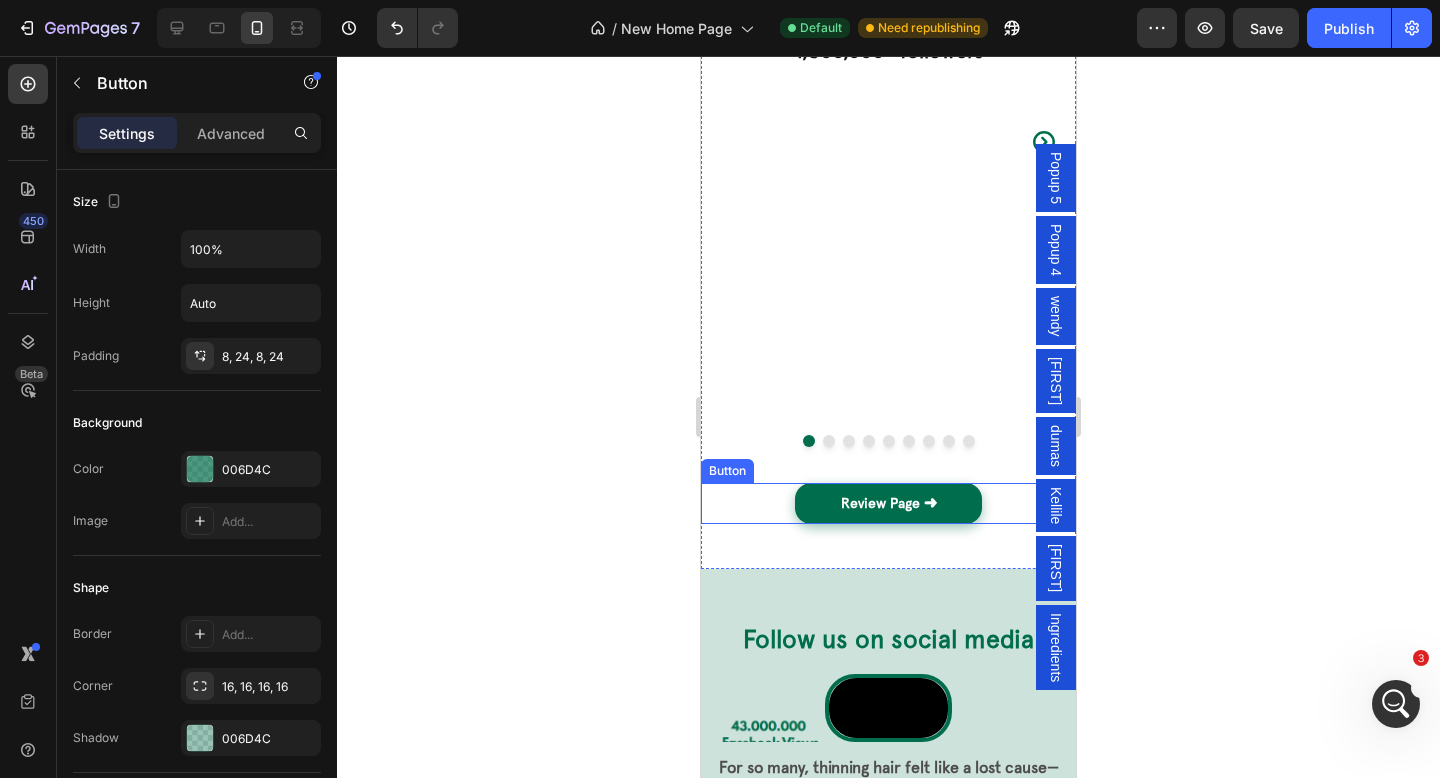 click on "Review Page ➜" at bounding box center (889, 503) 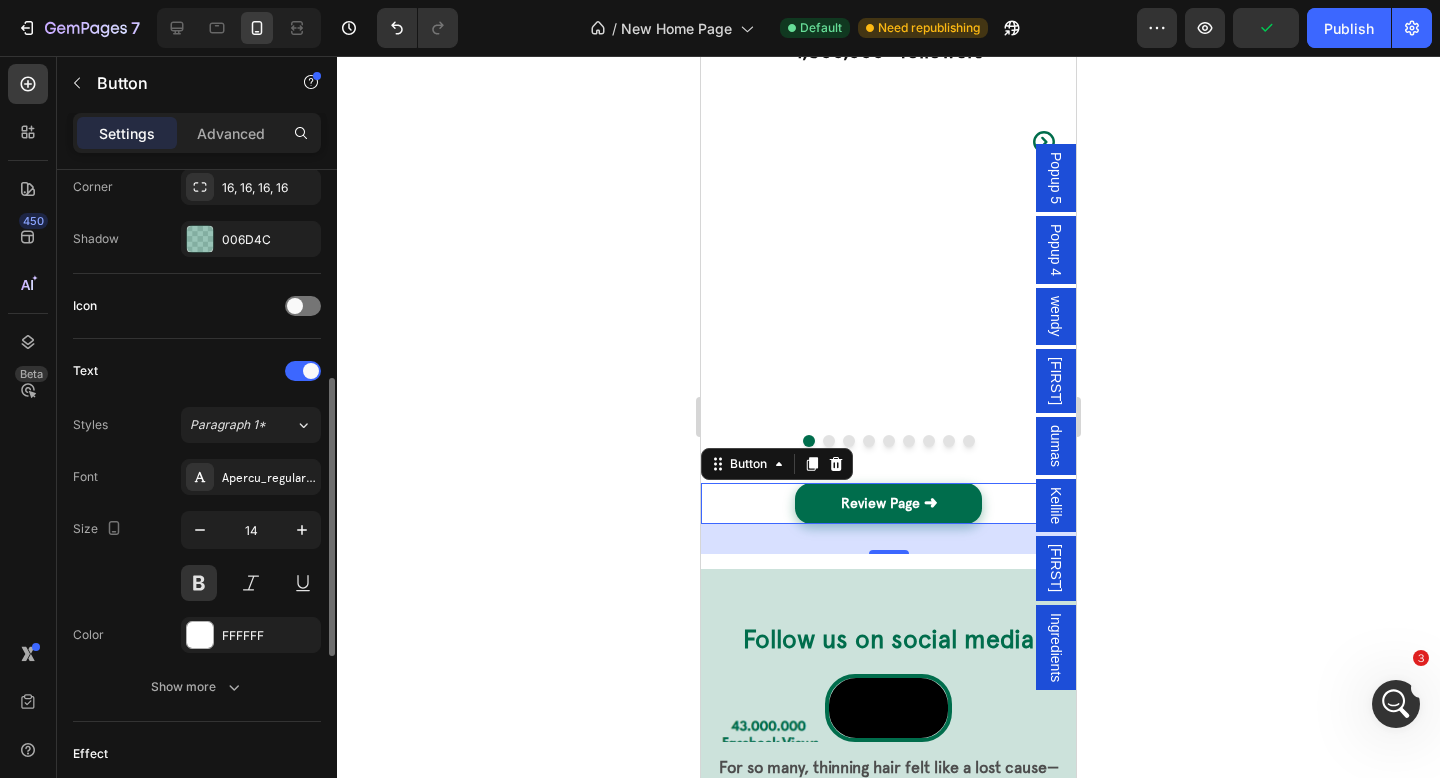 scroll, scrollTop: 925, scrollLeft: 0, axis: vertical 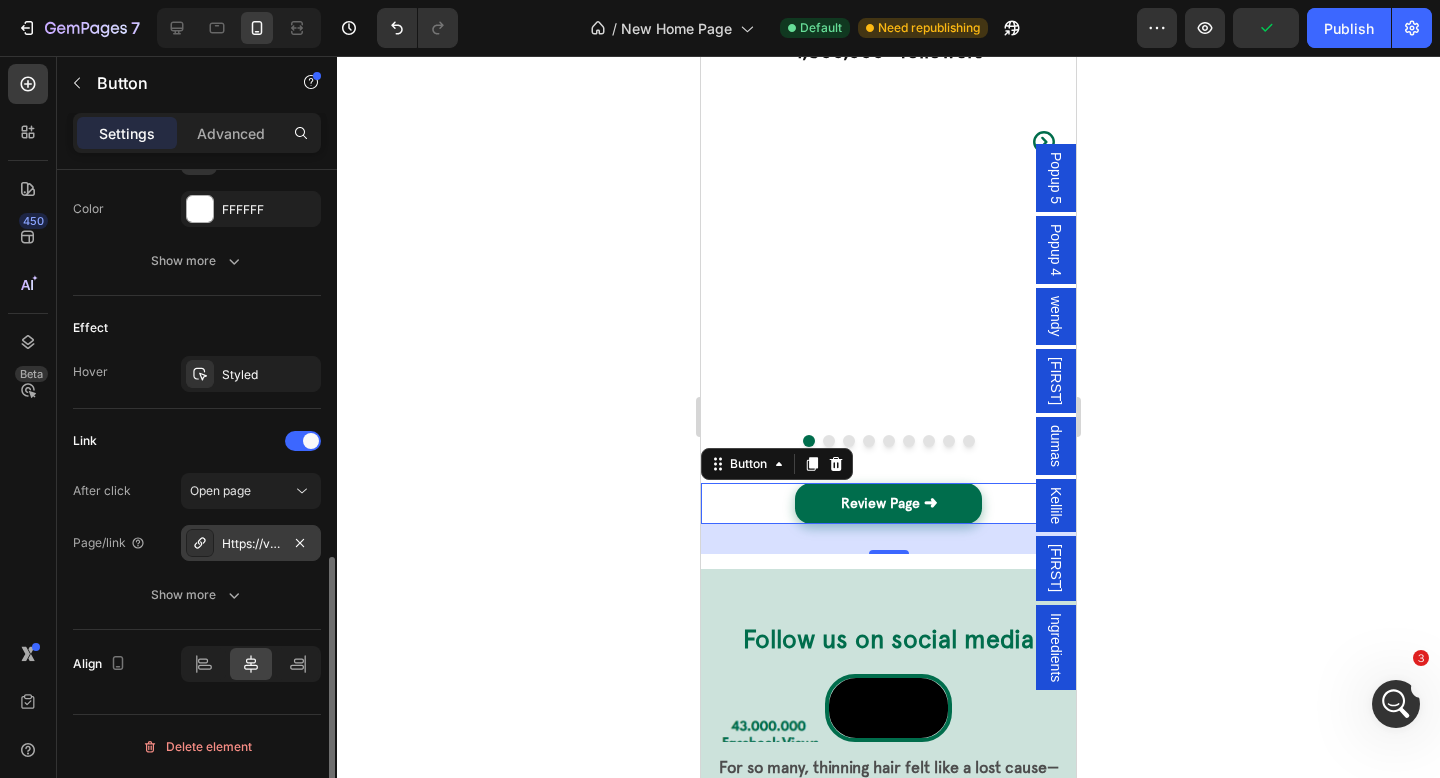 click on "Https://vortexhaircare.Com/review-page?_ab=0&key=1708278867772" at bounding box center [251, 544] 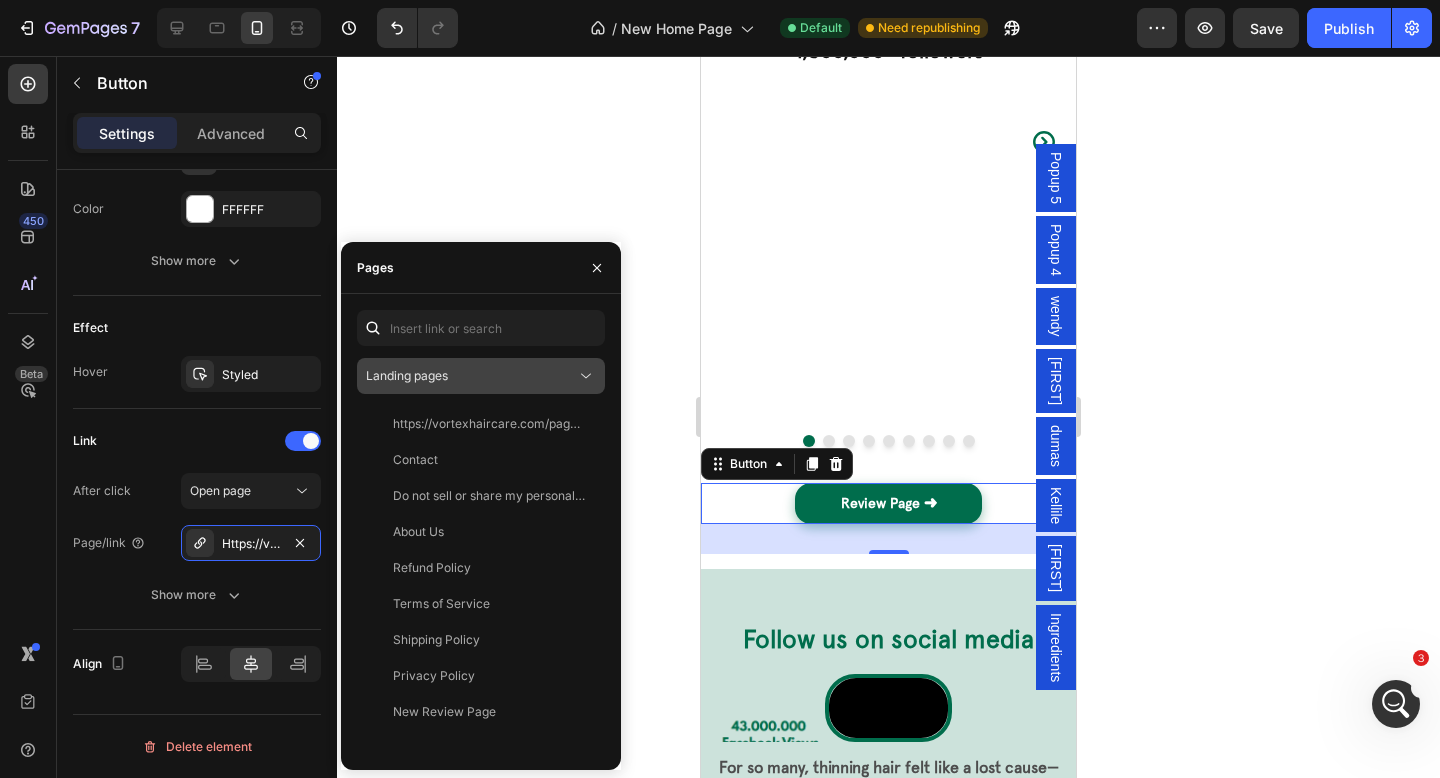 click on "Landing pages" at bounding box center (481, 376) 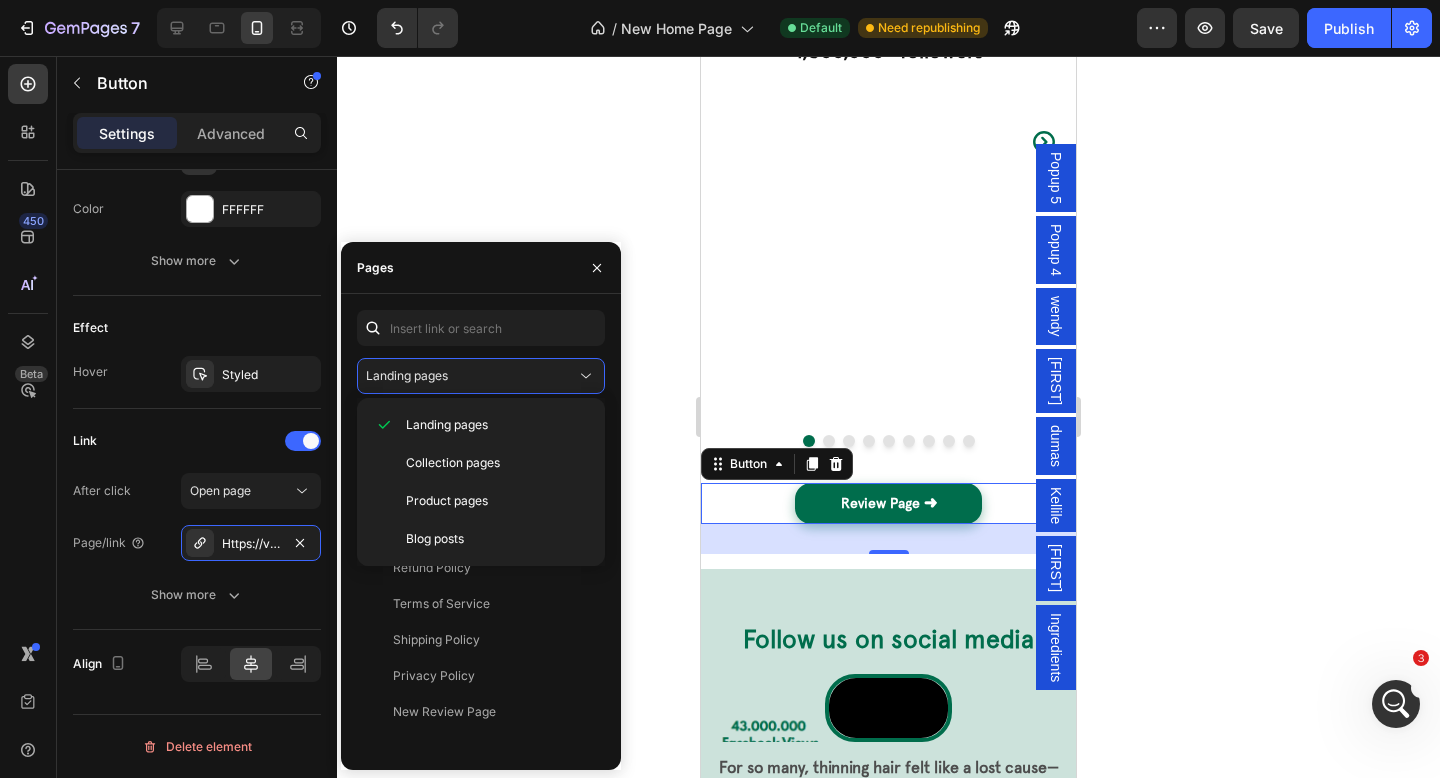click on "Pages" at bounding box center [481, 268] 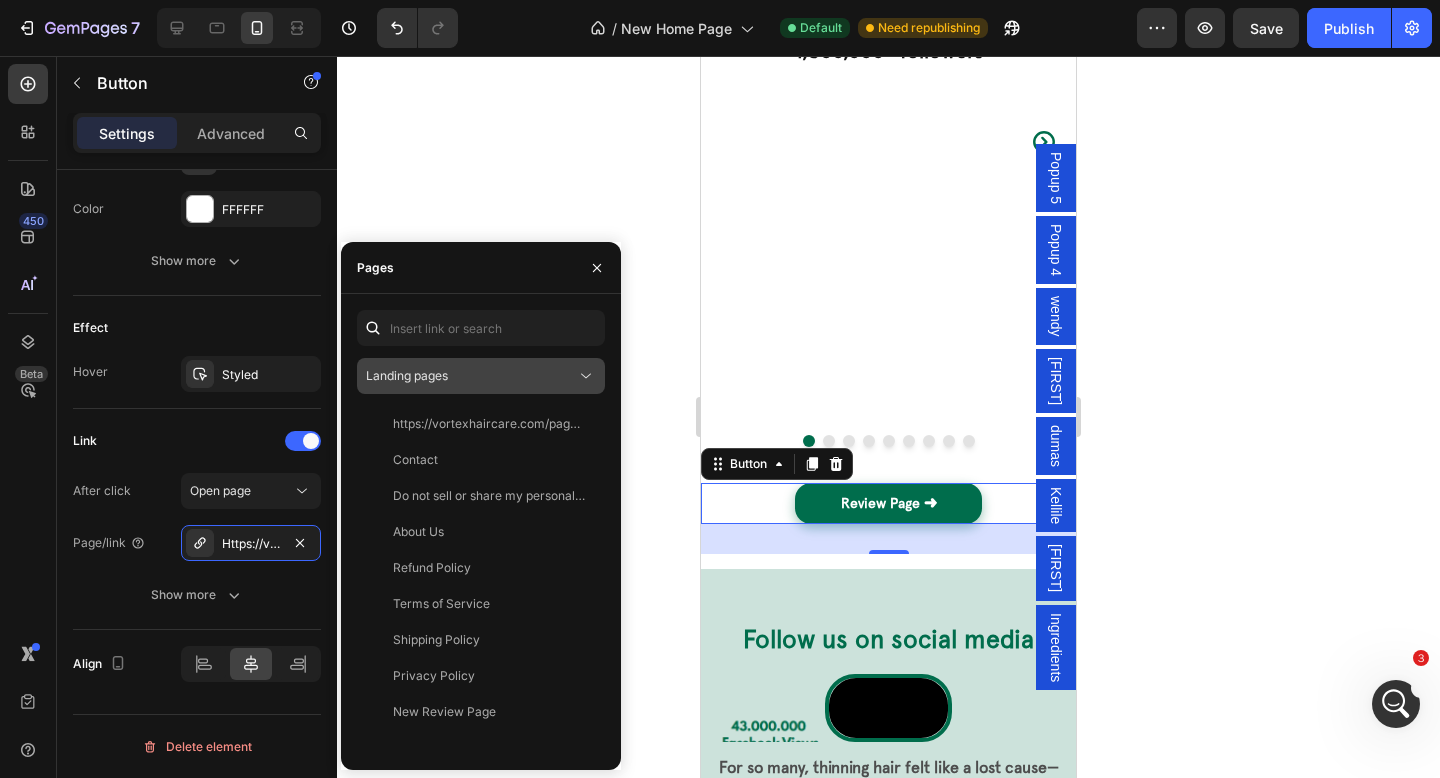 click on "Landing pages" at bounding box center [471, 376] 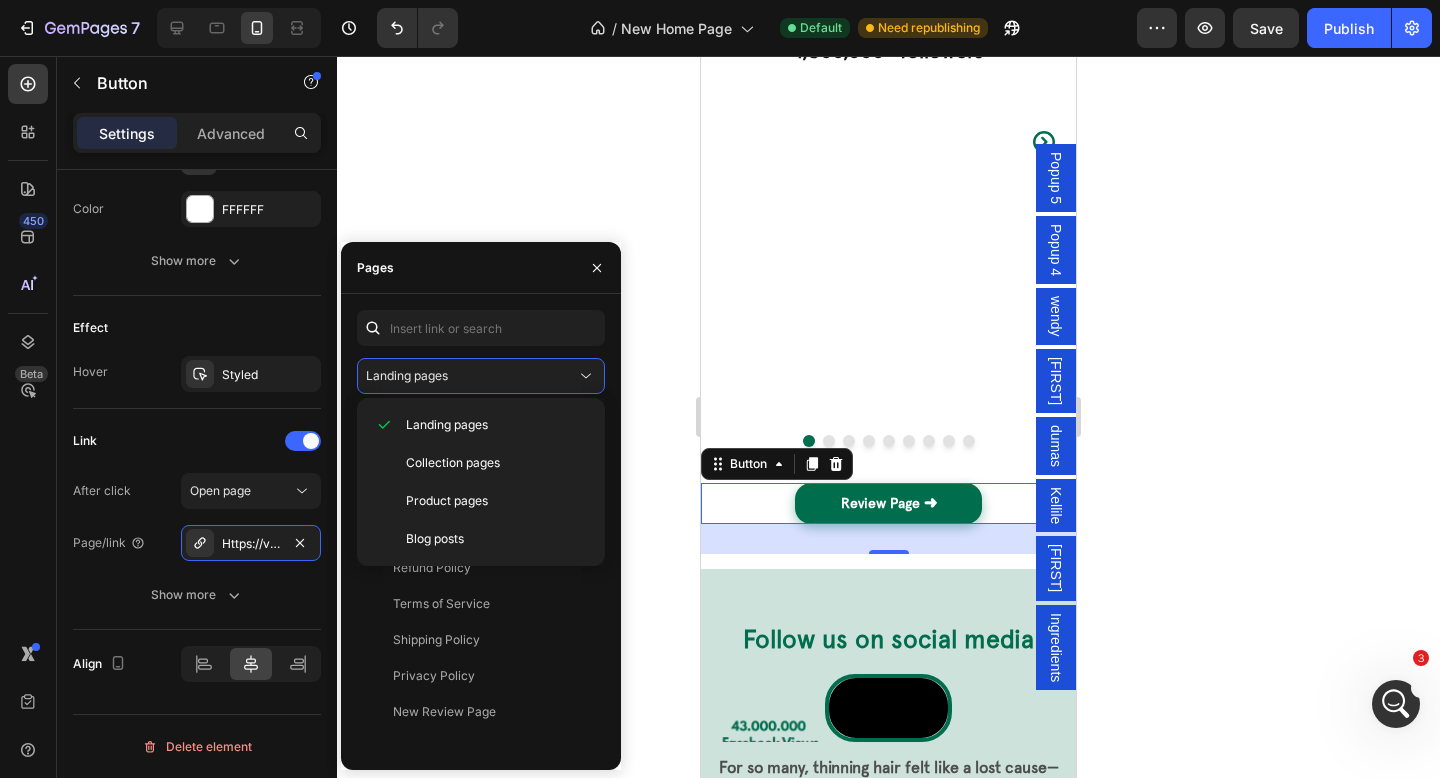 click on "Pages" at bounding box center (481, 268) 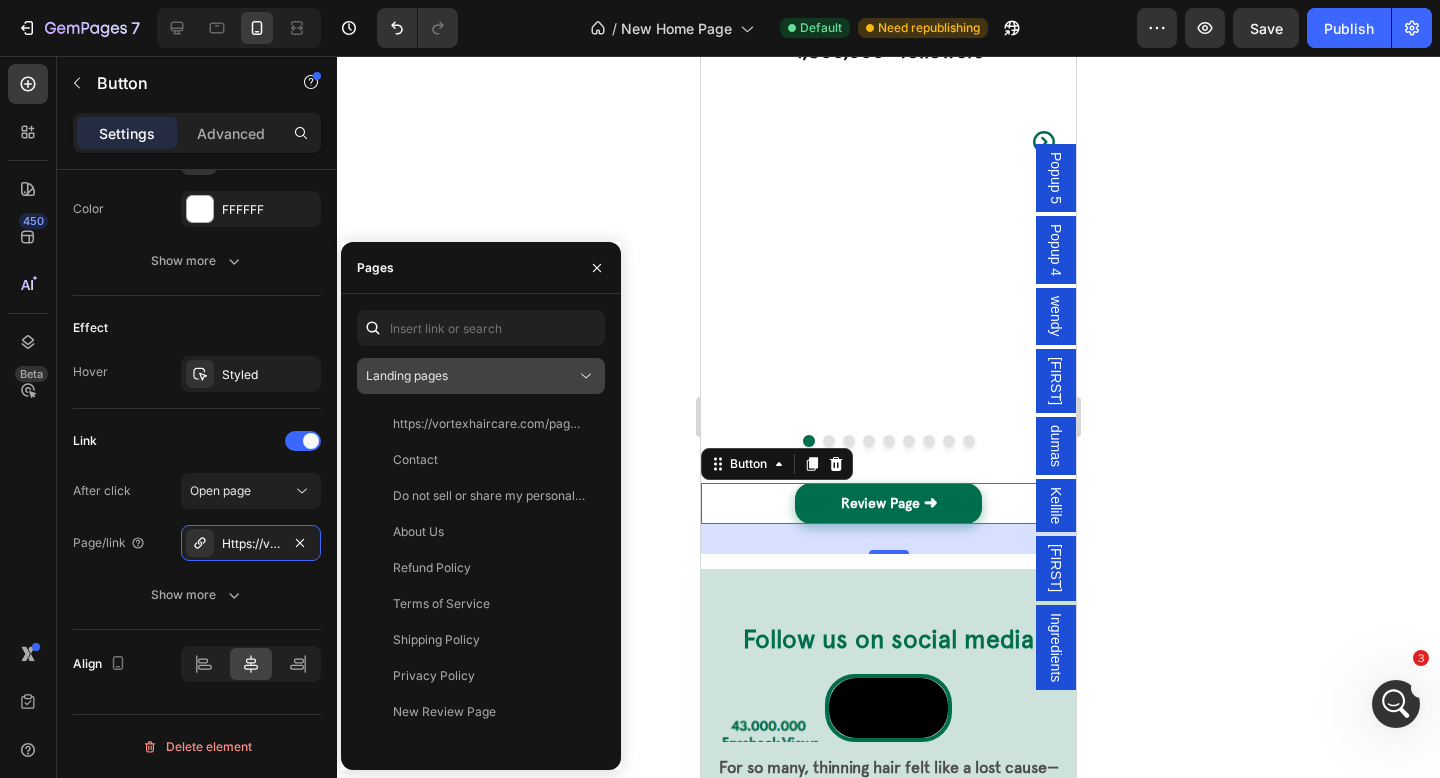 click on "Landing pages" at bounding box center [471, 376] 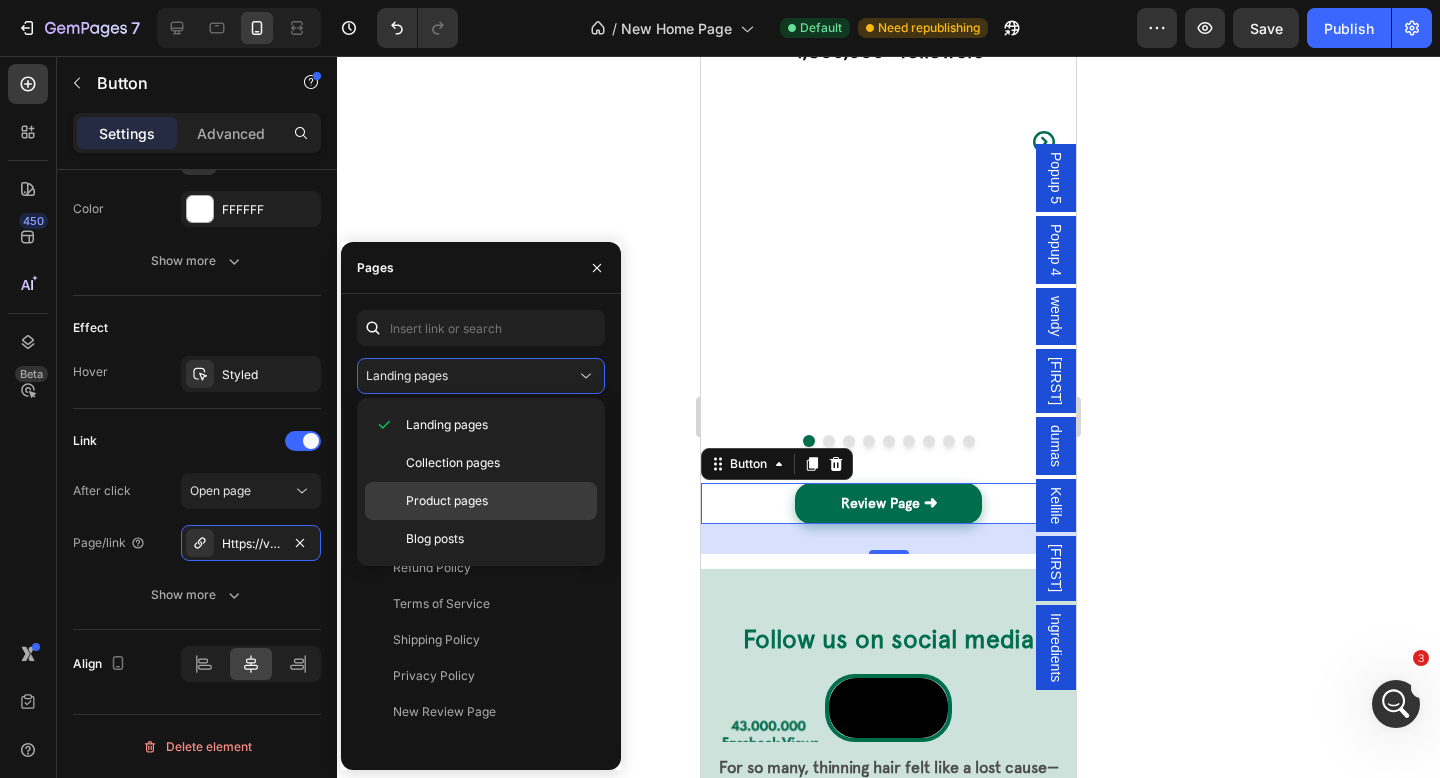 click on "Product pages" 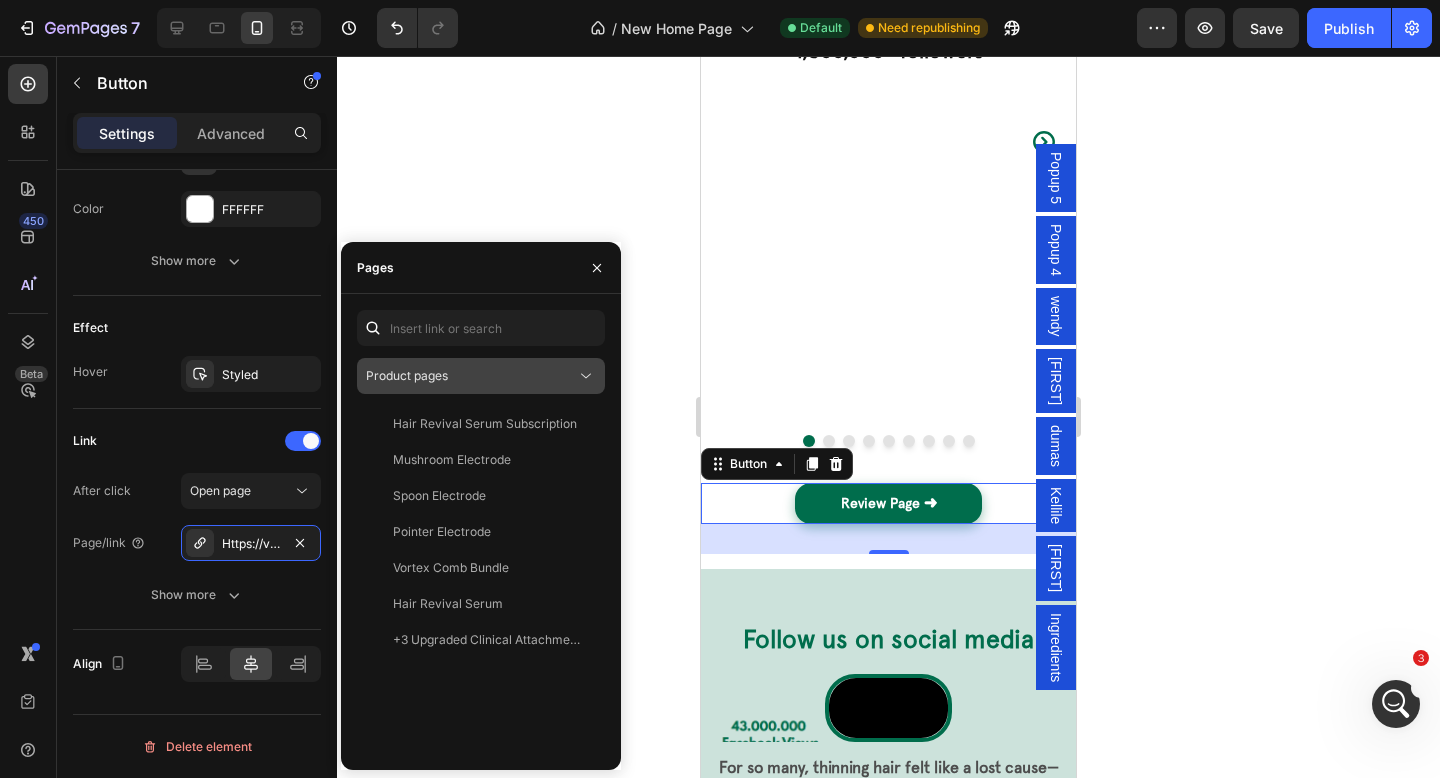 click on "Product pages" at bounding box center (471, 376) 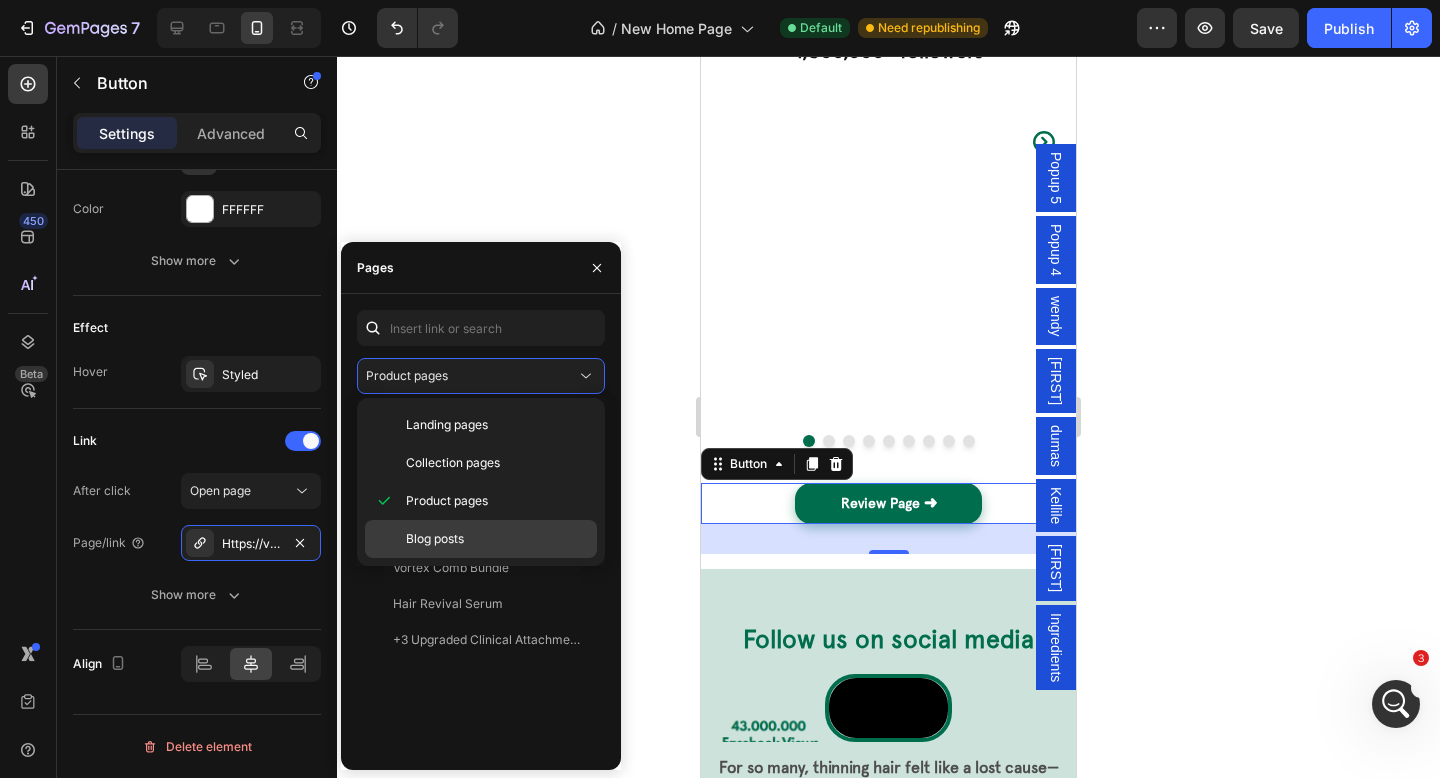click on "Blog posts" at bounding box center [497, 539] 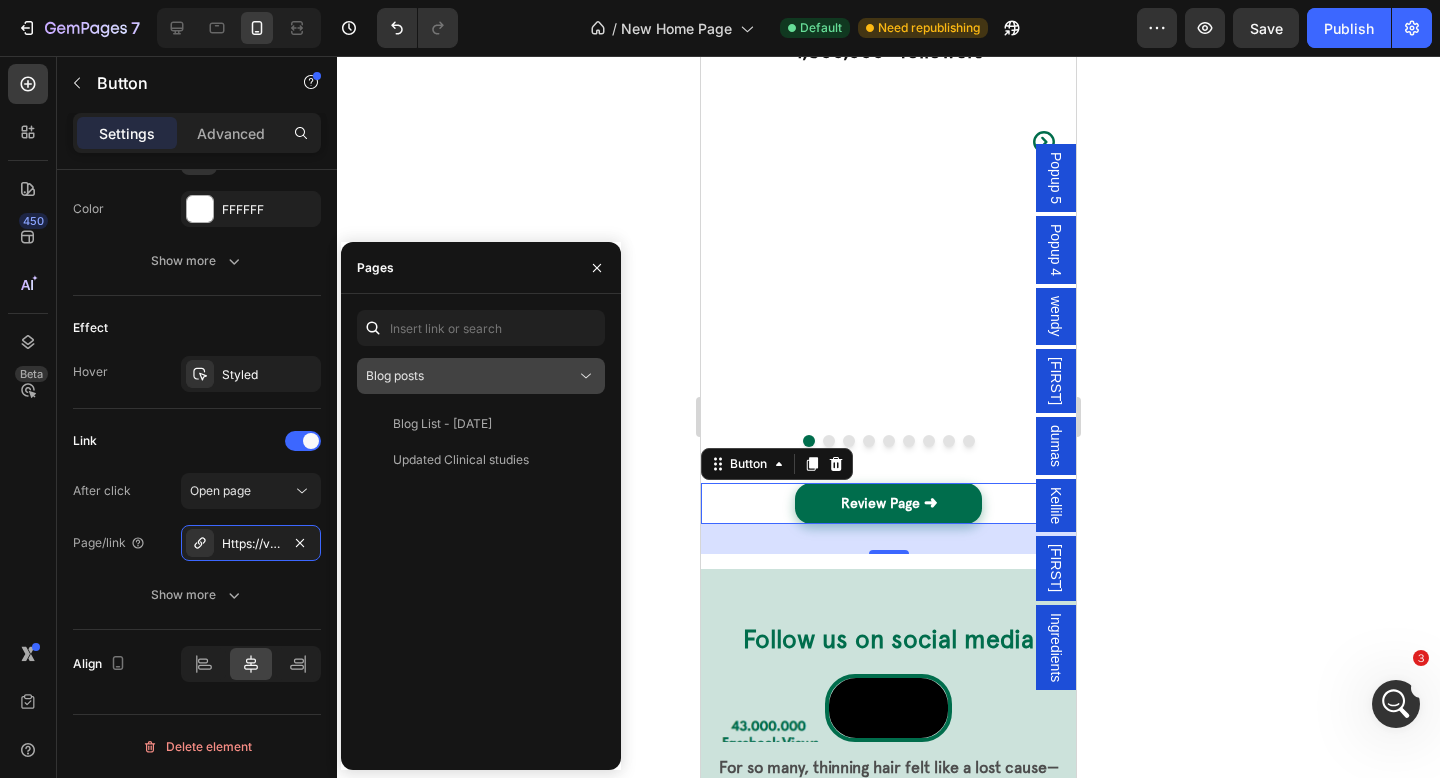 click on "Blog posts" at bounding box center [471, 376] 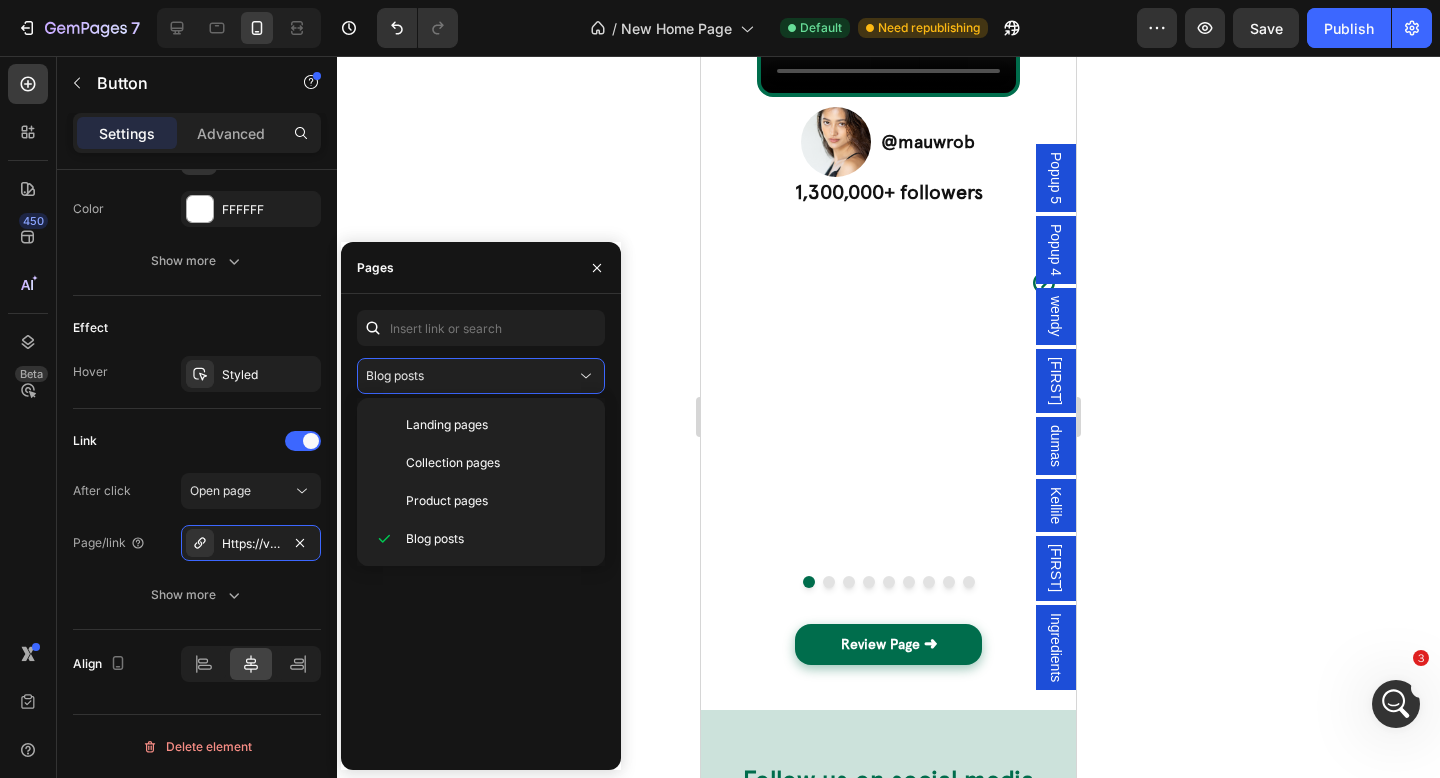 scroll, scrollTop: 7600, scrollLeft: 0, axis: vertical 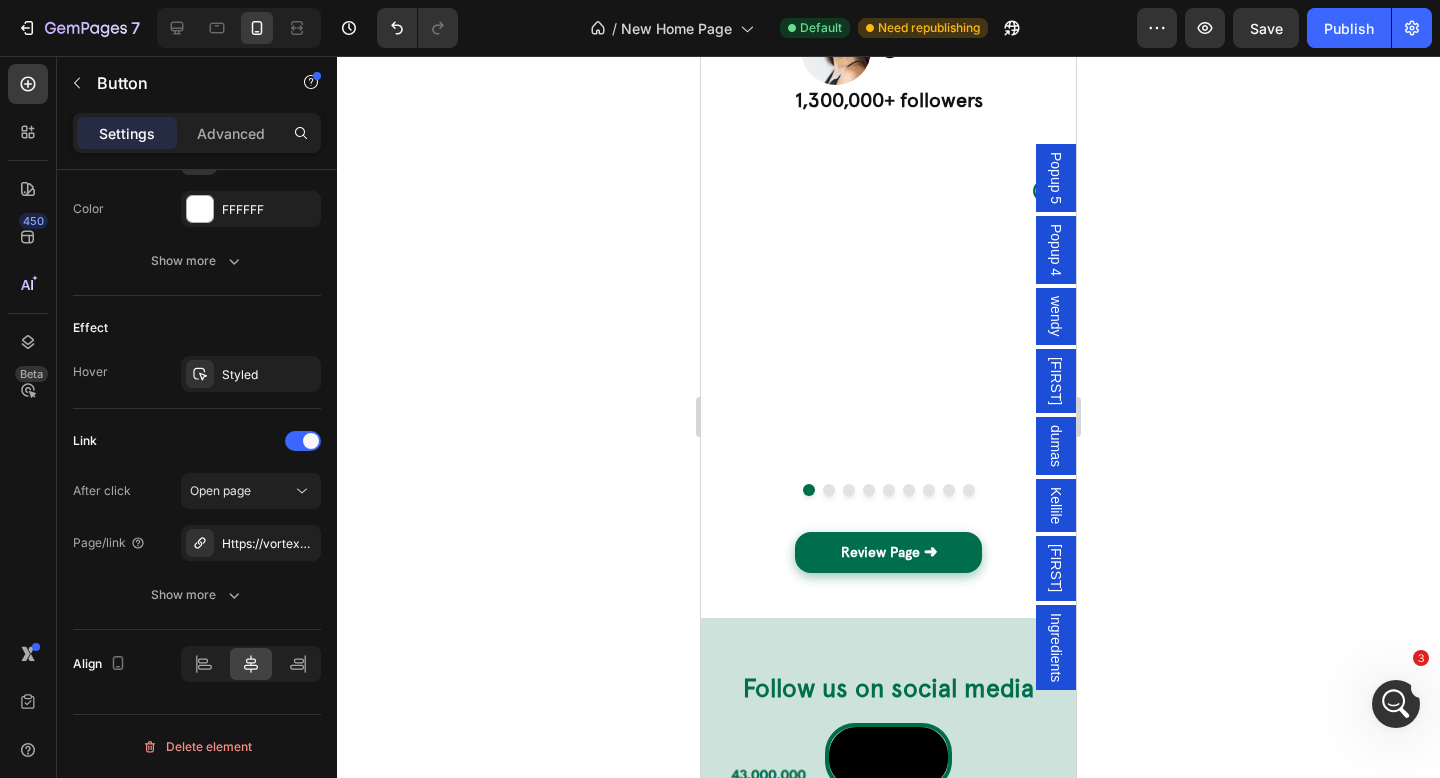click on "Review Page ➜" at bounding box center [889, 552] 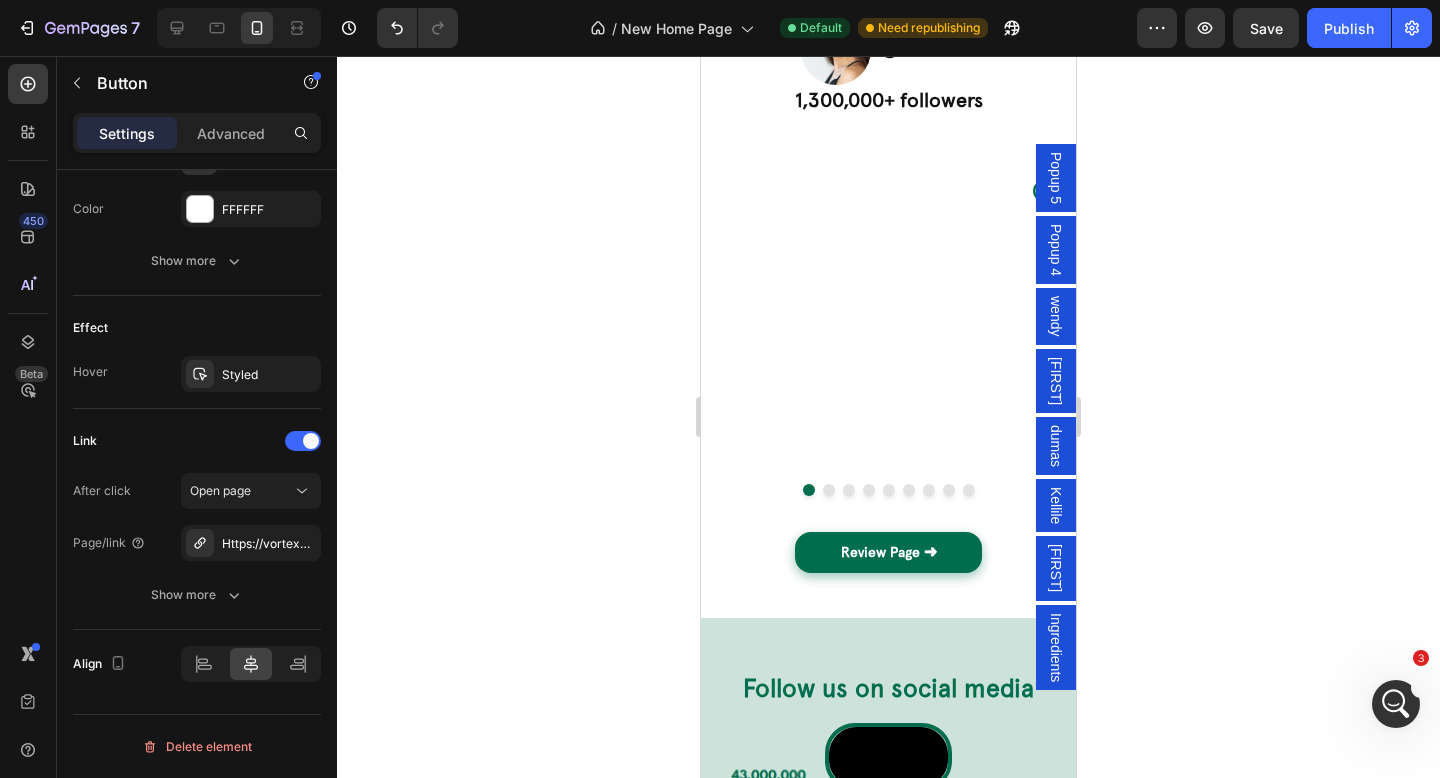 click on "Review Page ➜" at bounding box center [889, 552] 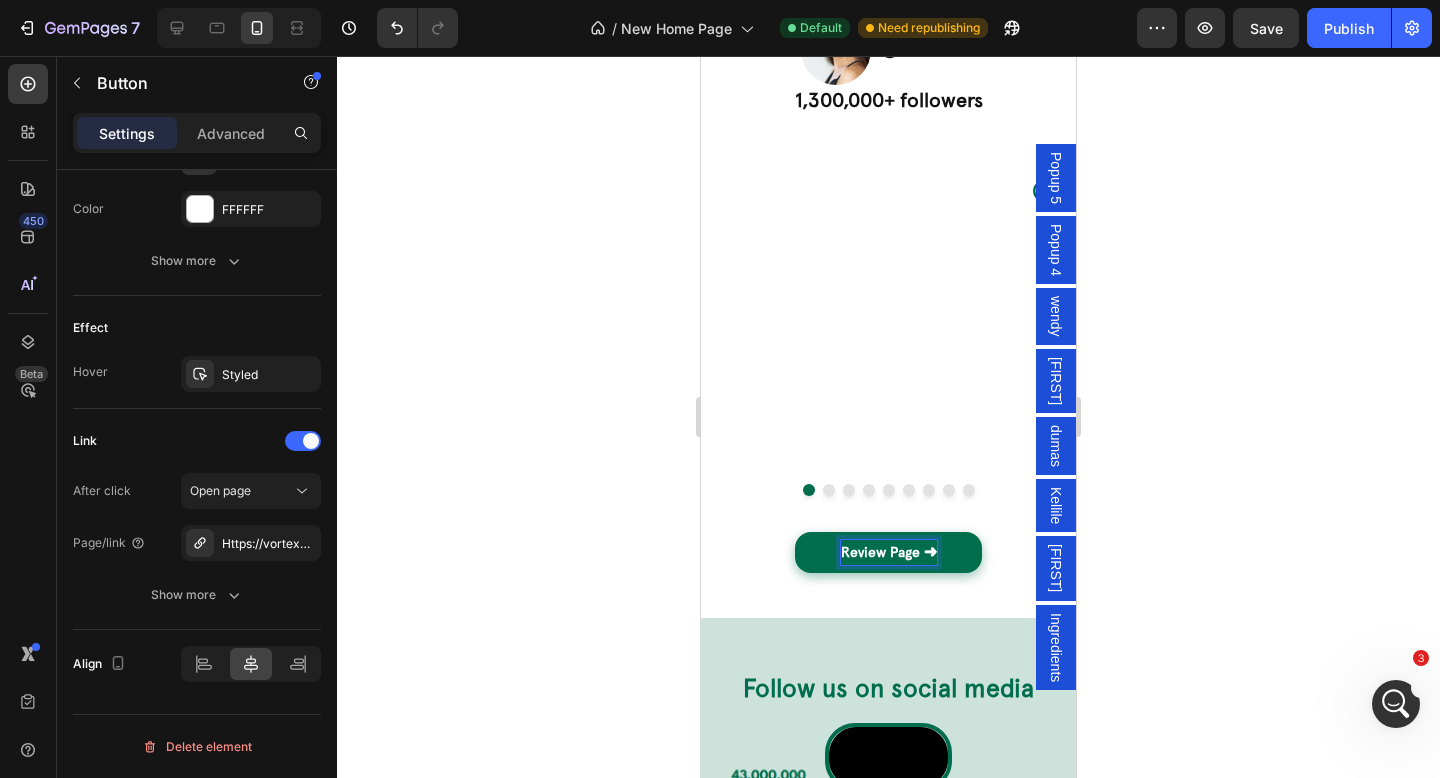 click on "Review Page ➜" at bounding box center (889, 552) 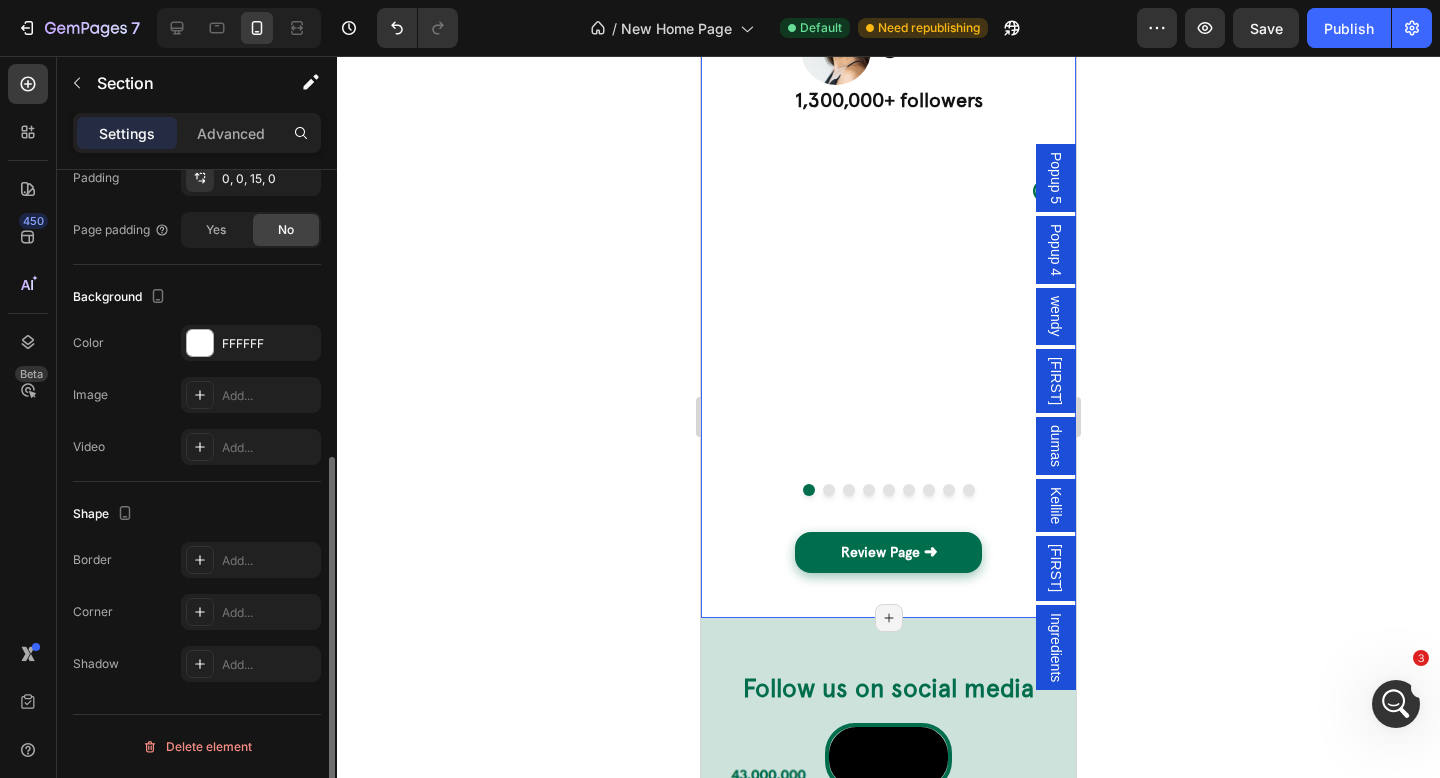 scroll, scrollTop: 0, scrollLeft: 0, axis: both 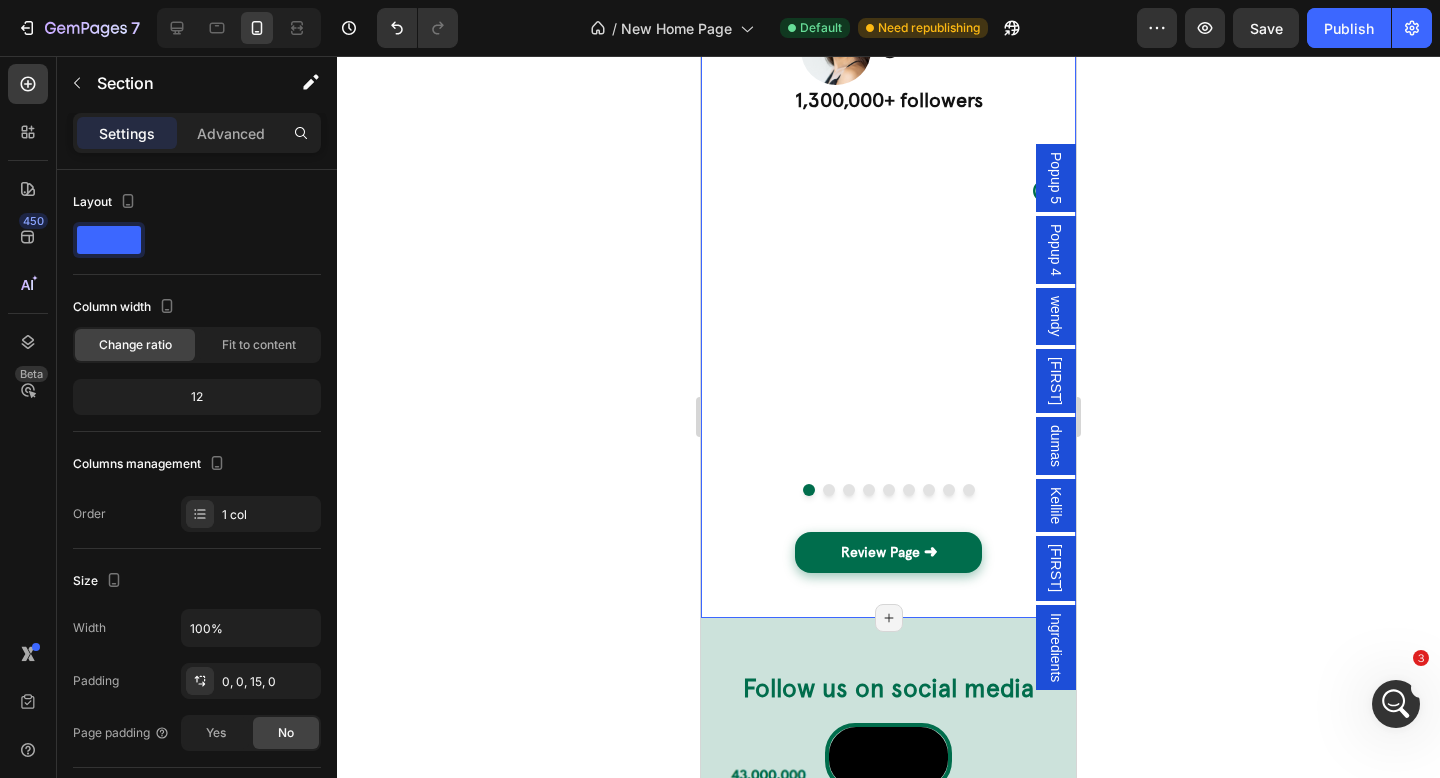 click on "Video Row Image @mauwrob Heading Row 1,300,000+ followers Heading Row Video Row Image  @gizemsahin.official Heading Row 1,000,000+ IG Followers Heading Row Video Row Image  @bradwilliamscomic Heading Row 1,100,000+ IG Followers Heading Row Video Row Image  @sarahpalmyra Heading Row 1,000,000+ IG Followers Heading Row Video Row Image  @jeremystoomuch Heading Row 1,200,000+ Tiktok Followers Heading Row Video Row Image @sarahsaleen Heading Row 190.000 TikTok followers Heading Row Video Row Image  @getglamfam Heading Row 250,000+ Tiktok Followers Heading Row Video Row Image  @tatlafata Heading Row 300,000+ IG Followers Heading Row Video Row Image  @laceynycole Heading Row 40,000+ IG Followers Heading Row
Carousel Review Page ➜ Button Review Page ➜ Button Section 17/25   You can create reusable sections Create Theme Section AI Content Write with GemAI What would you like to describe here? Tone and Voice Persuasive Product Hair Revival Serum Subscription Show more Generate" at bounding box center (888, 244) 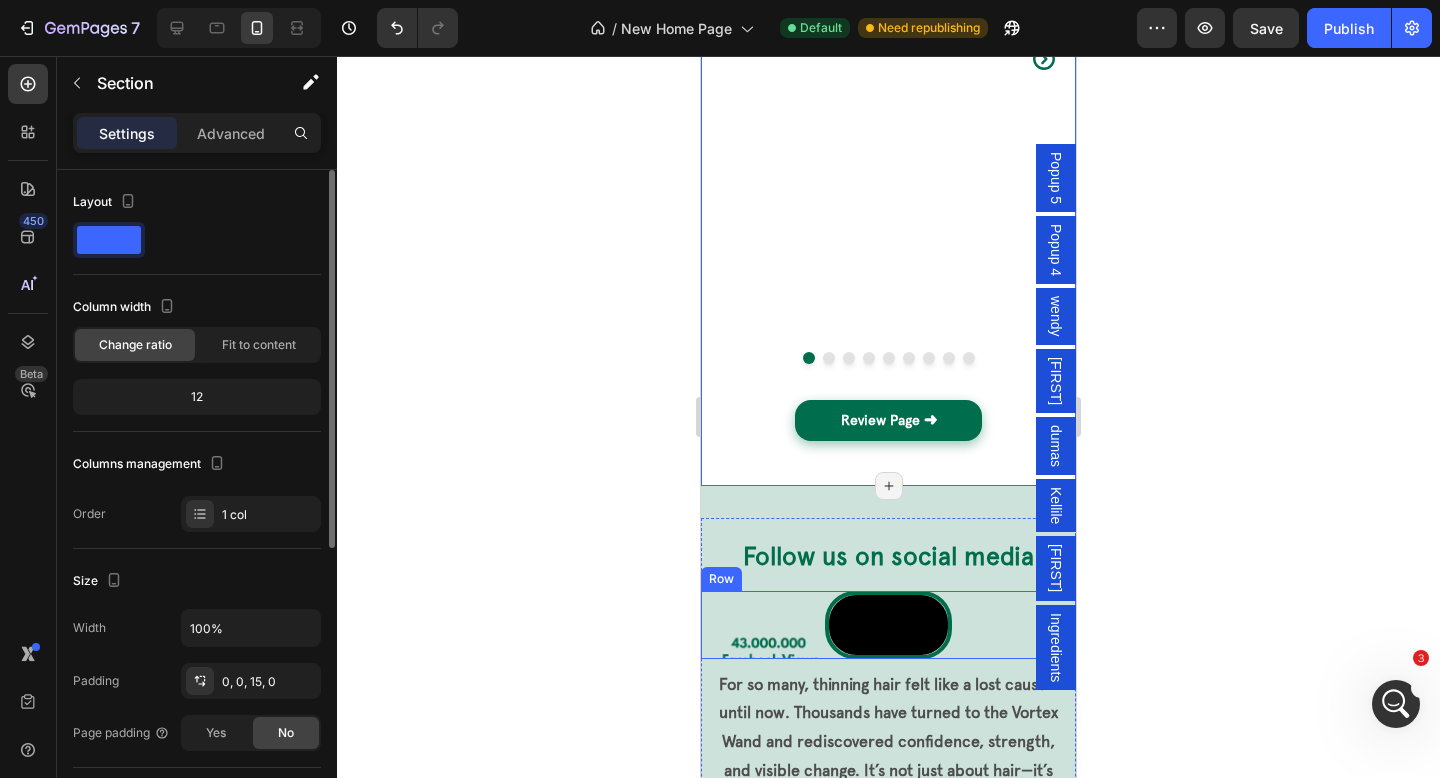 scroll, scrollTop: 7740, scrollLeft: 0, axis: vertical 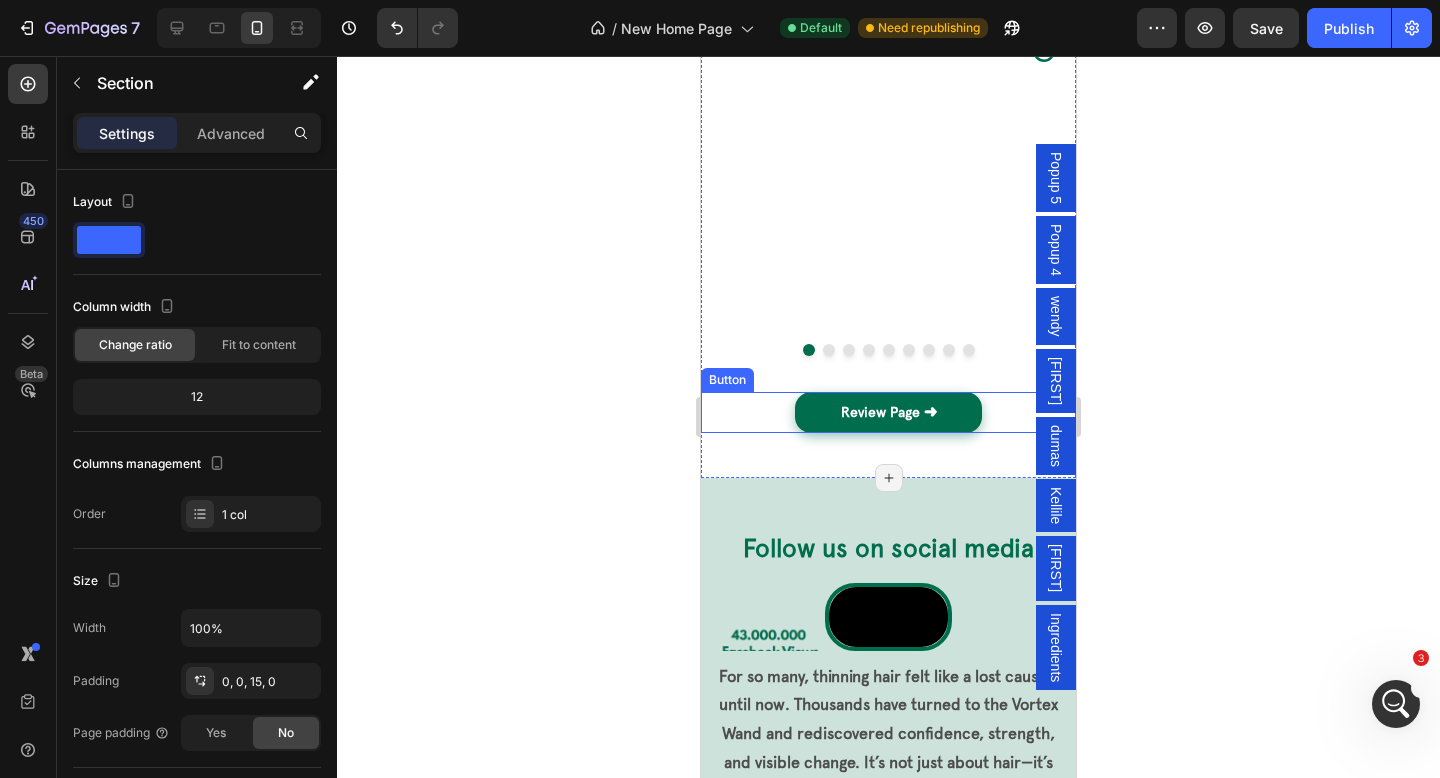 click on "Review Page ➜" at bounding box center [889, 412] 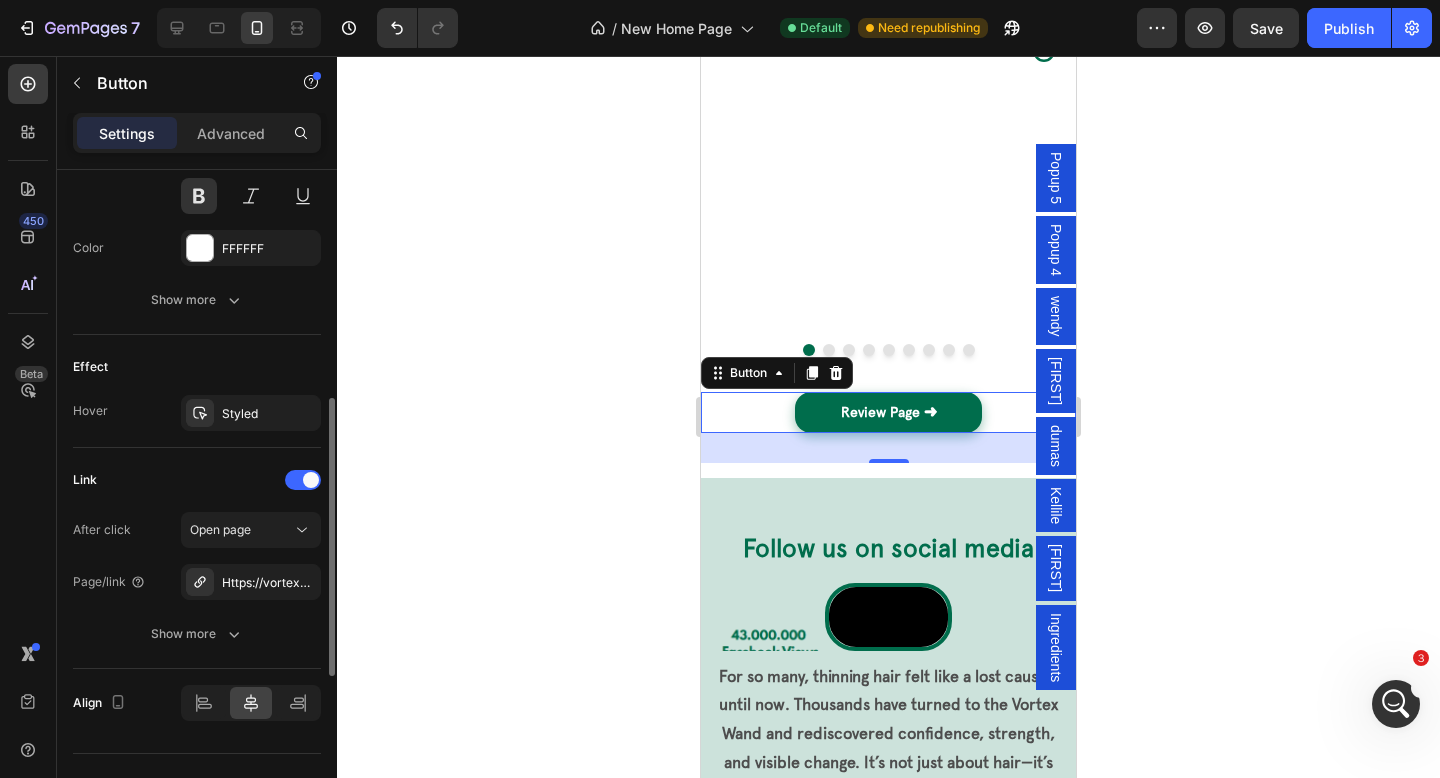 scroll, scrollTop: 925, scrollLeft: 0, axis: vertical 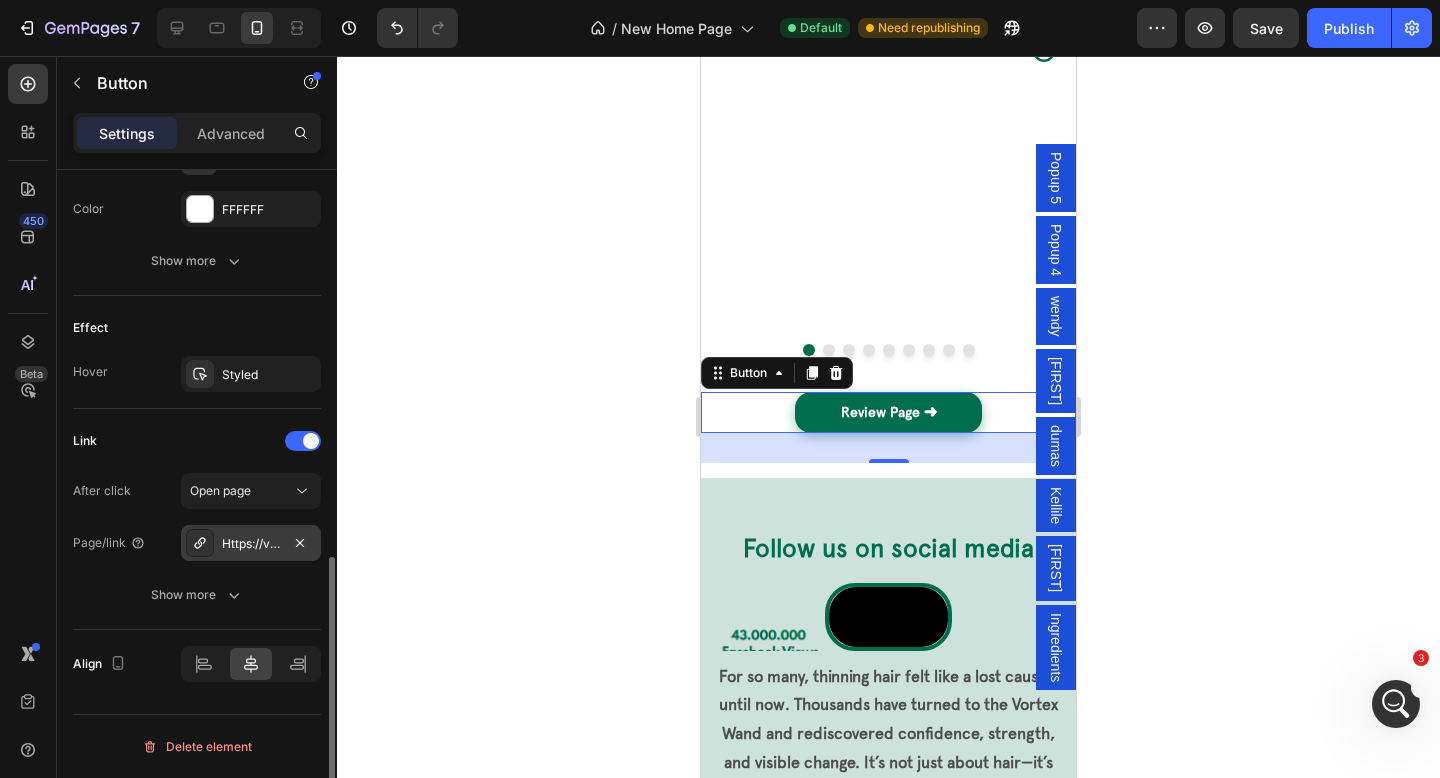 click on "Https://vortexhaircare.Com/review-page?_ab=0&key=1708278867772" at bounding box center (251, 544) 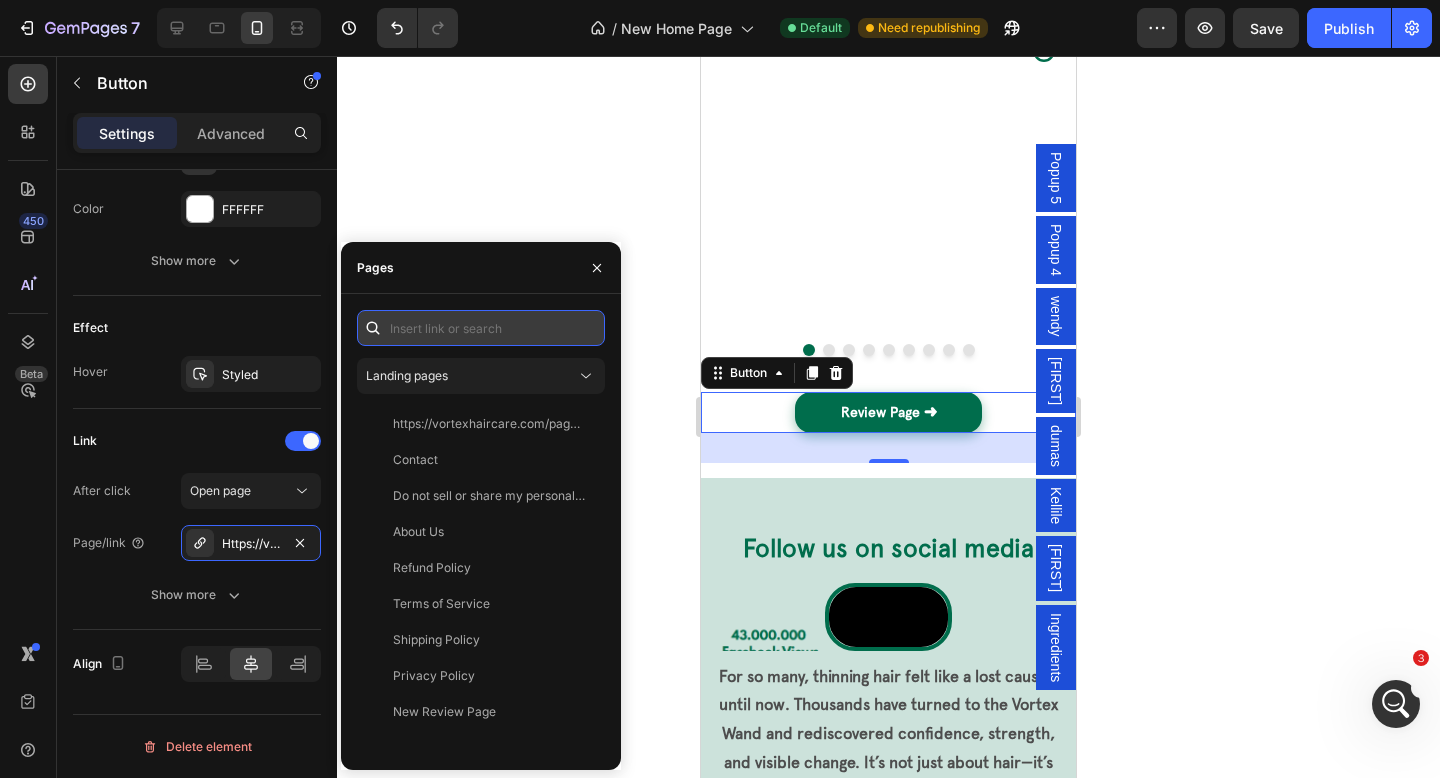 click at bounding box center [481, 328] 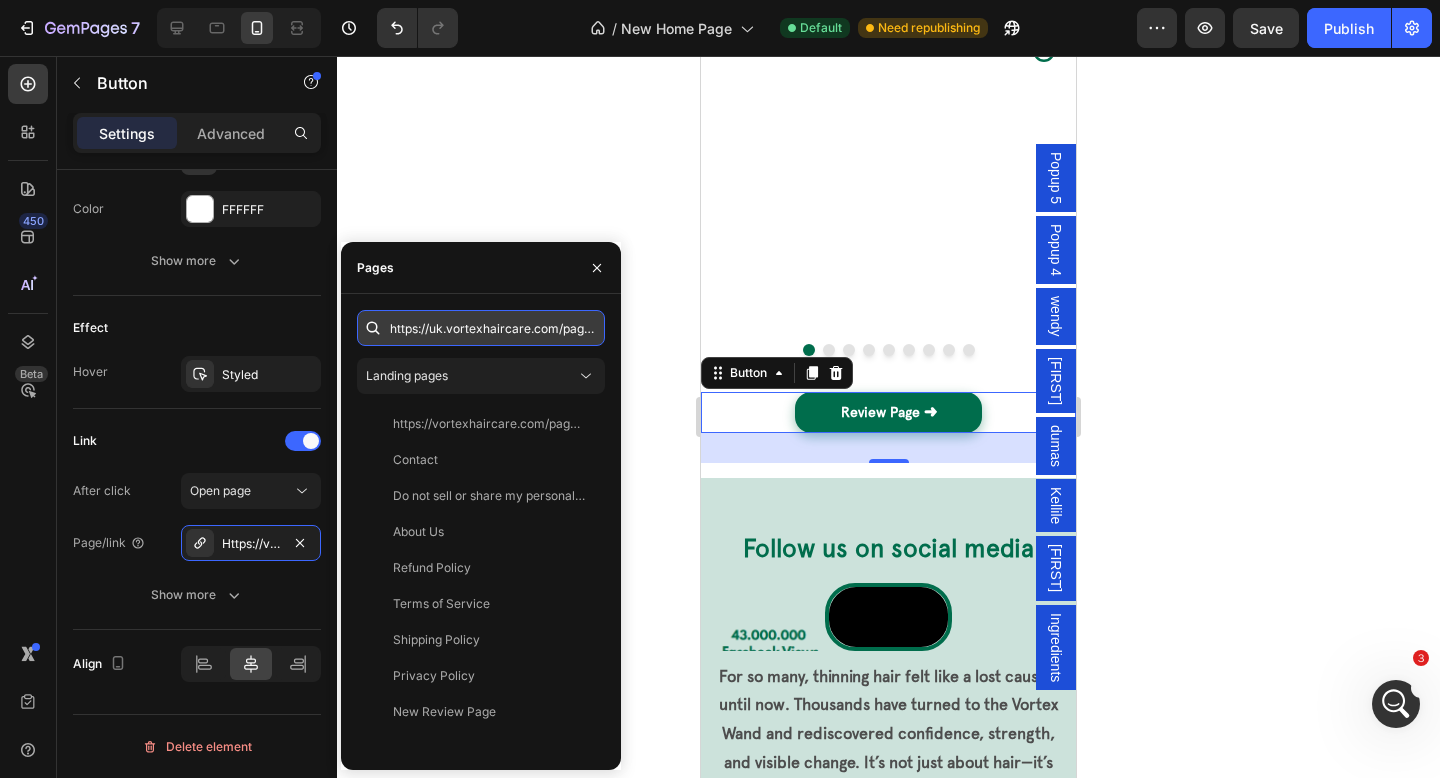 scroll, scrollTop: 0, scrollLeft: 276, axis: horizontal 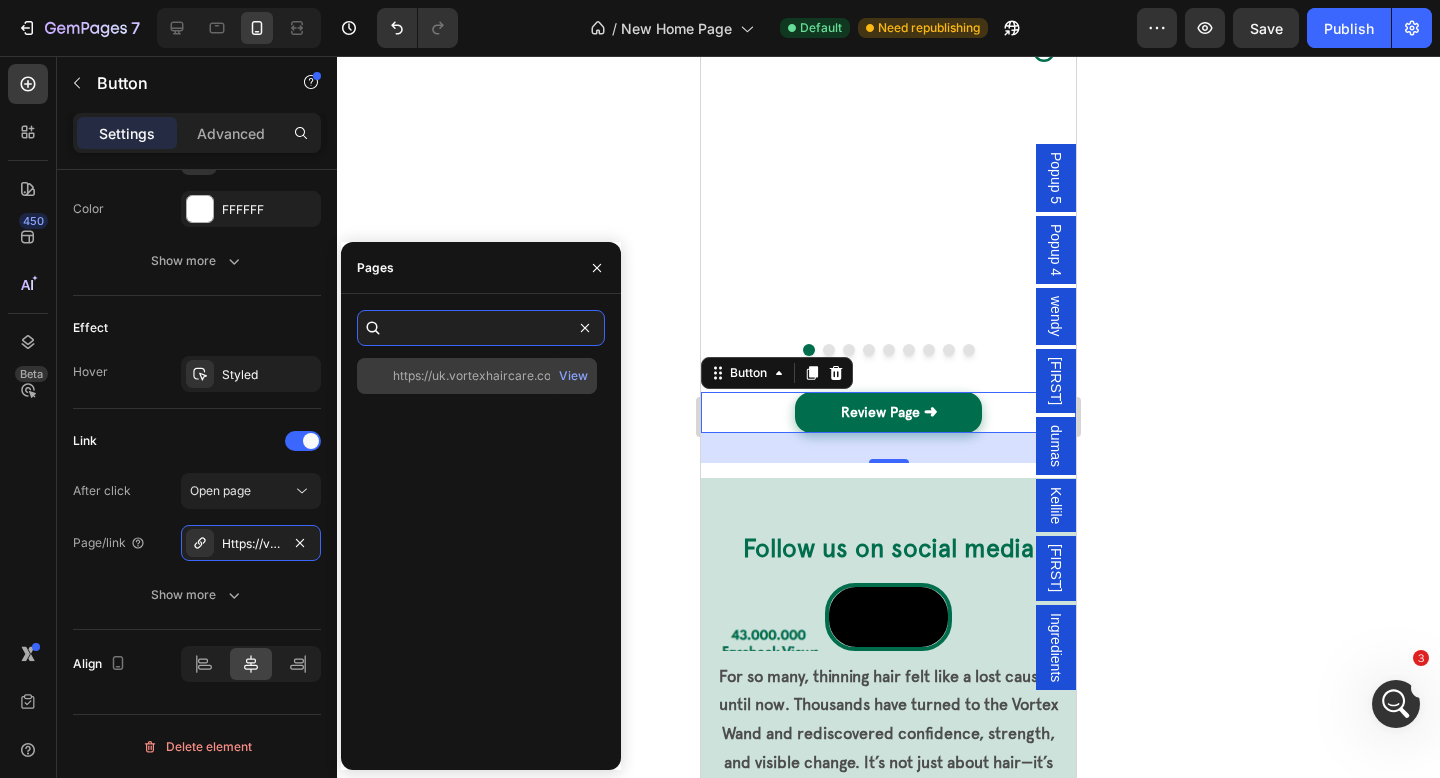 type on "https://uk.vortexhaircare.com/pages/review-page?_ab=0&key=1733642736995" 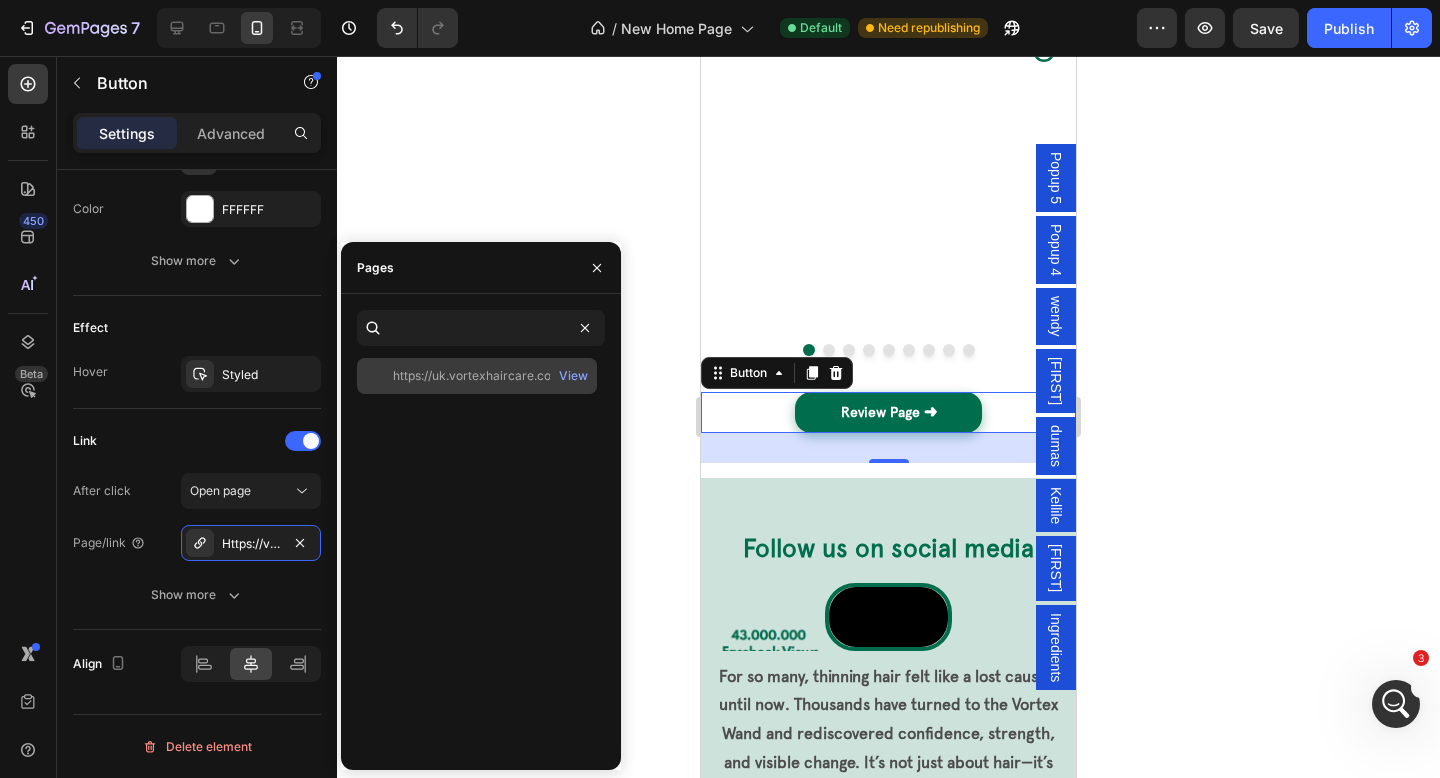 click on "https://uk.vortexhaircare.com/pages/review-page?_ab=0&key=1733642736995" 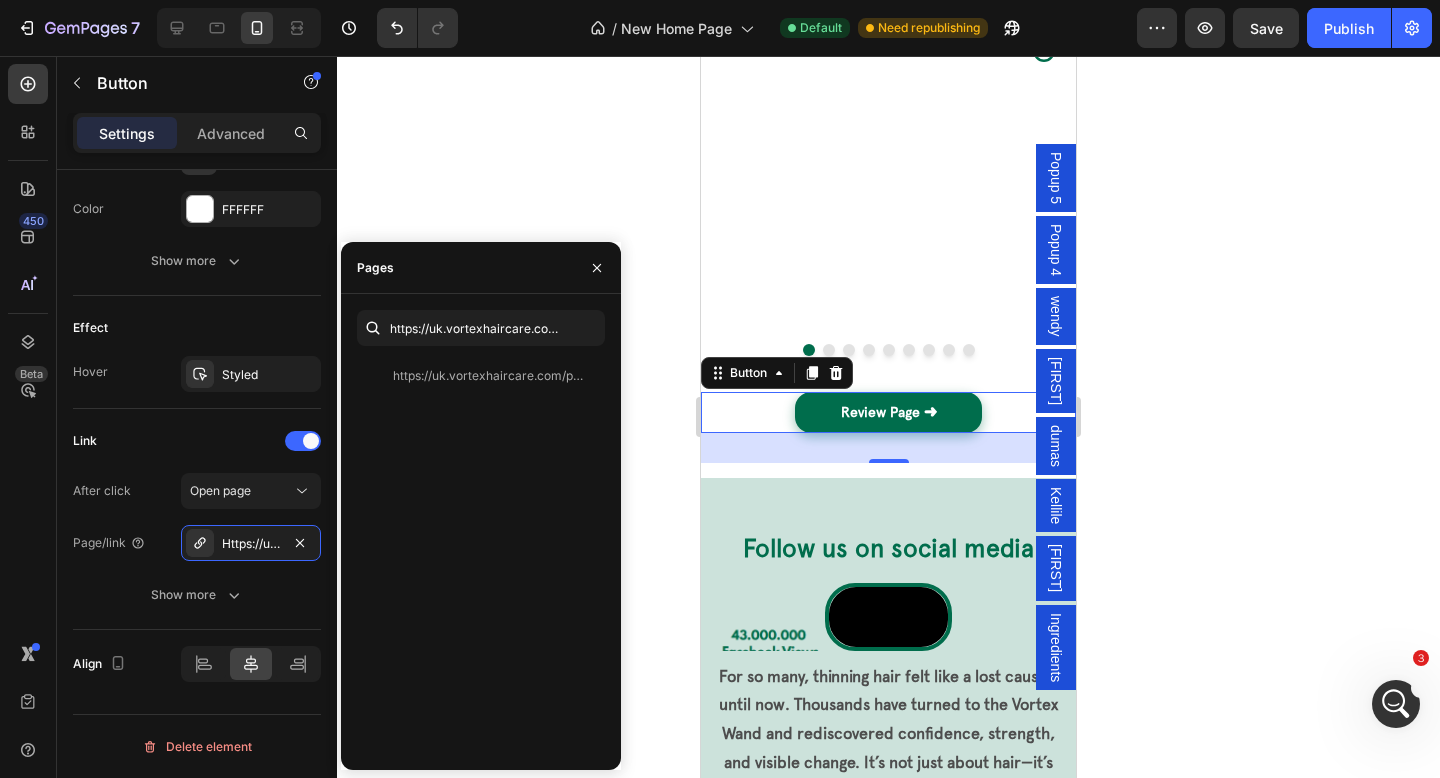 click on "https://uk.vortexhaircare.com/pages/review-page?_ab=0&key=1733642736995   View" at bounding box center [481, 556] 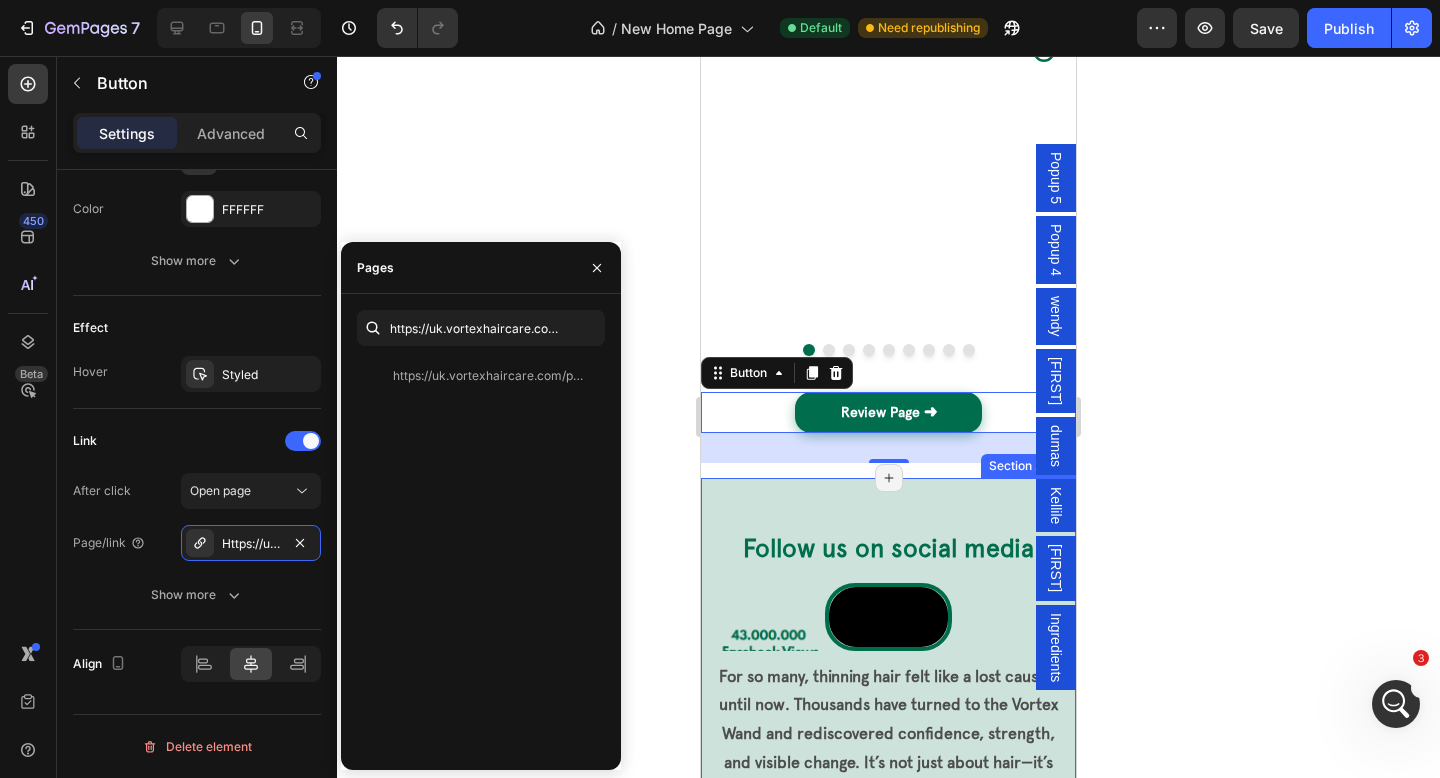click on "Follow us on social media Heading Video Row Row For so many, thinning hair felt like a lost cause—until now. Thousands have turned to the Vortex Wand and rediscovered confidence, strength, and visible change. It’s not just about hair—it’s about getting a piece of yourself back. Text Block
Icon
Icon
Icon Row Row  @vortexhaircare Text Join our community  Text Row Image Image Image Image Image Image Image Image Image Image Image Image Image Image Marquee Section 23/25 Page has reached Shopify’s 25 section-limit Page has reached Shopify’s 25 section-limit" at bounding box center [888, 795] 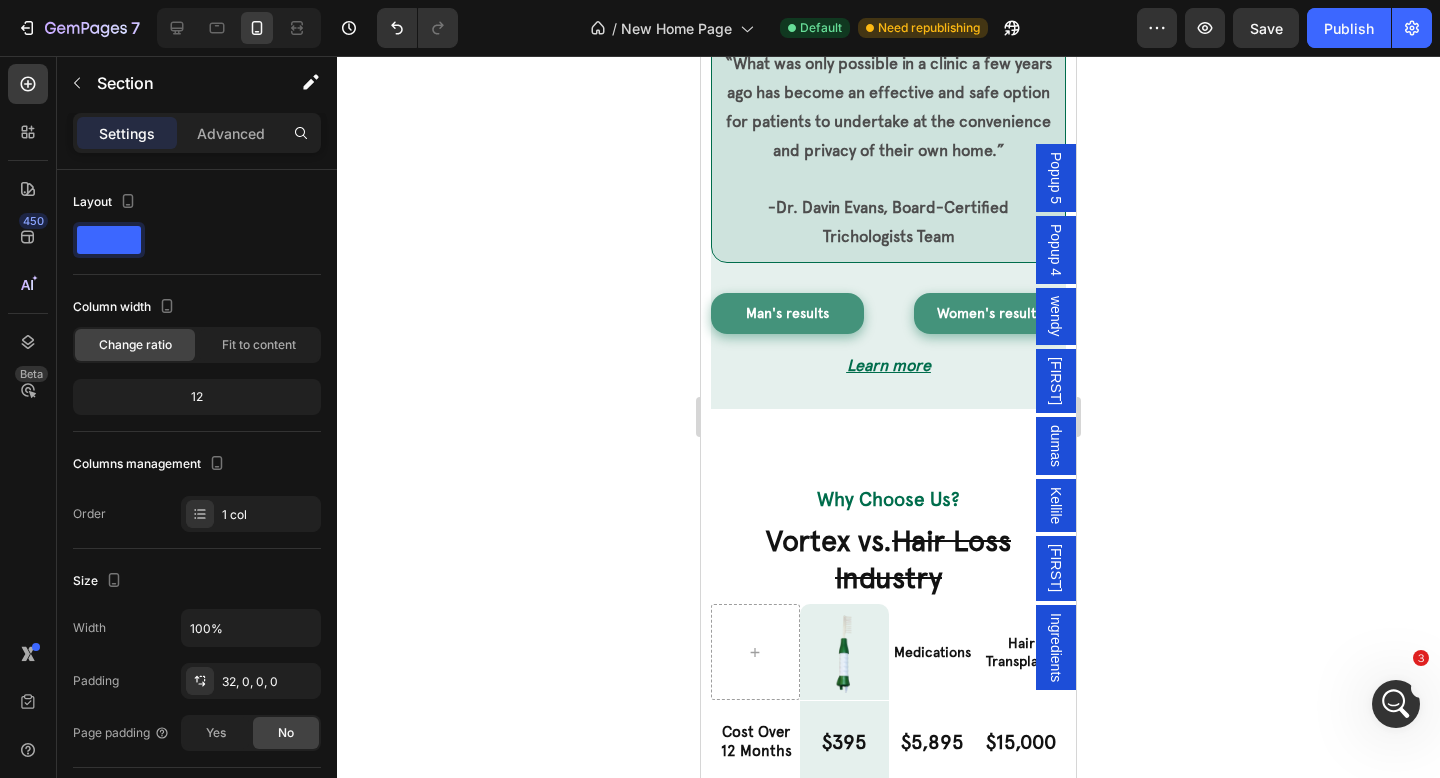 scroll, scrollTop: 6196, scrollLeft: 0, axis: vertical 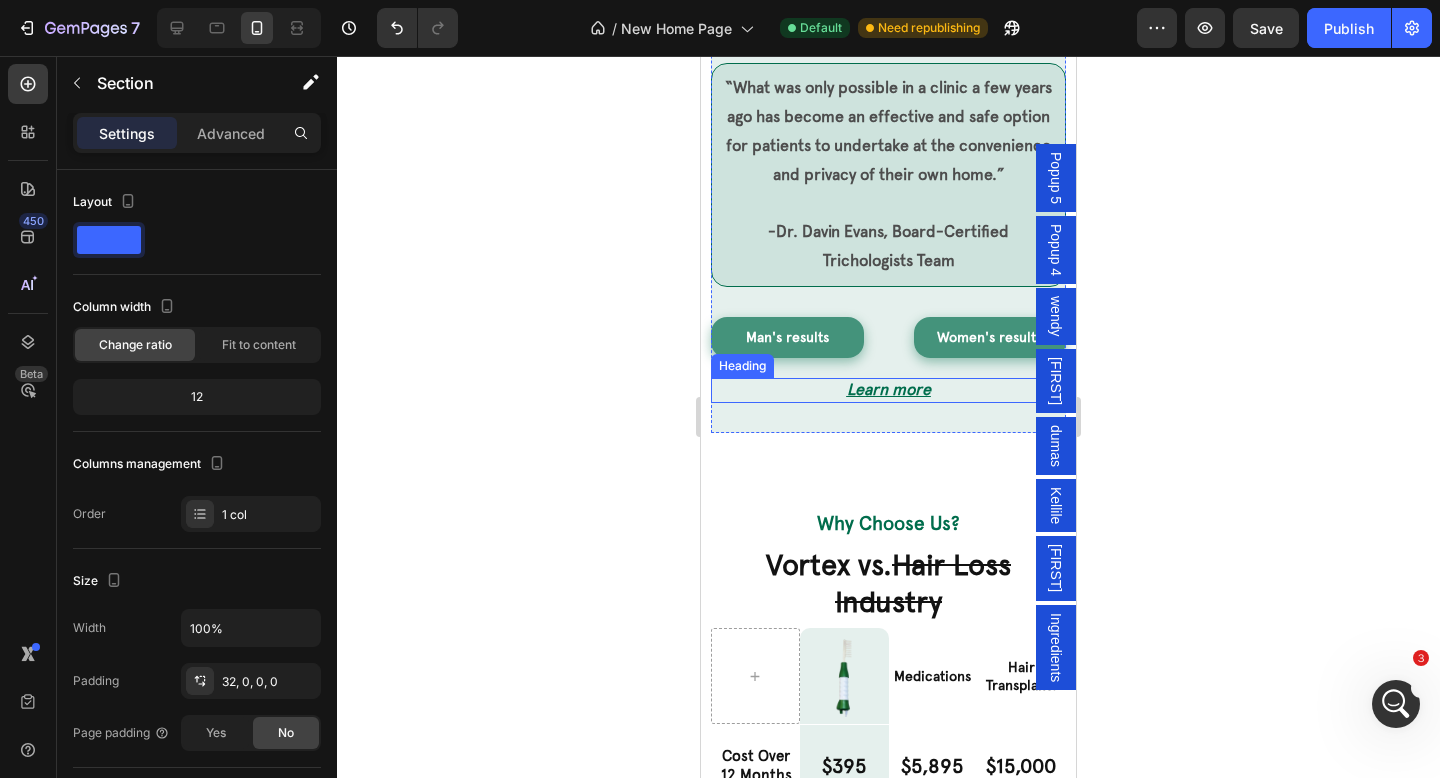 click on "Learn more" at bounding box center [888, 390] 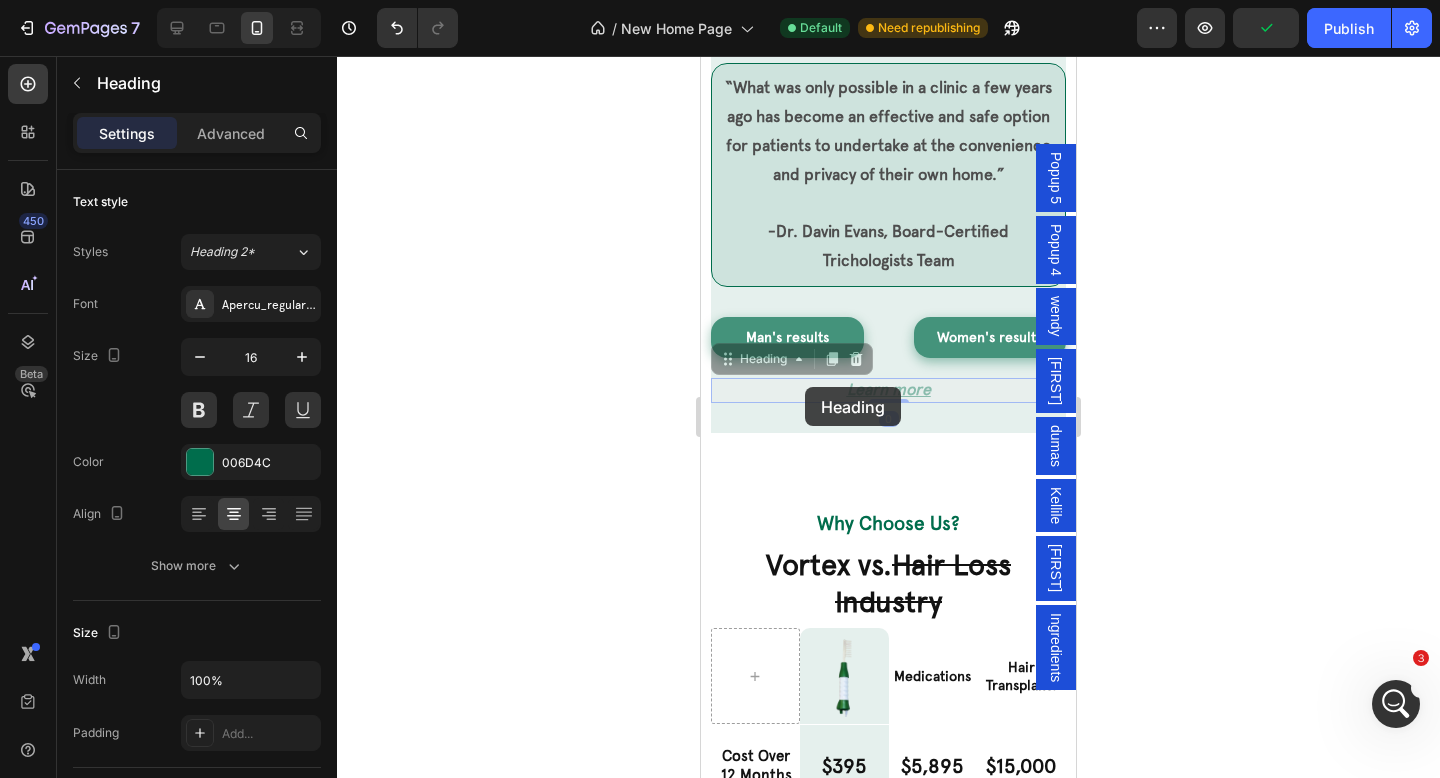 drag, startPoint x: 940, startPoint y: 385, endPoint x: 805, endPoint y: 388, distance: 135.03333 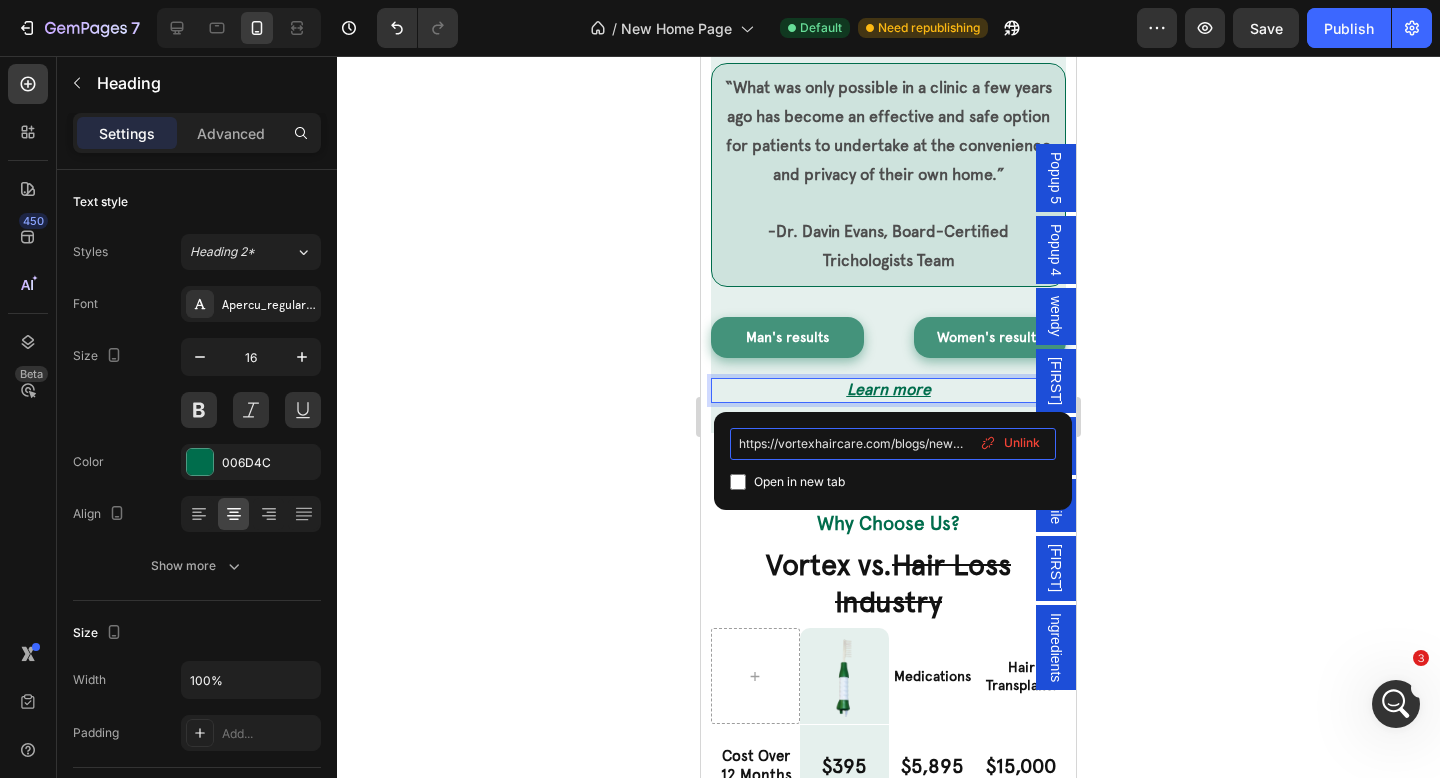 click on "https://vortexhaircare.com/blogs/news/real-clinical-studies?_ab=0&key=1721408927679" at bounding box center (893, 444) 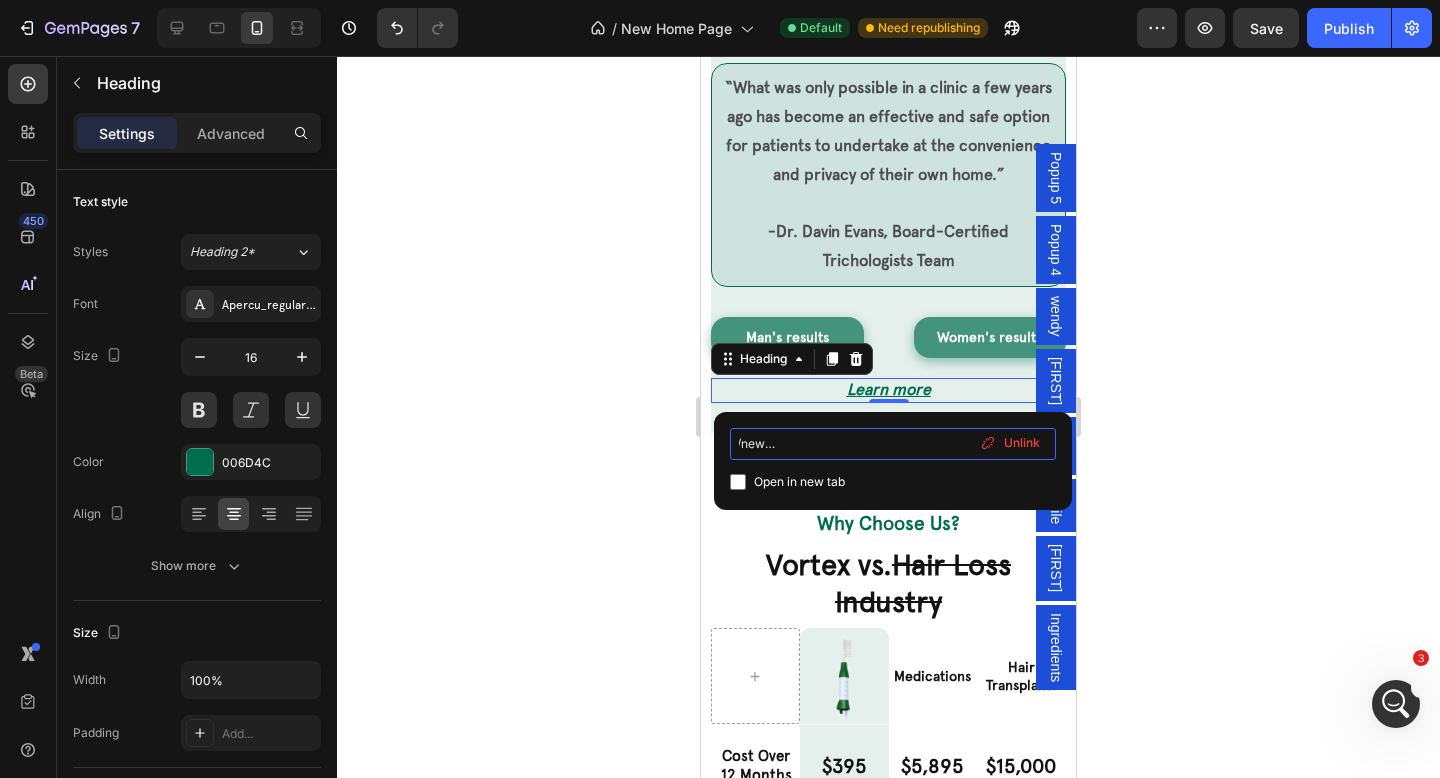 scroll, scrollTop: 0, scrollLeft: 278, axis: horizontal 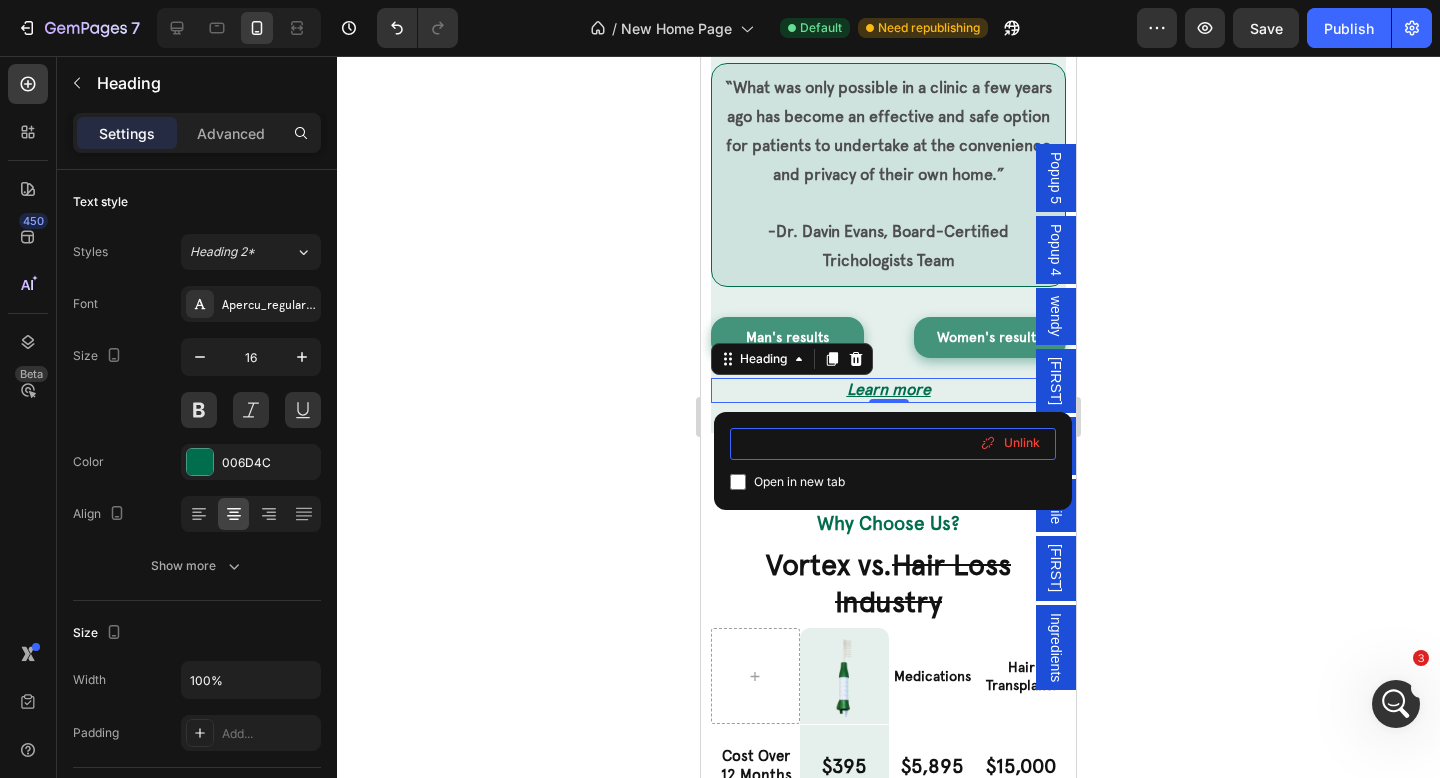 drag, startPoint x: 742, startPoint y: 445, endPoint x: 1068, endPoint y: 452, distance: 326.07513 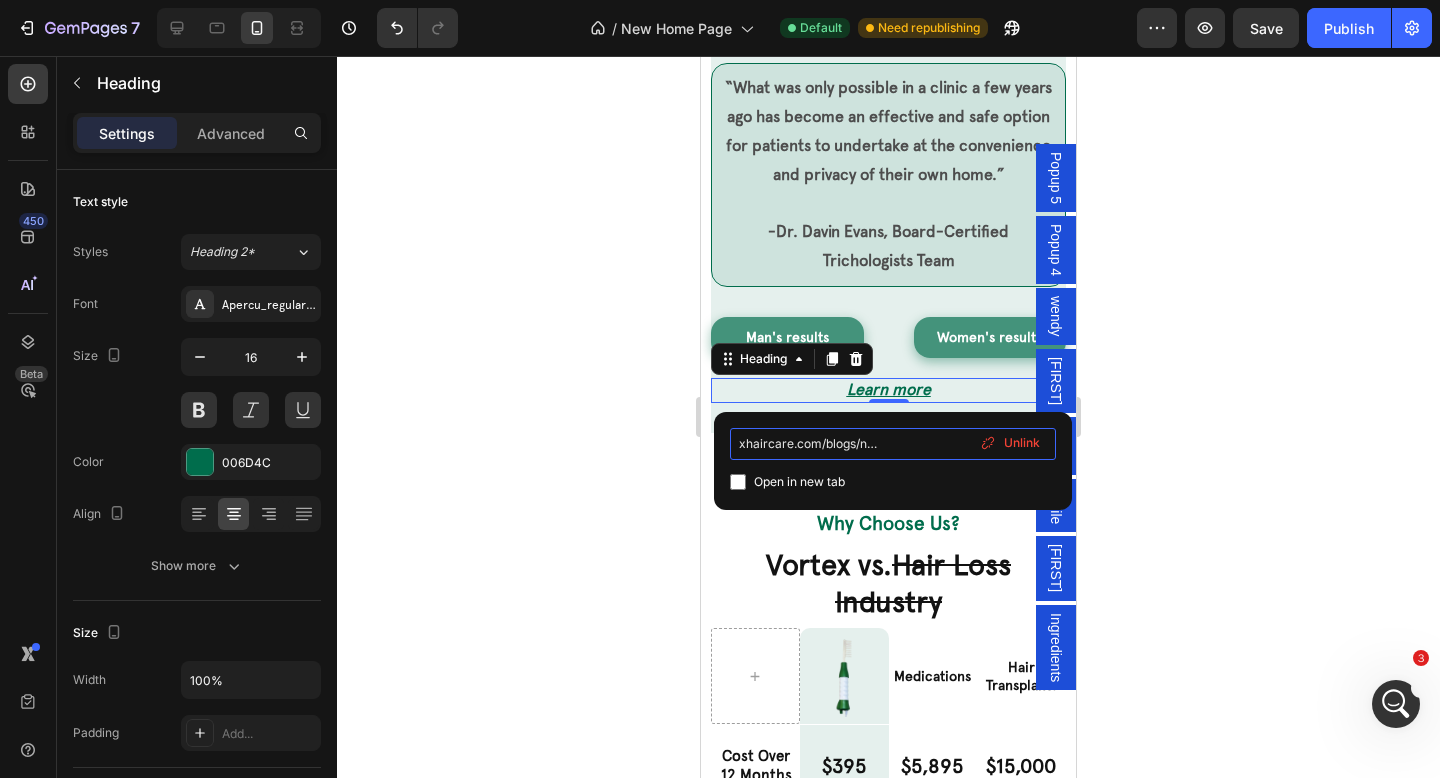 scroll, scrollTop: 0, scrollLeft: 0, axis: both 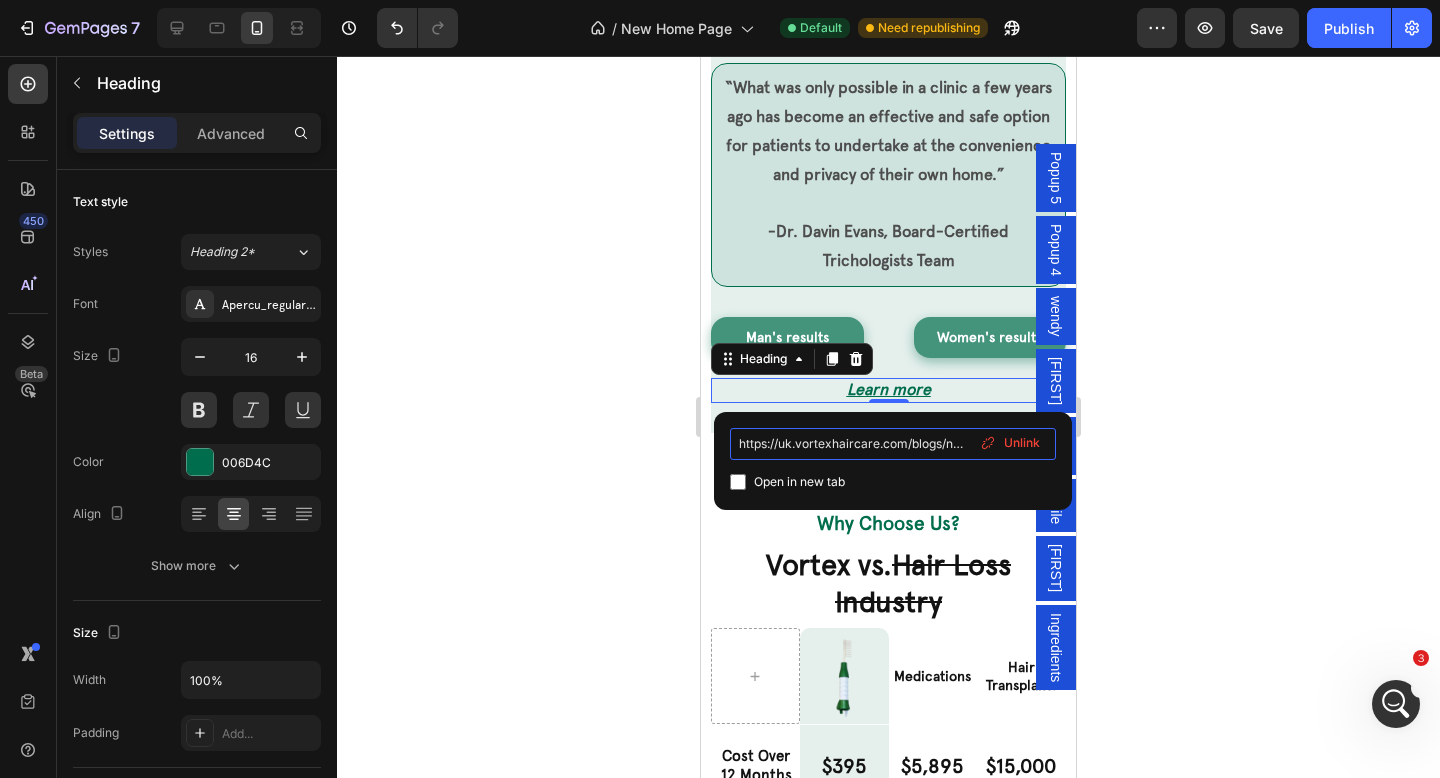 drag, startPoint x: 893, startPoint y: 440, endPoint x: 629, endPoint y: 440, distance: 264 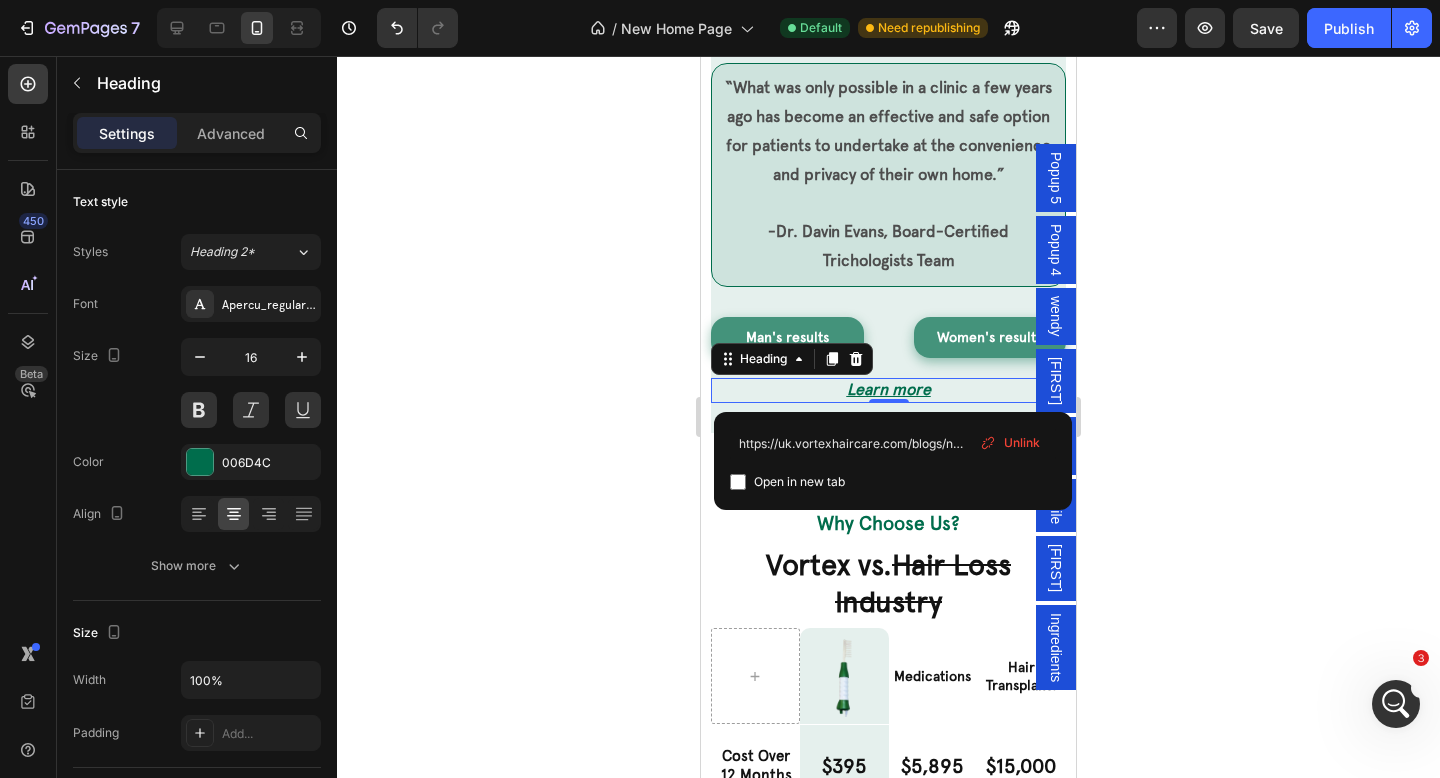 click 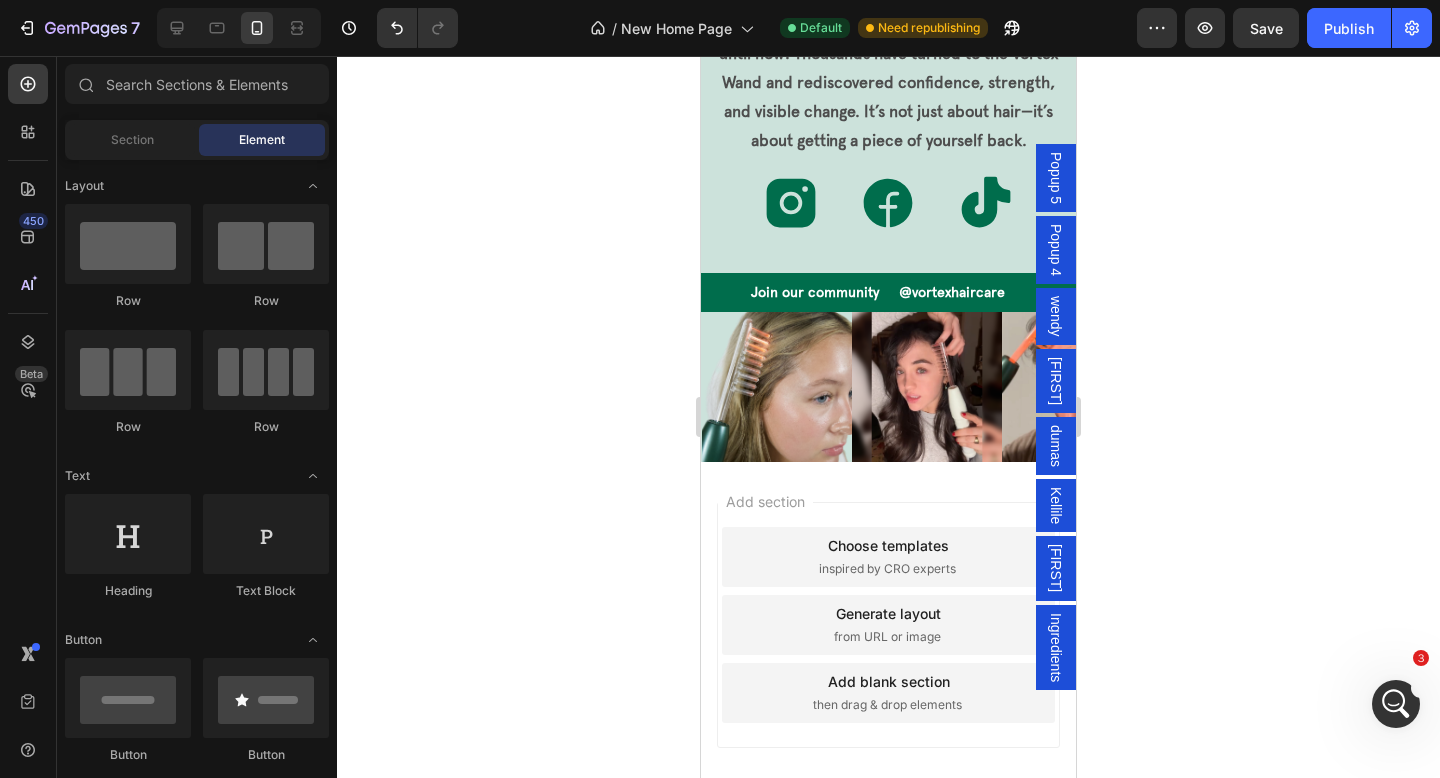 scroll, scrollTop: 8649, scrollLeft: 0, axis: vertical 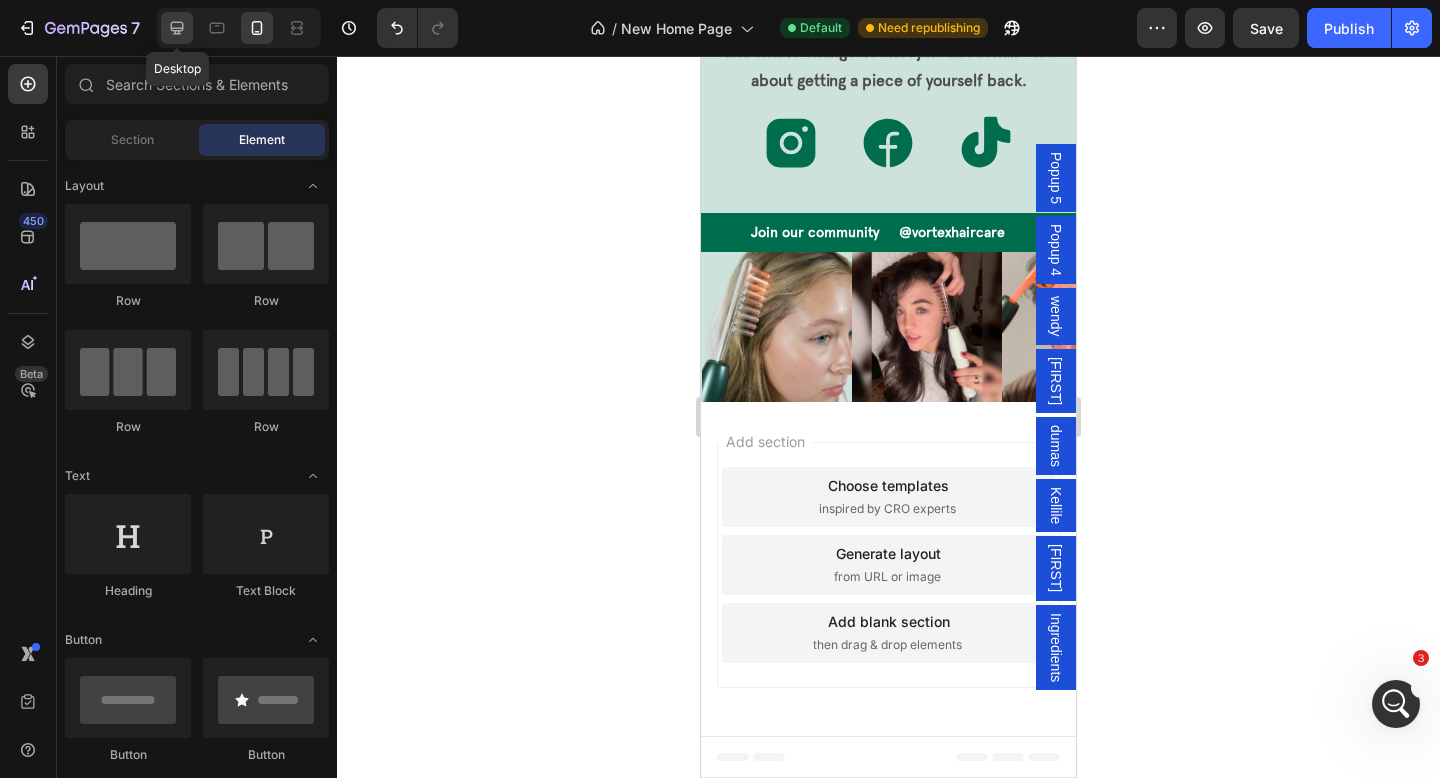 click 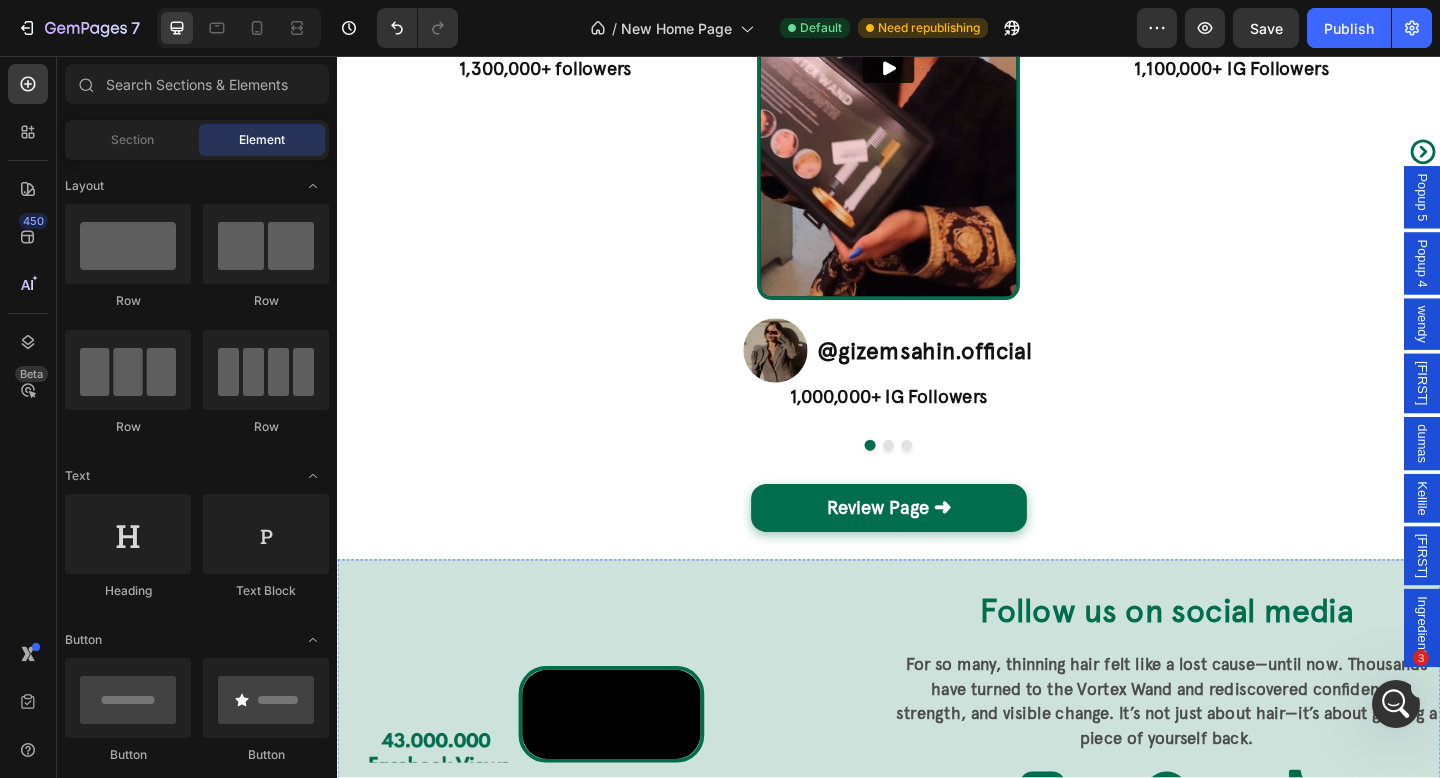 scroll, scrollTop: 7724, scrollLeft: 0, axis: vertical 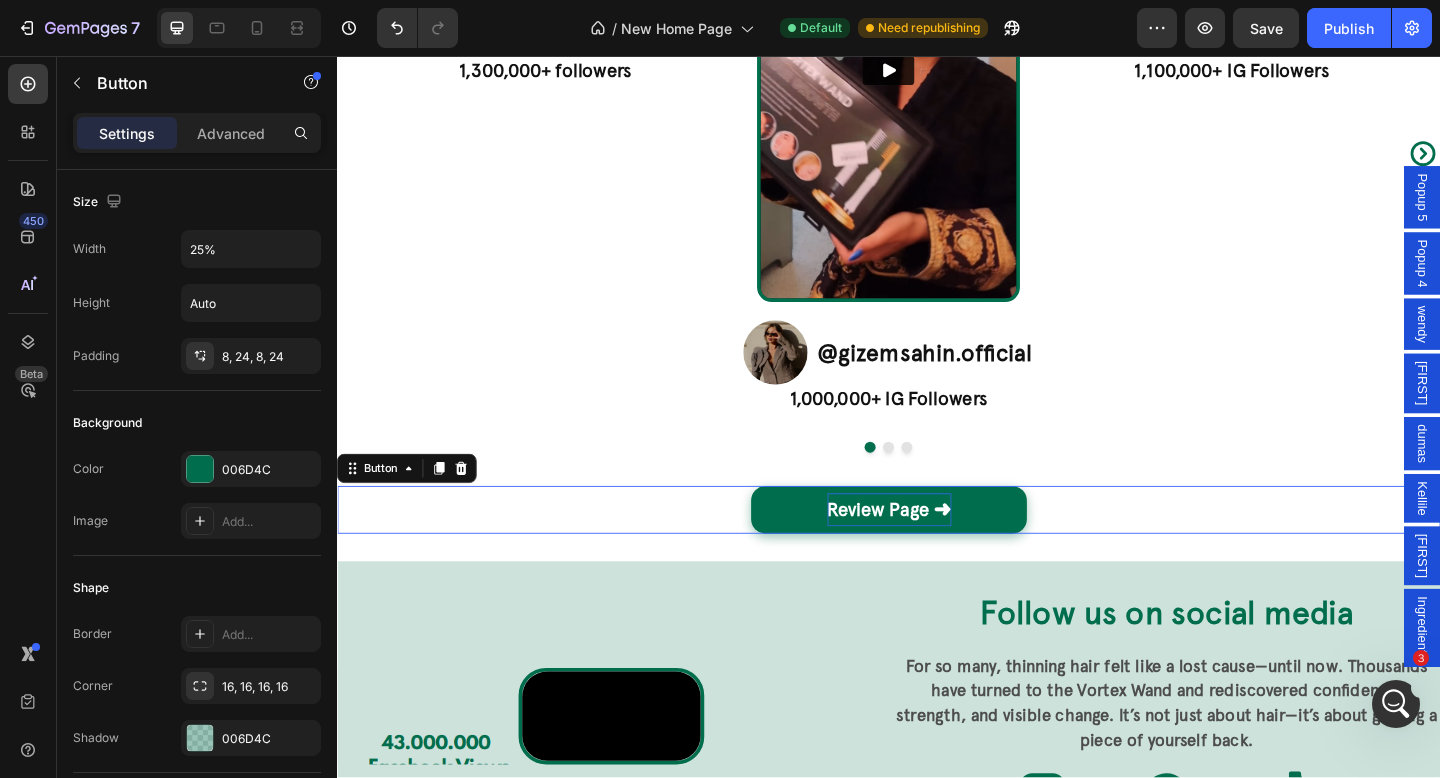 click on "Review Page ➜" at bounding box center [937, 550] 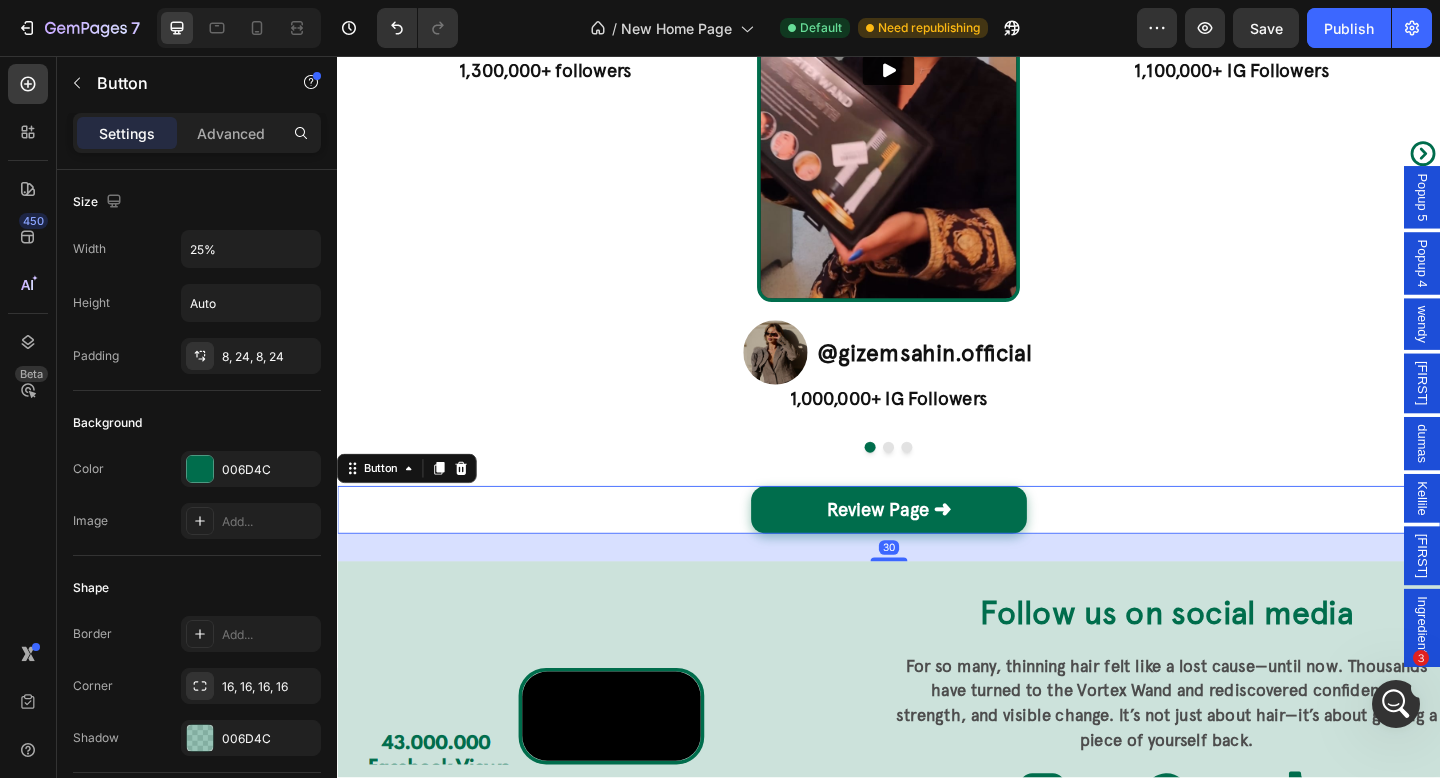 scroll, scrollTop: 9957, scrollLeft: 0, axis: vertical 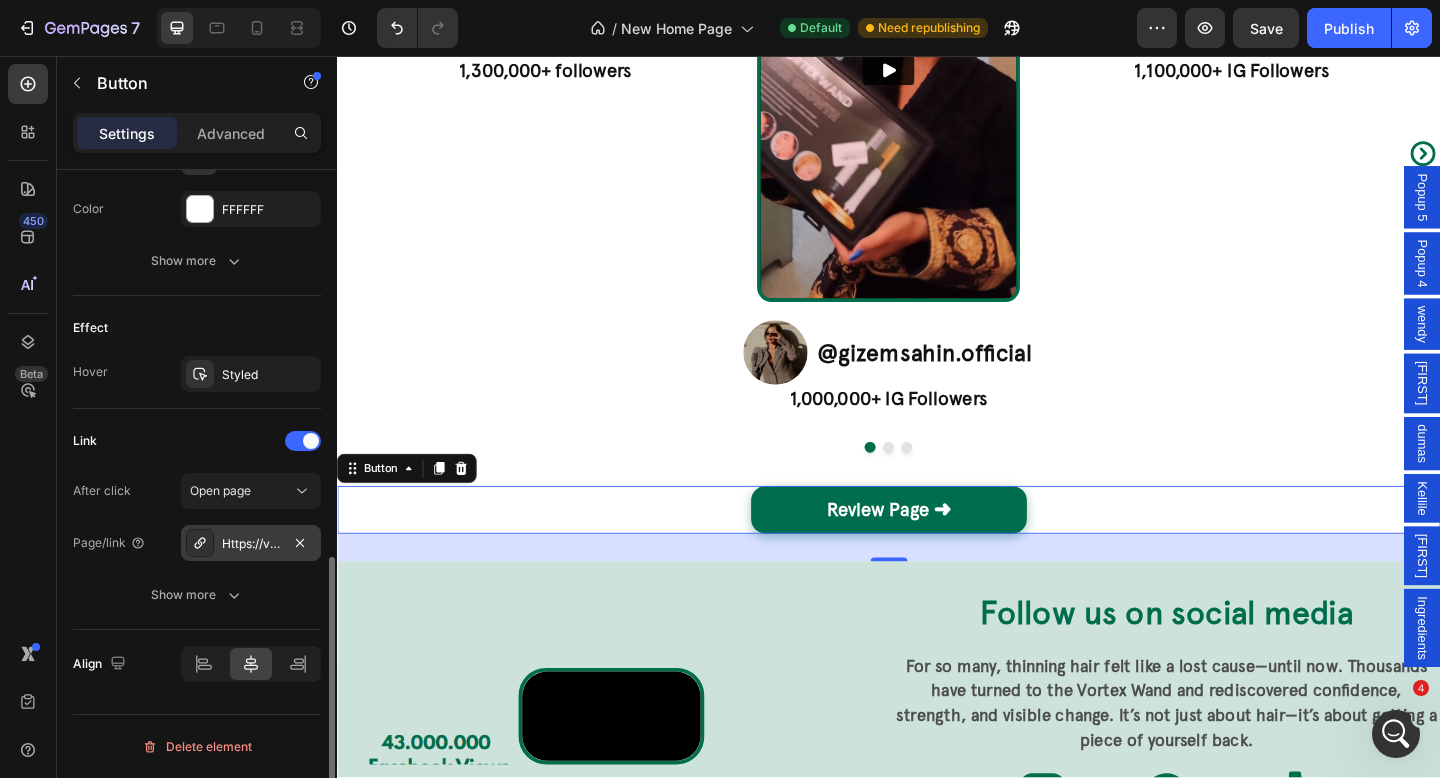 click on "Https://vortexhaircare.Com/review-page?_ab=0&key=1708278867772" at bounding box center (251, 544) 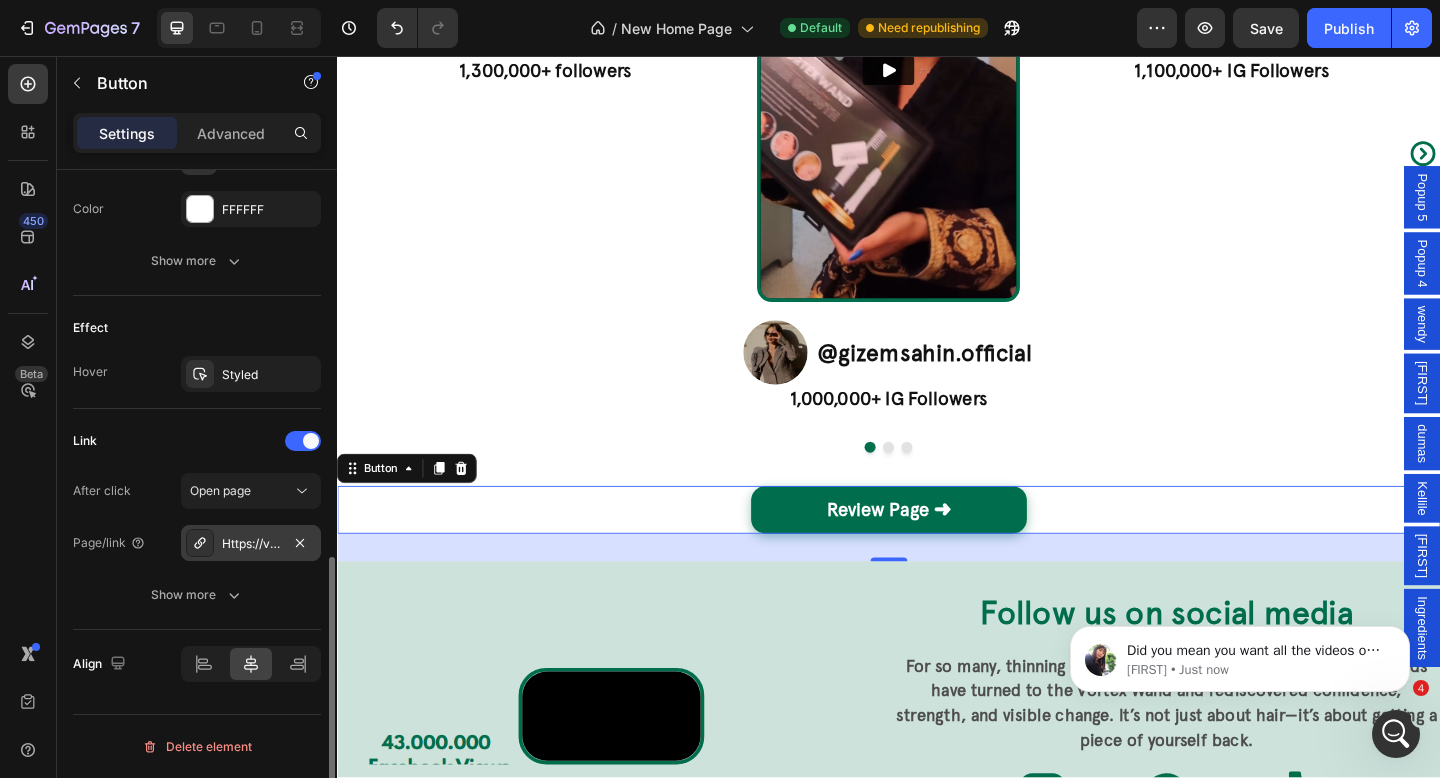 scroll, scrollTop: 0, scrollLeft: 0, axis: both 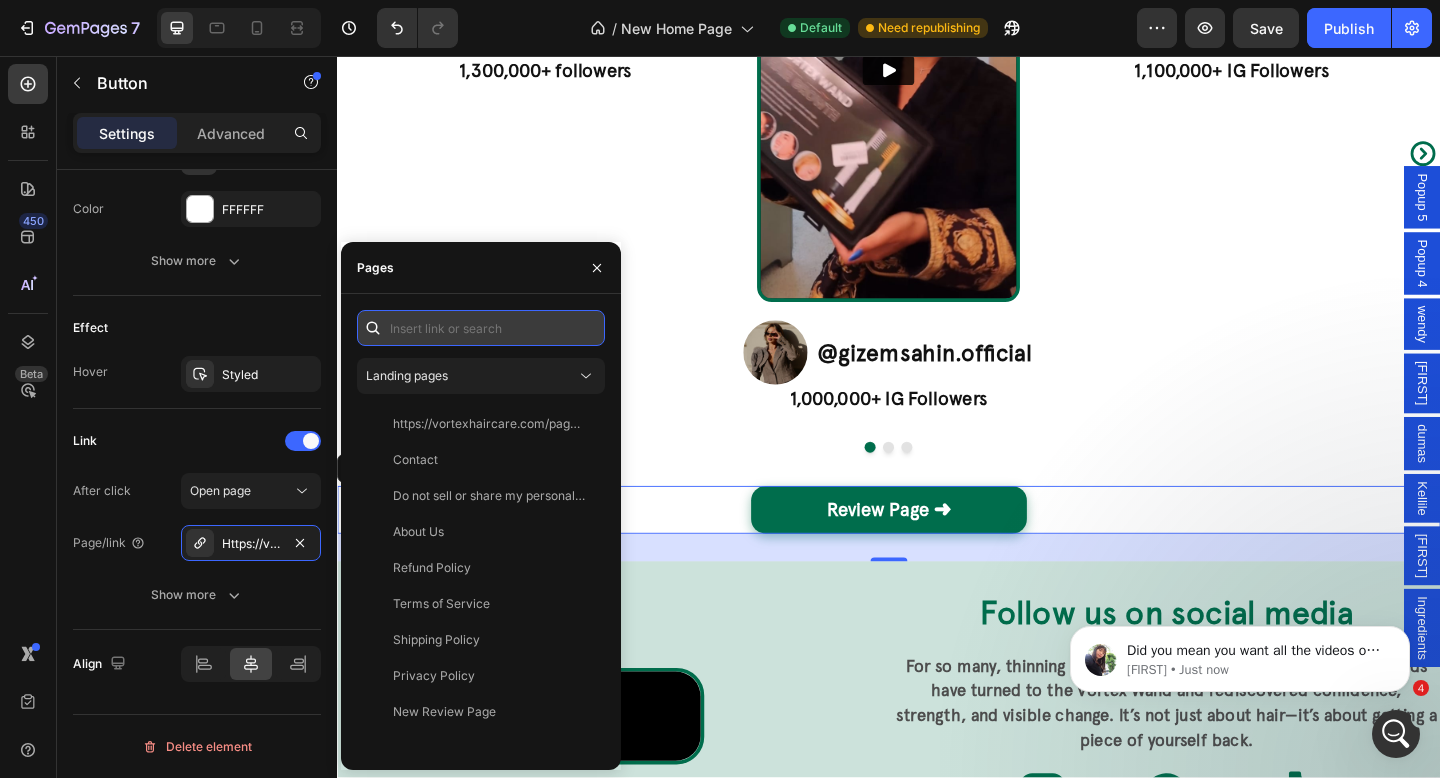 click at bounding box center [481, 328] 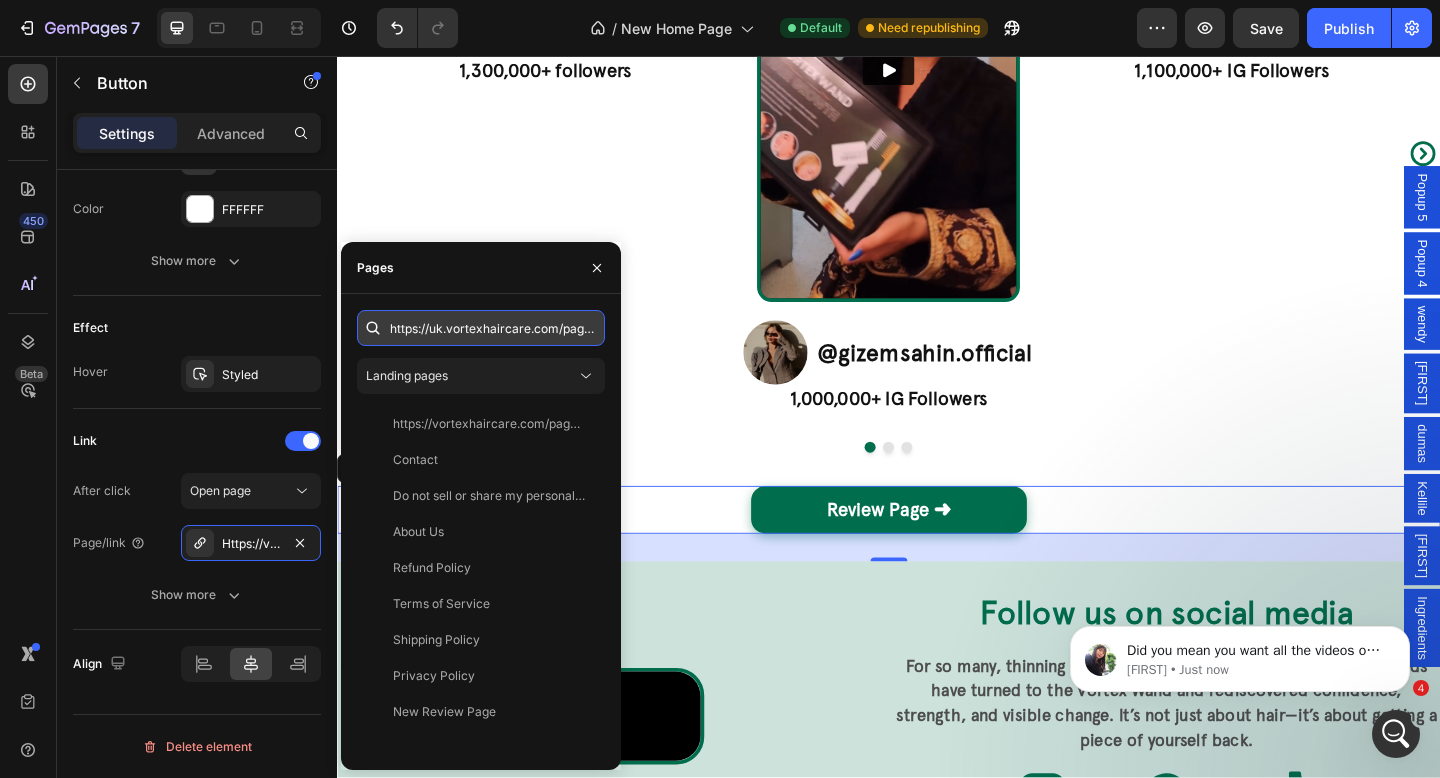 scroll, scrollTop: 0, scrollLeft: 276, axis: horizontal 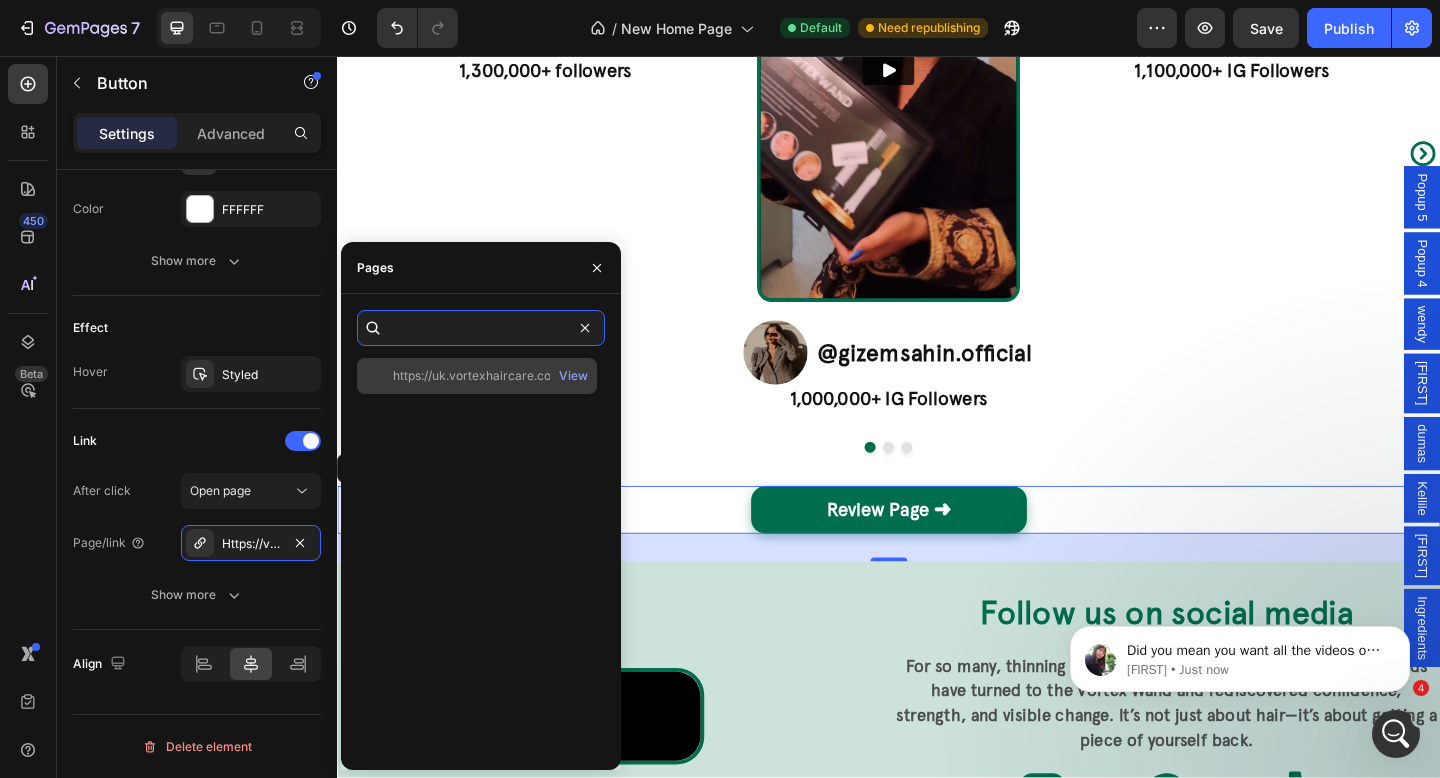 type on "https://uk.vortexhaircare.com/pages/review-page?_ab=0&key=1733642736995" 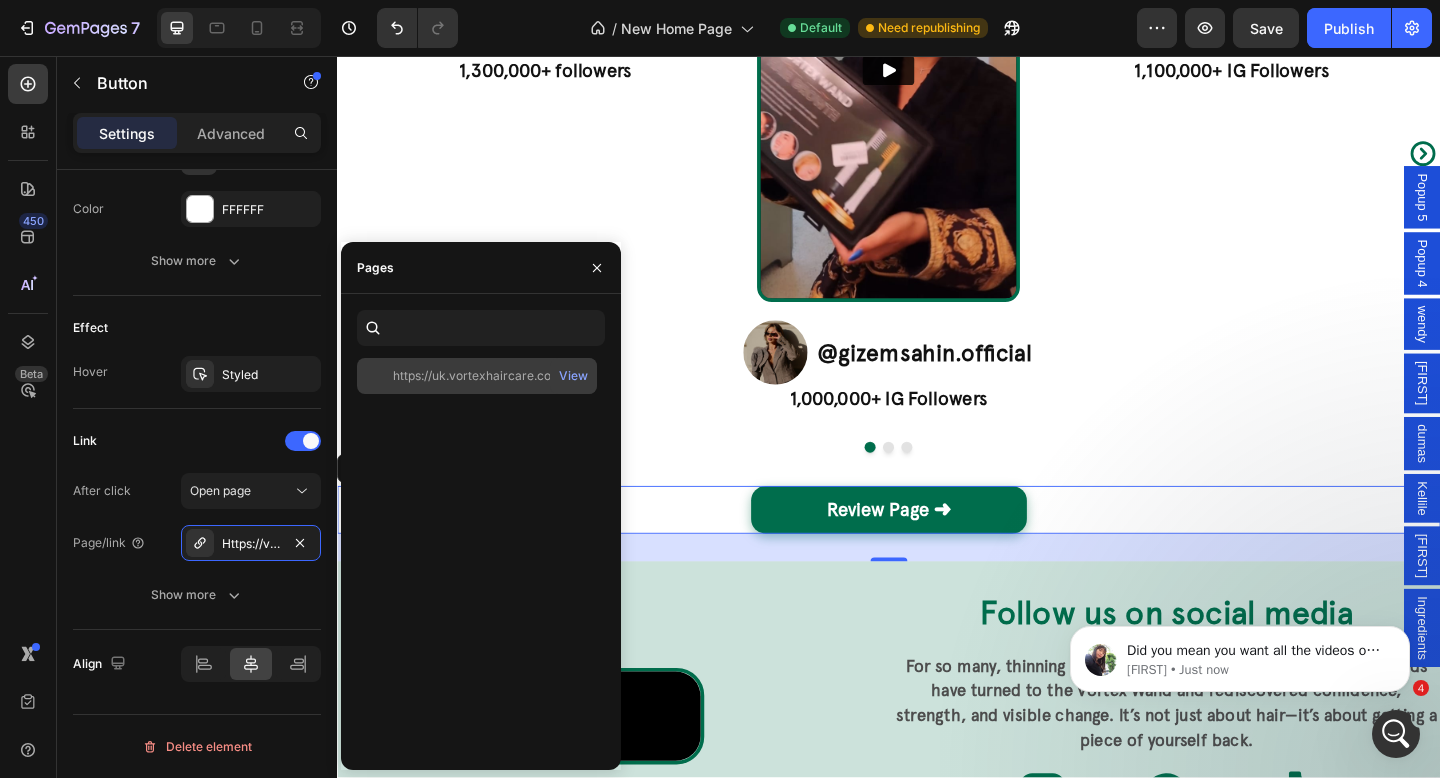 scroll, scrollTop: 0, scrollLeft: 0, axis: both 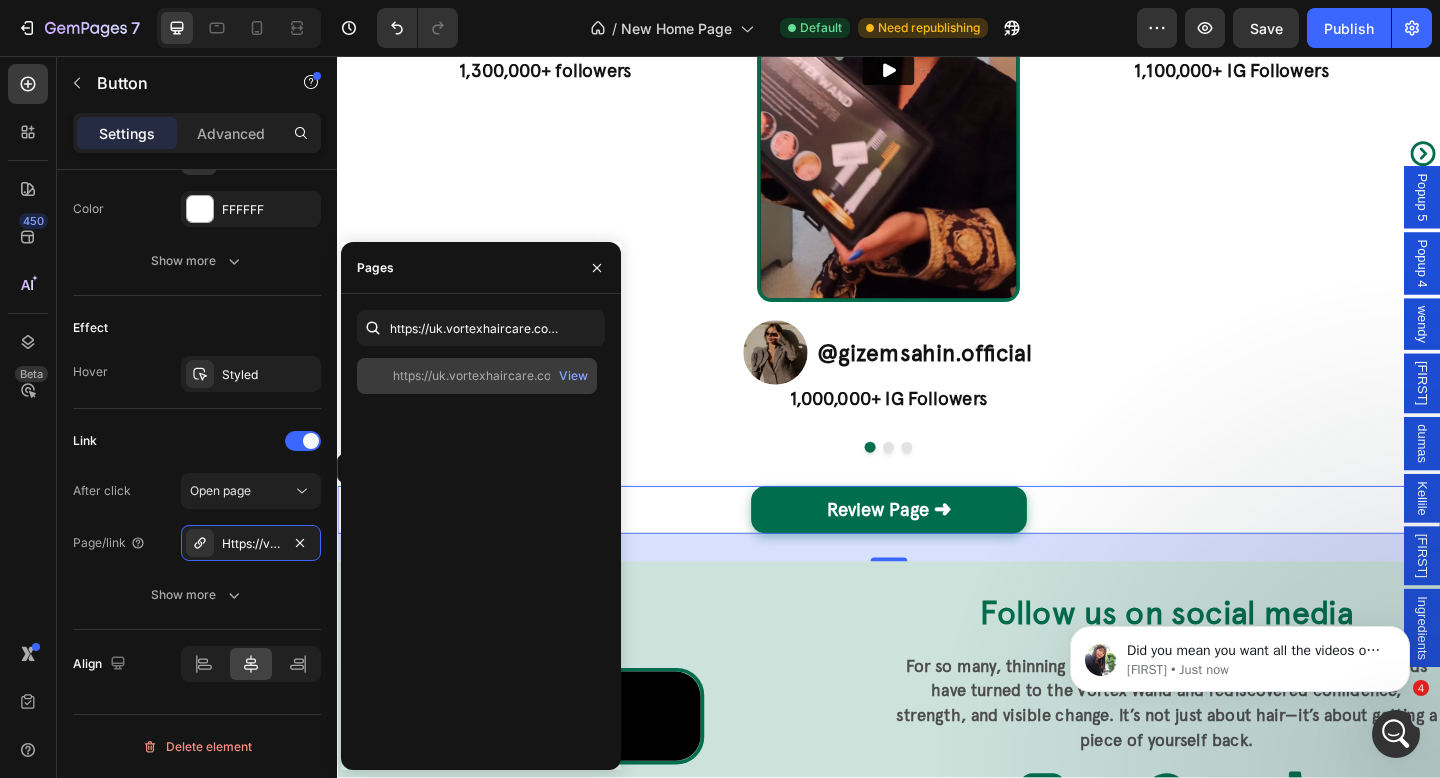 click on "https://uk.vortexhaircare.com/pages/review-page?_ab=0&key=1733642736995   View" 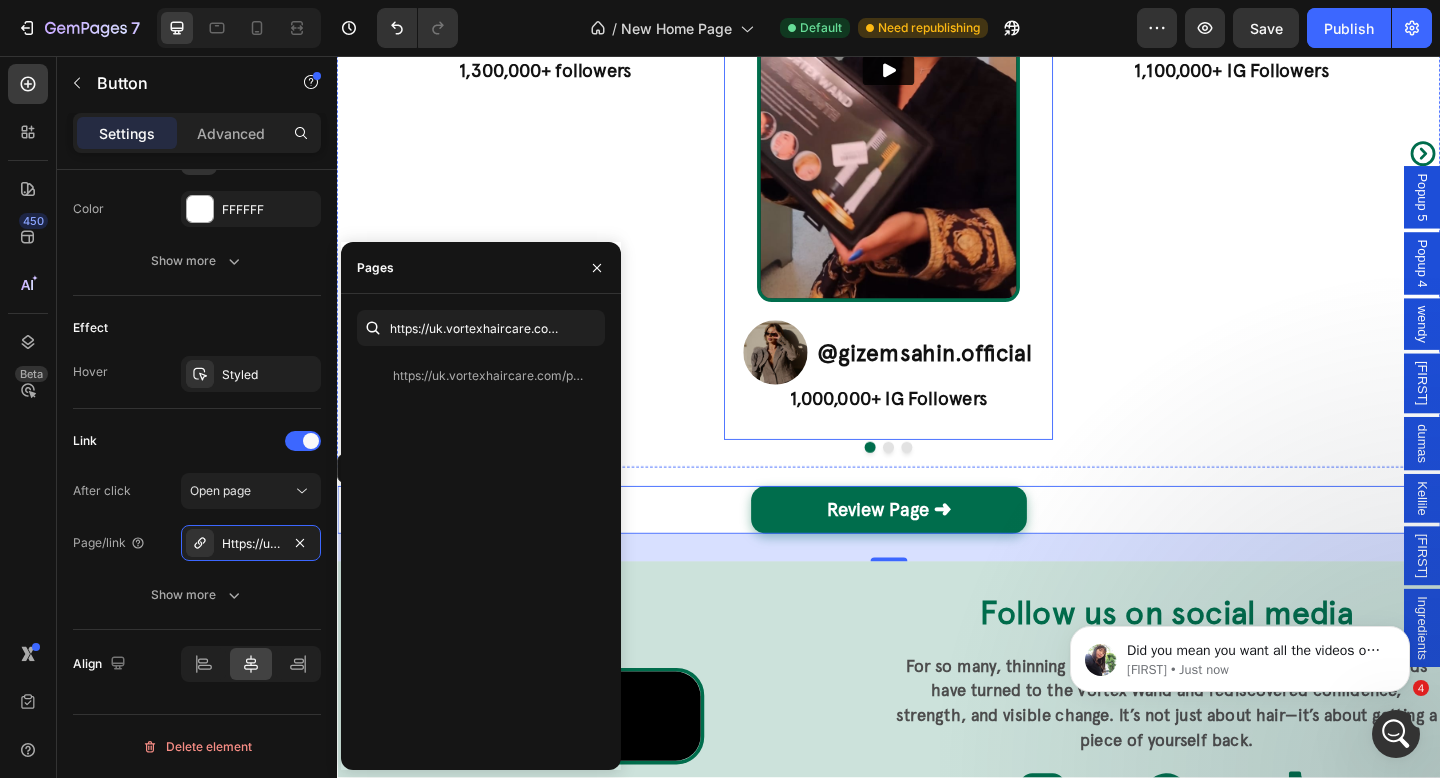 click on "Video Row Image  @gizemsahin.official Heading Row 1,000,000+ IG Followers Heading" at bounding box center (936, 147) 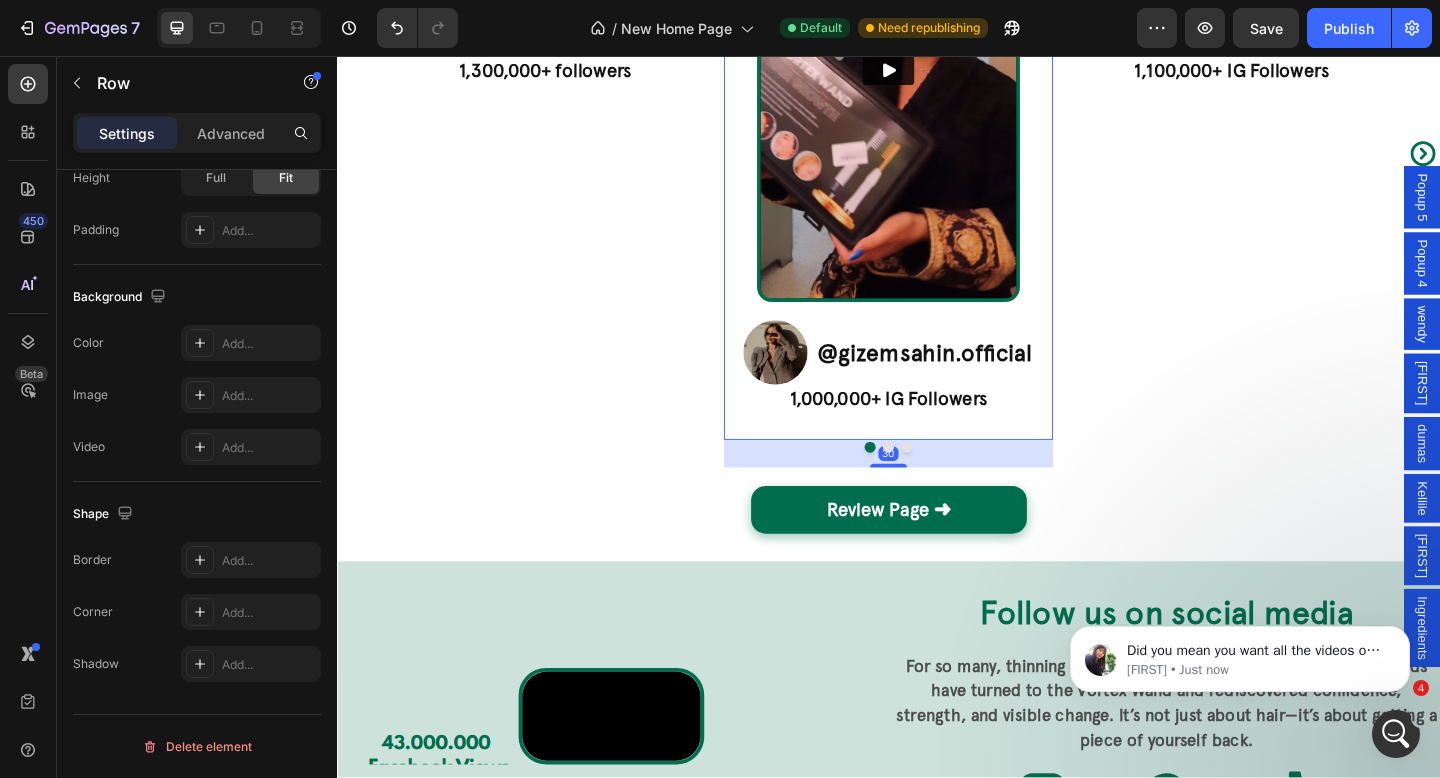 scroll, scrollTop: 0, scrollLeft: 0, axis: both 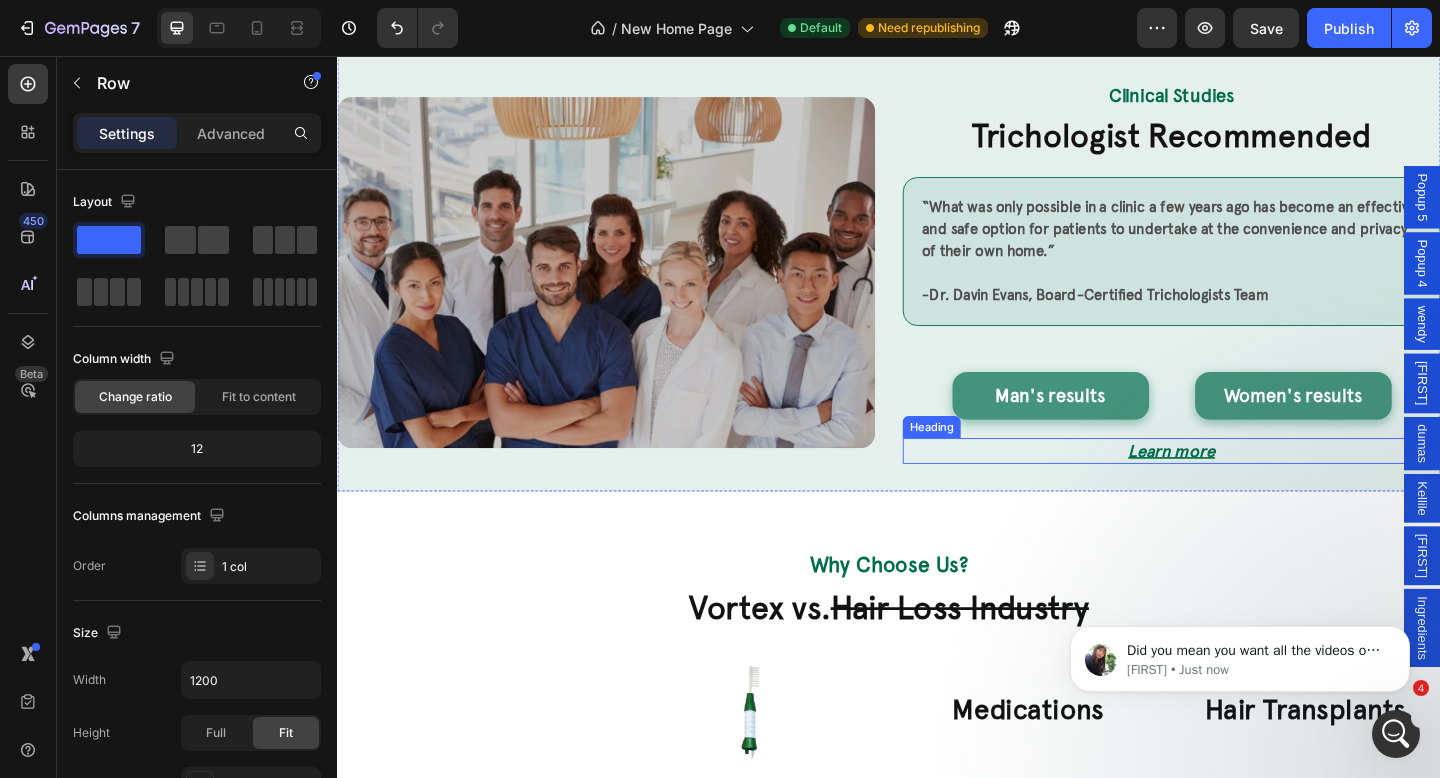 click on "Learn more" at bounding box center (1244, 485) 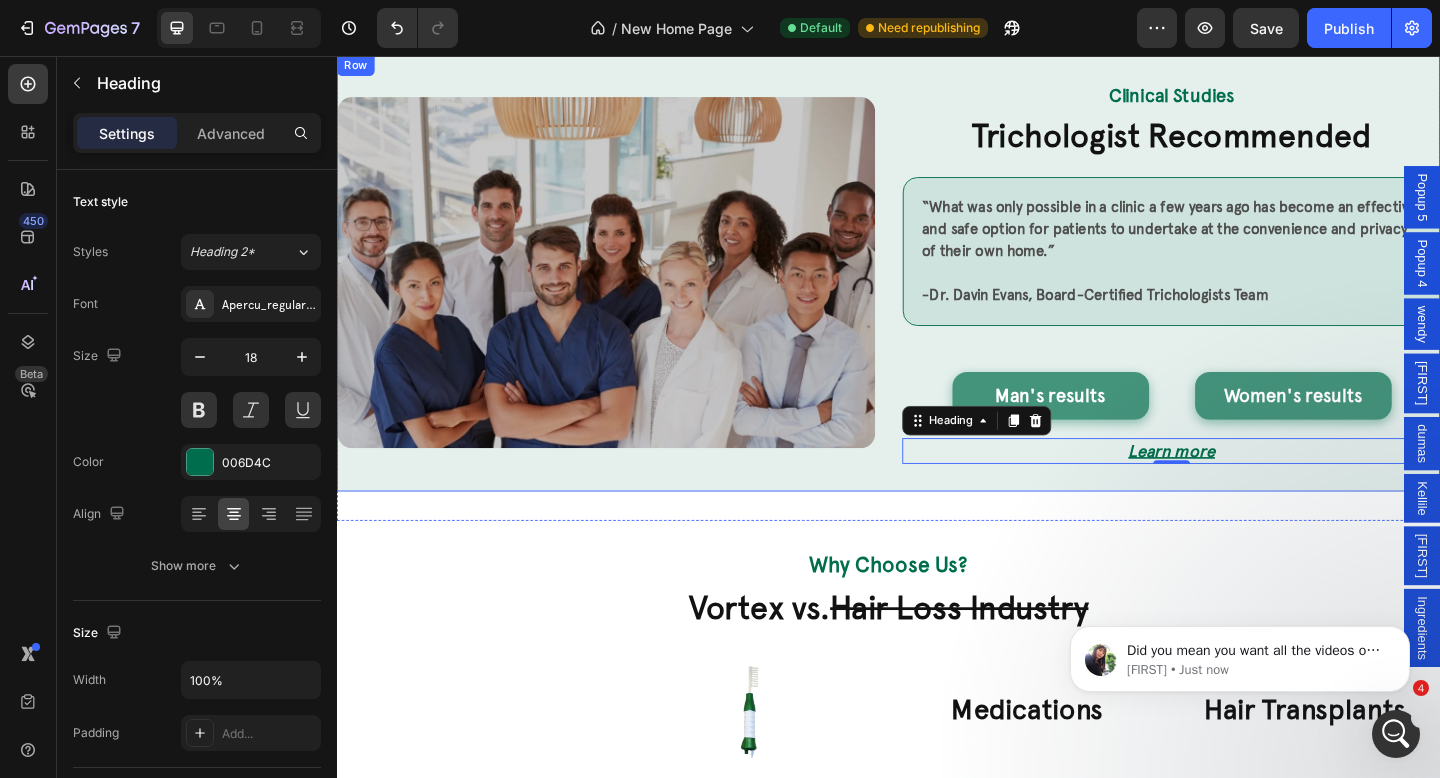 click on "Clinical Studies Heading Trichologist Recommended Heading Image “What was only possible in a clinic a few years ago has become an effective and safe option for patients to undertake at the convenience and privacy of their own home.”   -Dr. Davin Evans, Board-Certified Trichologists Team Text Block Man's results Button Women's results Button Row Learn more Heading   0" at bounding box center (1244, 292) 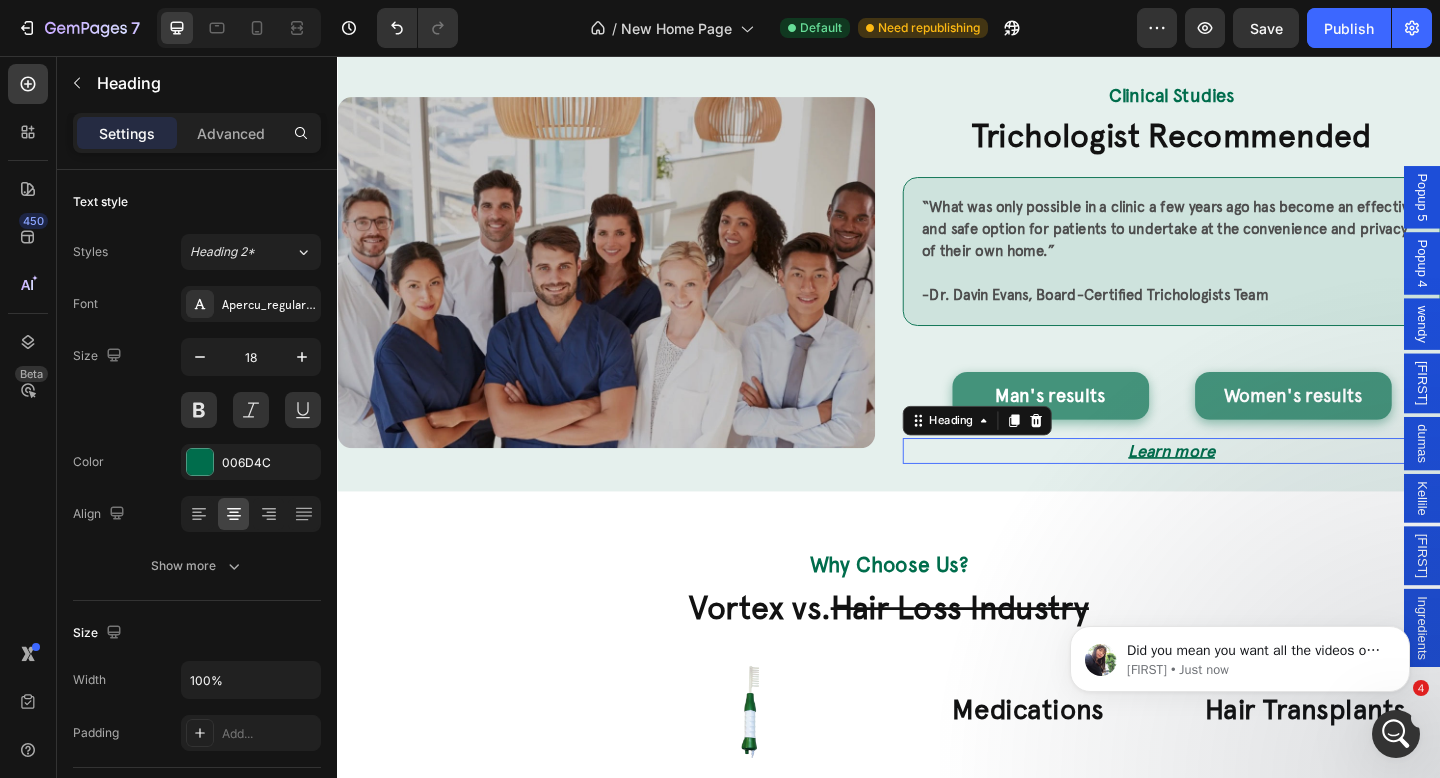 click on "Learn more" at bounding box center (1245, 485) 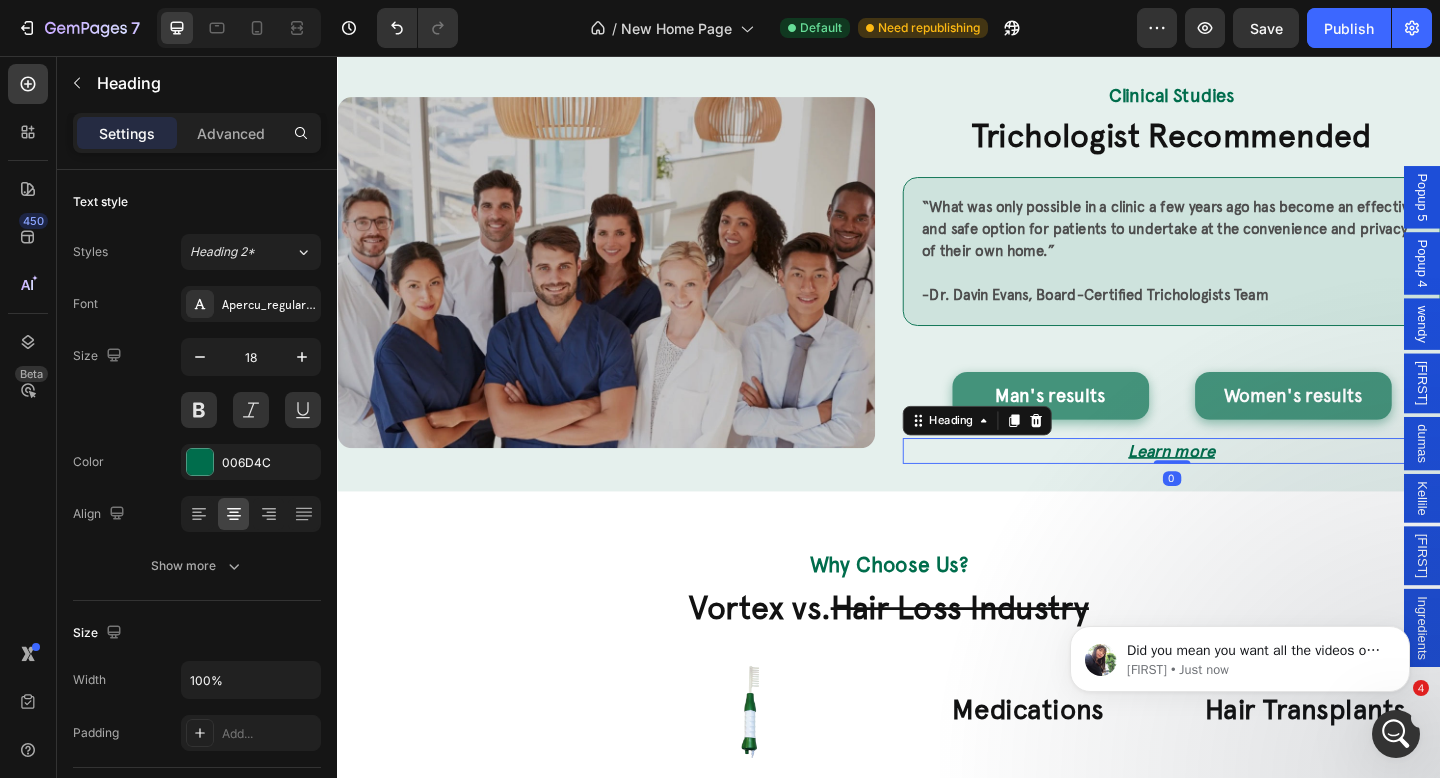 click on "Learn more" at bounding box center (1244, 485) 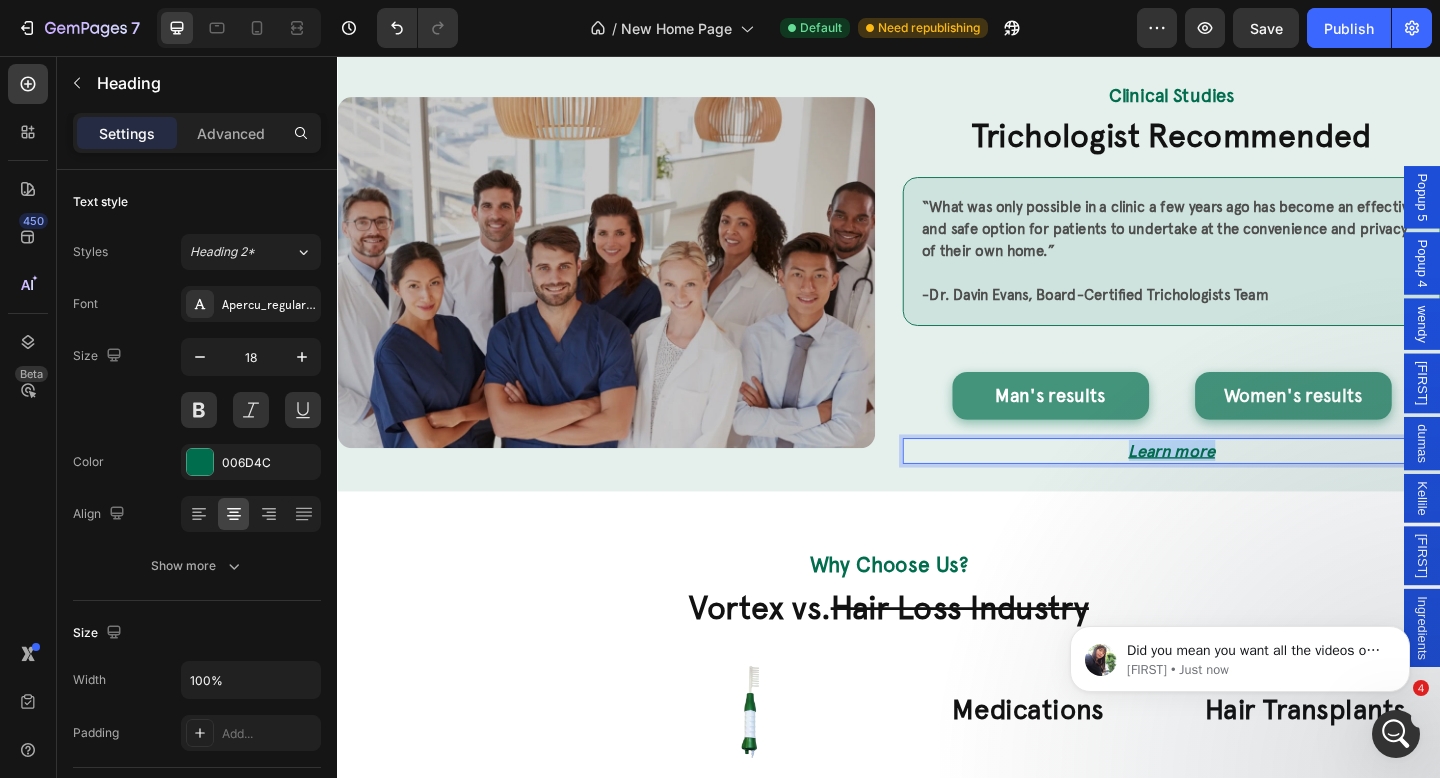 drag, startPoint x: 1300, startPoint y: 479, endPoint x: 1121, endPoint y: 480, distance: 179.00279 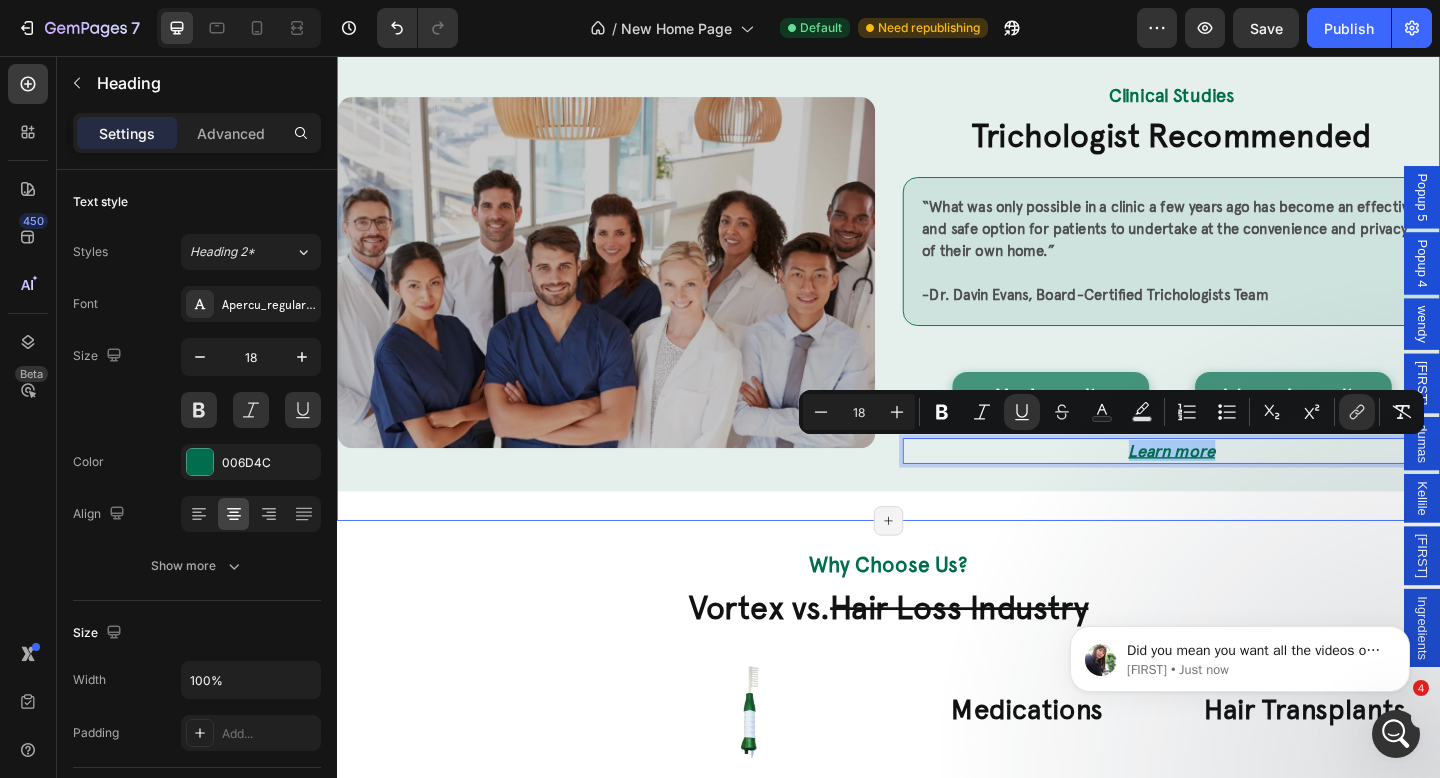 click on "Trusted by leading doctors.  Built for you. Heading
Video Dr. Blane Schilling Heading LICENSED MEDICAL PROFESSIONAL Text Block Analysis & reports on how clinical studies patients experienced hair growth Text Block Row Video Sarah Perera Heading HEALTH & BEAUTY EXPERT Text Block Explains how high frequency therapy works to stimulate hair growth. Text Block Row Video Emily Sorta Heading BOARD CERTIFIED ESTHETICIAN  Text Block Explains why the effective device on the market and why she recommends it to her patients  Text Block Row
Carousel Image Clinical Studies Heading Trichologist Recommended Heading Image “What was only possible in a clinic a few years ago has become an effective and safe option for patients to undertake at the convenience and privacy of their own home.”   -Dr. Davin Evans, Board-Certified Trichologists Team Text Block Man's results Button Women's results Button Row Learn more Heading   0" at bounding box center [937, -1] 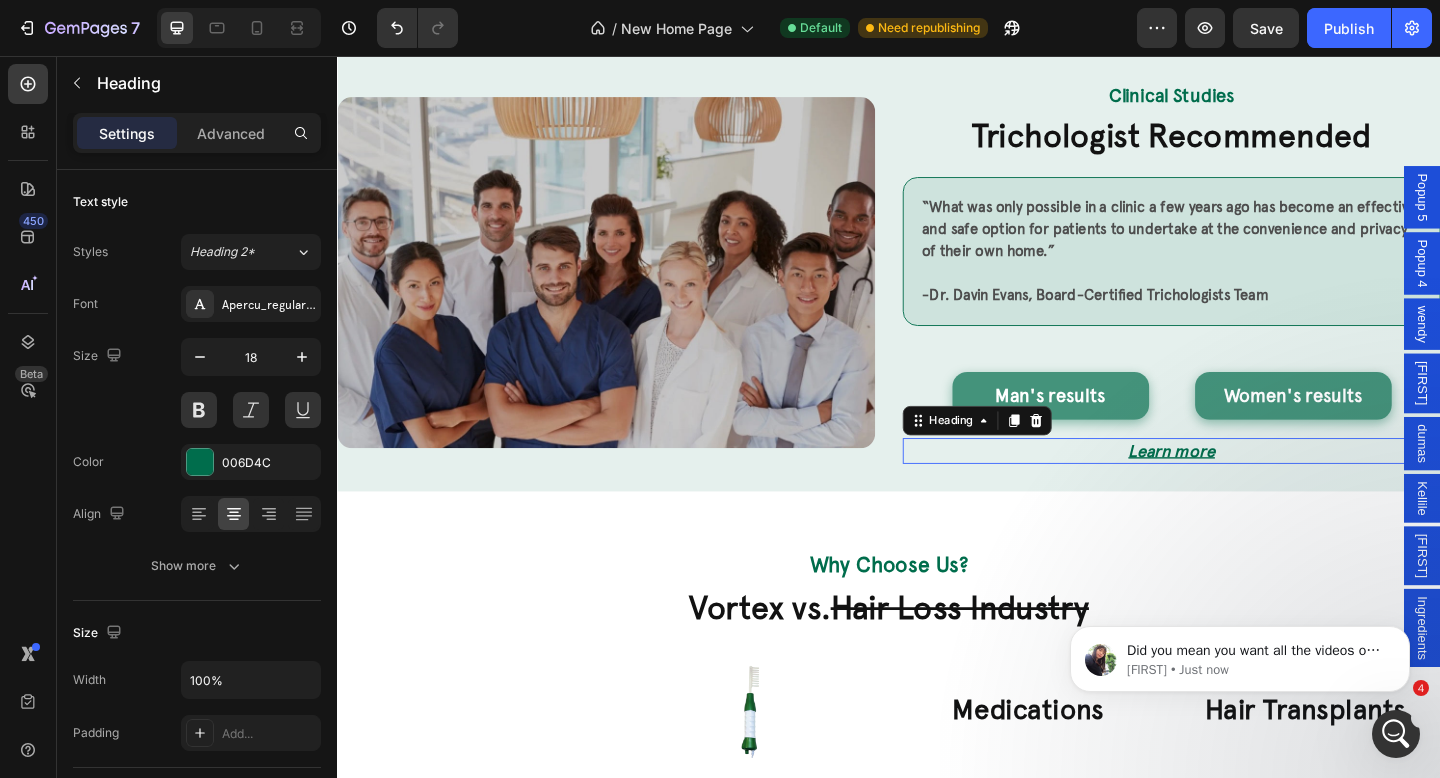 click on "⁠⁠⁠⁠⁠⁠⁠ Learn more" at bounding box center (1244, 485) 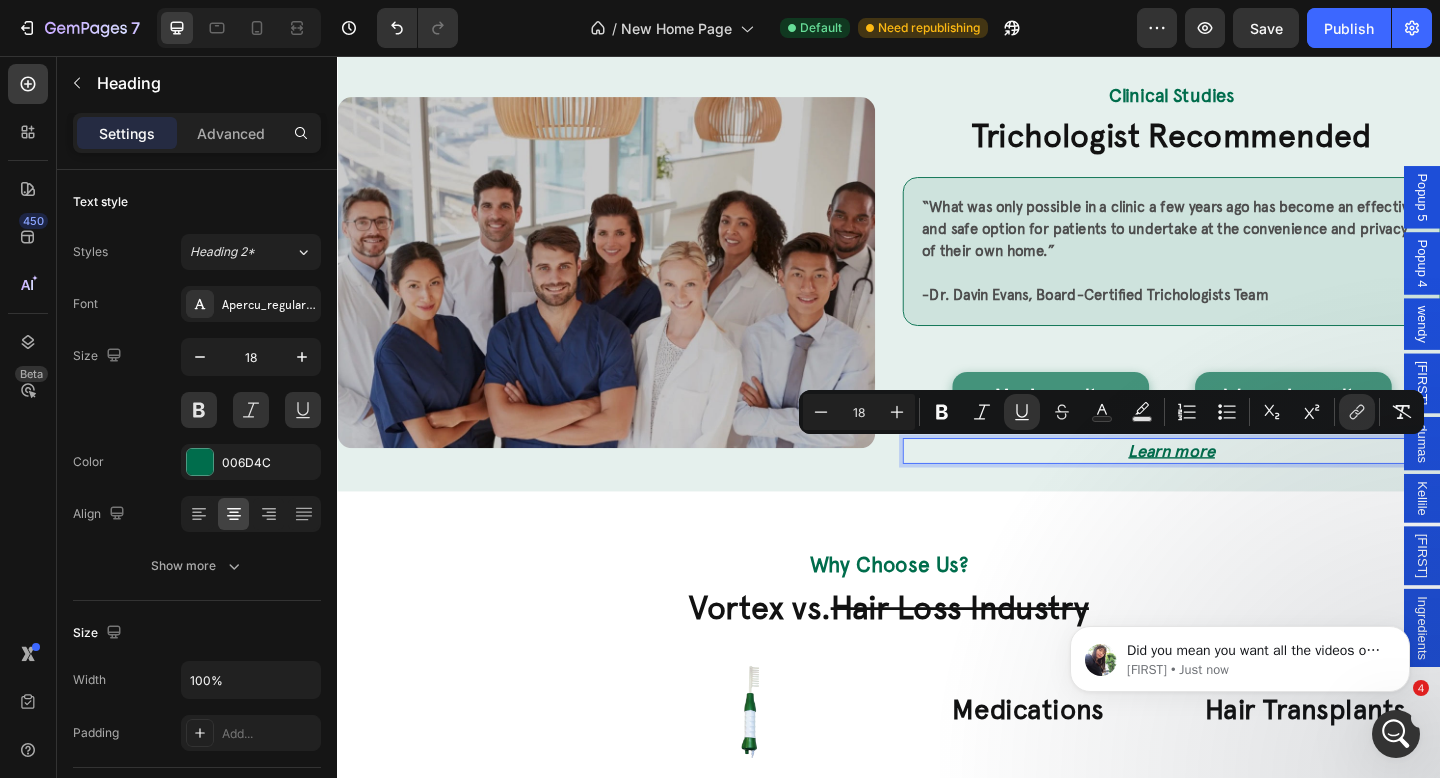 drag, startPoint x: 1312, startPoint y: 479, endPoint x: 1188, endPoint y: 482, distance: 124.036285 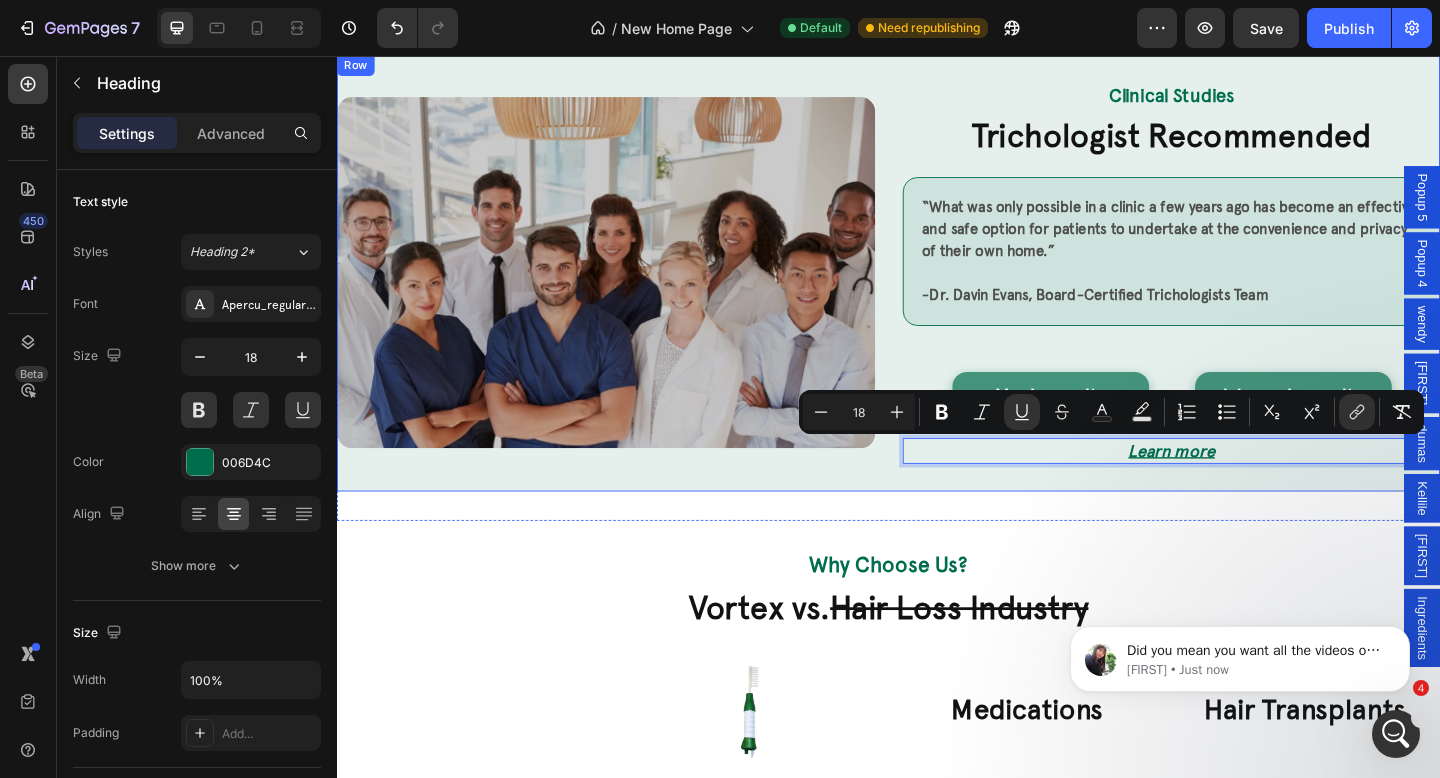 click on "Image Clinical Studies Heading Trichologist Recommended Heading Image “What was only possible in a clinic a few years ago has become an effective and safe option for patients to undertake at the convenience and privacy of their own home.”   -Dr. Davin Evans, Board-Certified Trichologists Team Text Block Man's results Button Women's results Button Row Learn more Heading   0 Row" at bounding box center [937, 292] 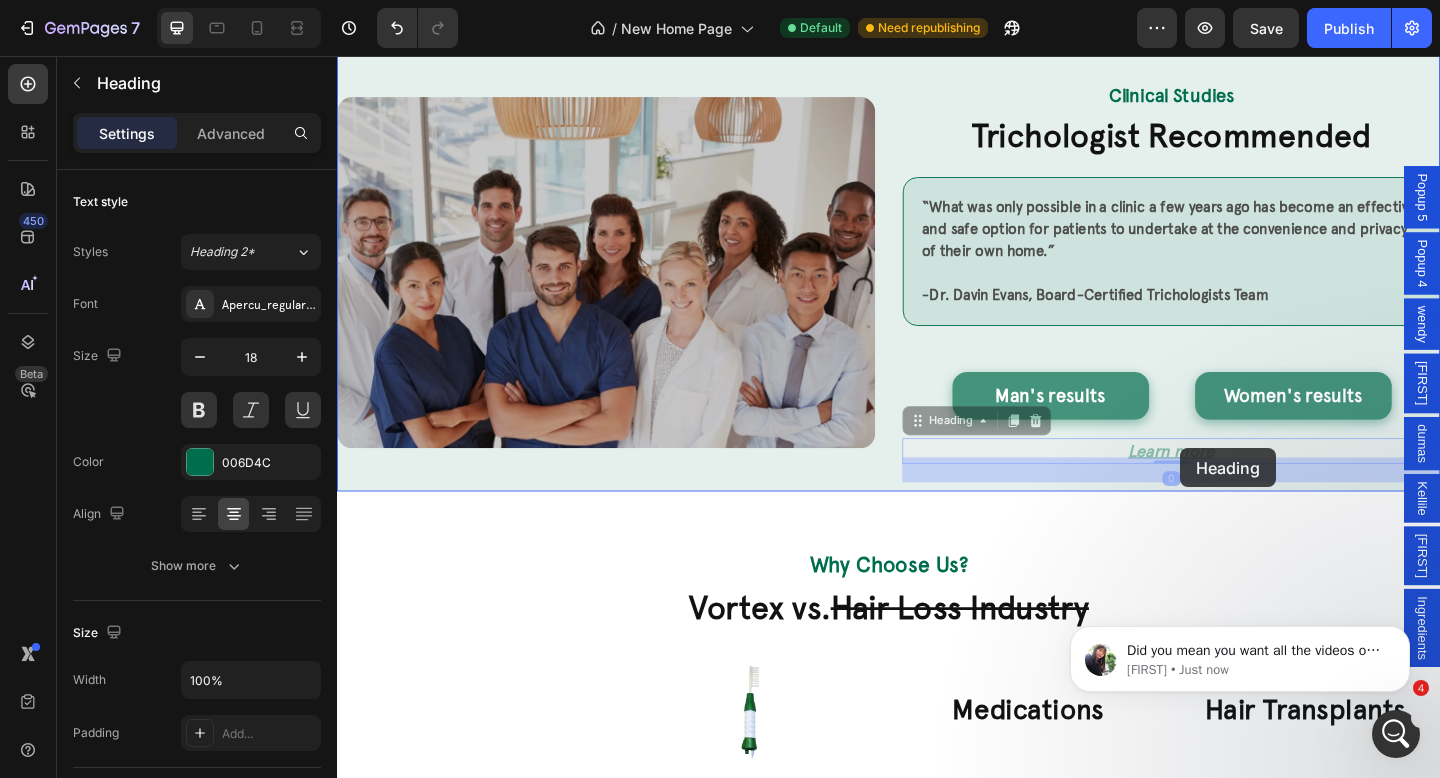 drag, startPoint x: 1310, startPoint y: 486, endPoint x: 1254, endPoint y: 483, distance: 56.0803 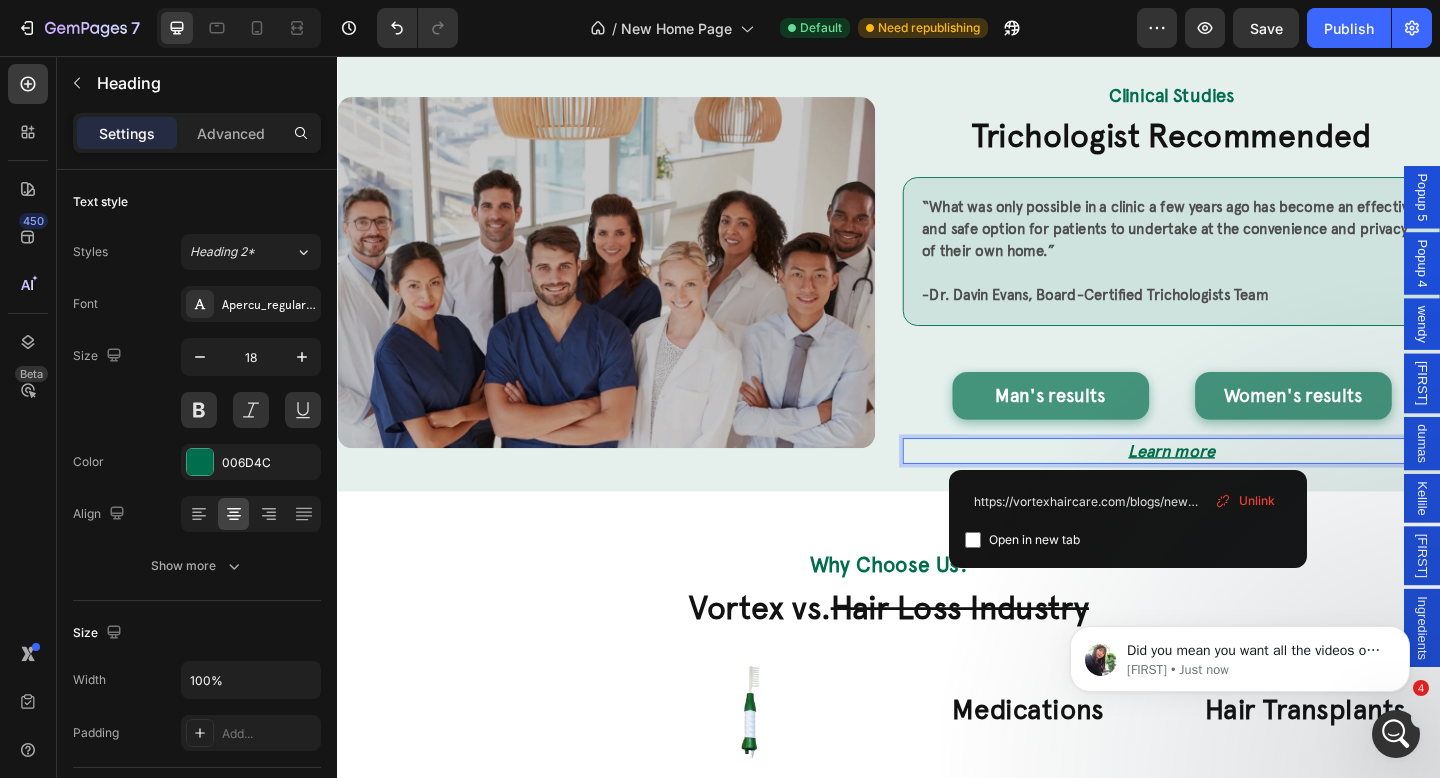 click on "Learn more" at bounding box center [1244, 485] 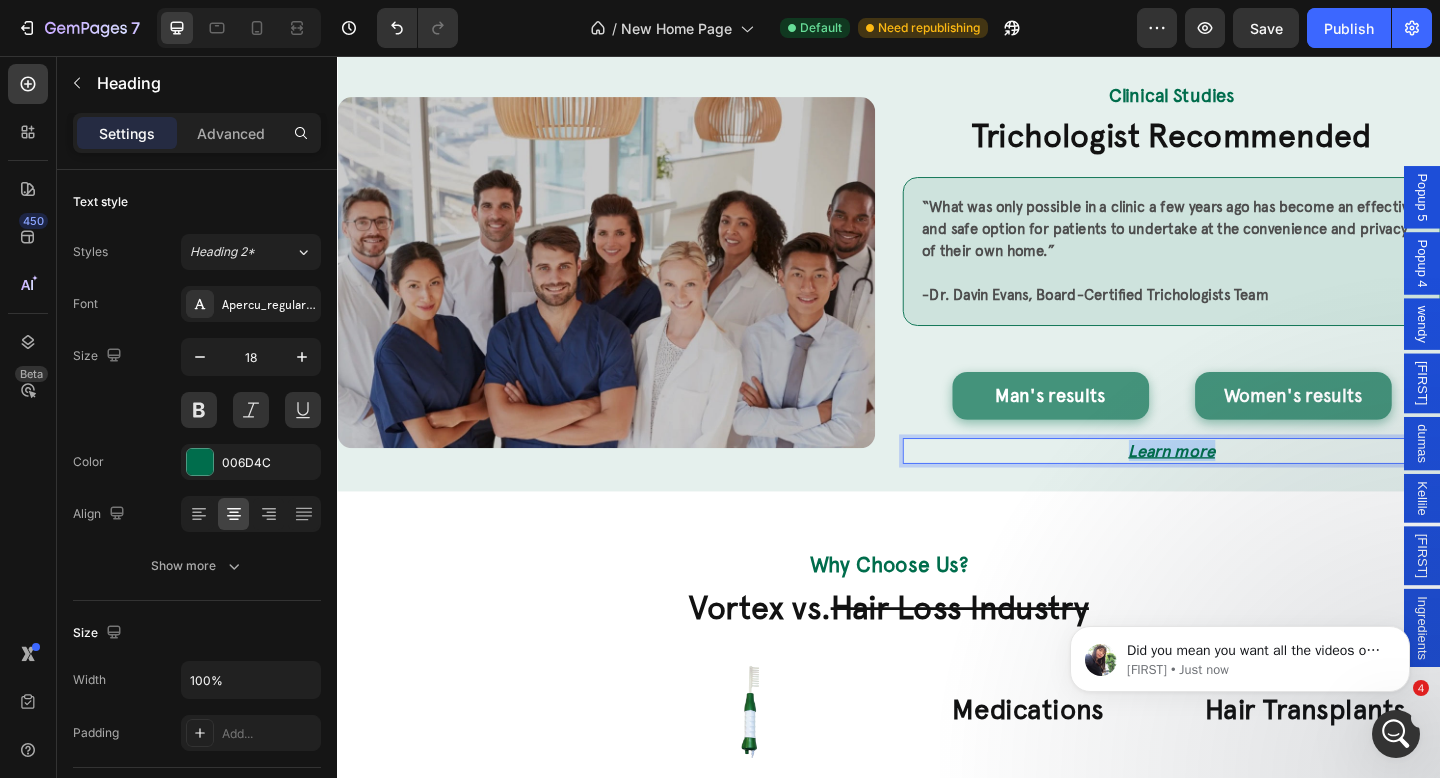 drag, startPoint x: 1299, startPoint y: 483, endPoint x: 1151, endPoint y: 479, distance: 148.05405 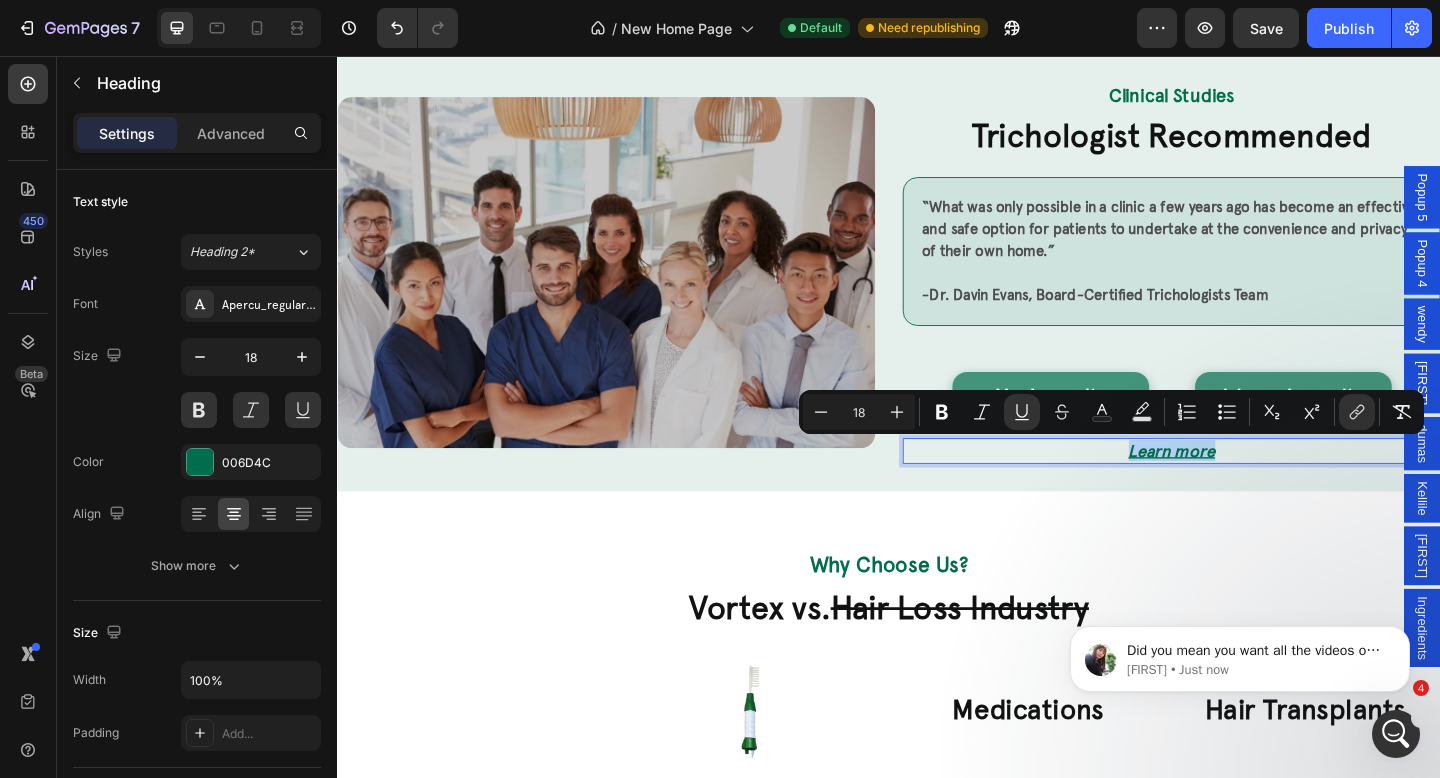 click on "Image Clinical Studies Heading Trichologist Recommended Heading Image “What was only possible in a clinic a few years ago has become an effective and safe option for patients to undertake at the convenience and privacy of their own home.”   -Dr. Davin Evans, Board-Certified Trichologists Team Text Block Man's results Button Women's results Button Row Learn more Heading   0 Row" at bounding box center (937, 292) 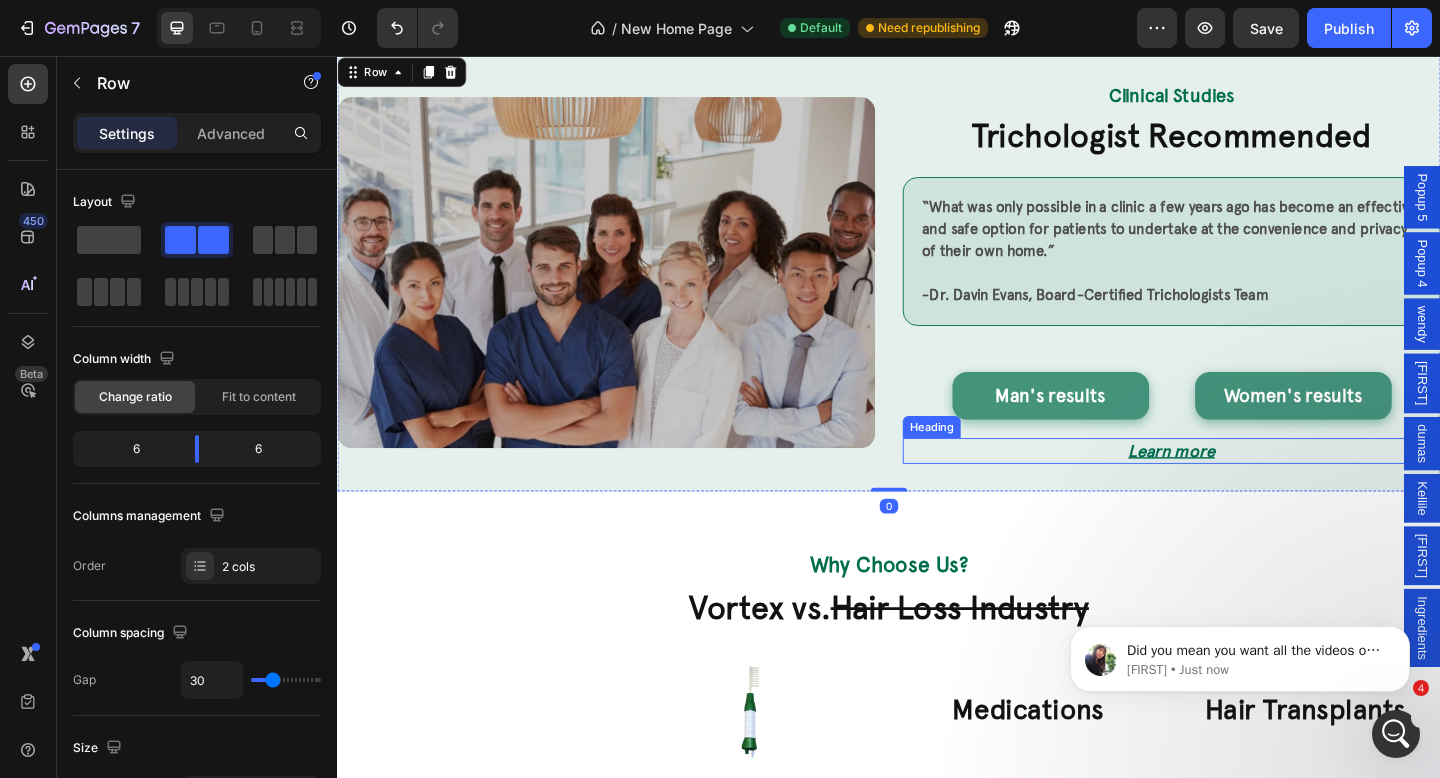 click on "⁠⁠⁠⁠⁠⁠⁠ Learn more" at bounding box center (1244, 485) 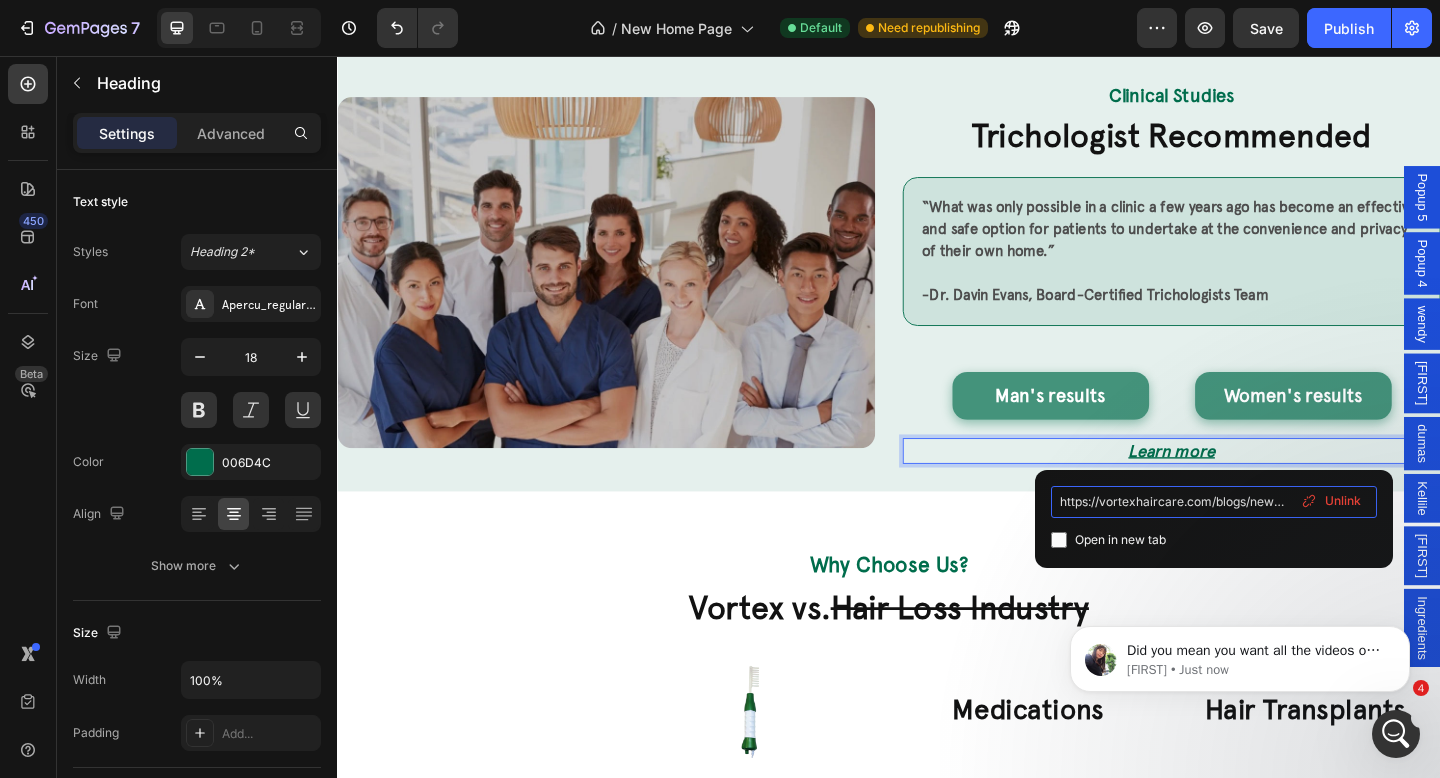 click on "https://vortexhaircare.com/blogs/news/real-clinical-studies?_ab=0&key=1721408927679" at bounding box center [1214, 502] 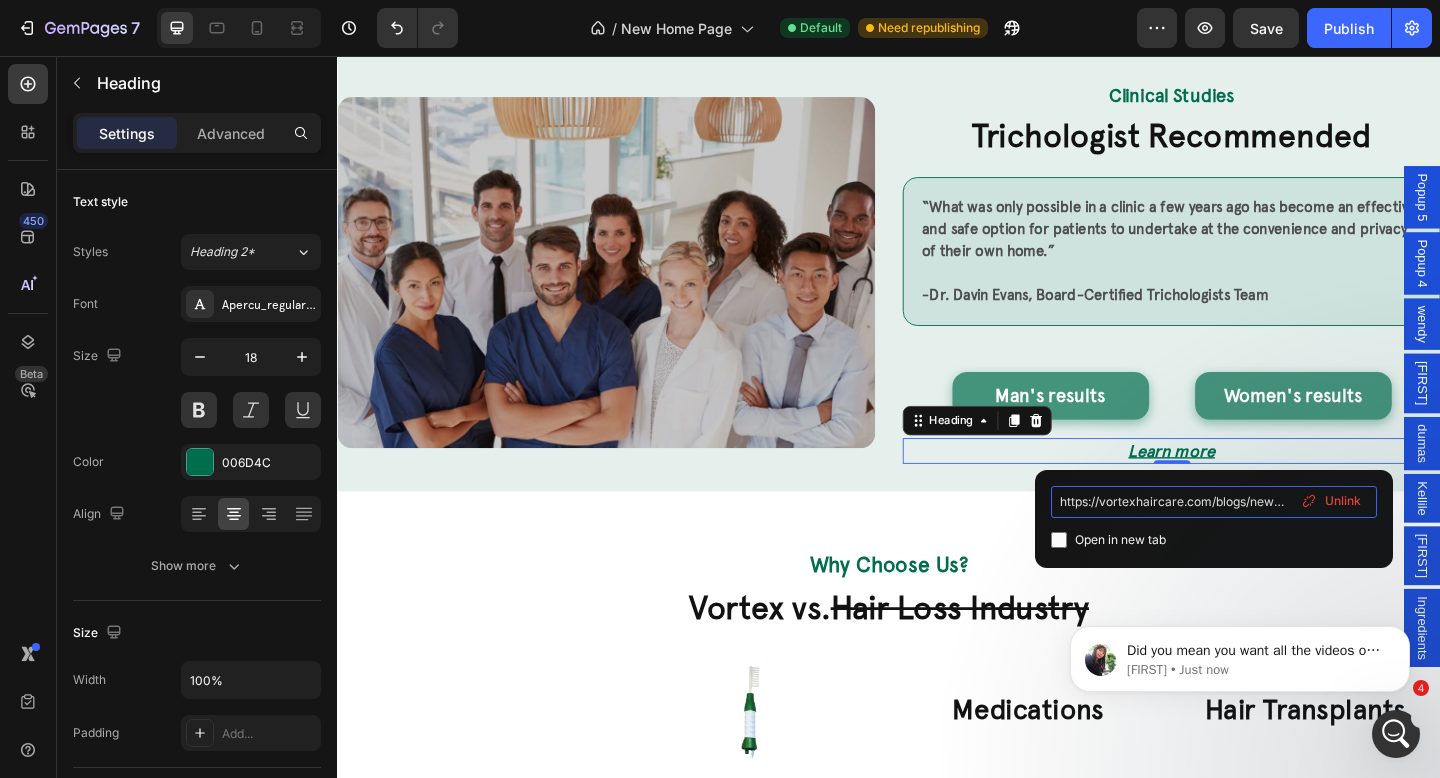 scroll, scrollTop: 0, scrollLeft: 278, axis: horizontal 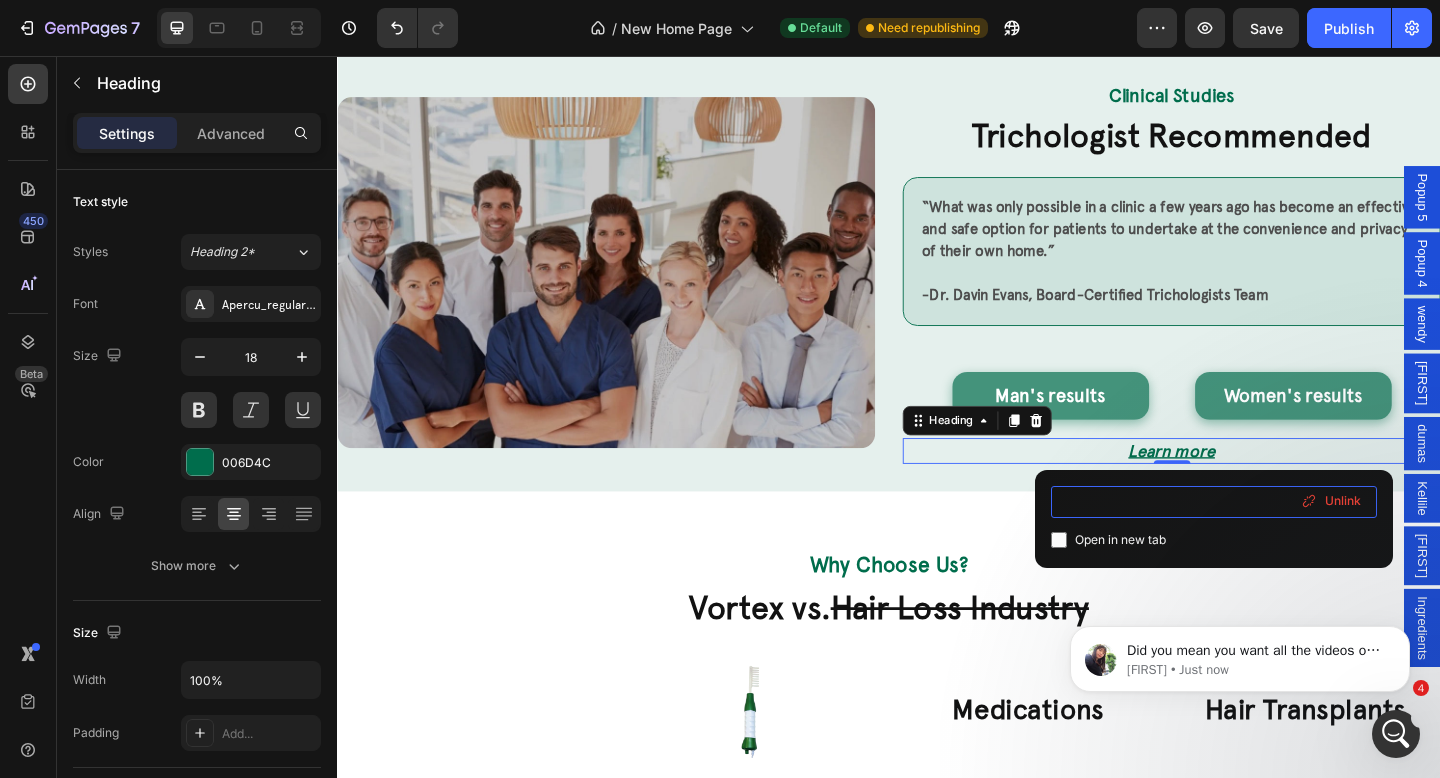 drag, startPoint x: 1062, startPoint y: 505, endPoint x: 1357, endPoint y: 518, distance: 295.28632 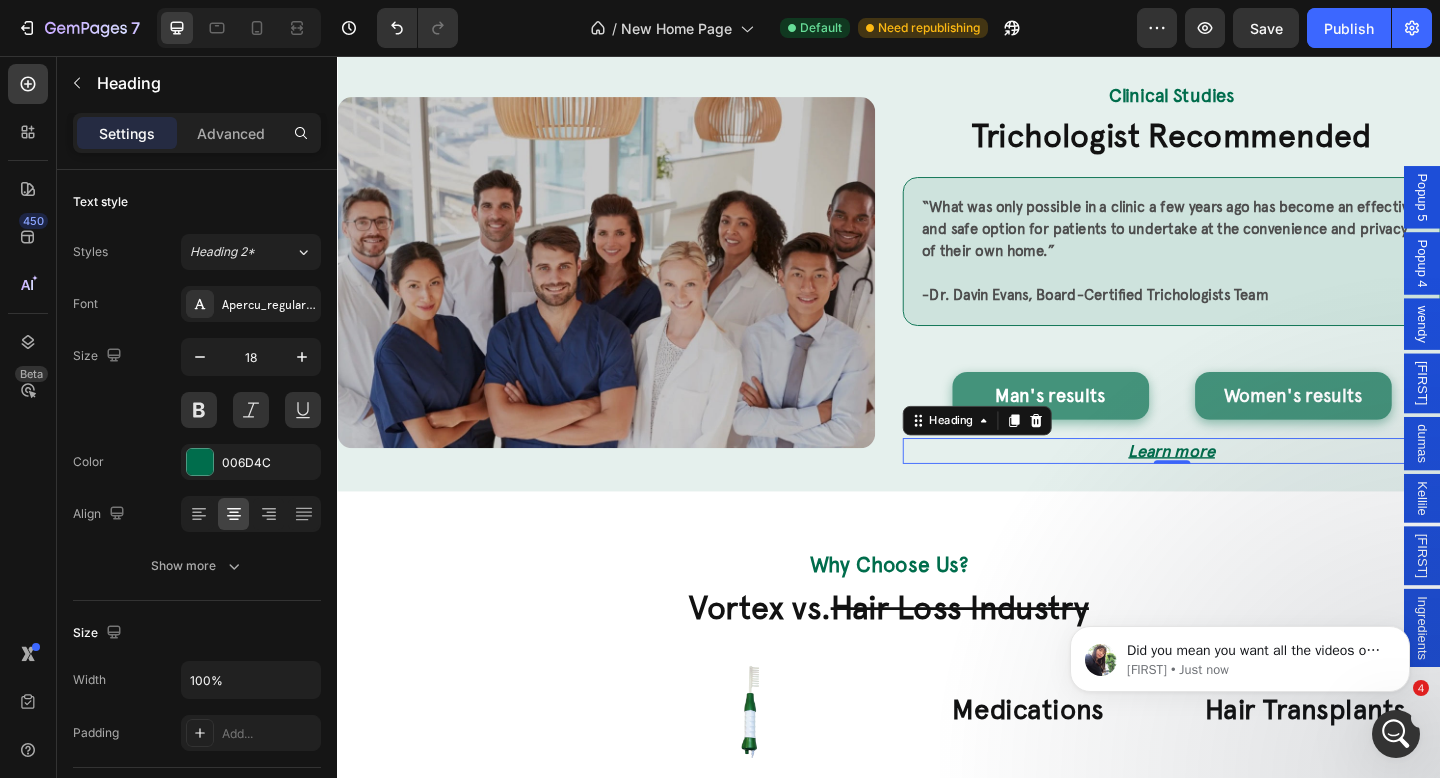 click on "Learn more ⁠⁠⁠⁠⁠⁠⁠" at bounding box center [1244, 485] 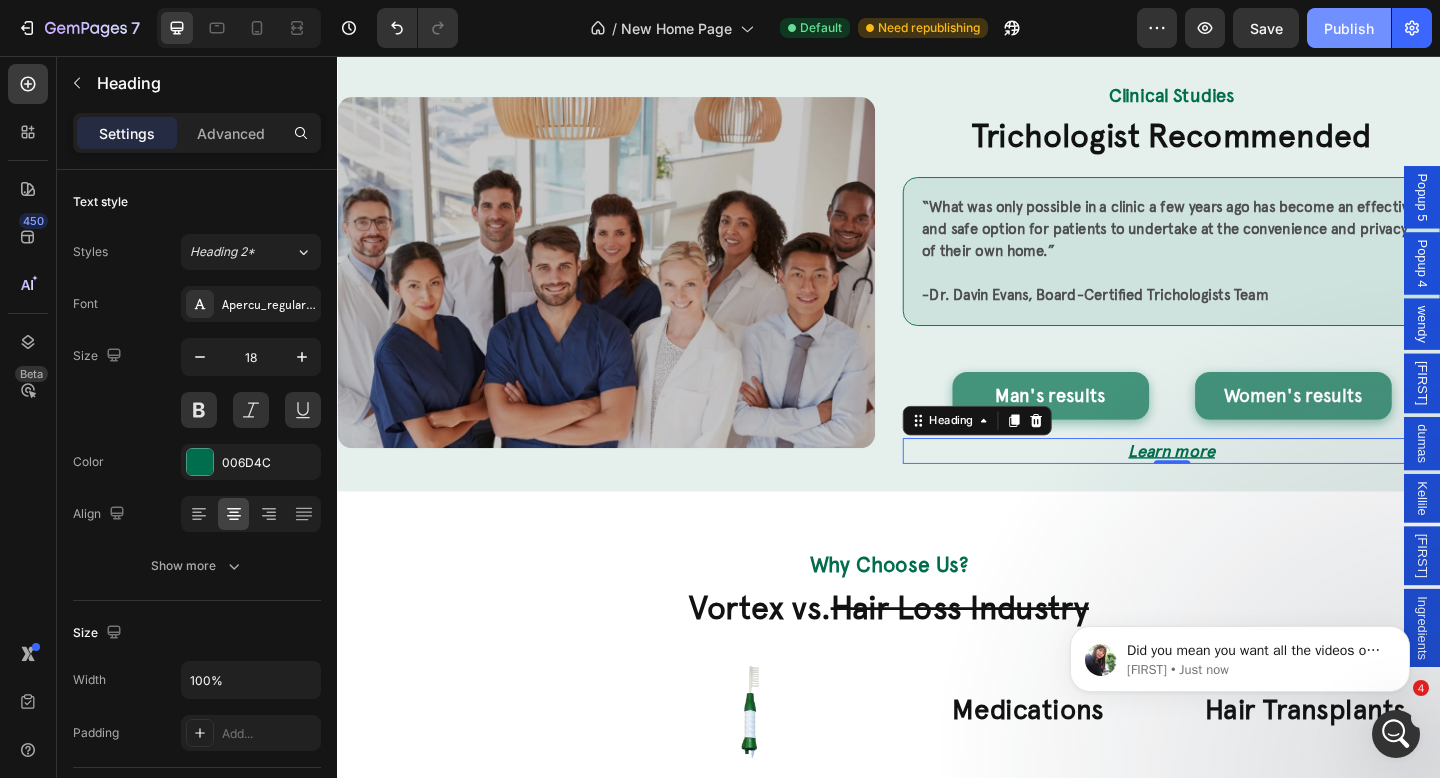 click on "Publish" 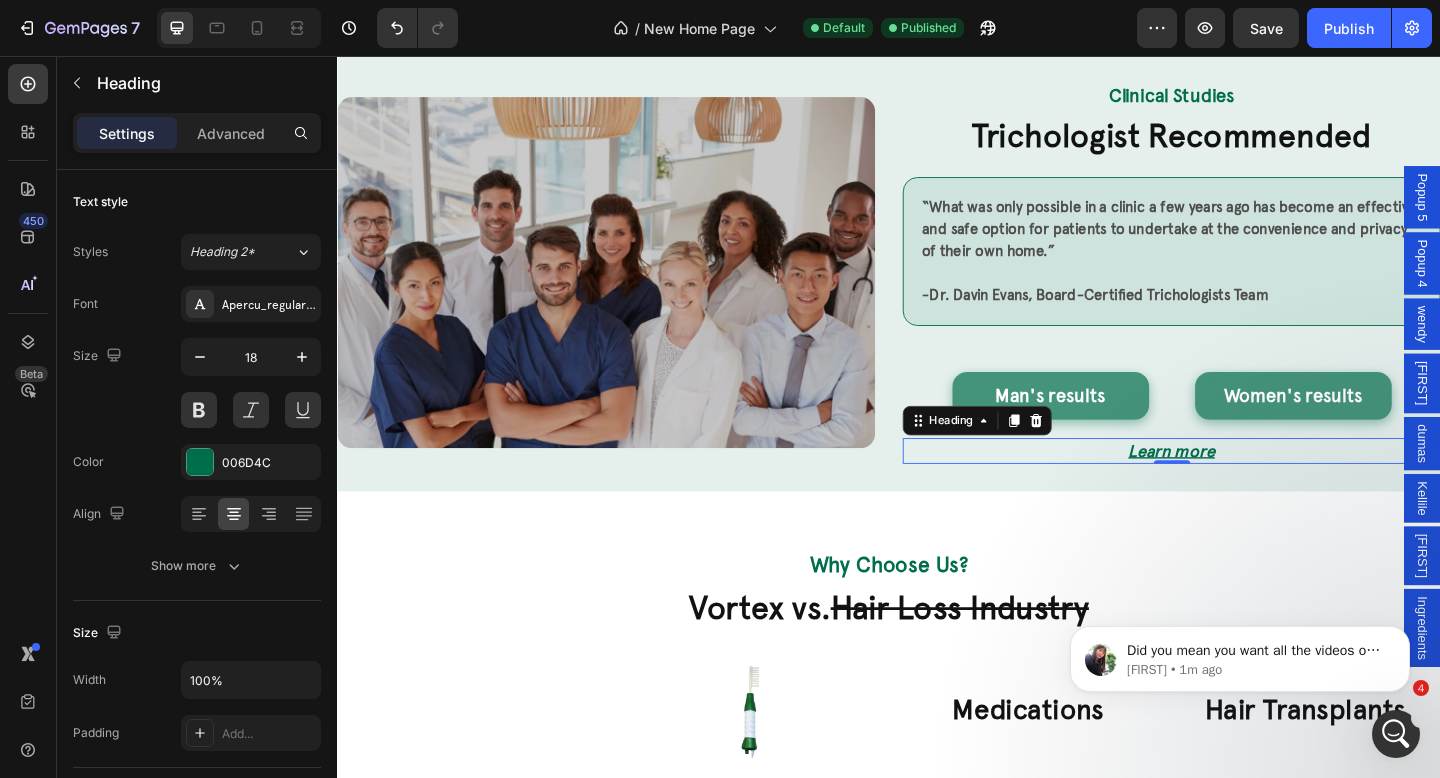 click 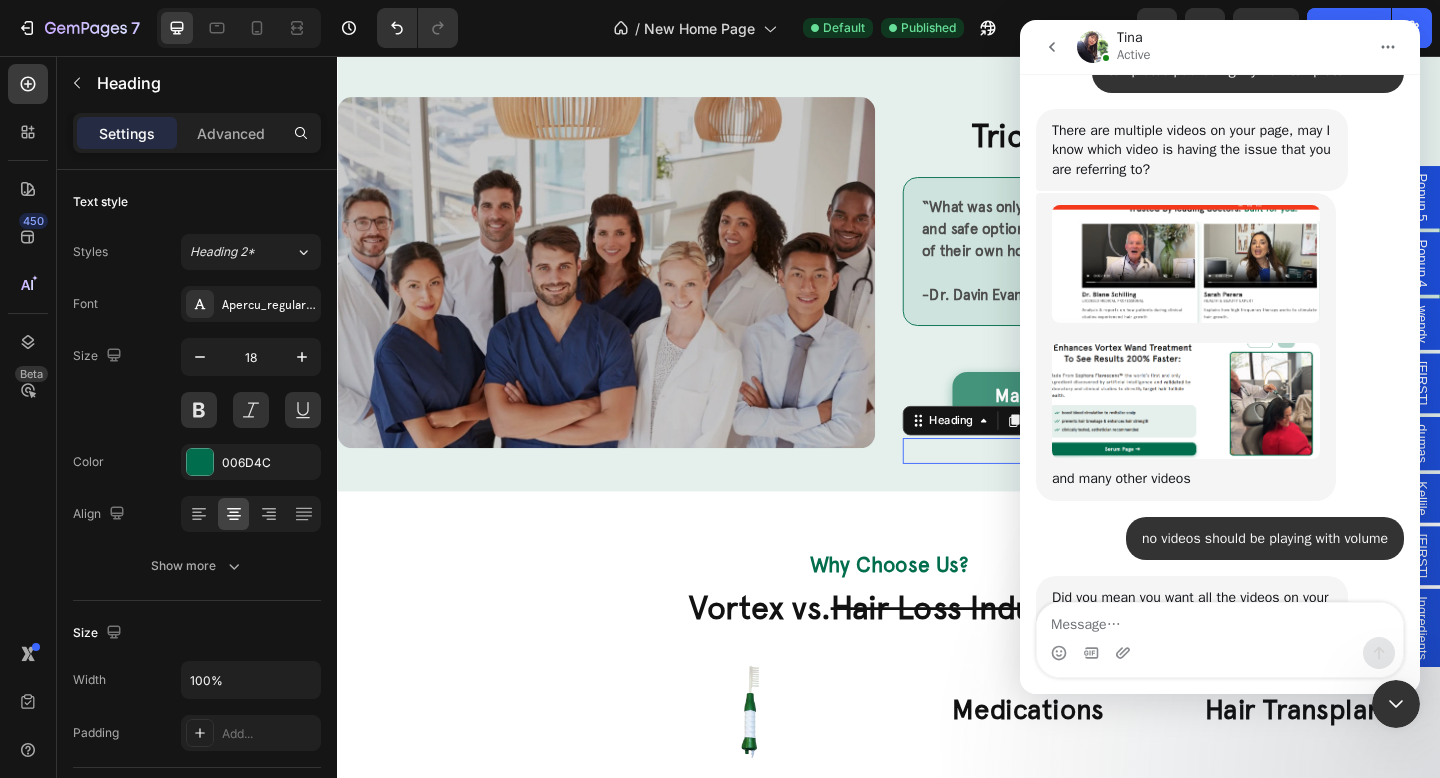 scroll, scrollTop: 9959, scrollLeft: 0, axis: vertical 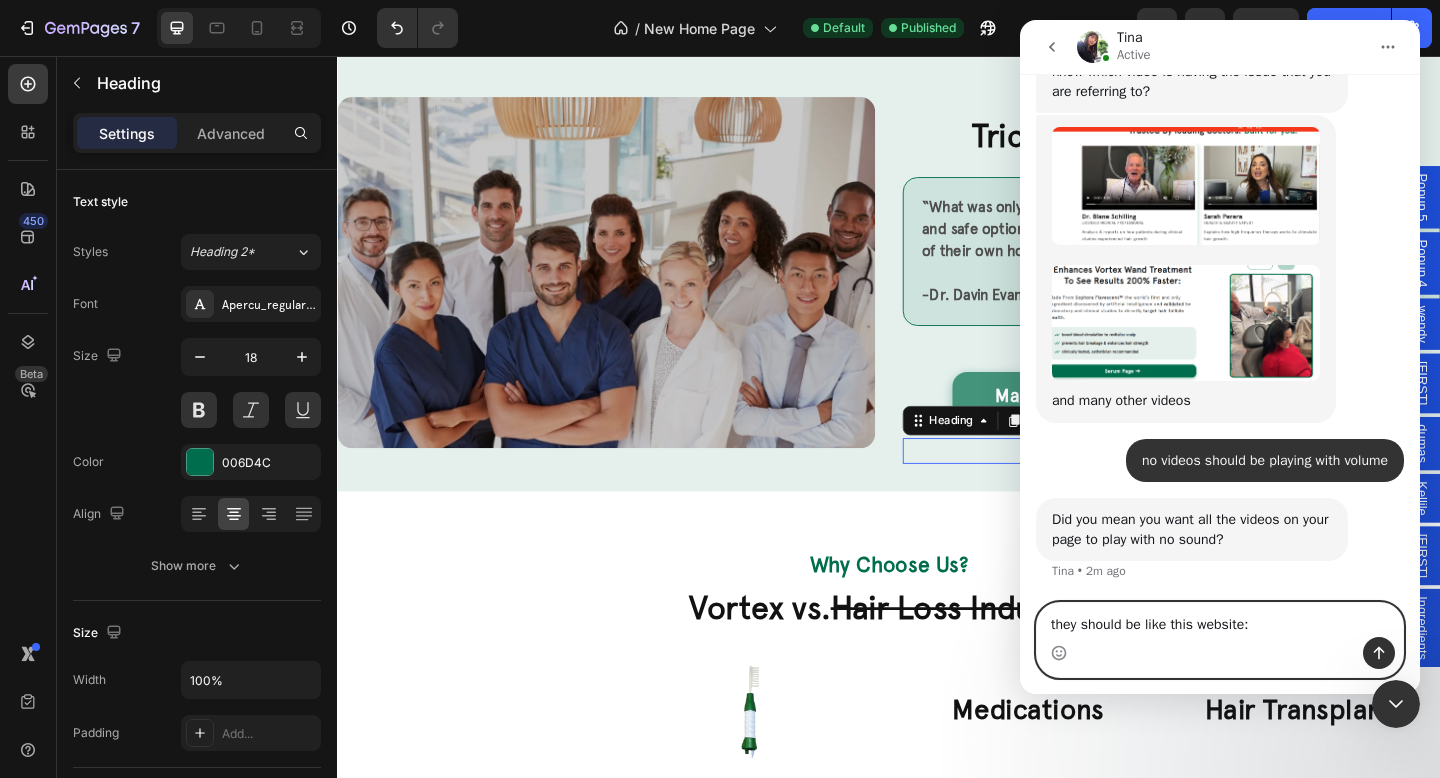paste on "https://vortexhaircare.com/" 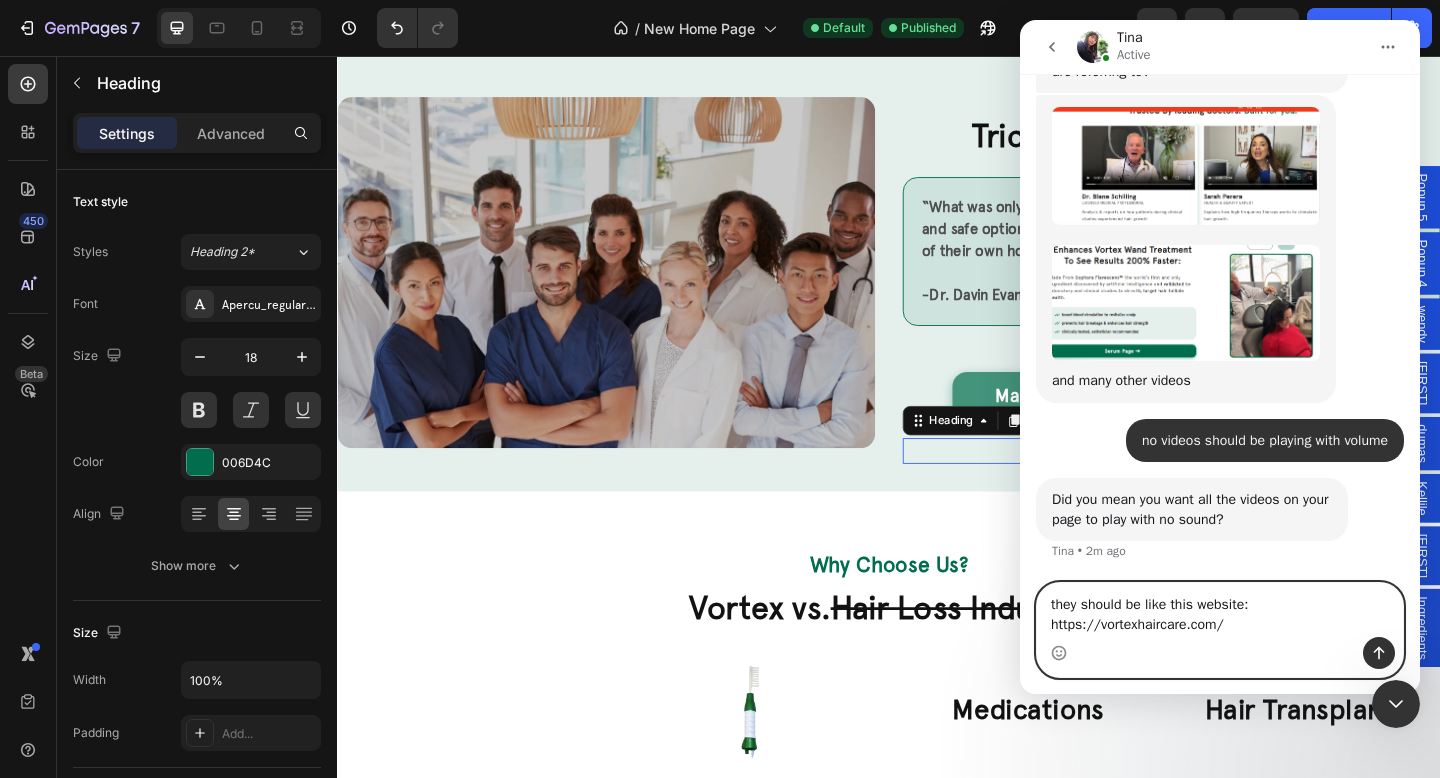 scroll, scrollTop: 9979, scrollLeft: 0, axis: vertical 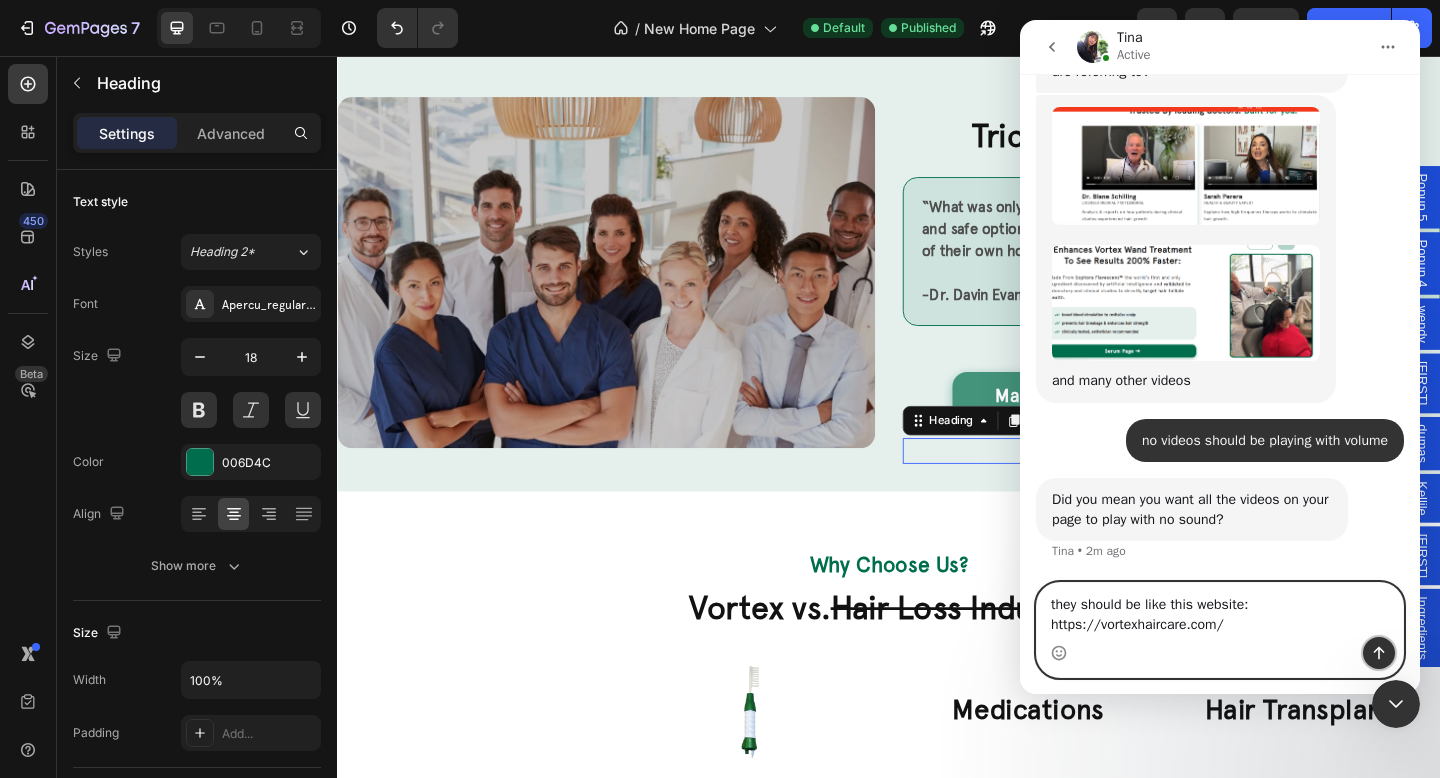 click at bounding box center [1379, 653] 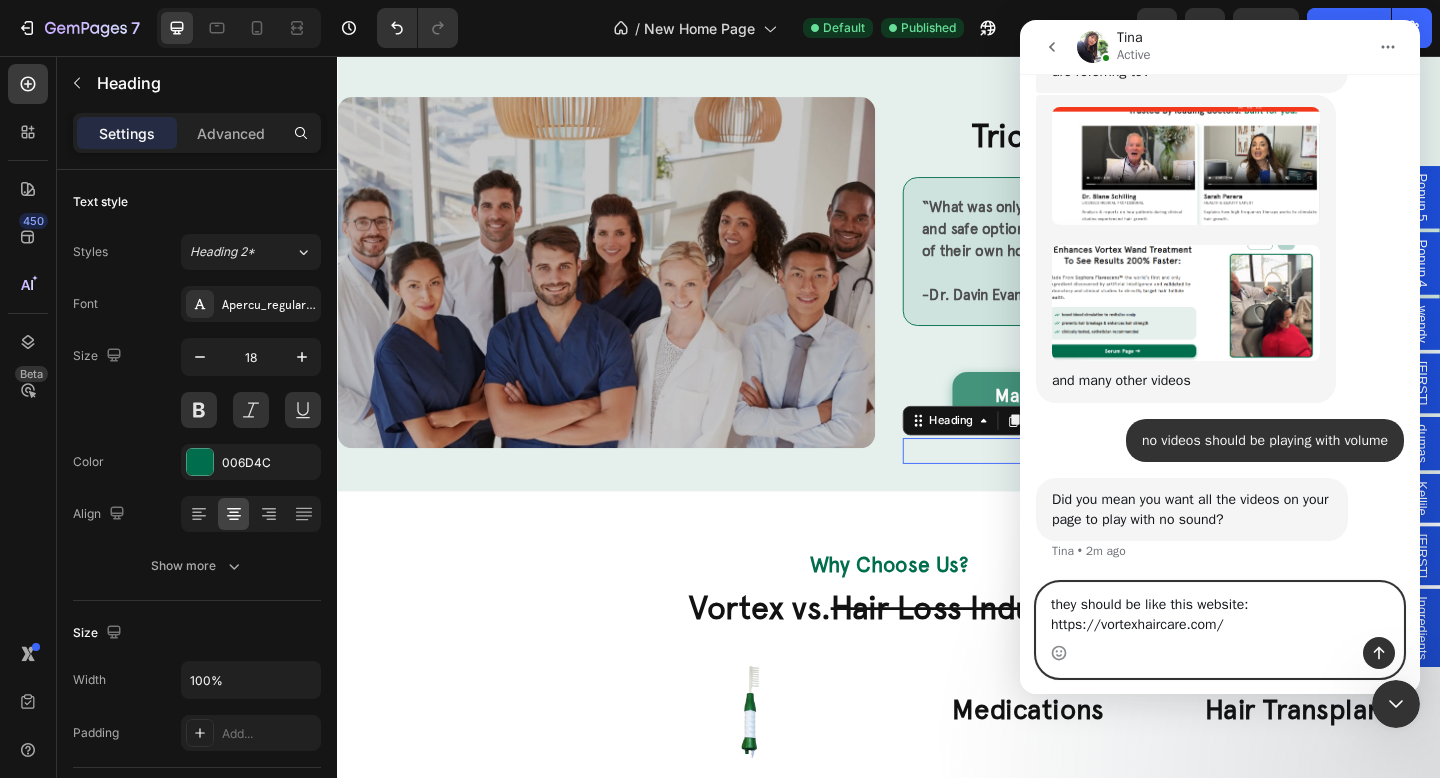 type 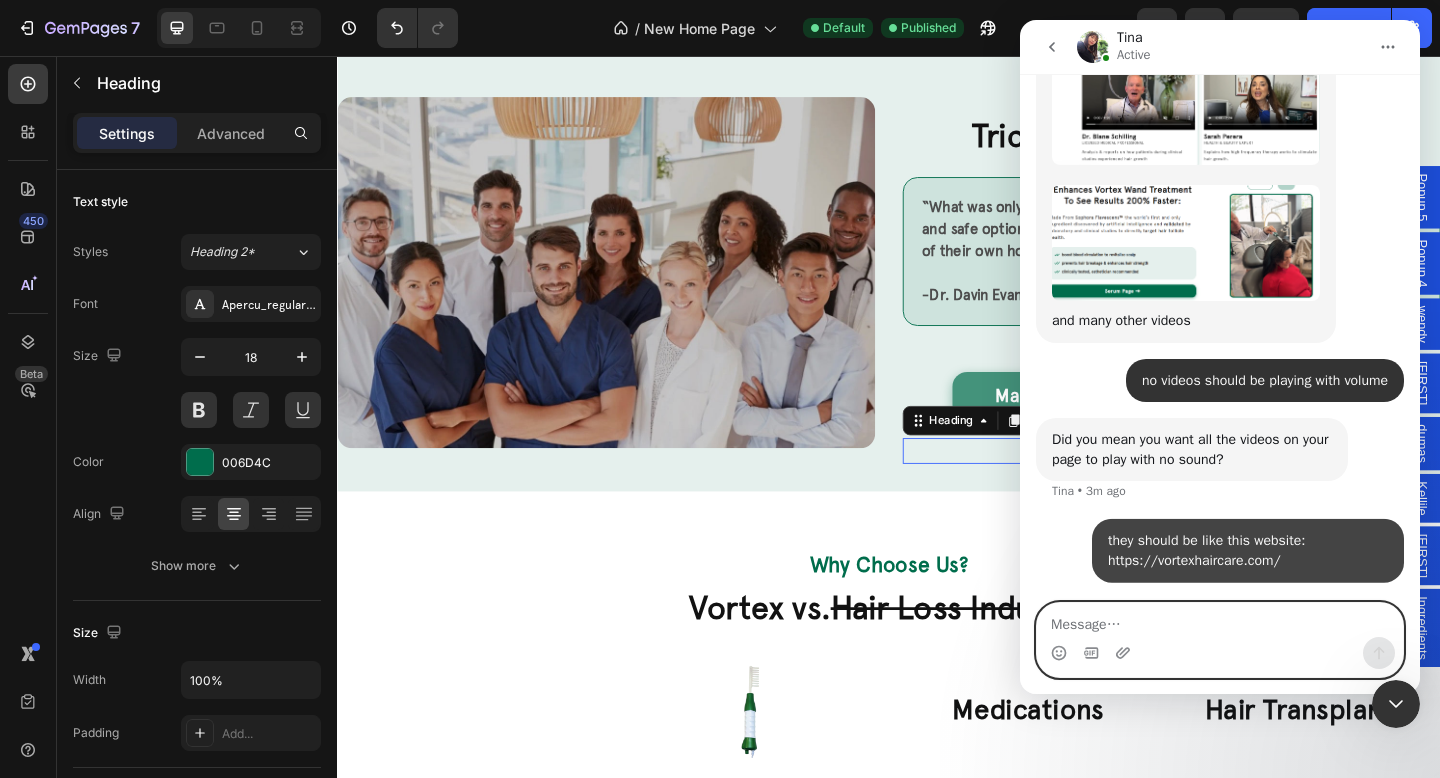scroll, scrollTop: 10039, scrollLeft: 0, axis: vertical 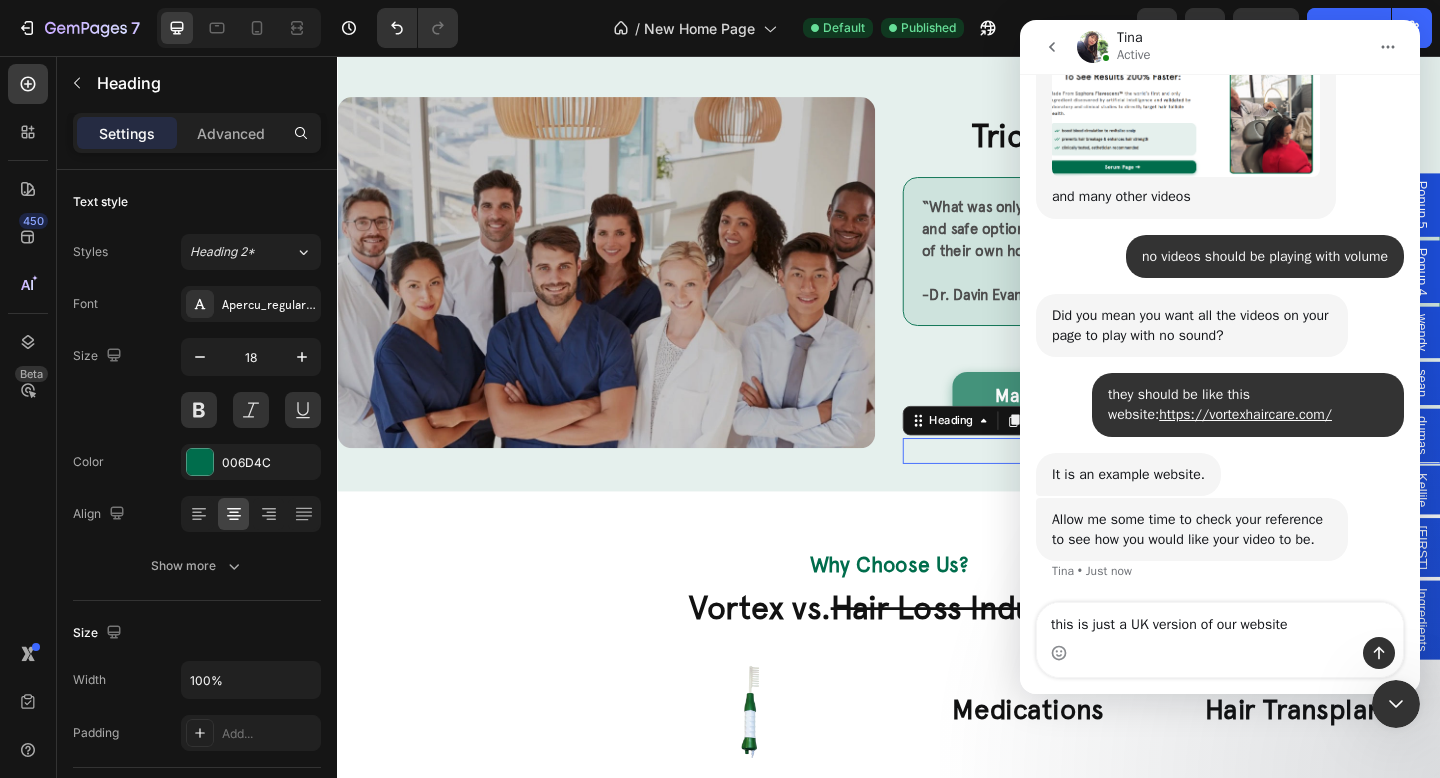 type on "this is just a UK version of our website" 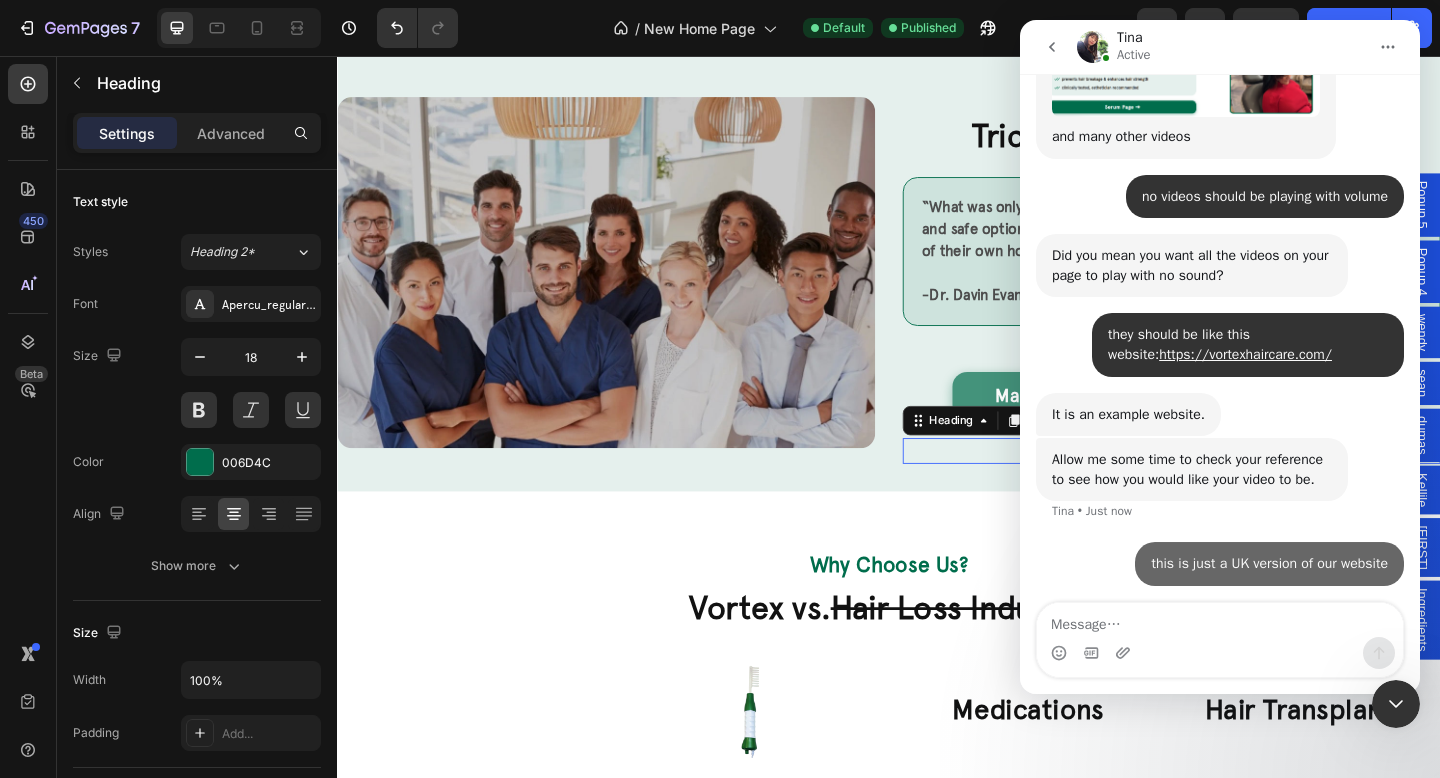 scroll, scrollTop: 10243, scrollLeft: 0, axis: vertical 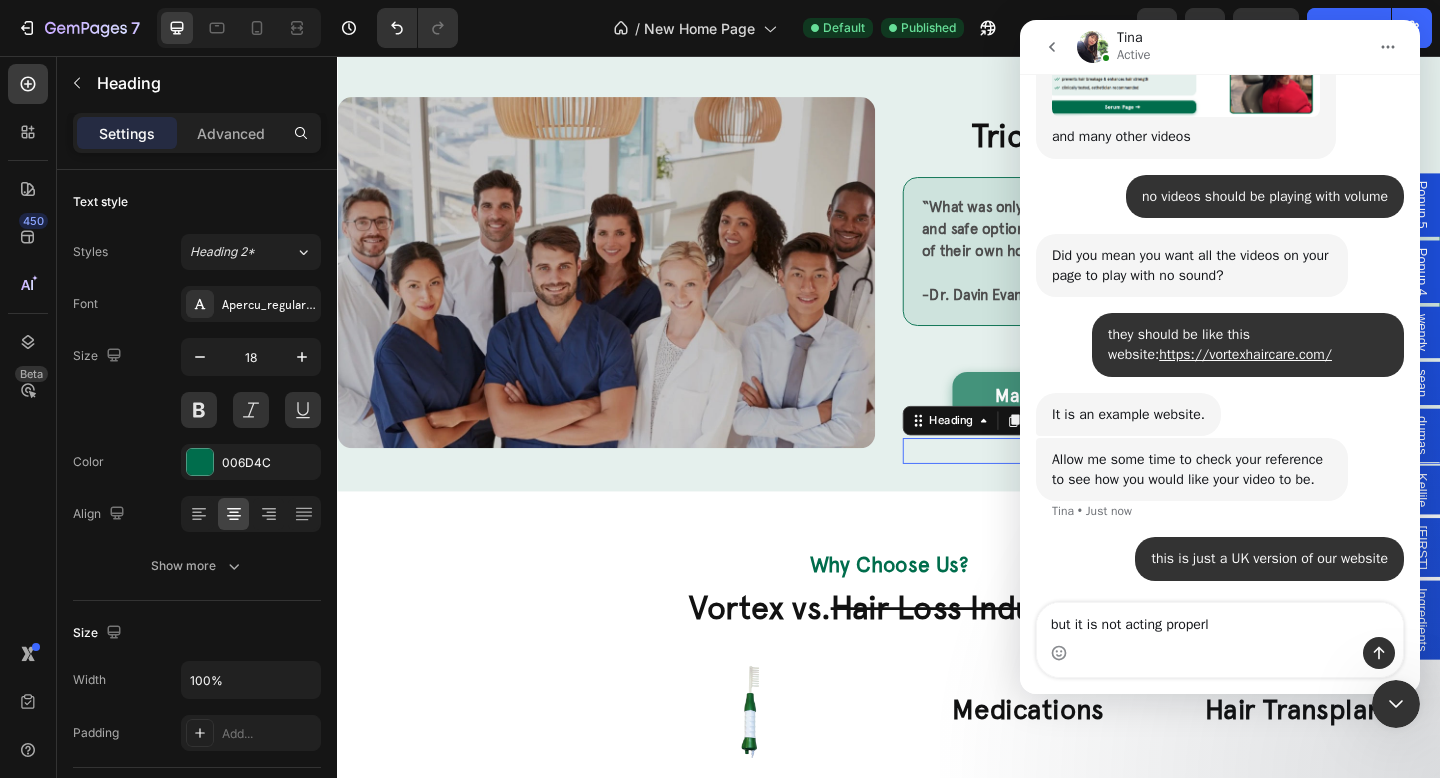 type on "but it is not acting properlu" 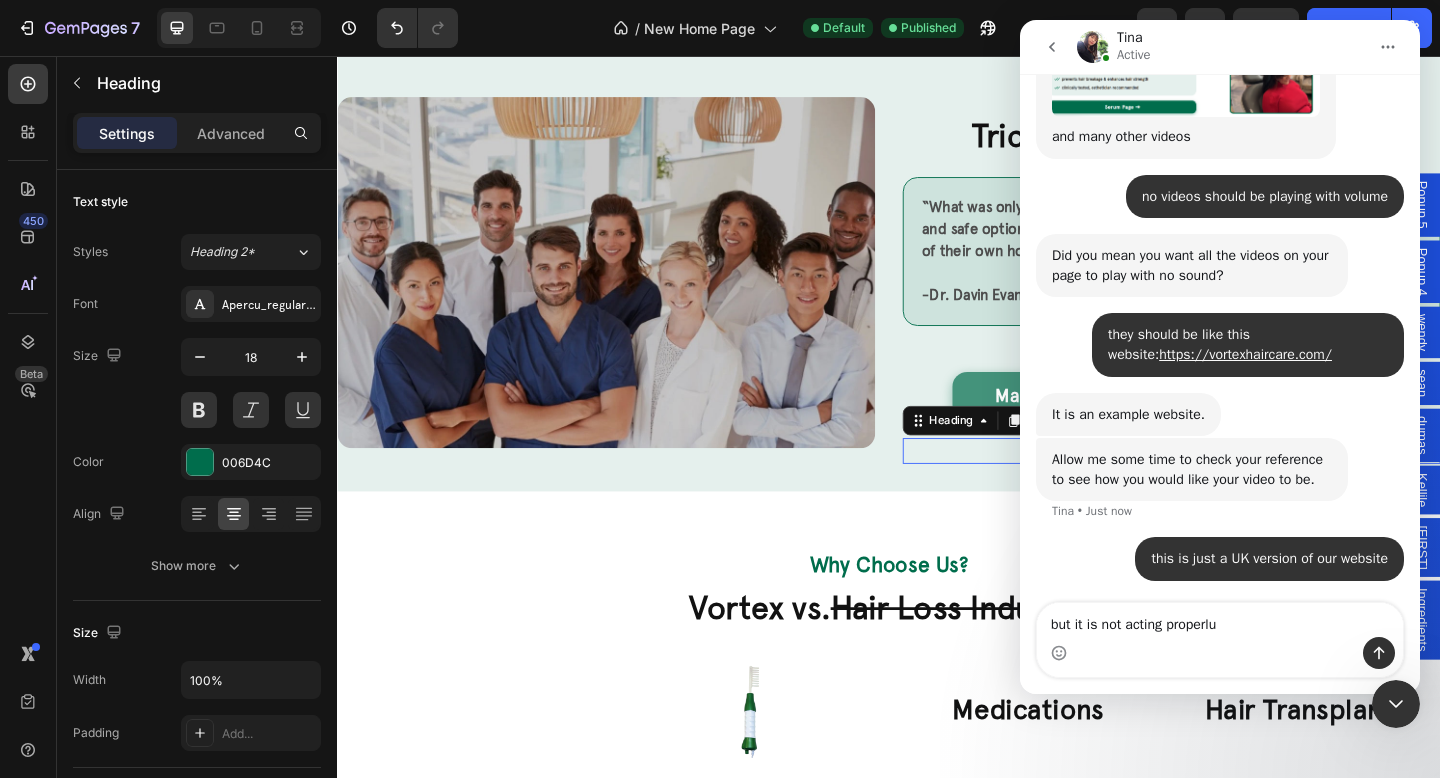 type 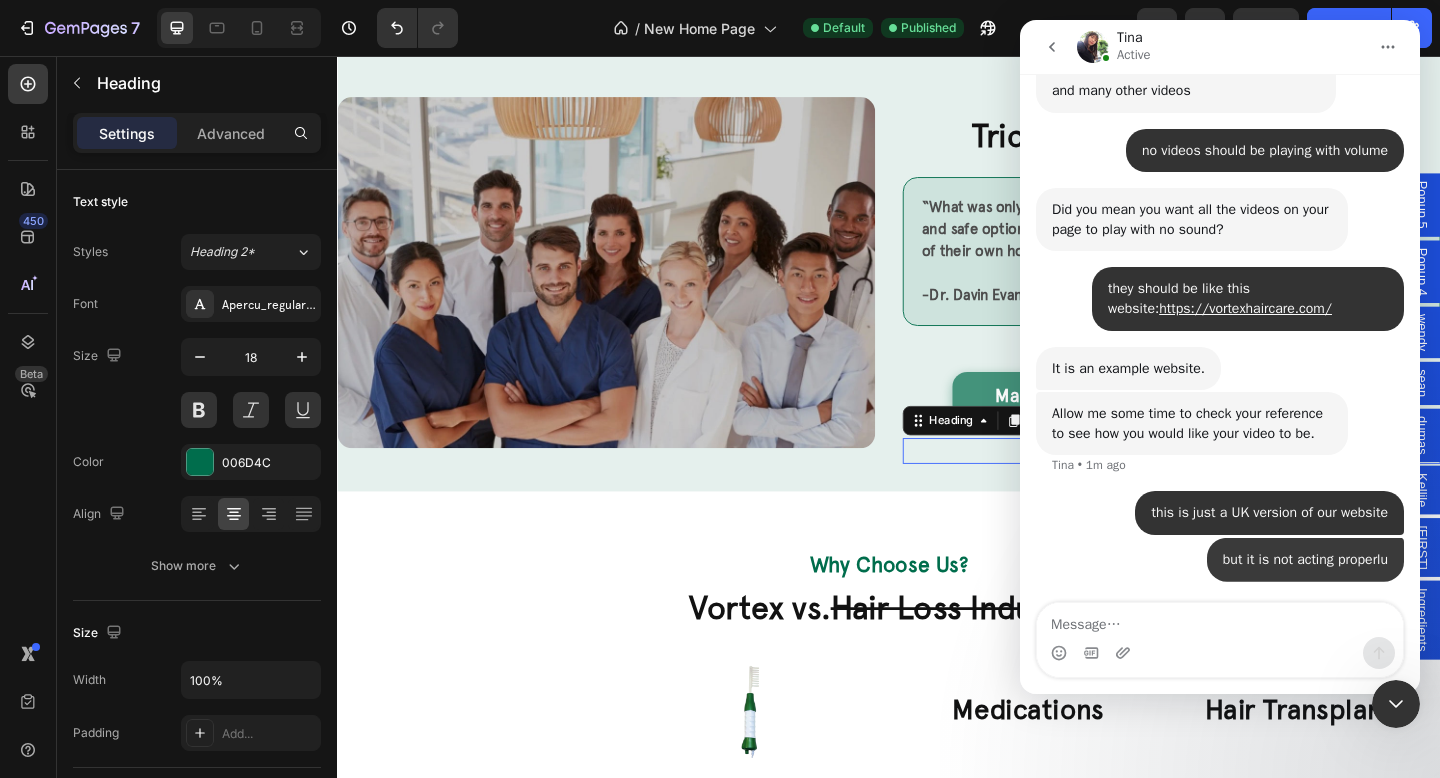 scroll, scrollTop: 10288, scrollLeft: 0, axis: vertical 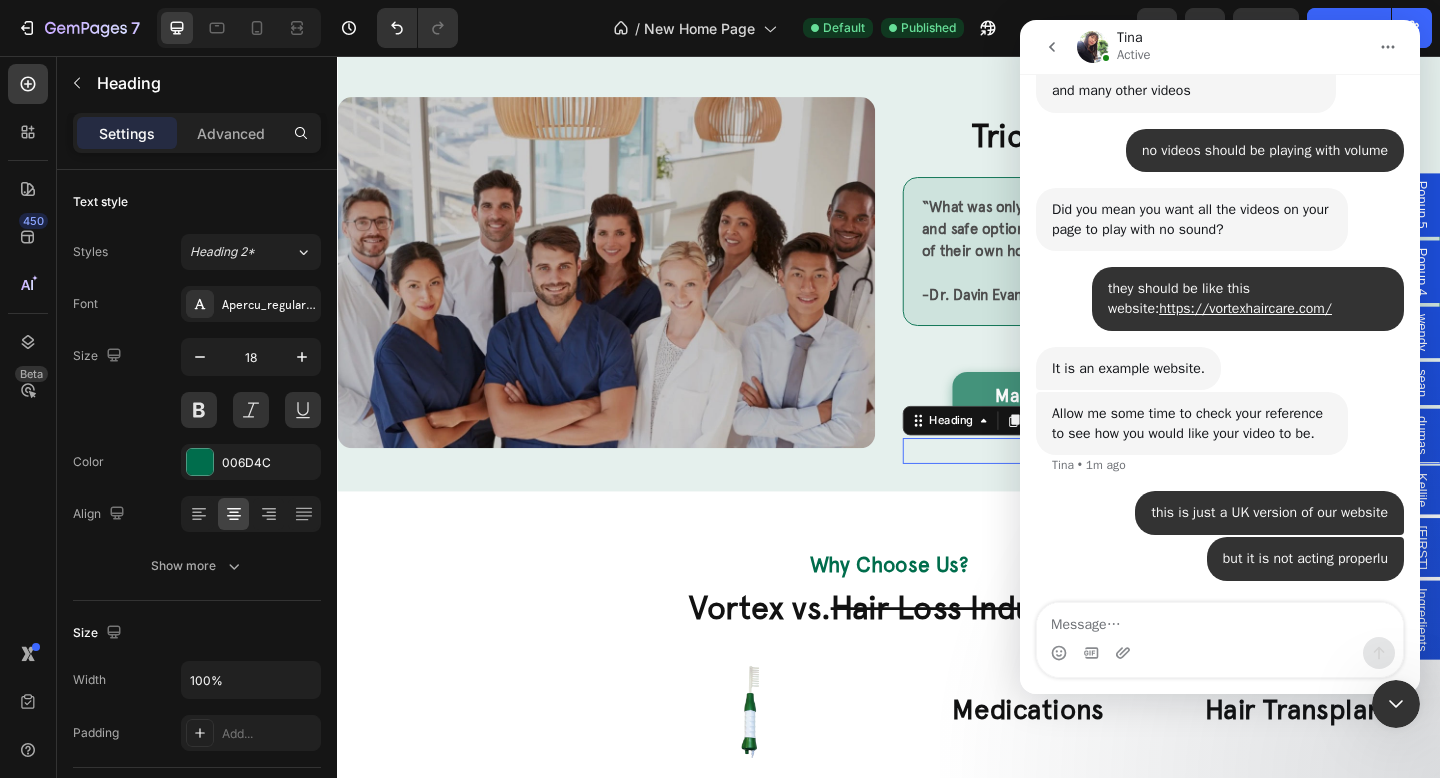 click 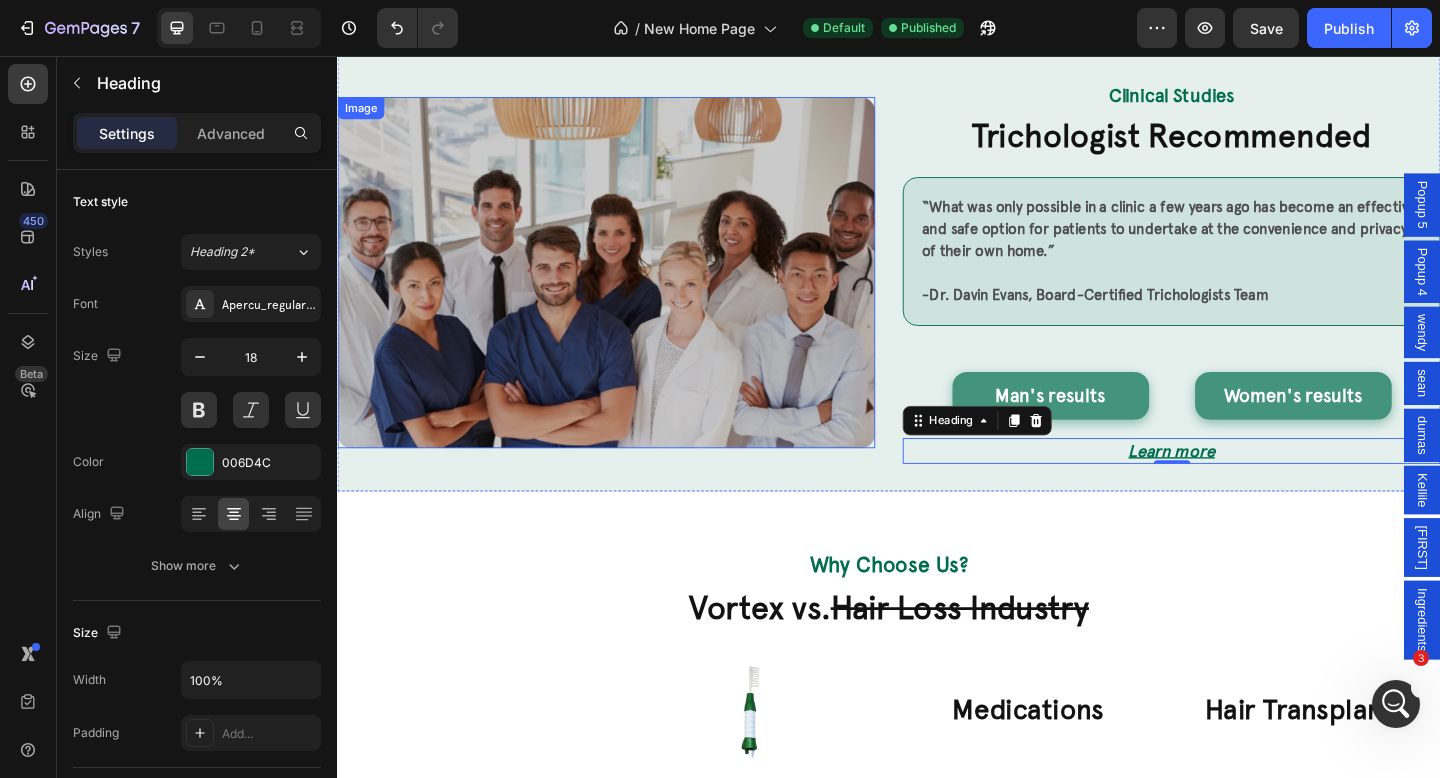 scroll, scrollTop: 10365, scrollLeft: 0, axis: vertical 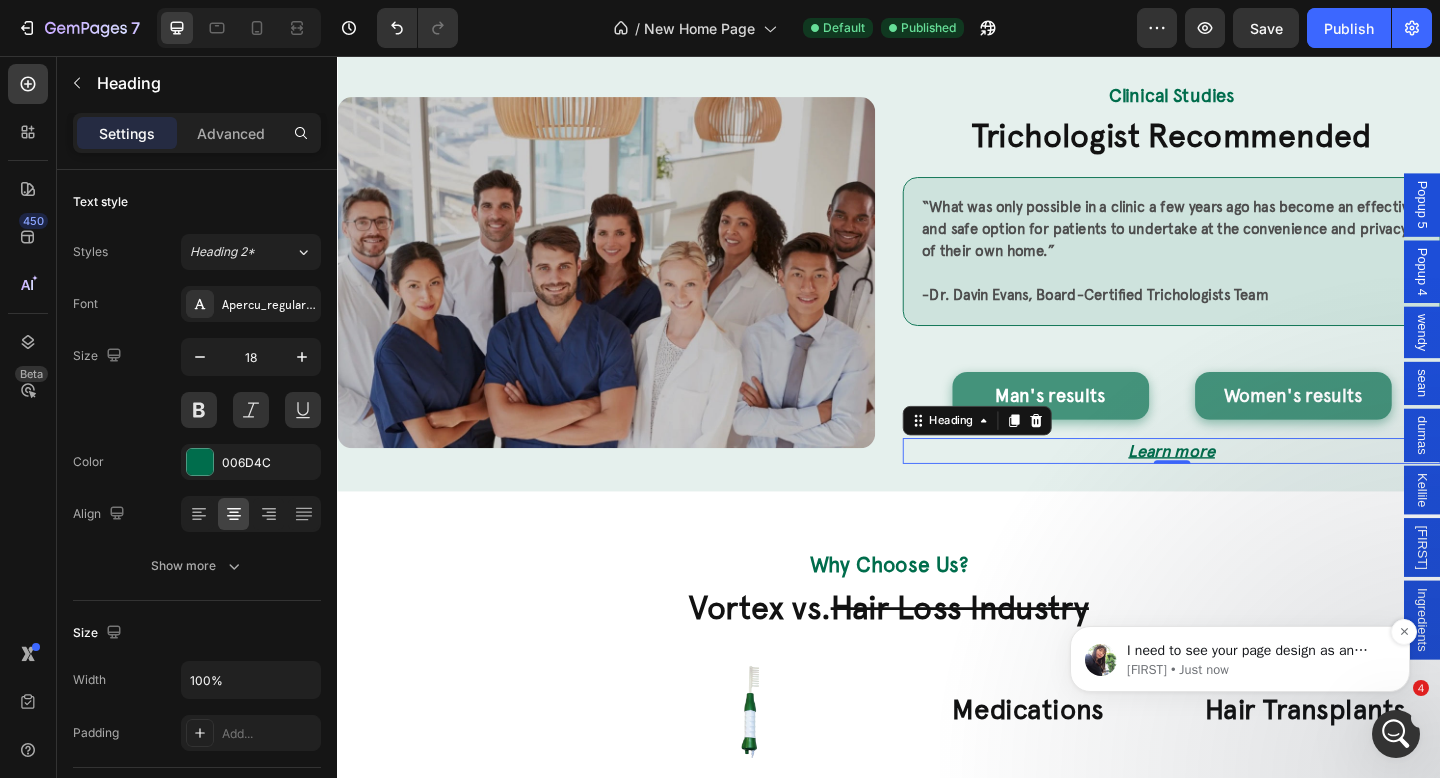 click on "I need to see your page design as an element you are using to show those videos. [FIRST] • Just now" at bounding box center (1240, 659) 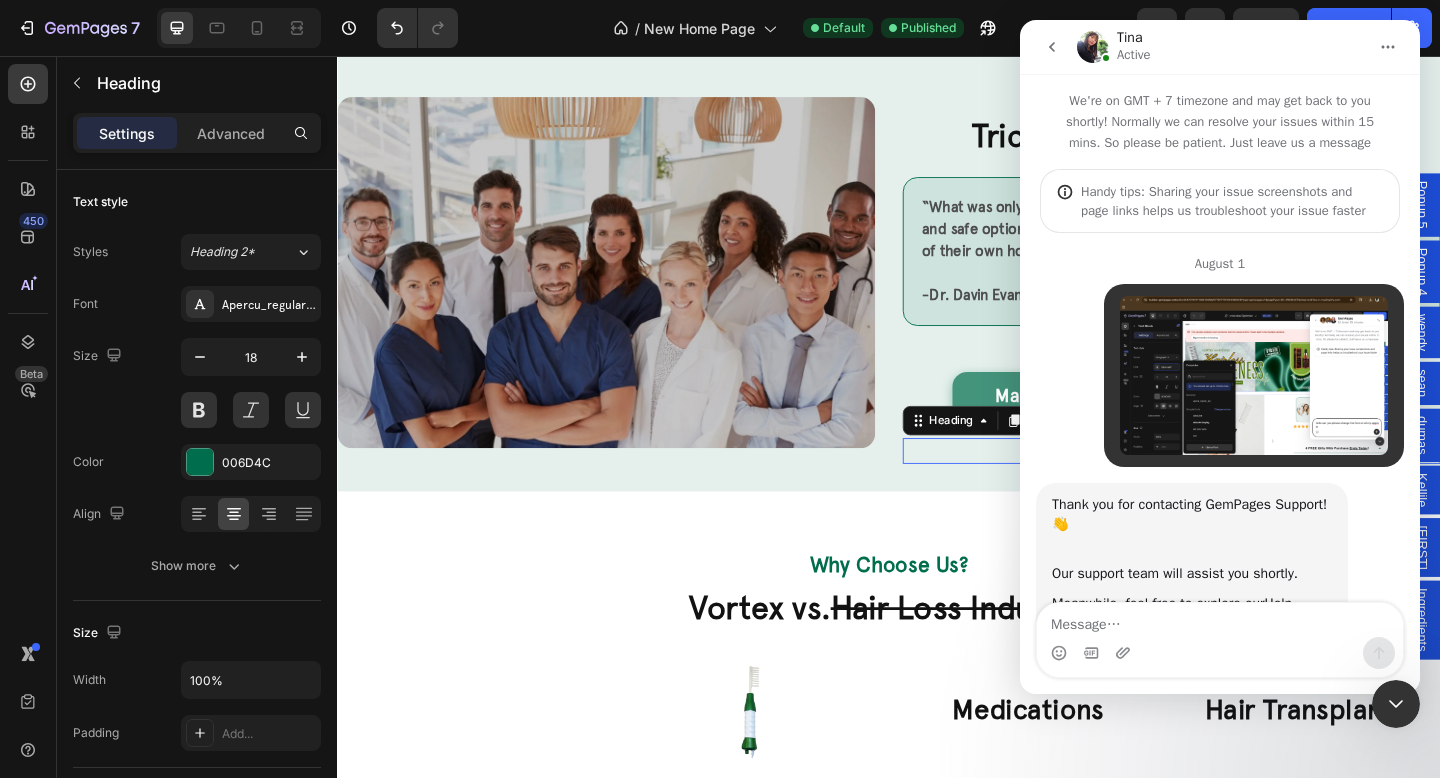 scroll, scrollTop: 809, scrollLeft: 0, axis: vertical 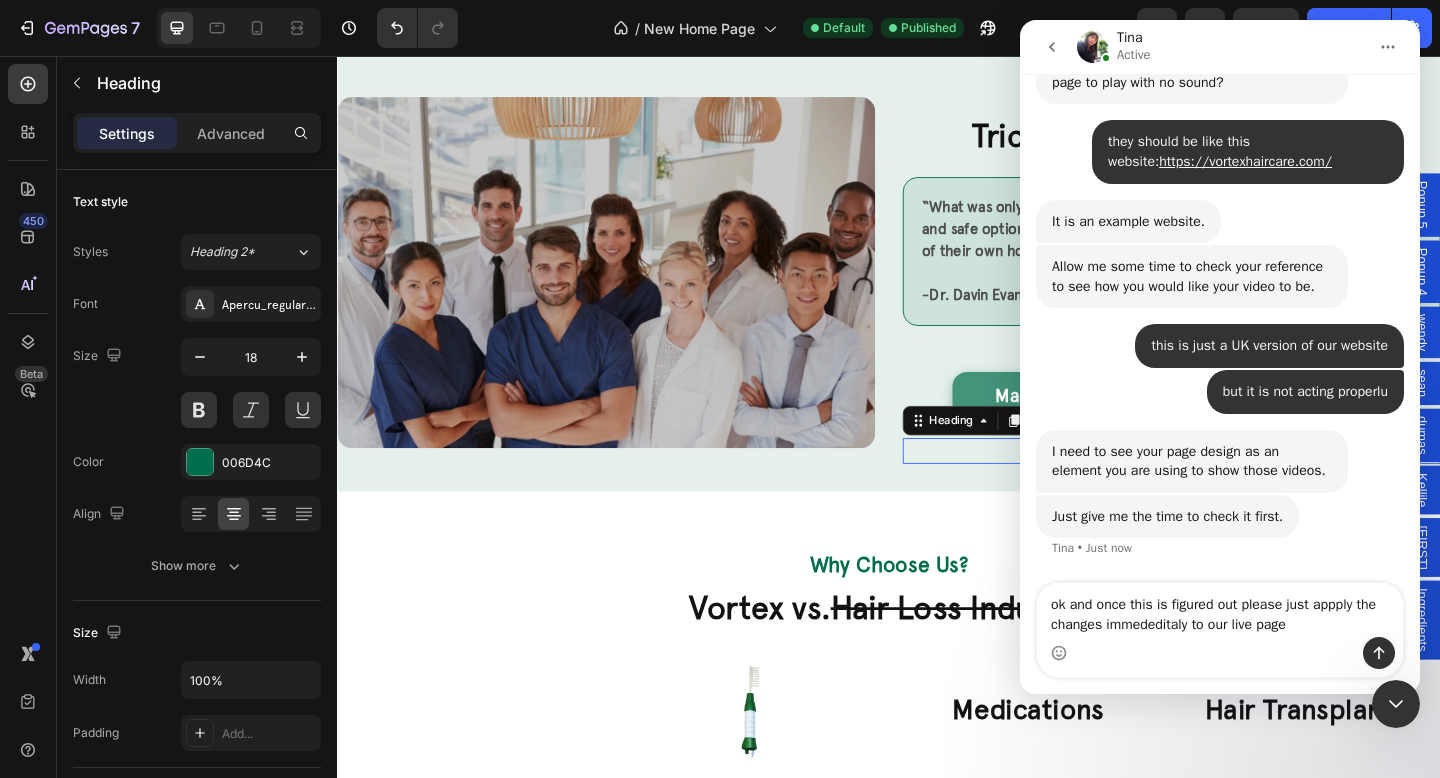 type on "ok and once this is figured out please just appply the changes immededitaly to our live page" 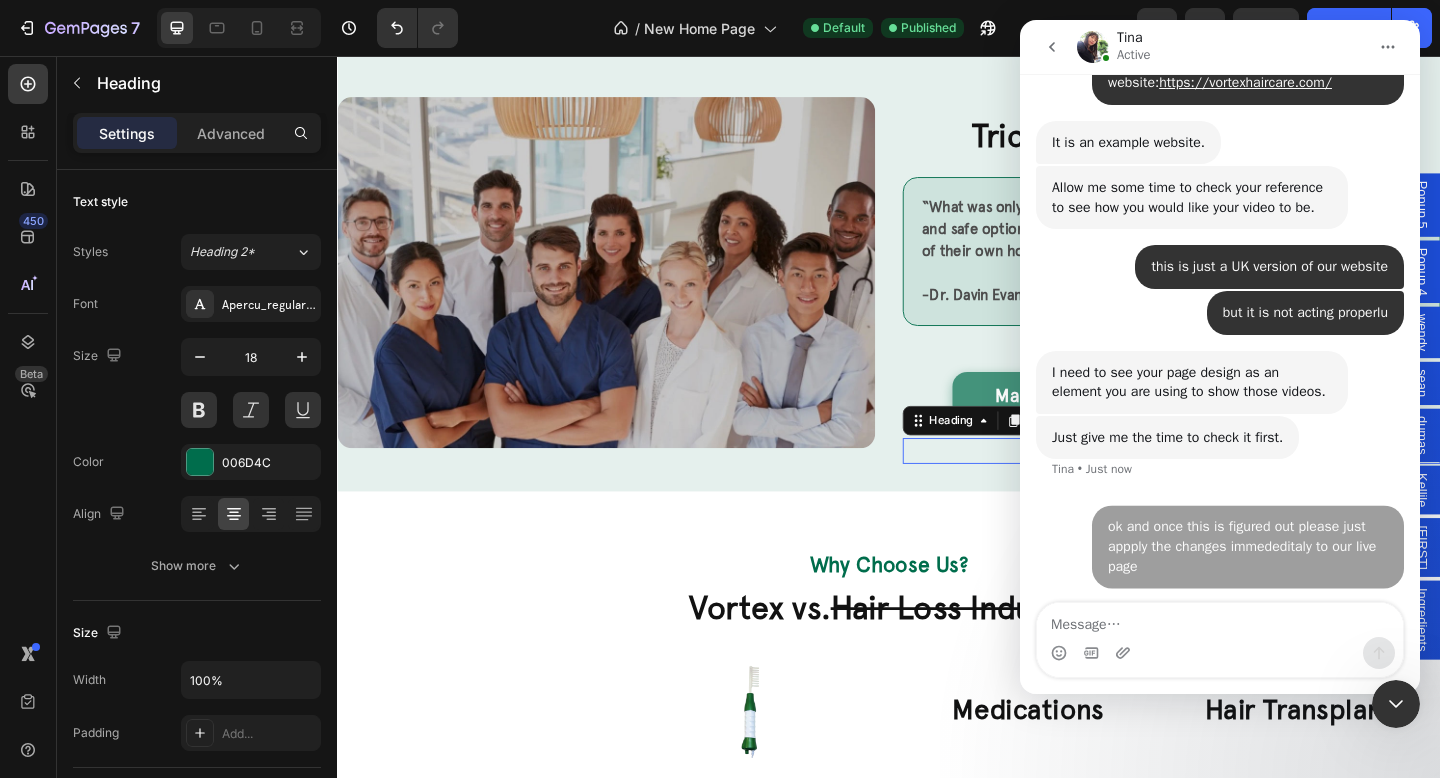 scroll, scrollTop: 10531, scrollLeft: 0, axis: vertical 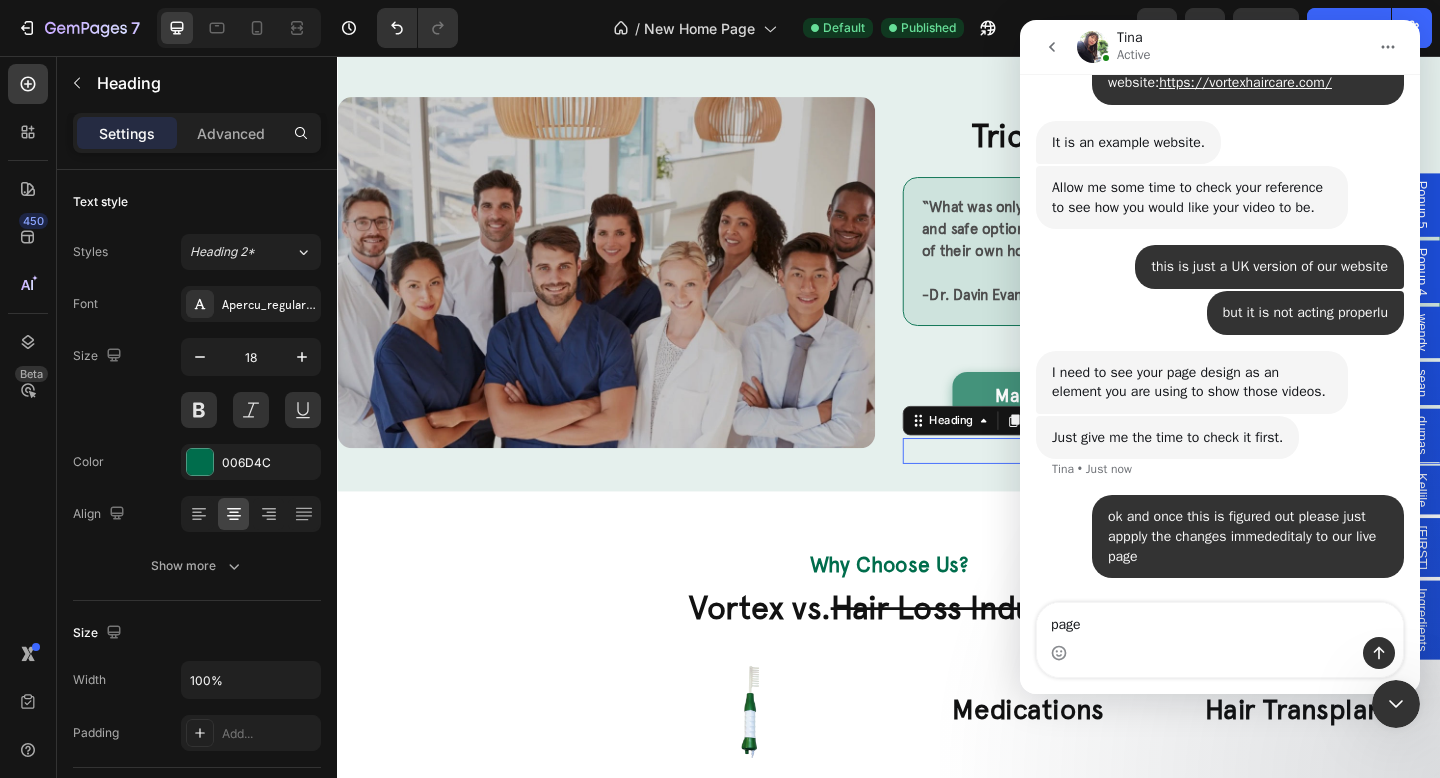 type on "pages" 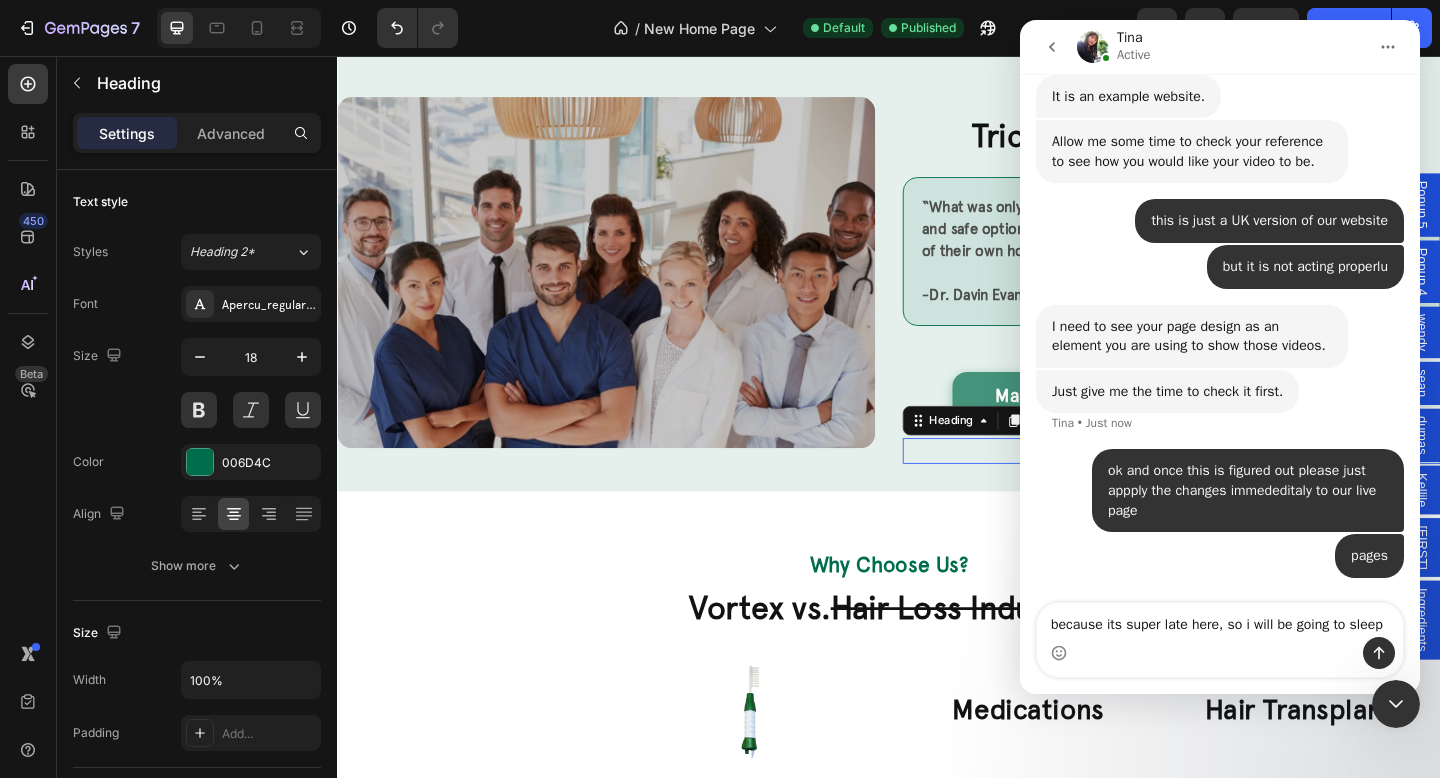 scroll, scrollTop: 10597, scrollLeft: 0, axis: vertical 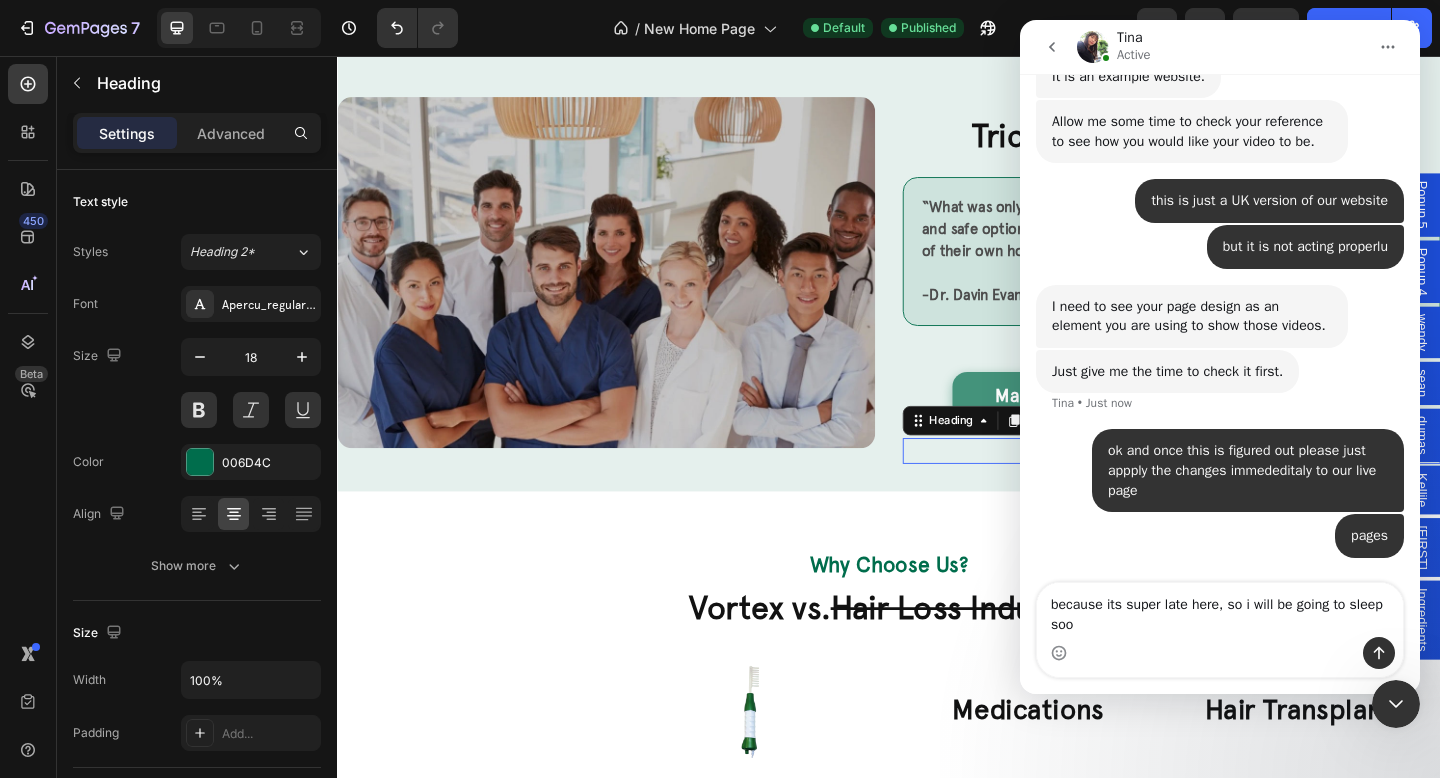 type on "because its super late here, so i will be going to sleep soon" 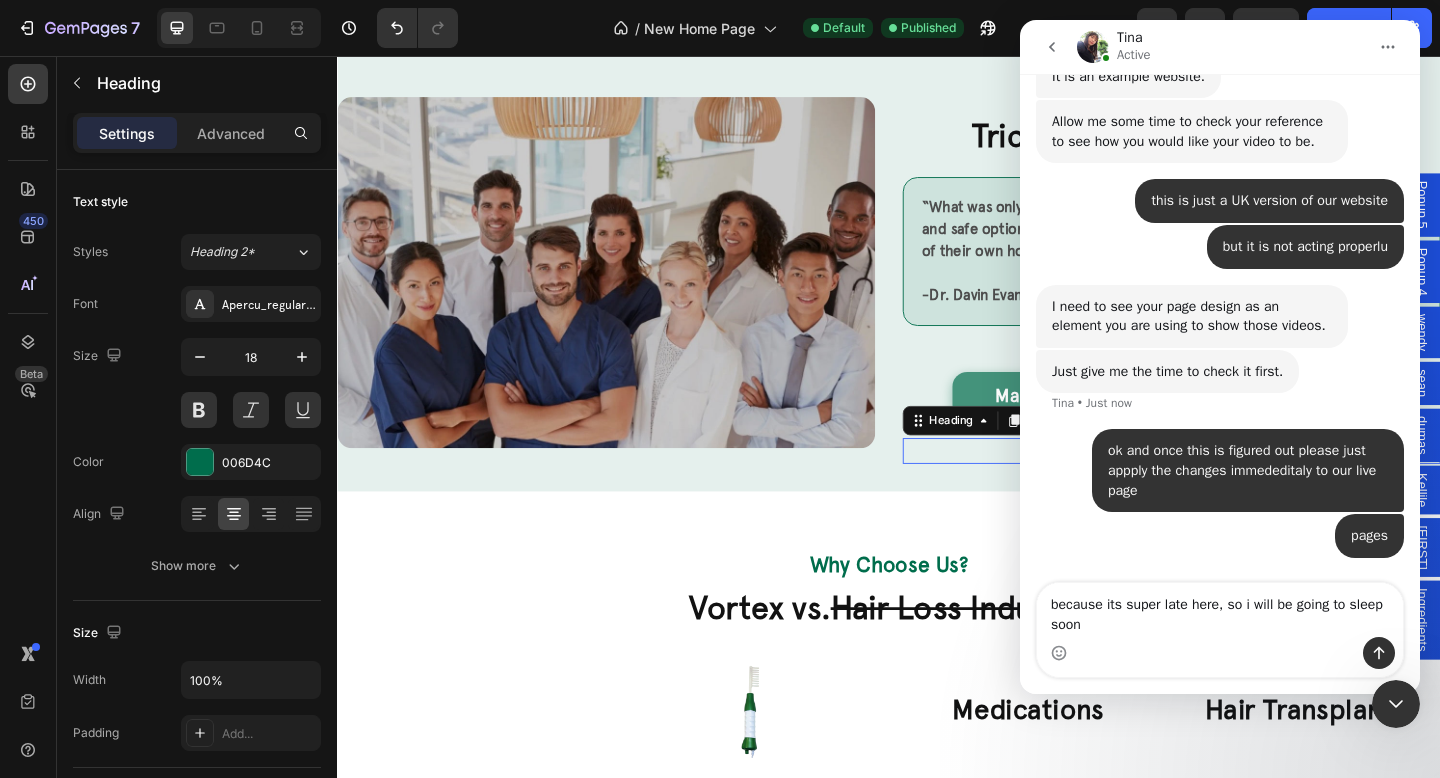 type 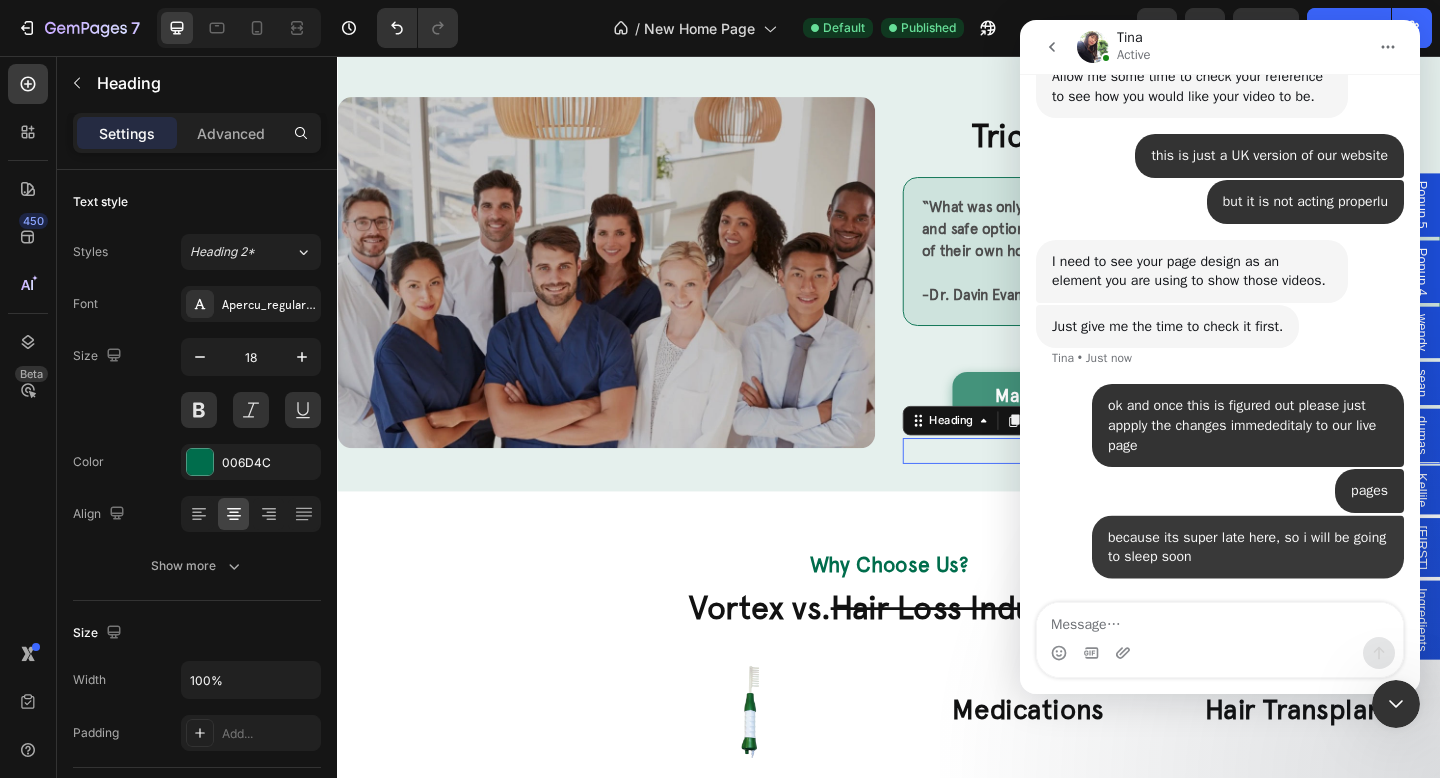 scroll, scrollTop: 10642, scrollLeft: 0, axis: vertical 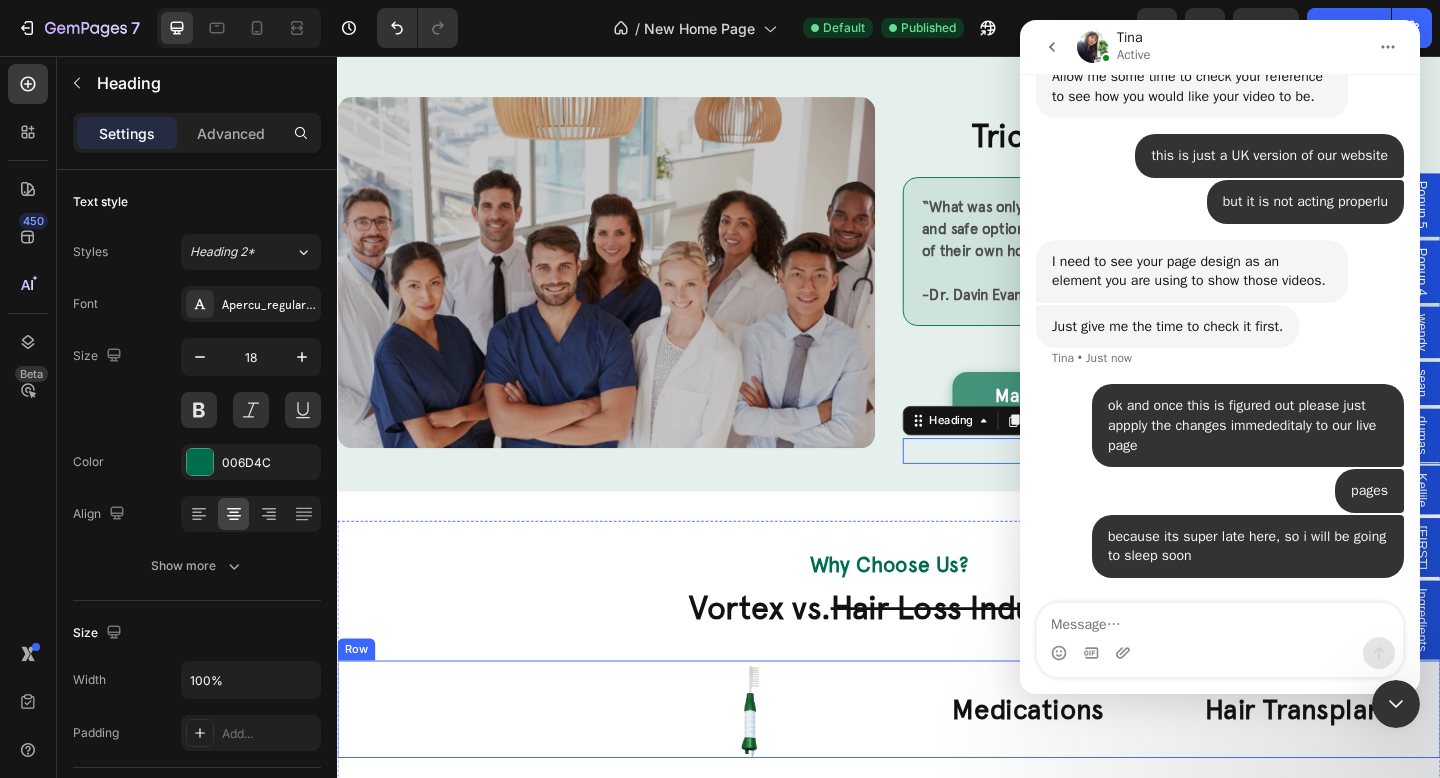 click on "Hair Transplants Heading                Title Line" at bounding box center [1390, 767] 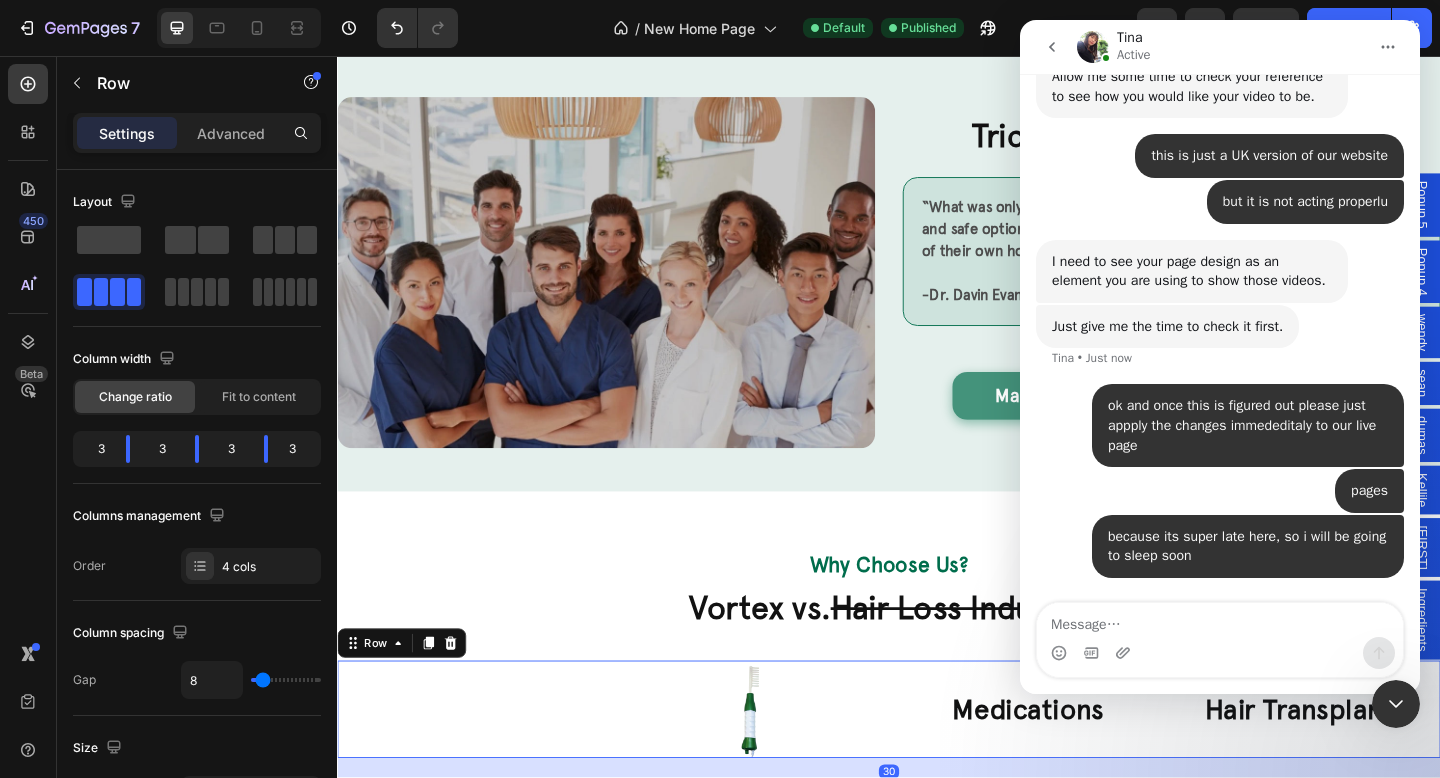 click 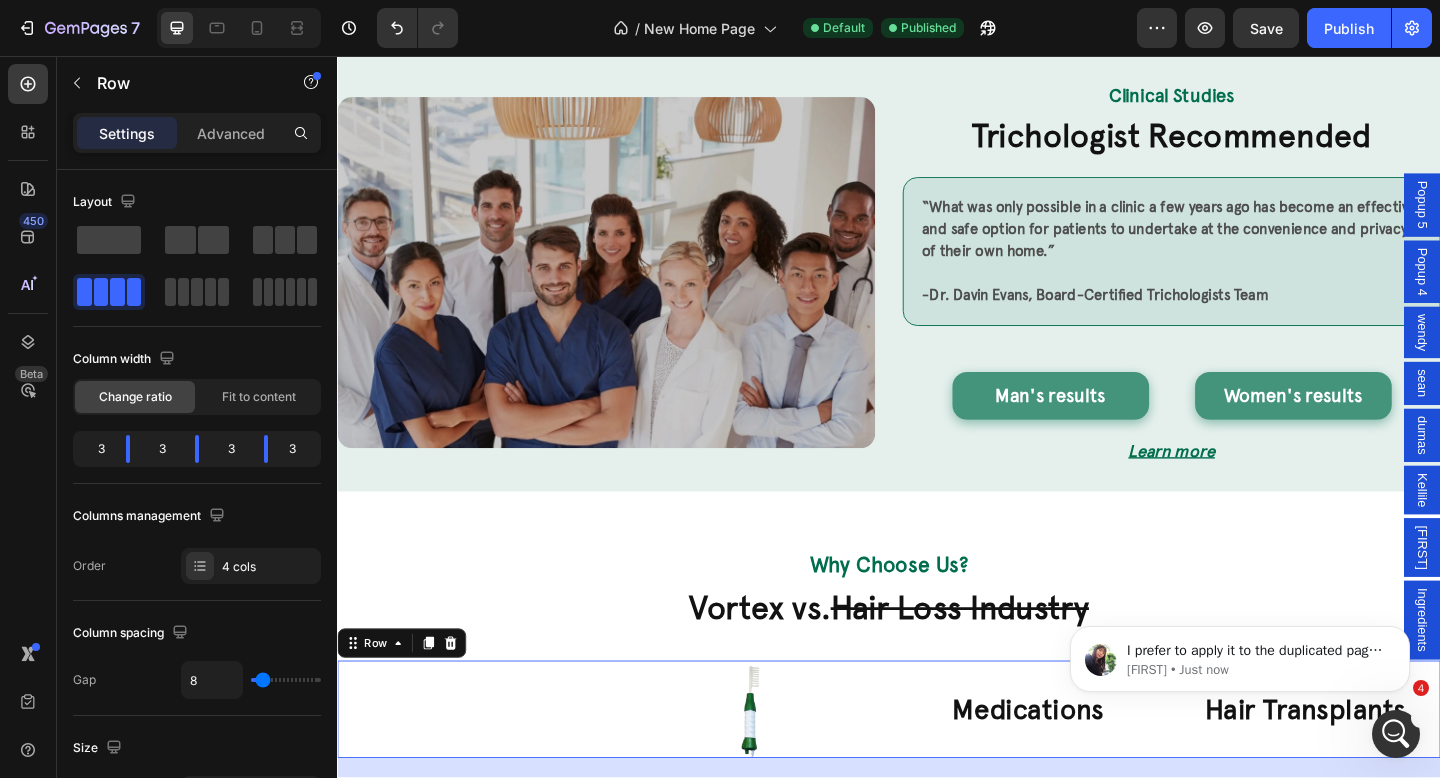 scroll, scrollTop: 0, scrollLeft: 0, axis: both 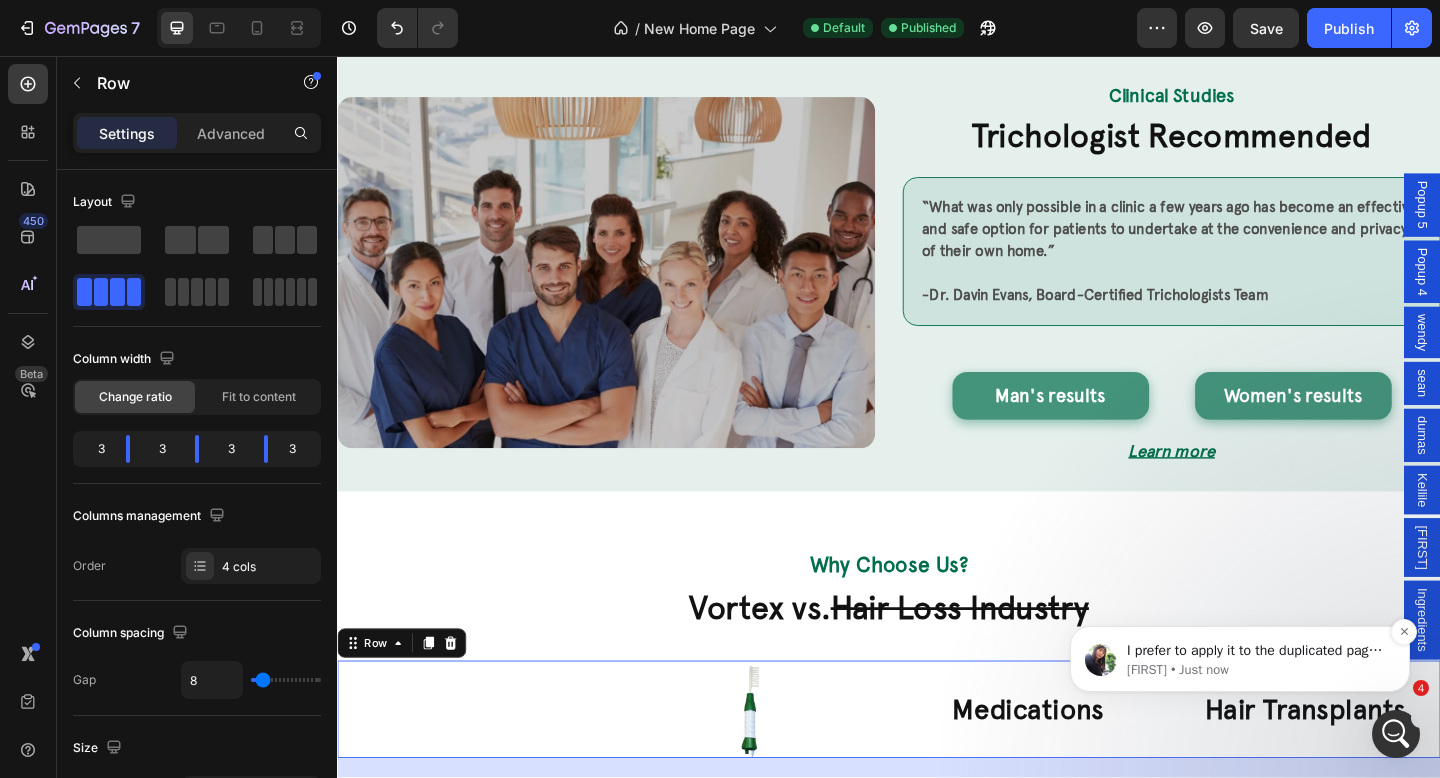 click on "[FIRST] • Just now" at bounding box center (1256, 670) 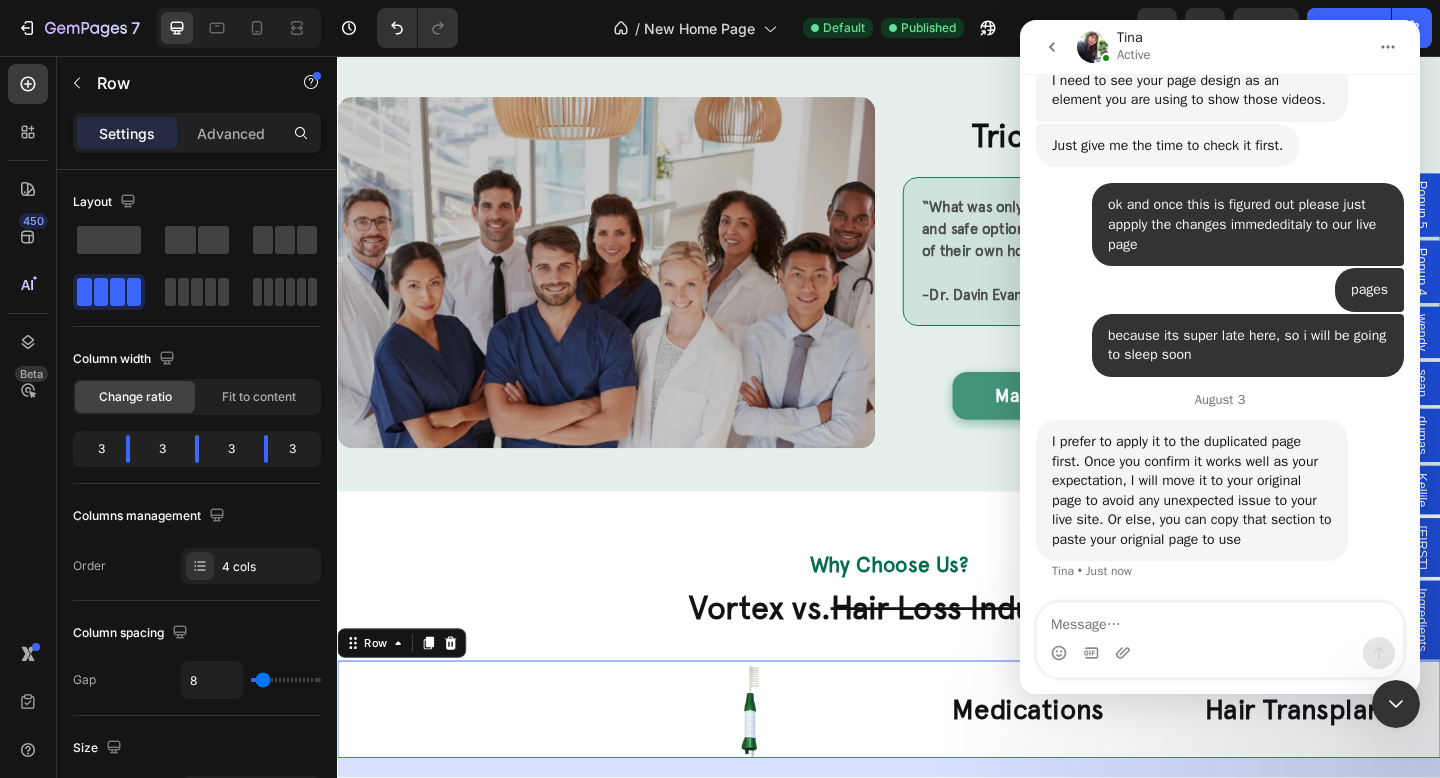 scroll, scrollTop: 10846, scrollLeft: 0, axis: vertical 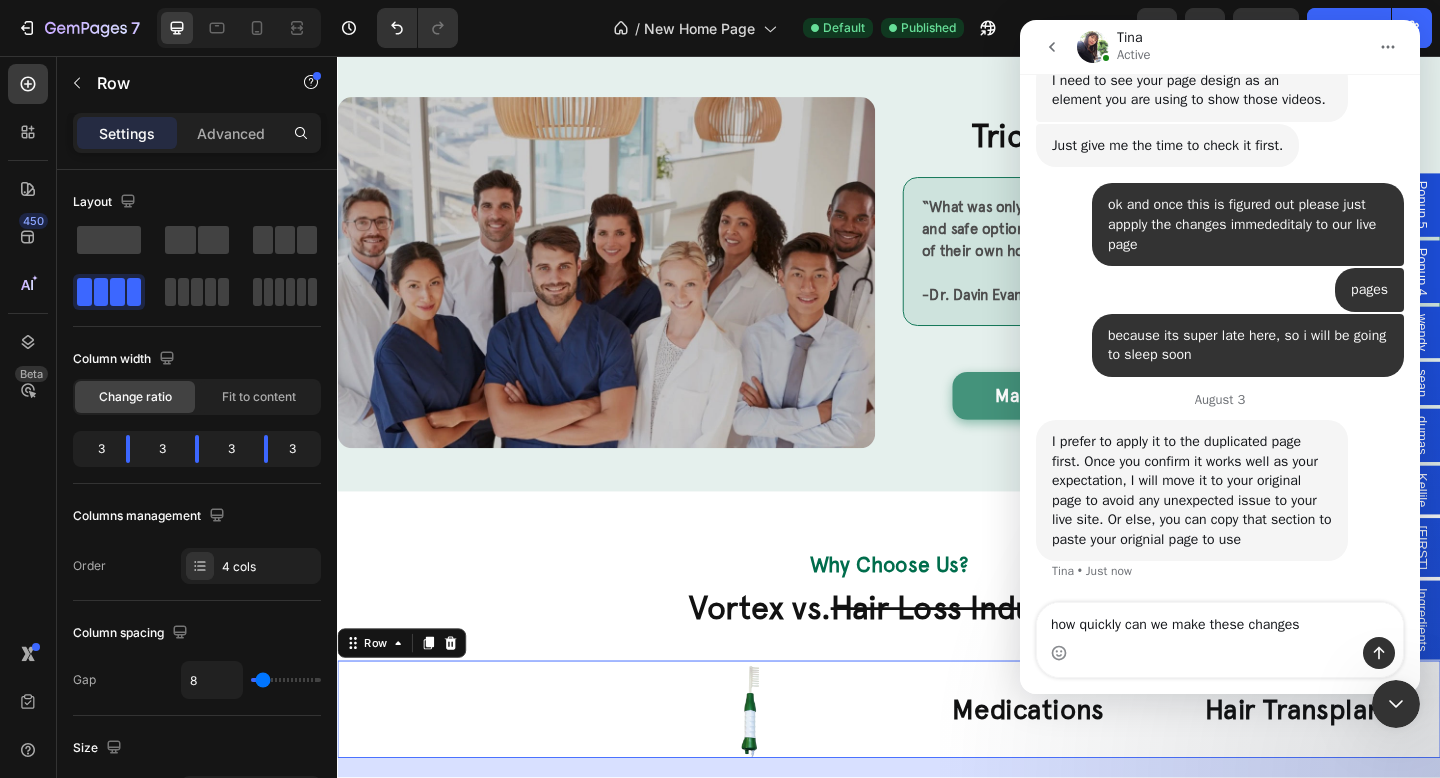 type on "how quickly can we make these changes" 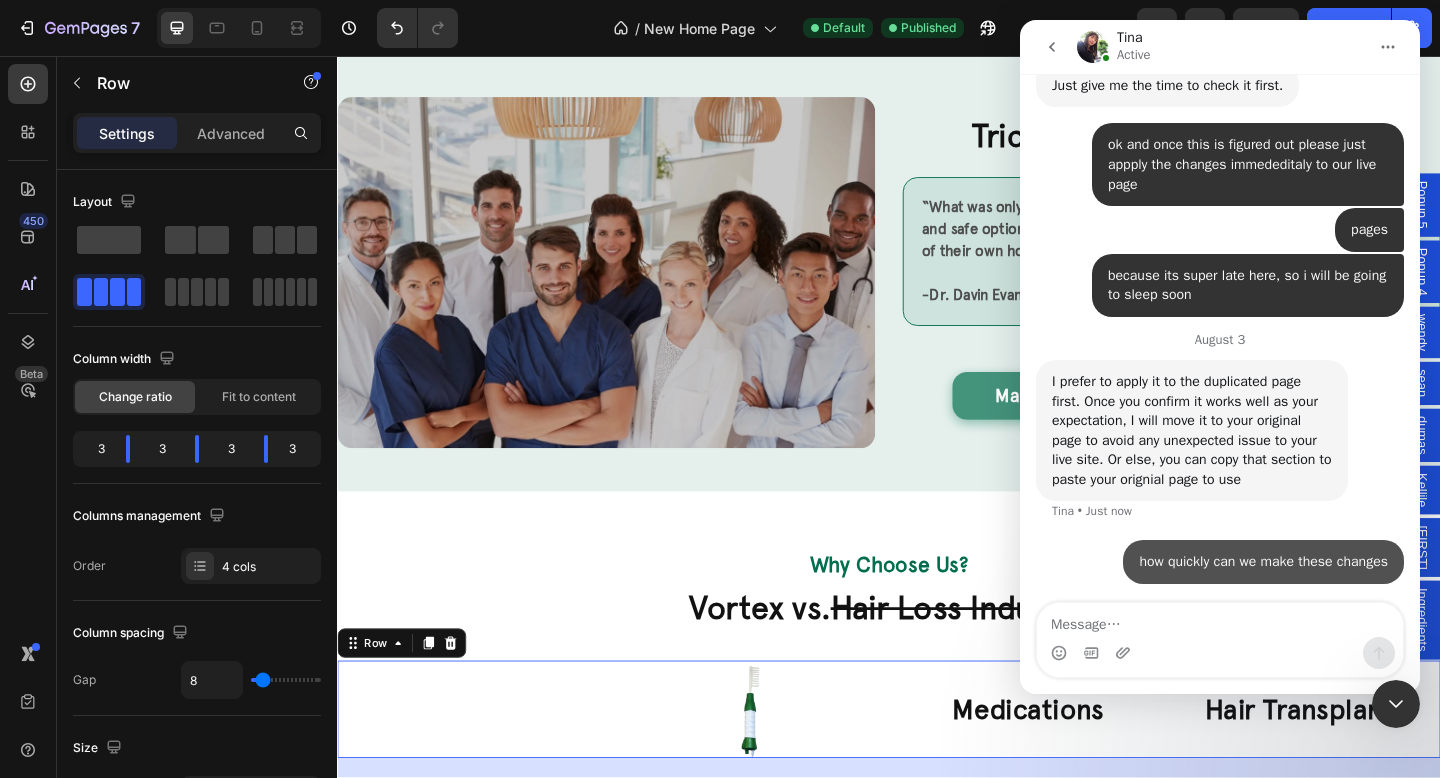 scroll, scrollTop: 10906, scrollLeft: 0, axis: vertical 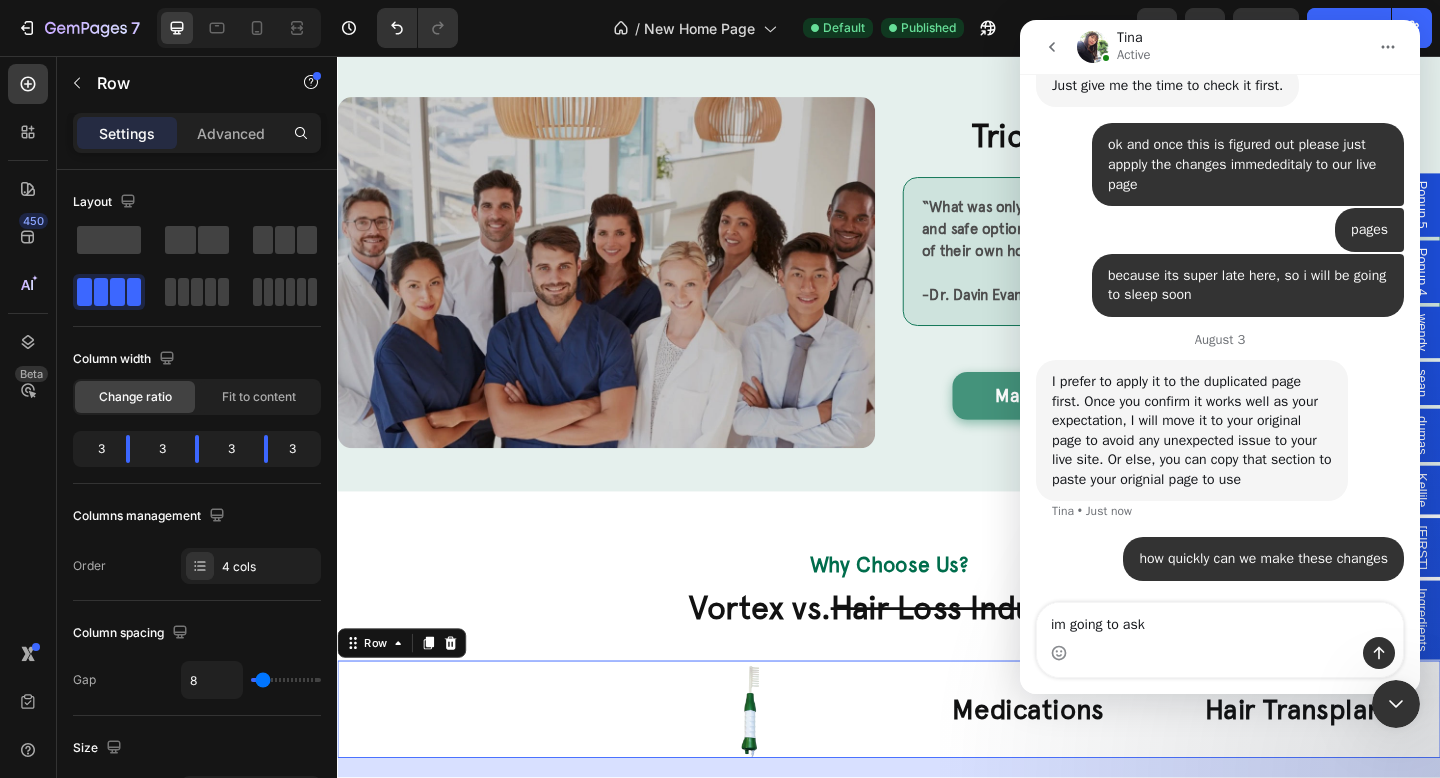 type on "im going to ask" 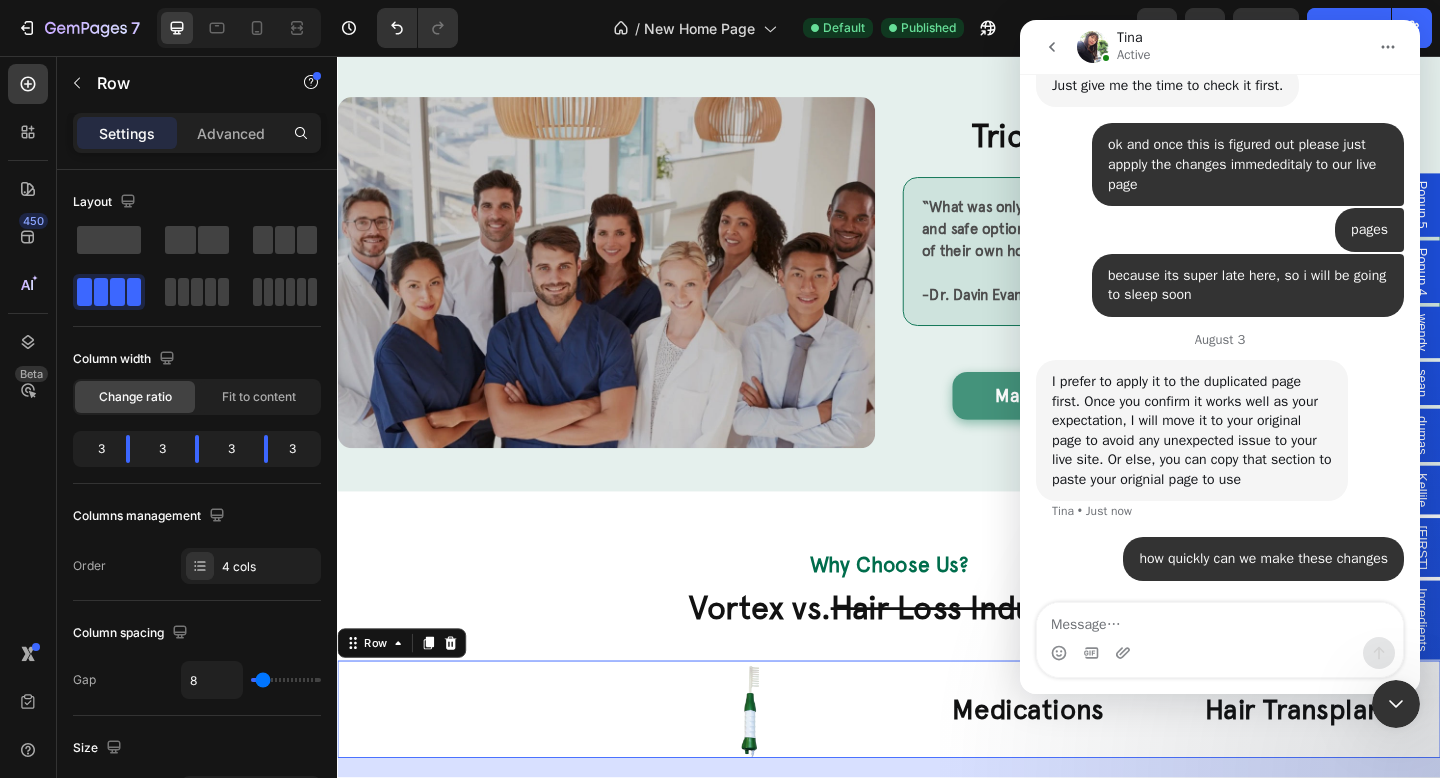 click 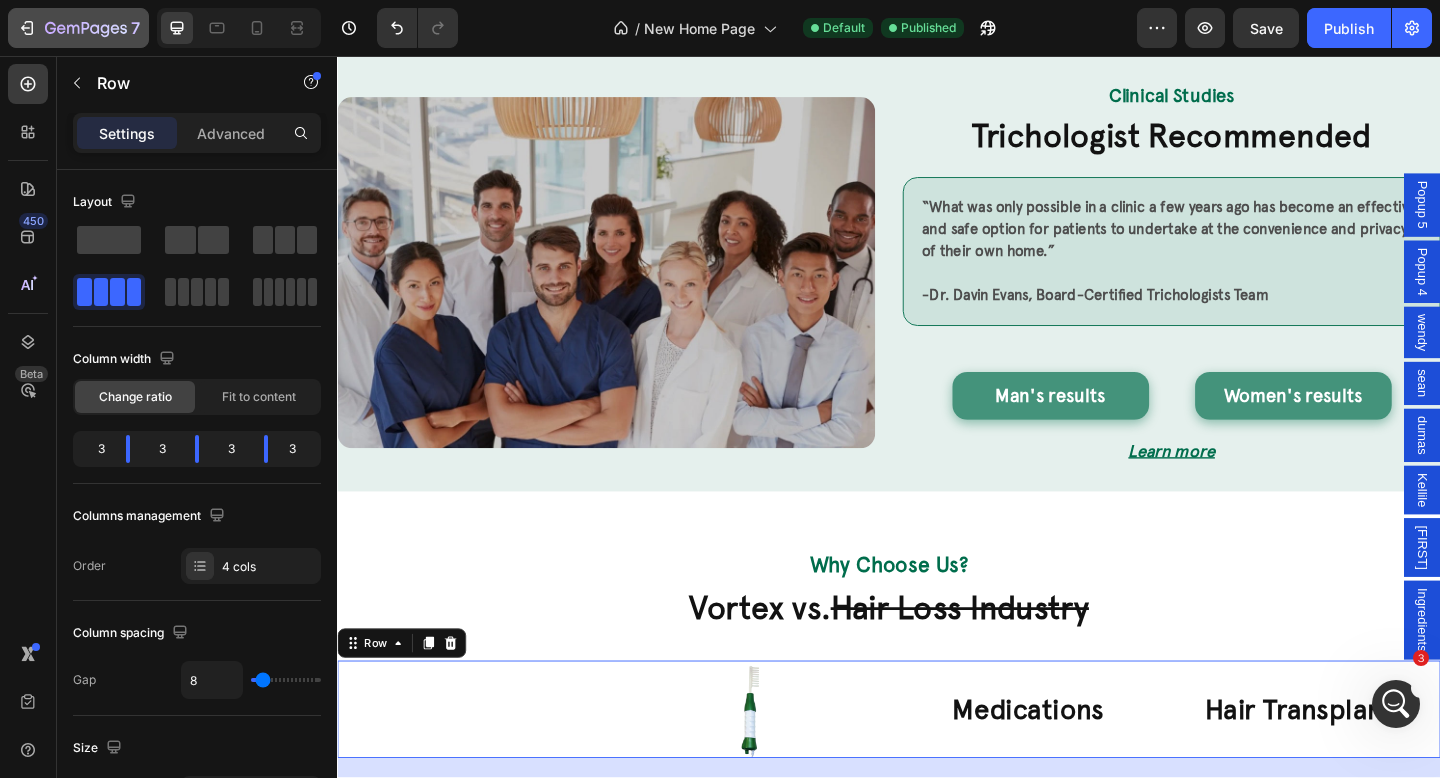 click on "7" 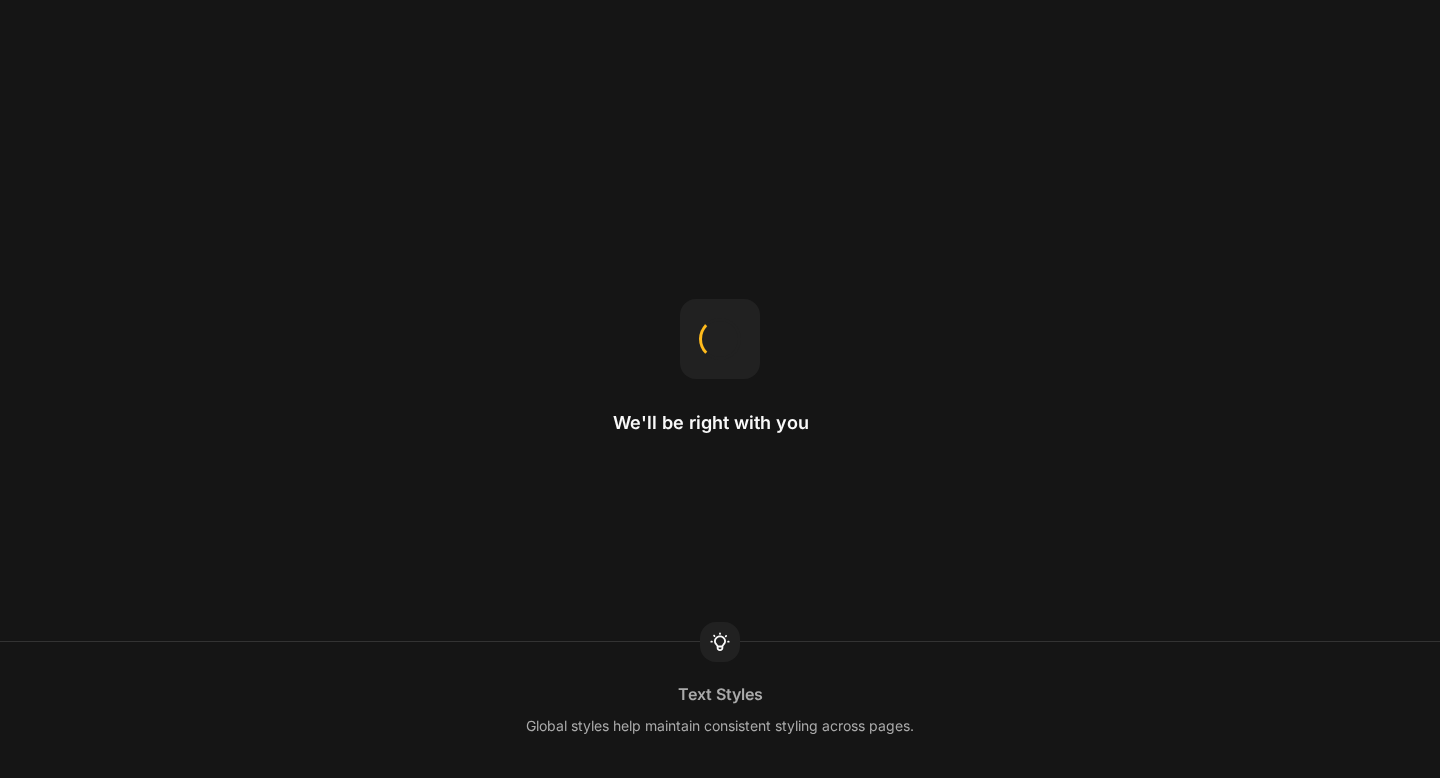 scroll, scrollTop: 0, scrollLeft: 0, axis: both 